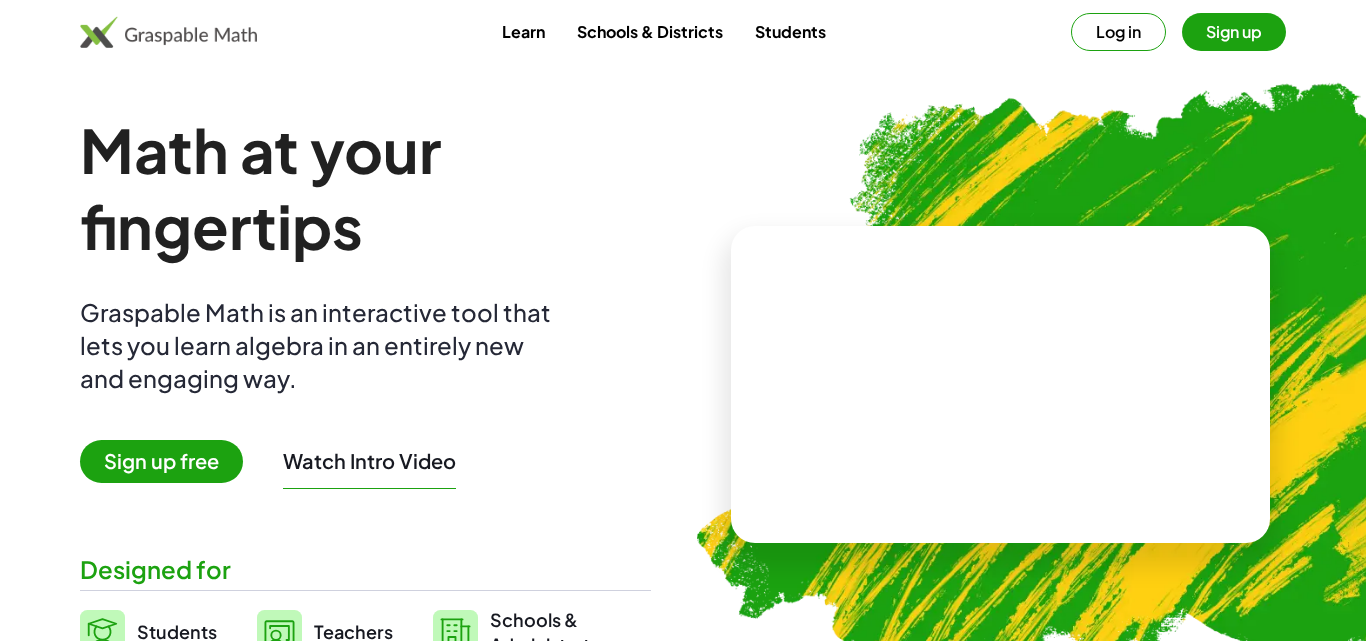 scroll, scrollTop: 0, scrollLeft: 0, axis: both 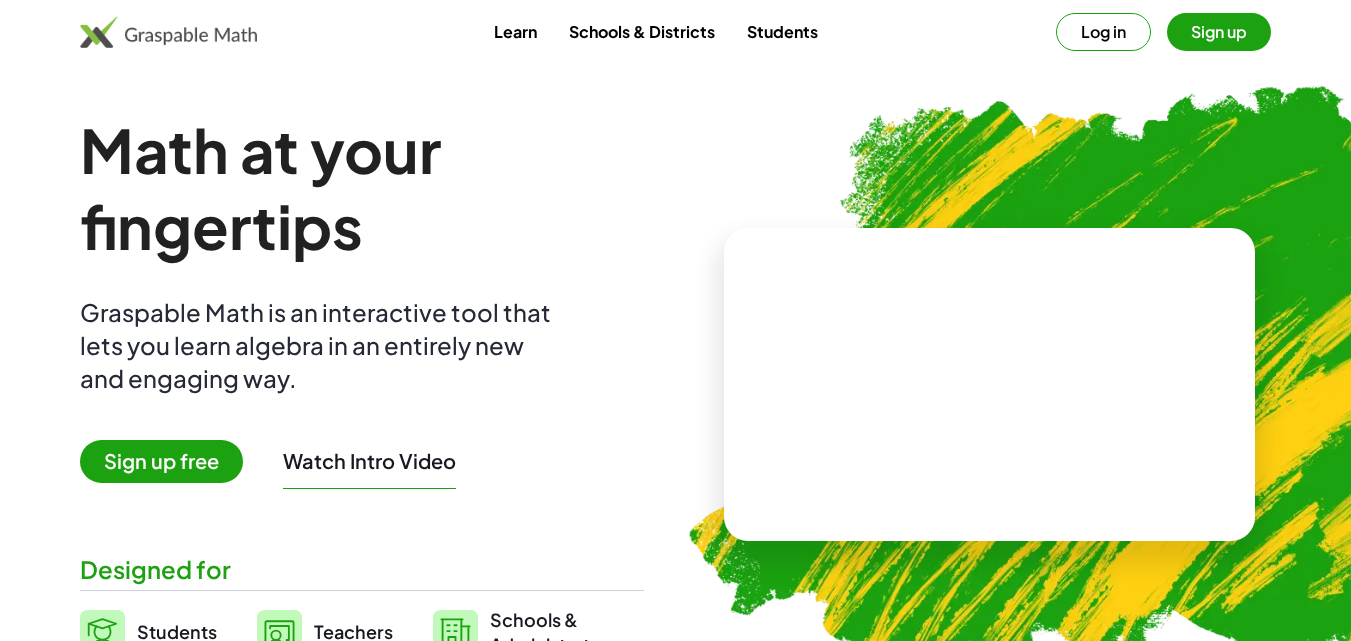 click on "Math at your fingertips Graspable Math is an interactive tool that lets you learn algebra in an entirely new and engaging way. Sign up free  Watch Intro Video   Designed for  Students Teachers Schools &   Administrators" at bounding box center [362, 384] 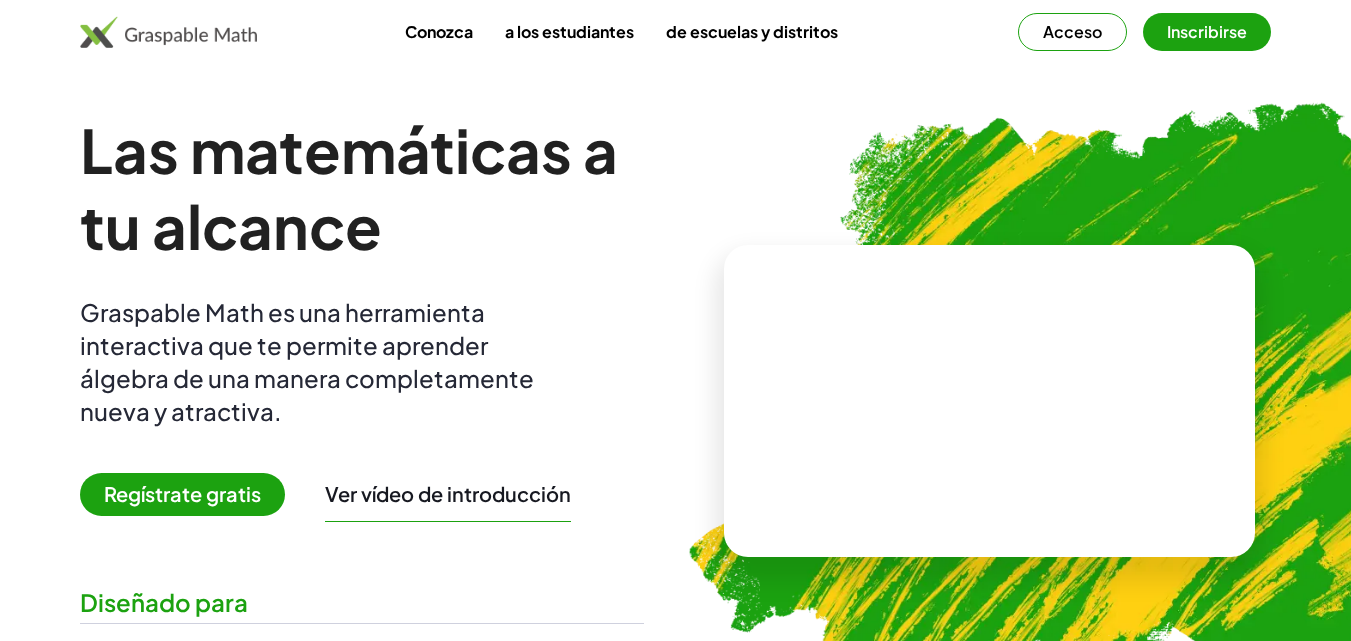 click on "Acceso" at bounding box center [1072, 32] 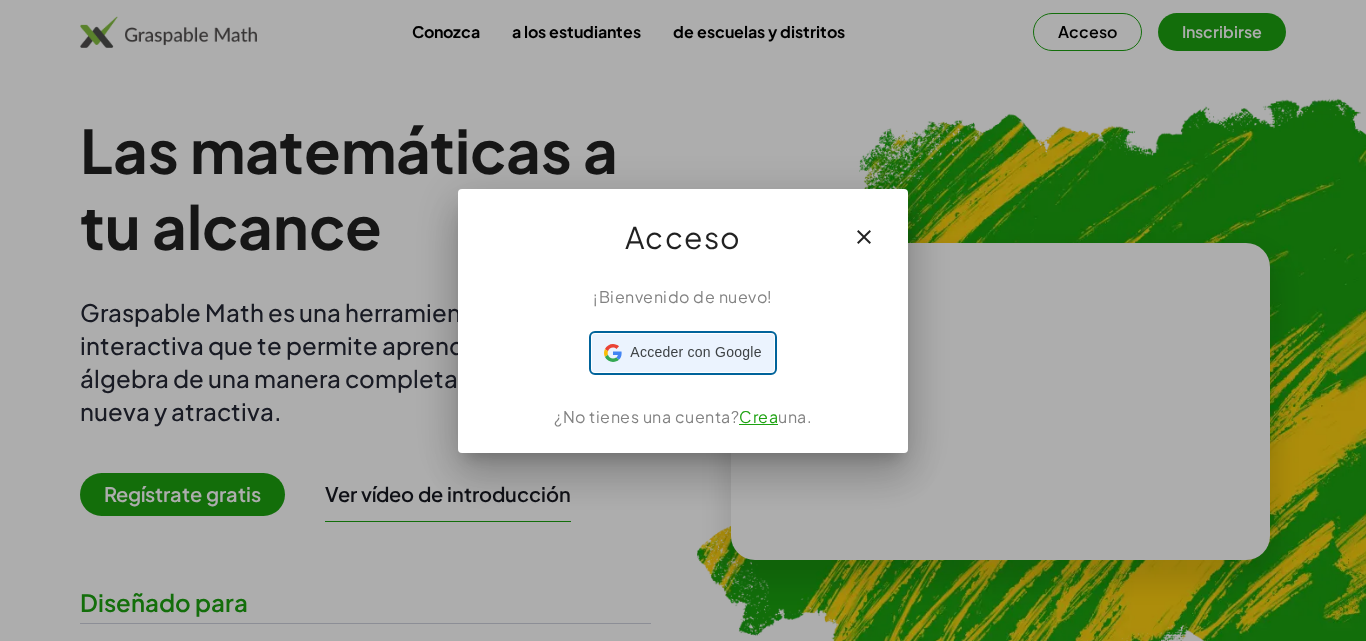 click on "Acceder con Google" at bounding box center (695, 352) 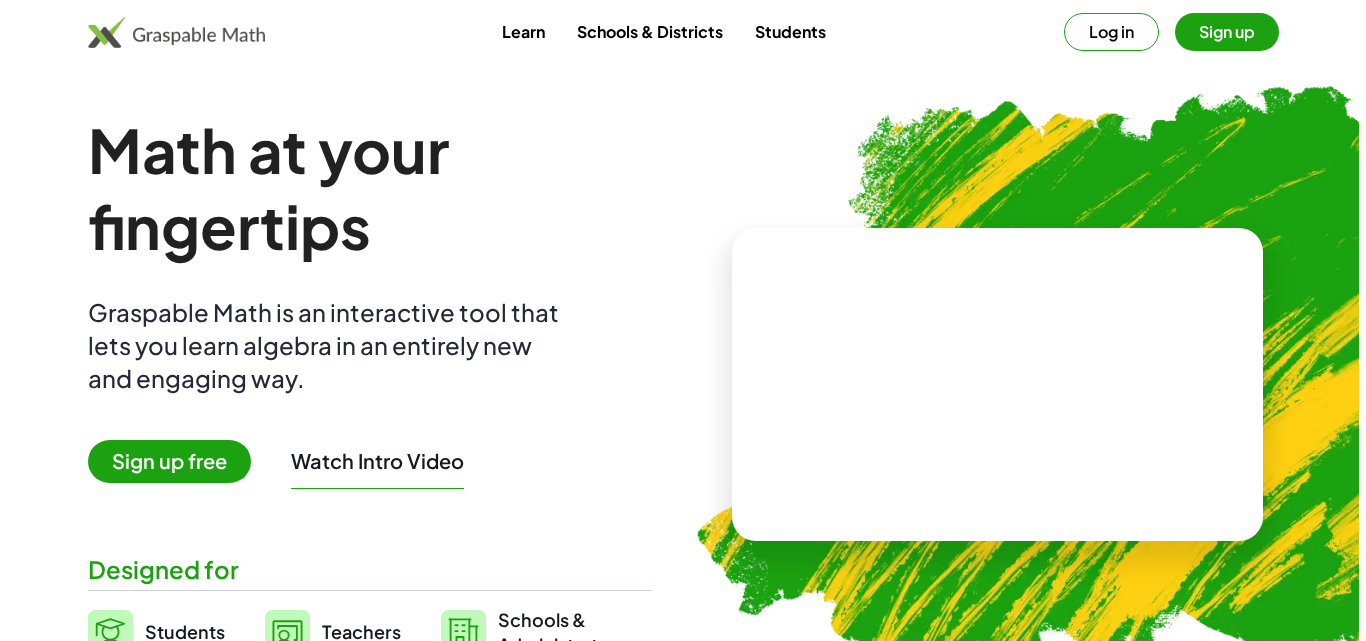 scroll, scrollTop: 0, scrollLeft: 0, axis: both 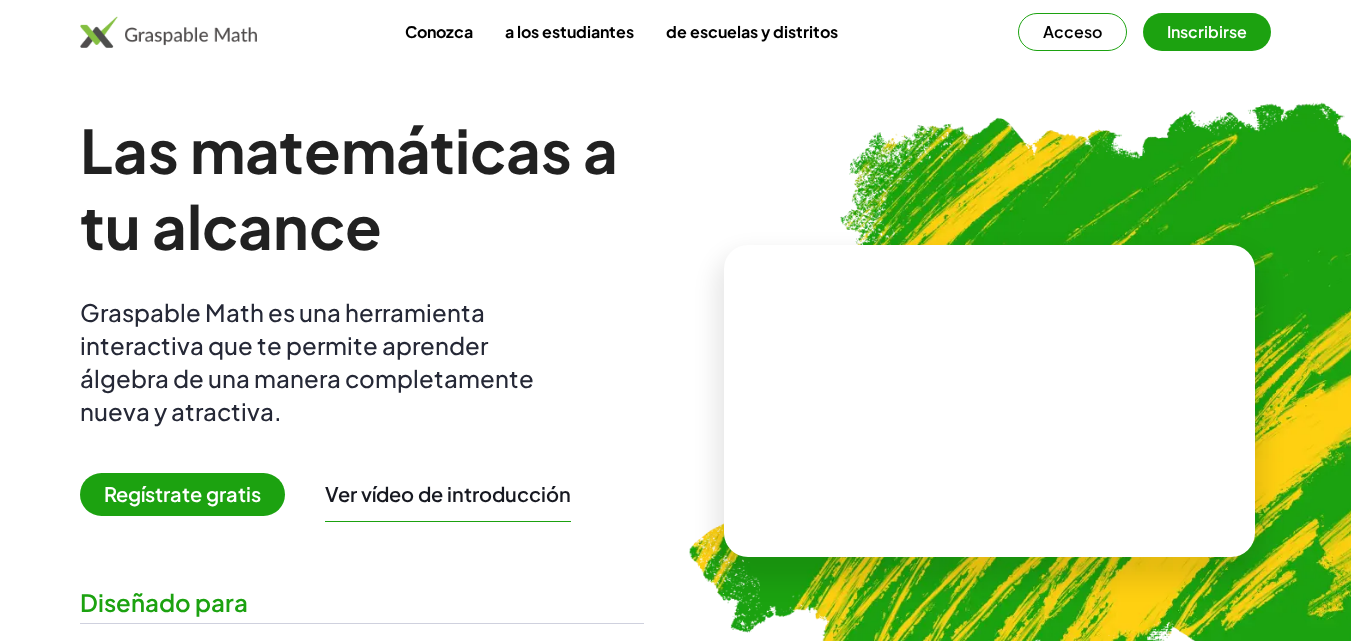 click on "Acceso" at bounding box center (1072, 31) 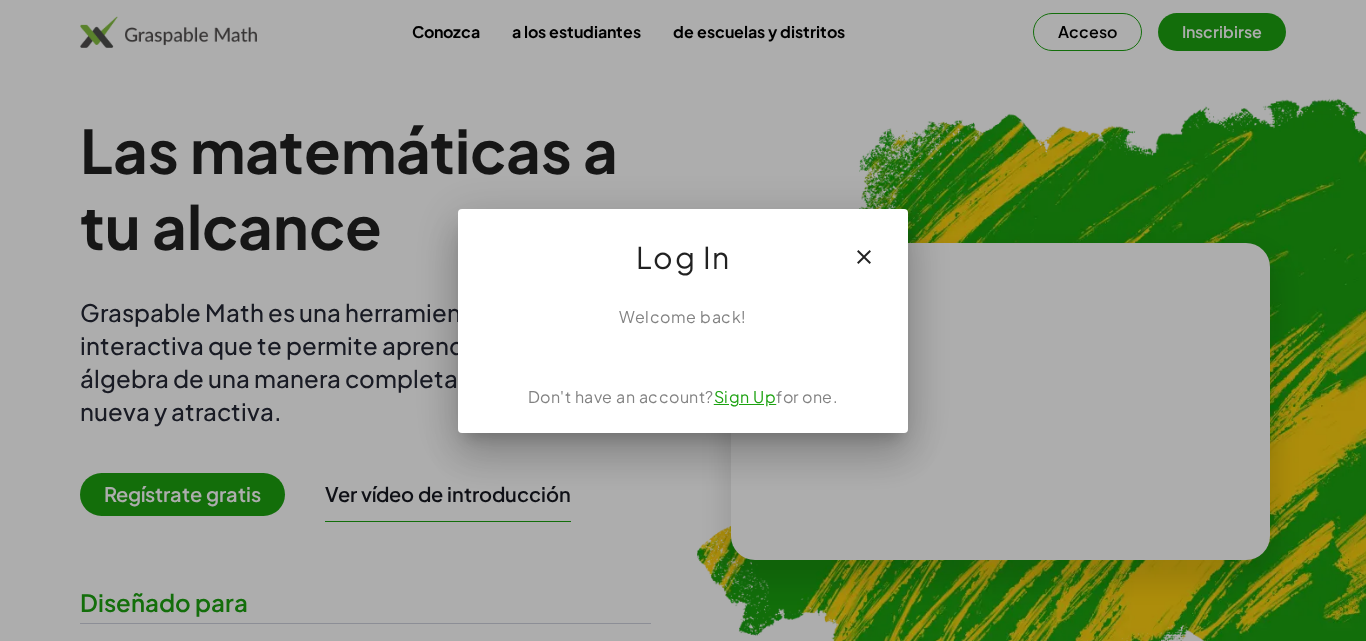 click on "Welcome back!" at bounding box center (683, 317) 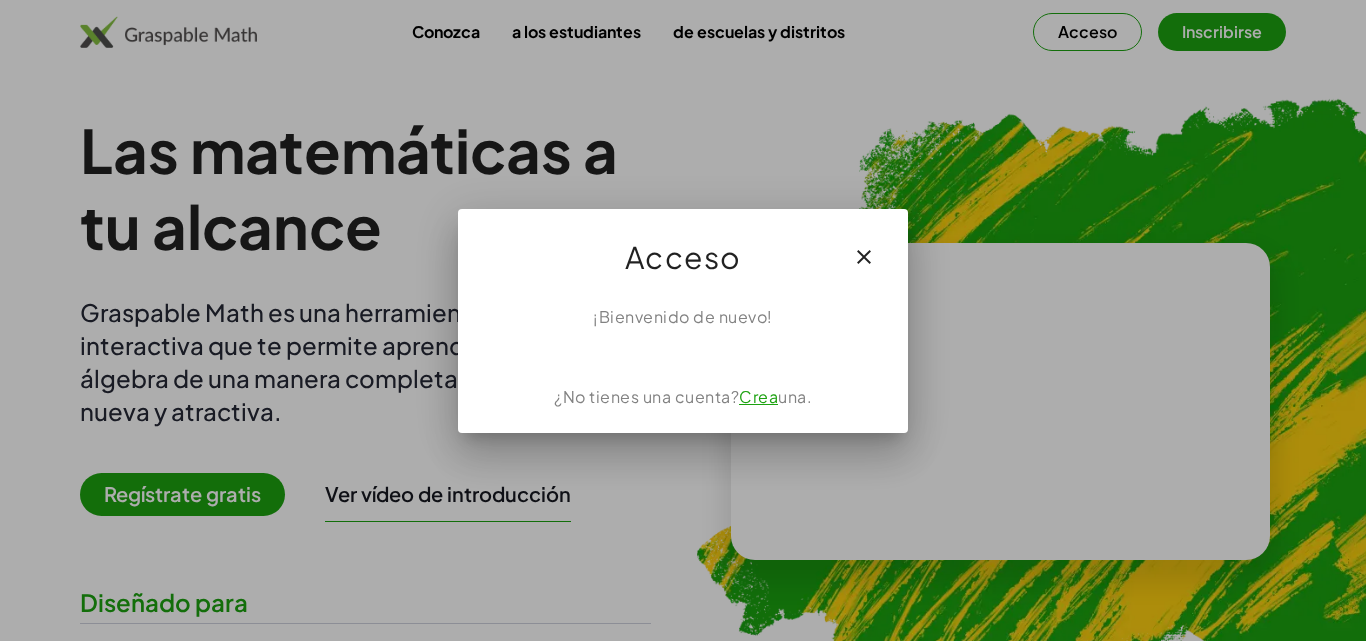 click on "¡Bienvenido de nuevo!" at bounding box center [683, 316] 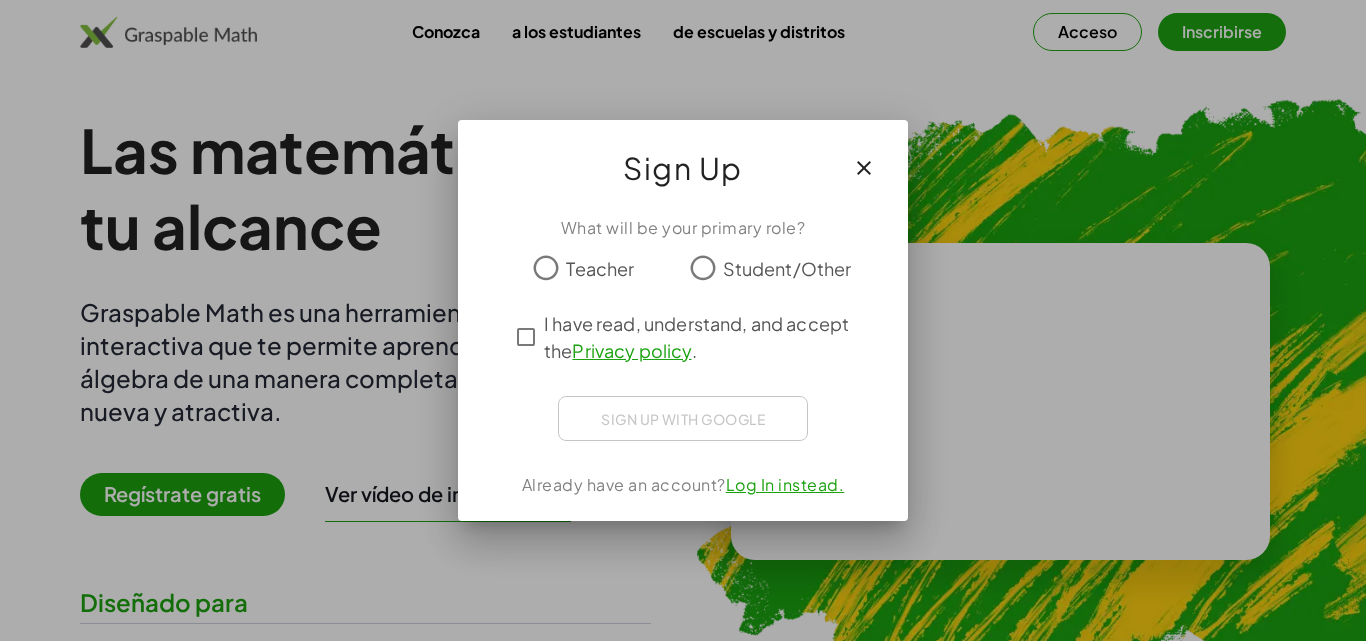 click on "Sign up with Google" at bounding box center [683, 418] 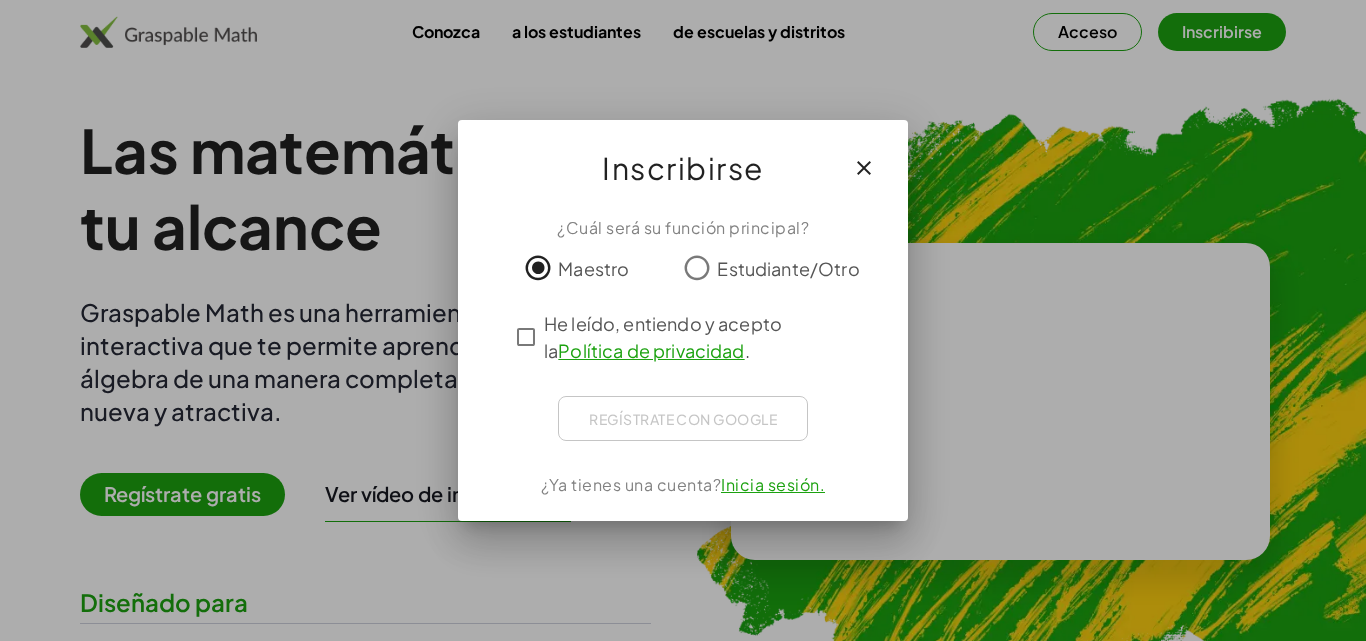 click on "Regístrate con Google" at bounding box center (683, 418) 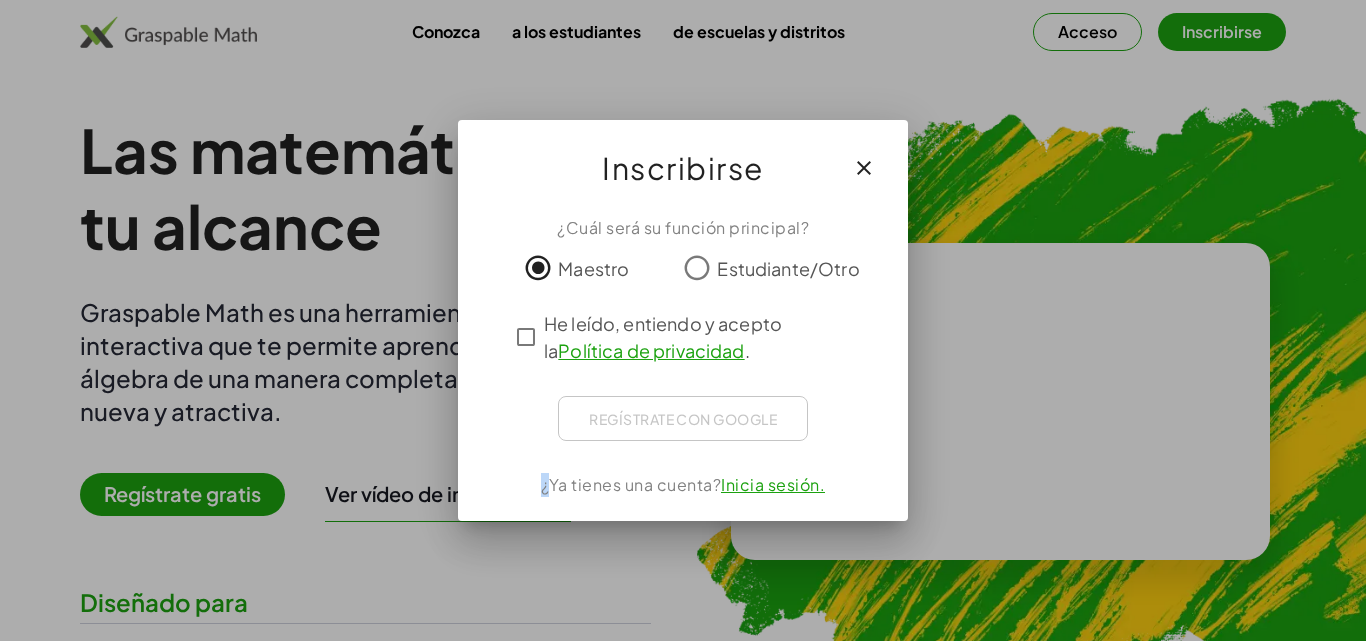 click on "Regístrate con Google" at bounding box center (683, 418) 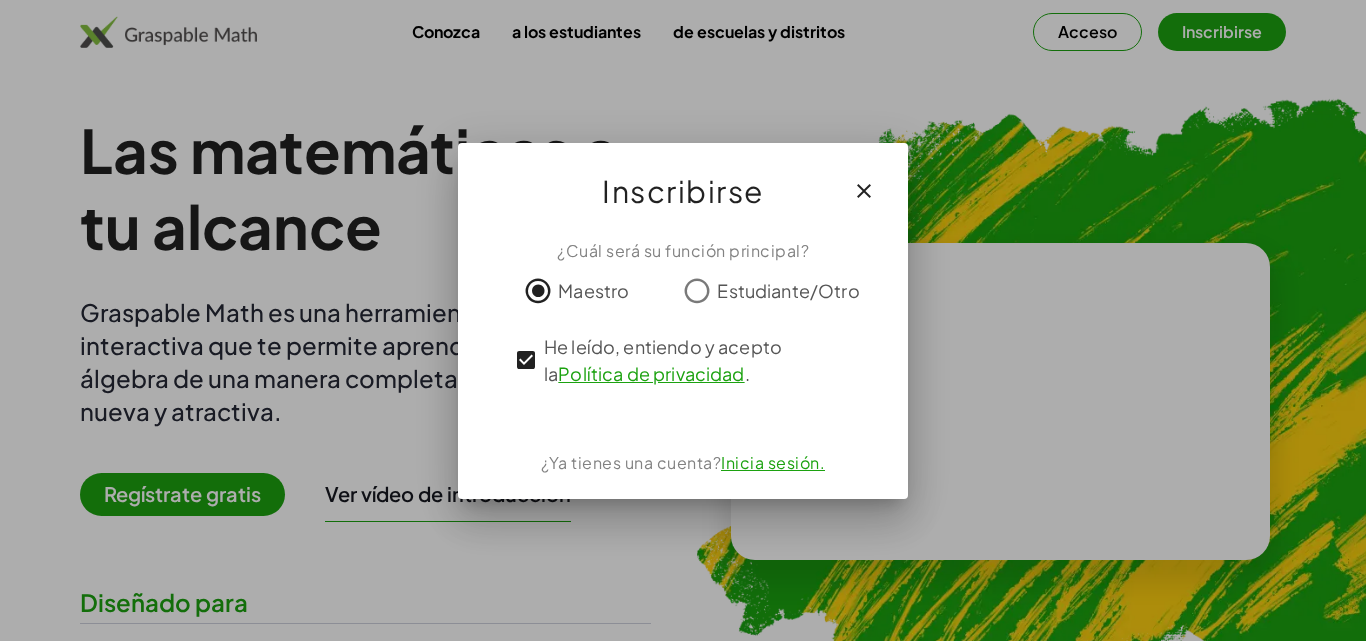 click at bounding box center [683, 320] 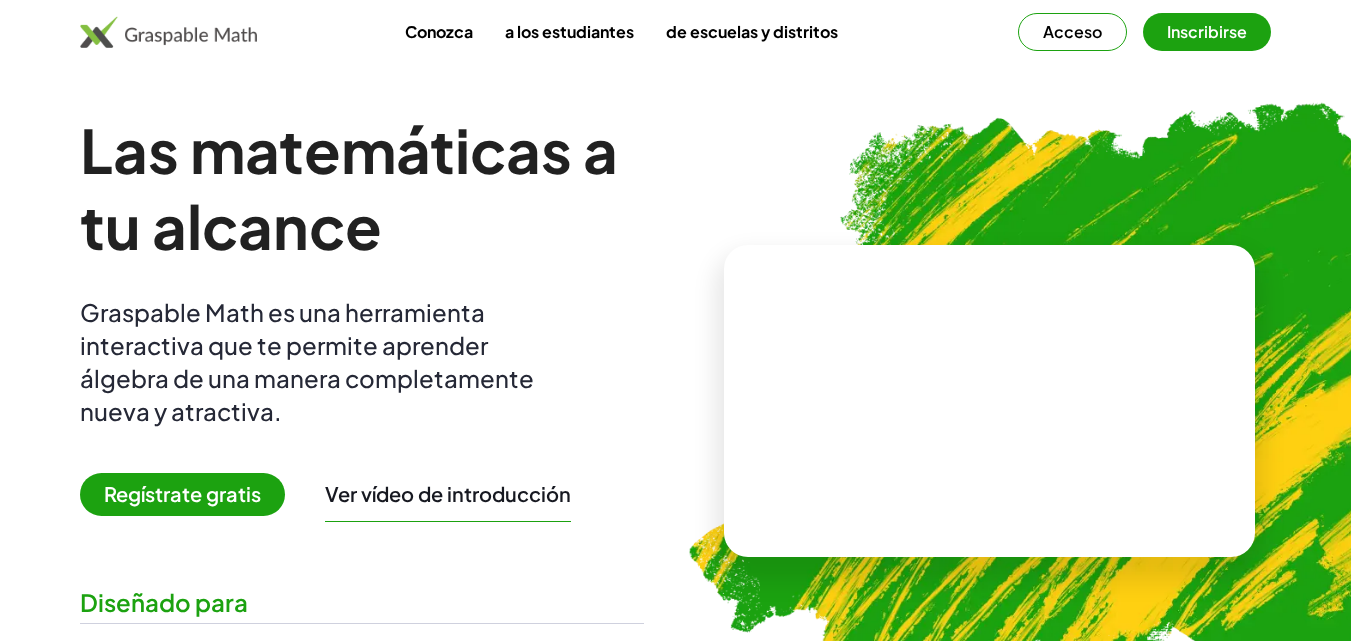 click on "Acceso" at bounding box center (1072, 31) 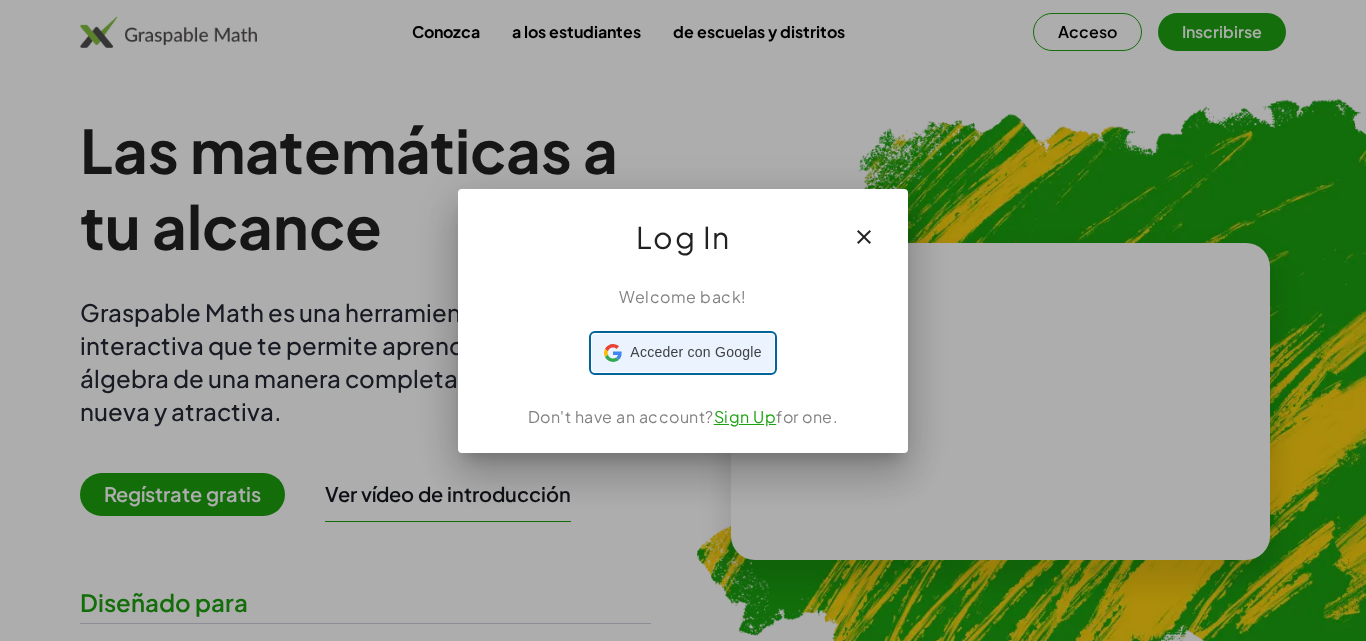 click on "Acceder con Google" at bounding box center [695, 352] 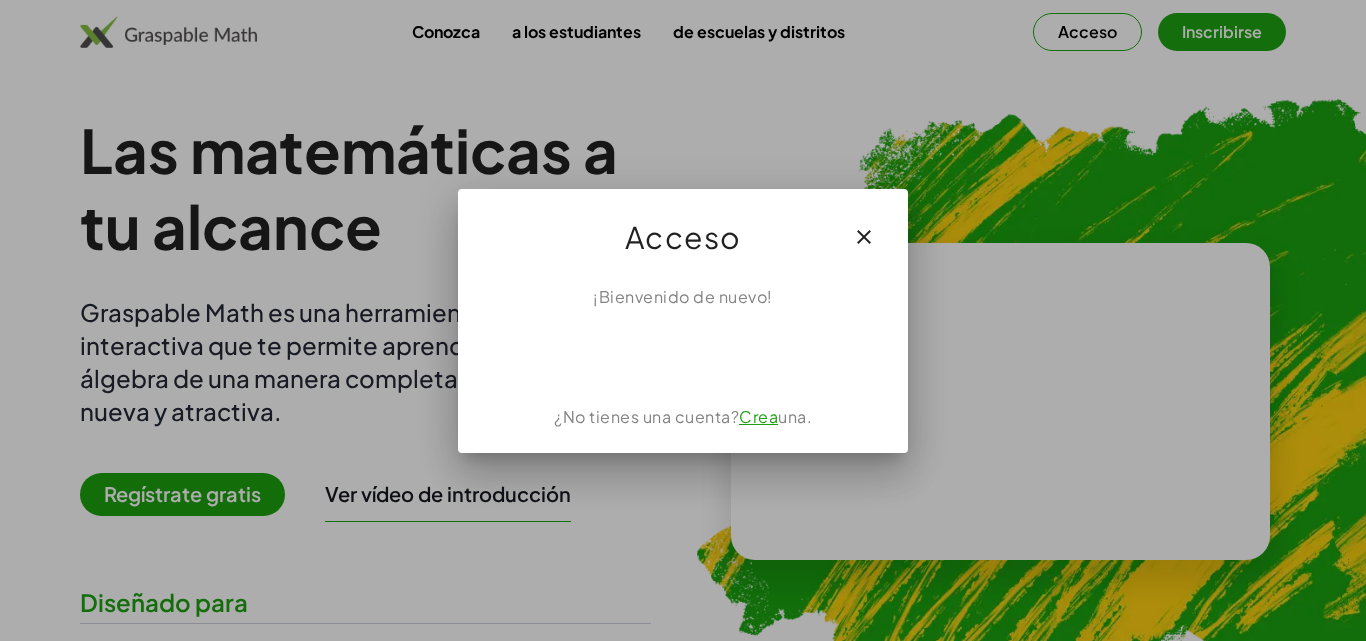 click at bounding box center (683, 320) 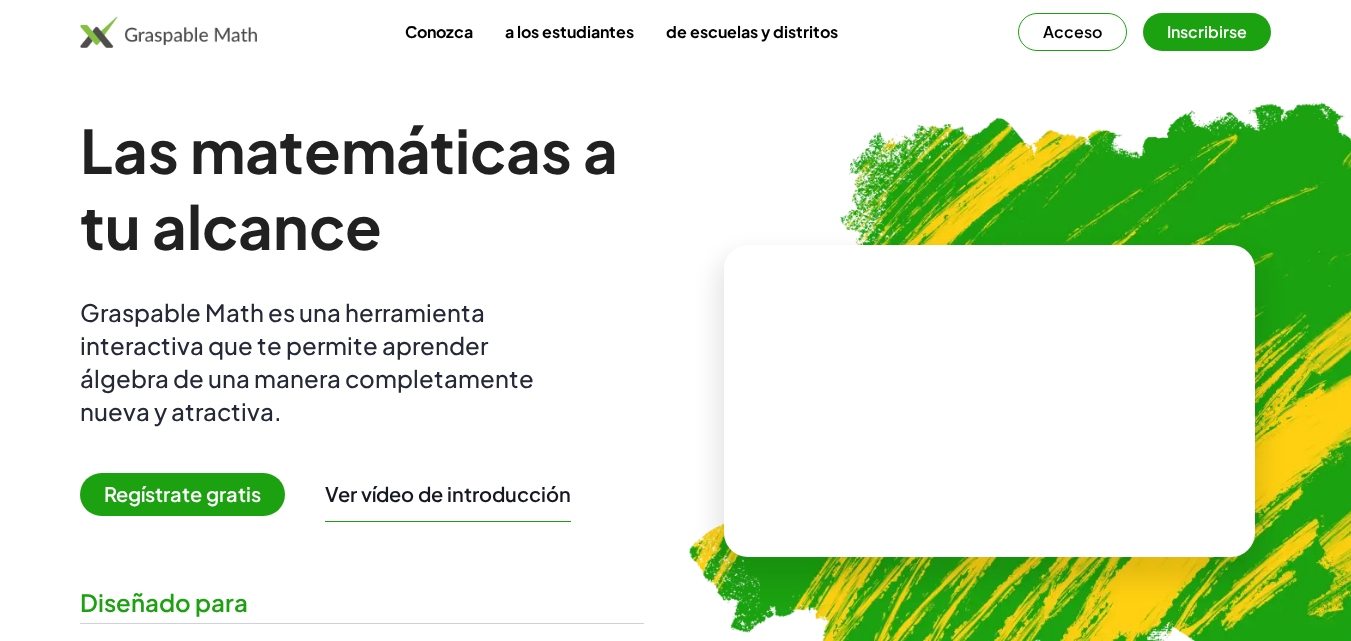 click on "Inscribirse" at bounding box center (1207, 31) 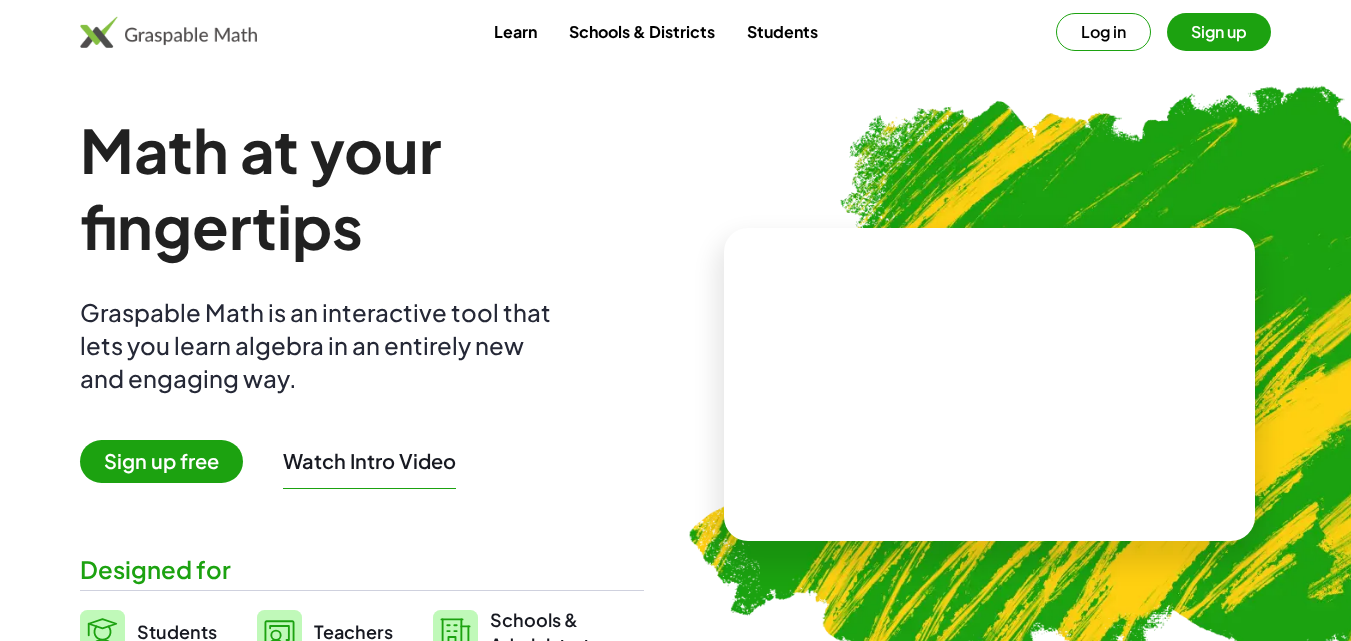 scroll, scrollTop: 0, scrollLeft: 0, axis: both 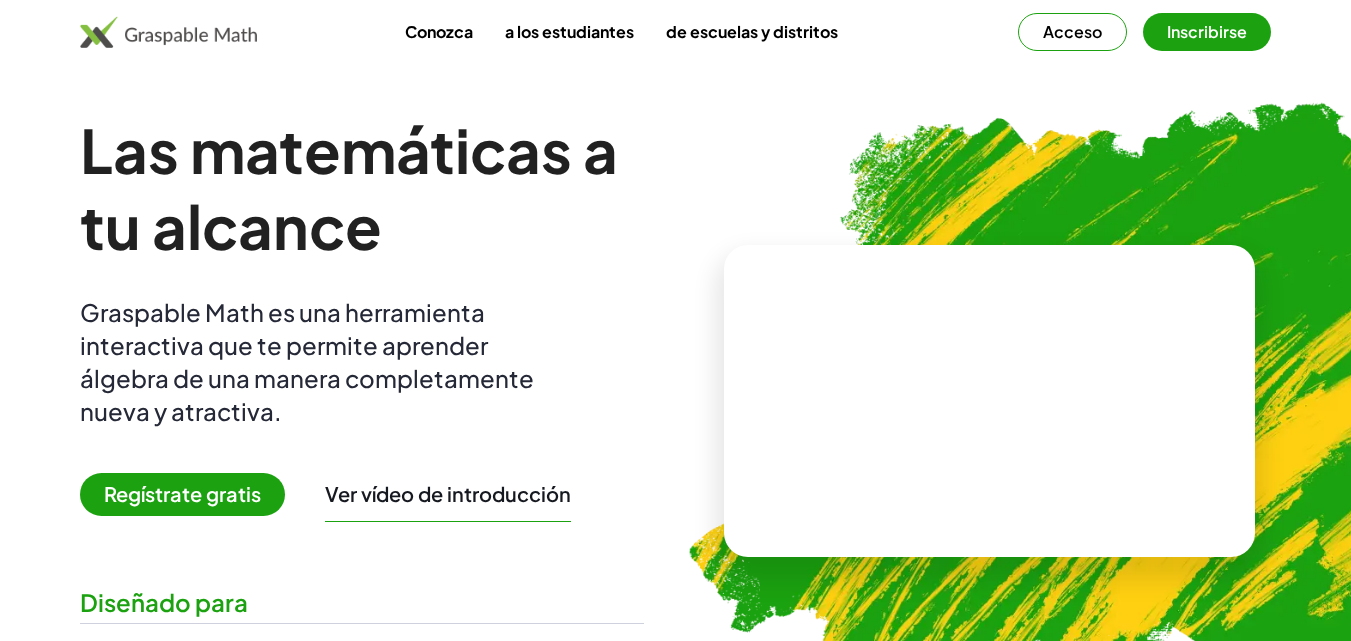 click on "Acceso" at bounding box center (1072, 31) 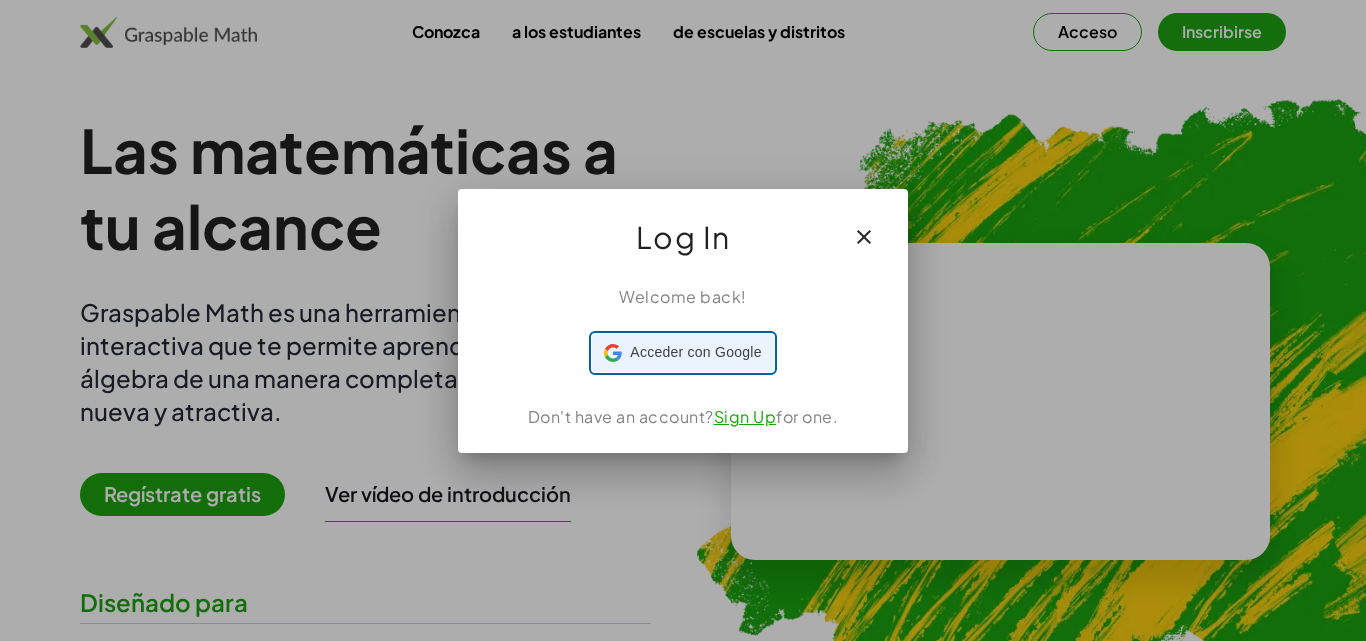 click on "Acceder con Google" at bounding box center (695, 352) 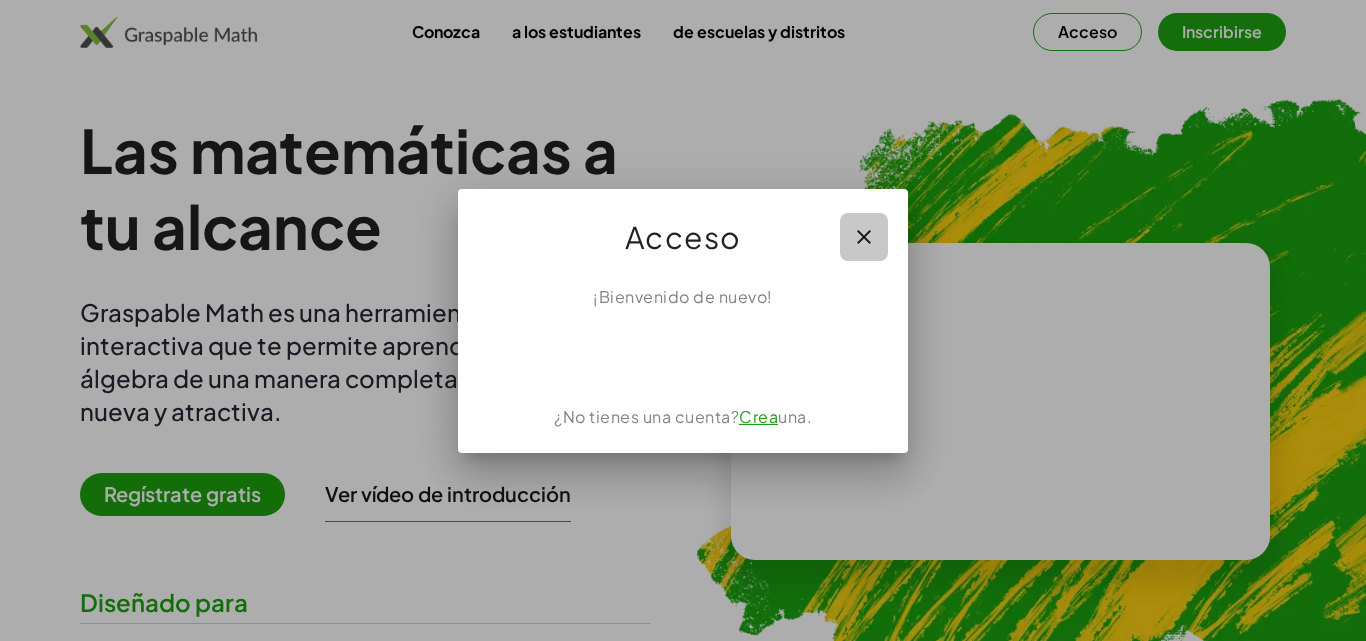 click 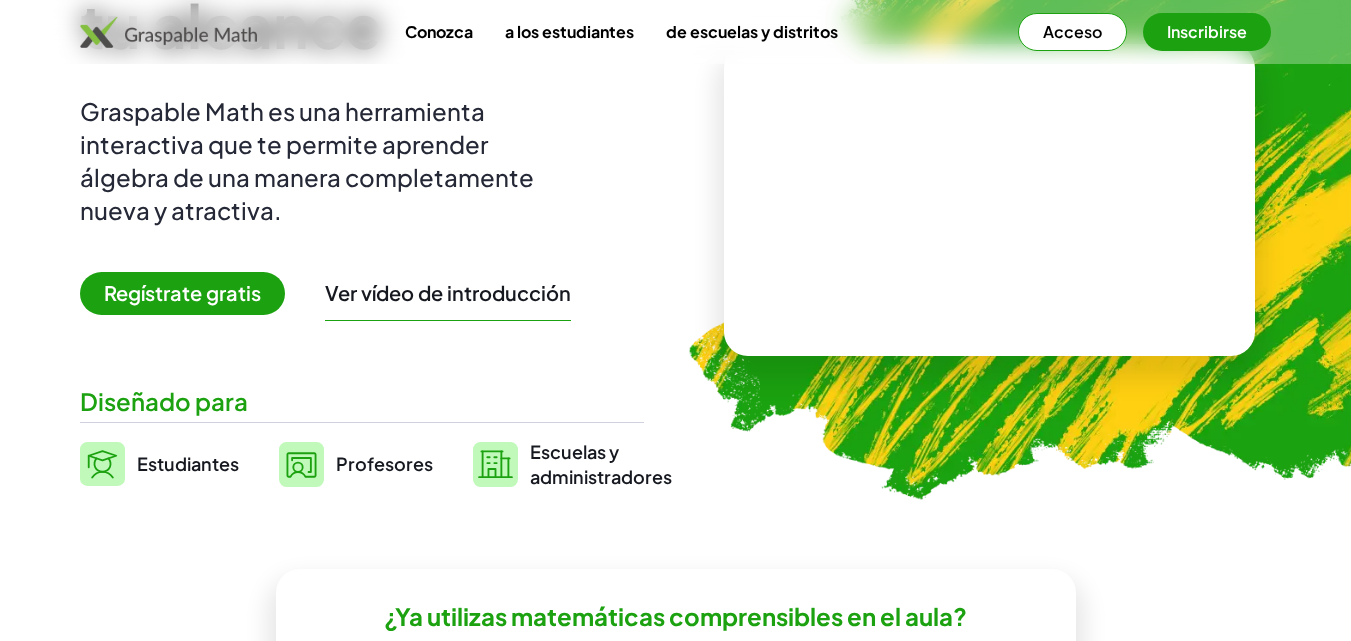 scroll, scrollTop: 200, scrollLeft: 0, axis: vertical 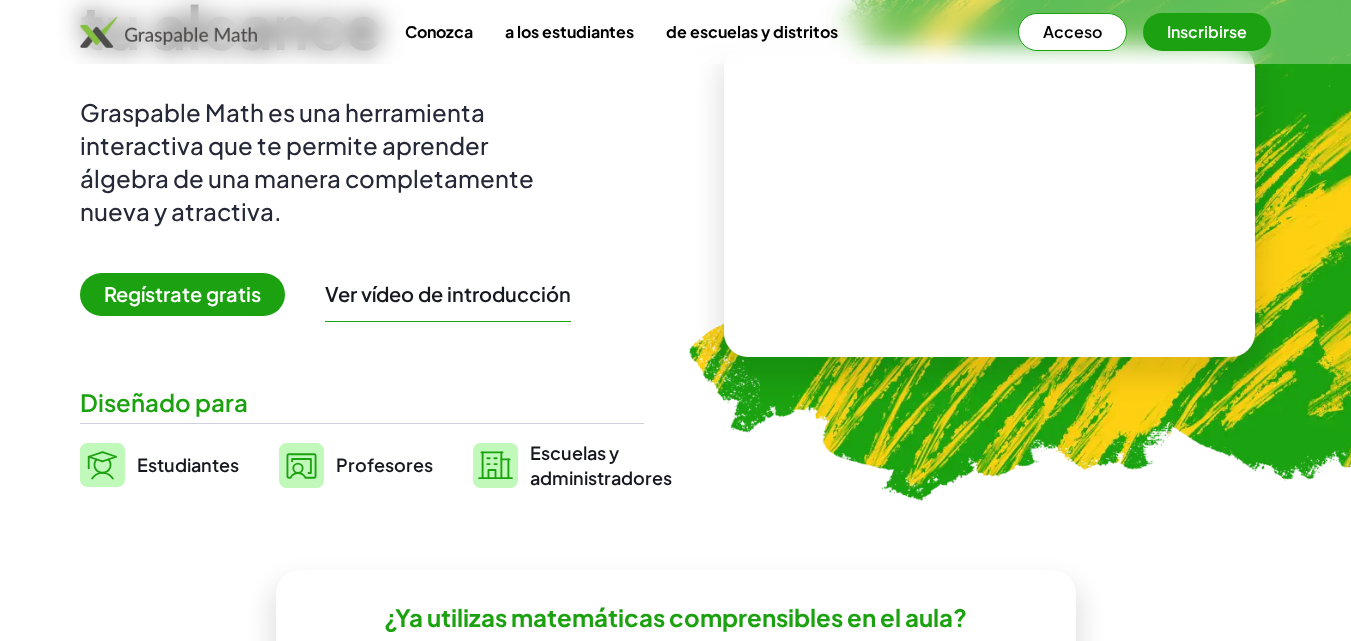 click on "Profesores" at bounding box center [384, 464] 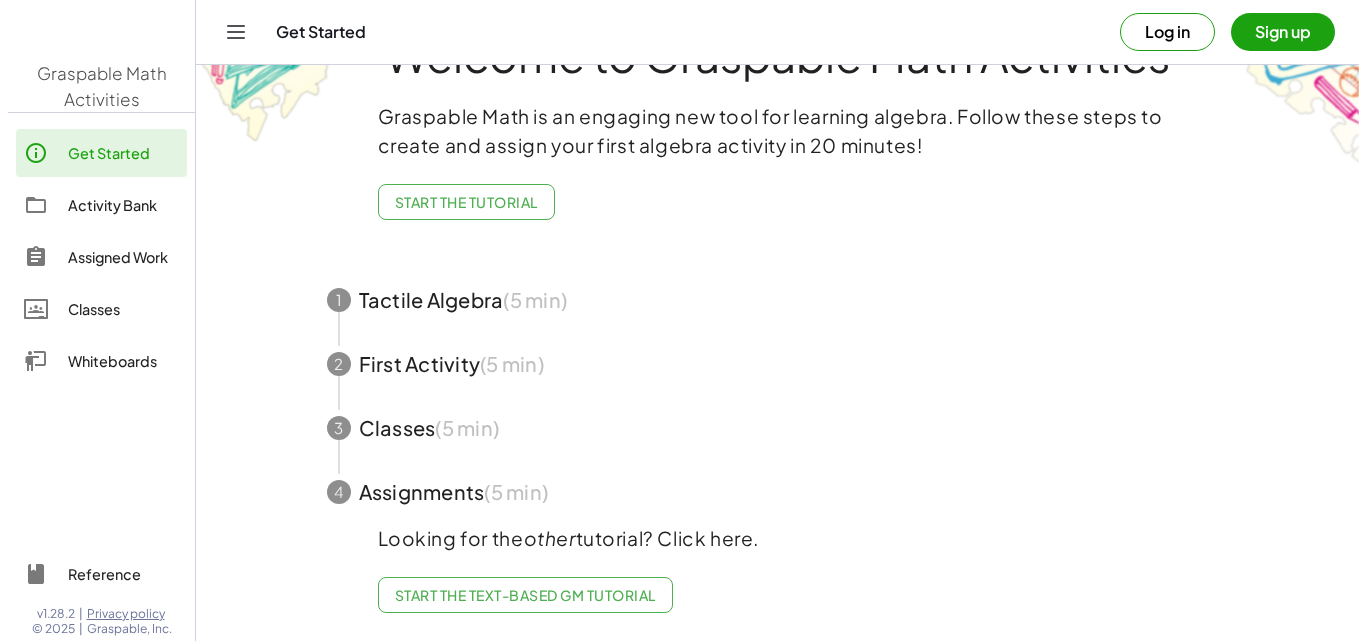 scroll, scrollTop: 0, scrollLeft: 0, axis: both 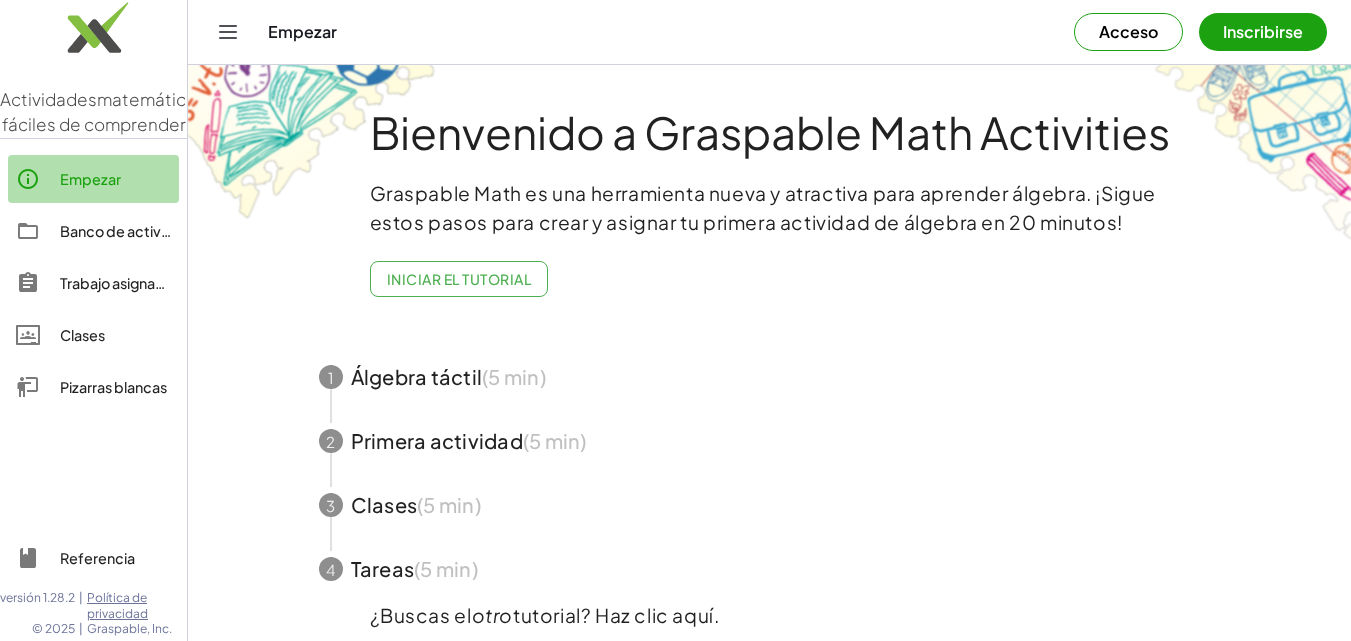 click on "Empezar" at bounding box center (90, 179) 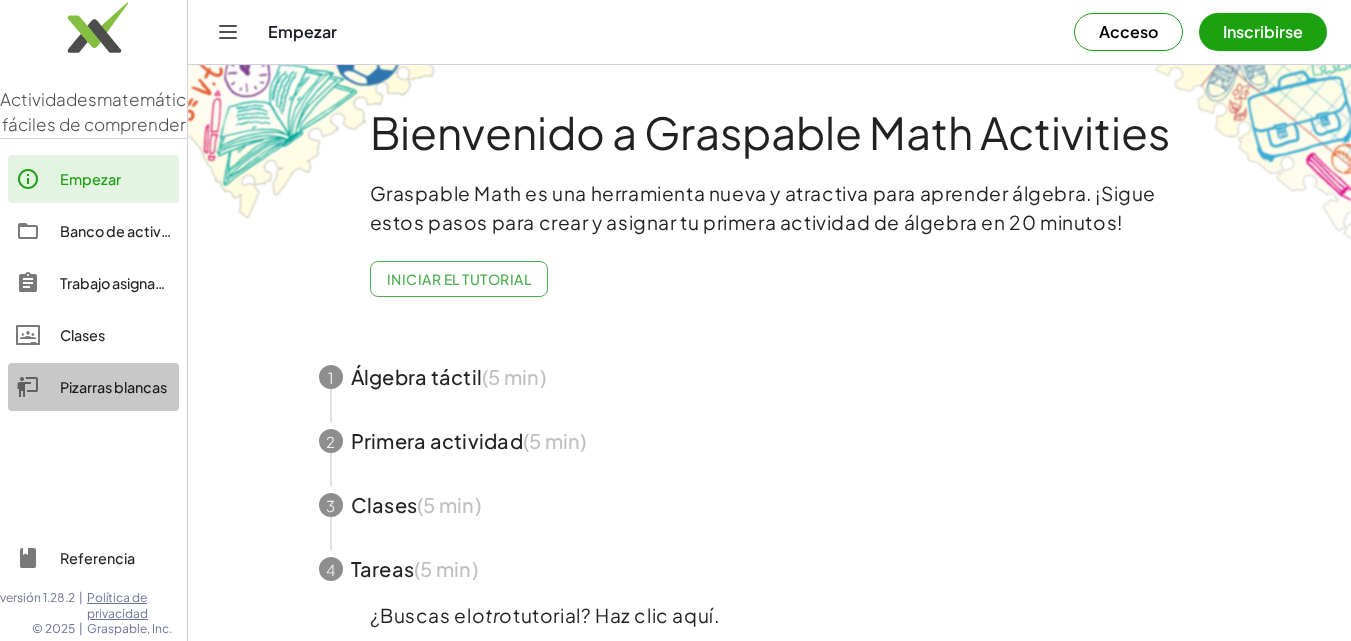 click on "Pizarras blancas" at bounding box center [113, 387] 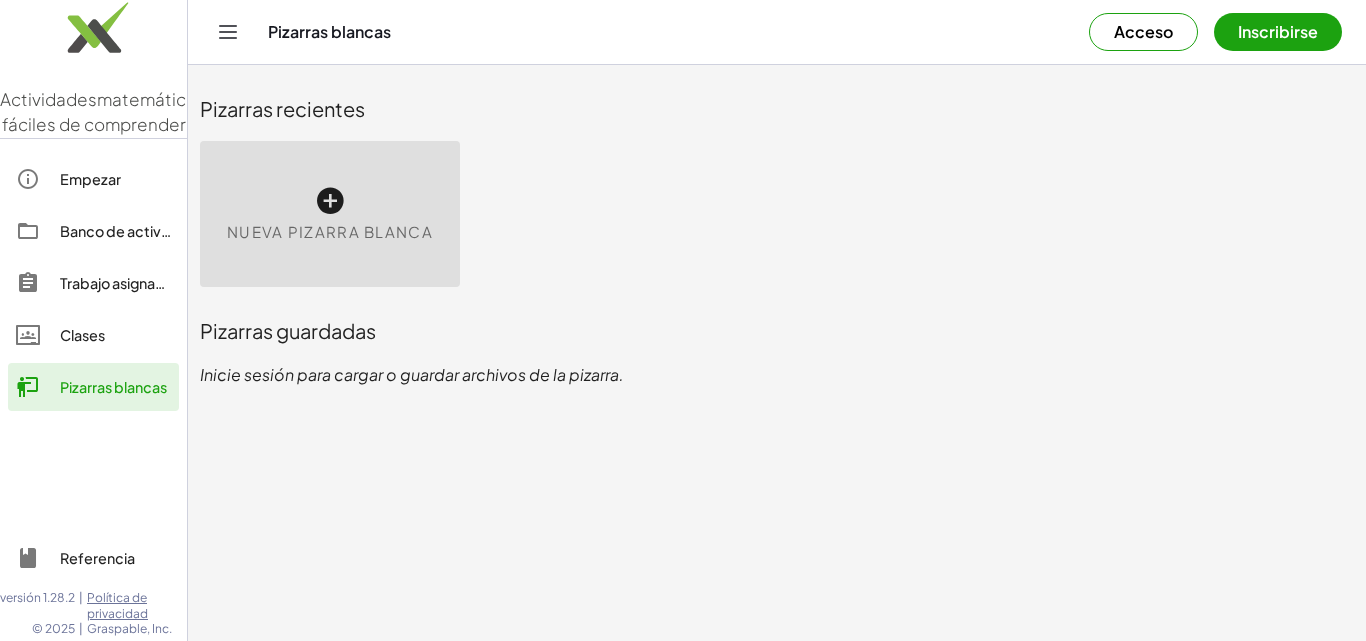 click on "Nueva pizarra blanca" at bounding box center (330, 231) 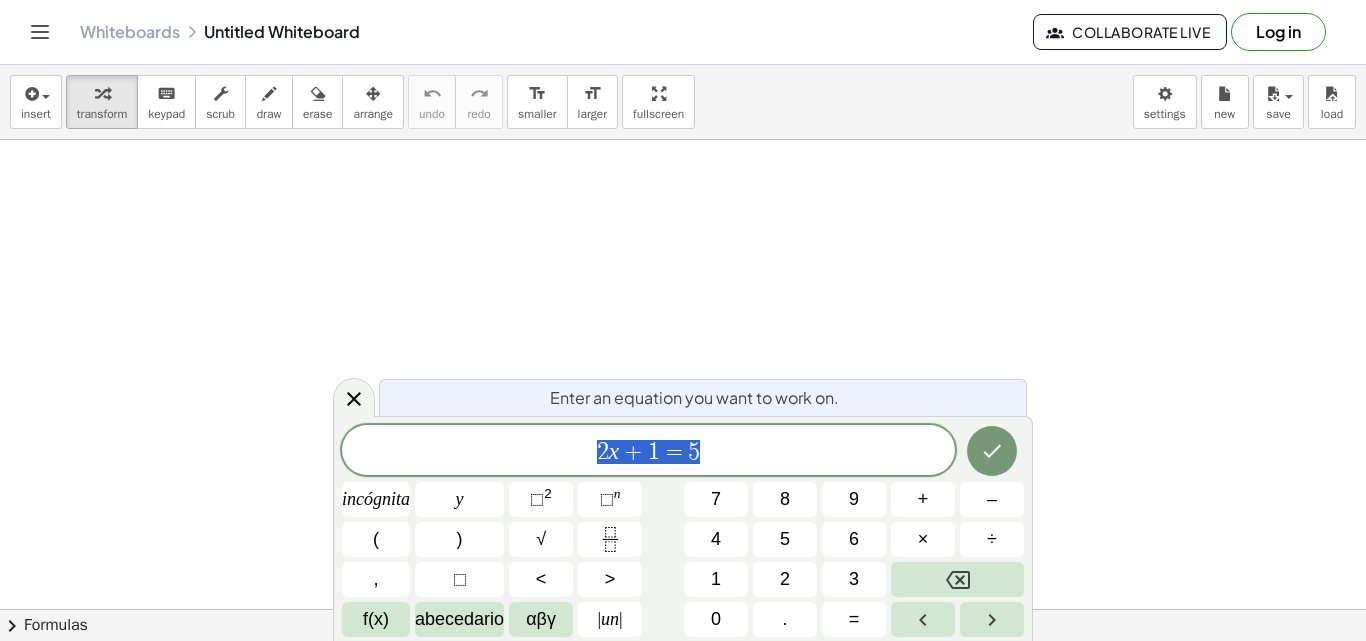 click at bounding box center [683, 609] 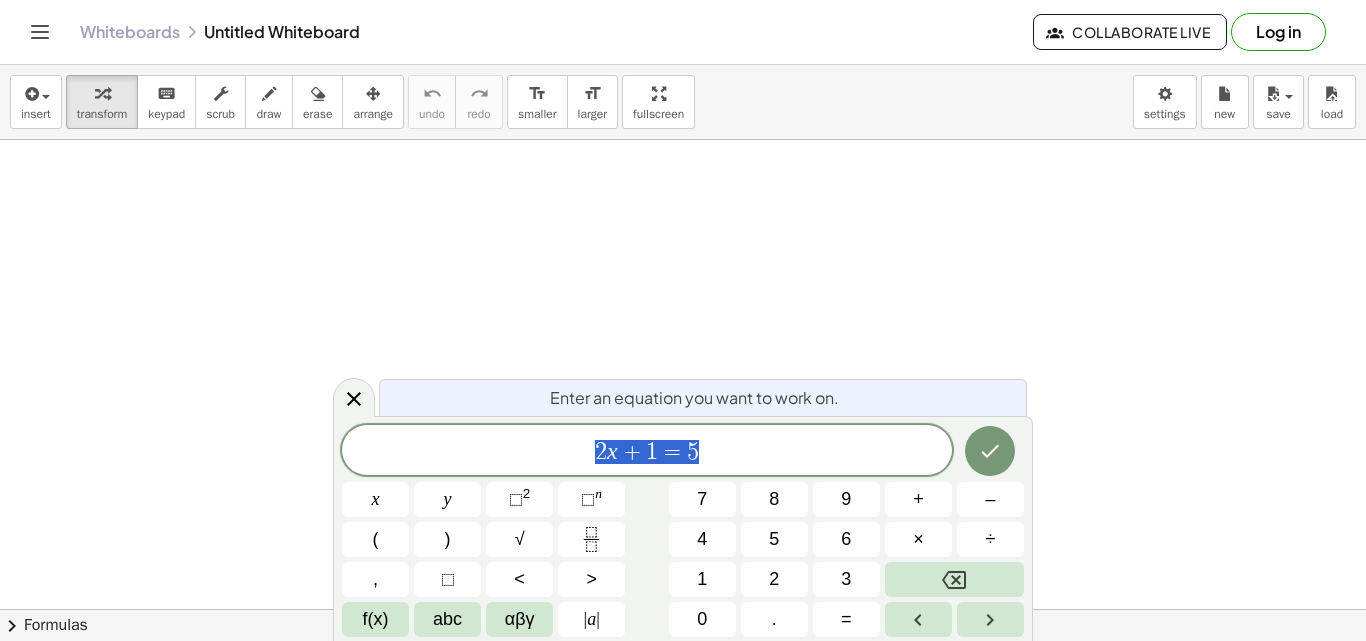 scroll, scrollTop: 0, scrollLeft: 0, axis: both 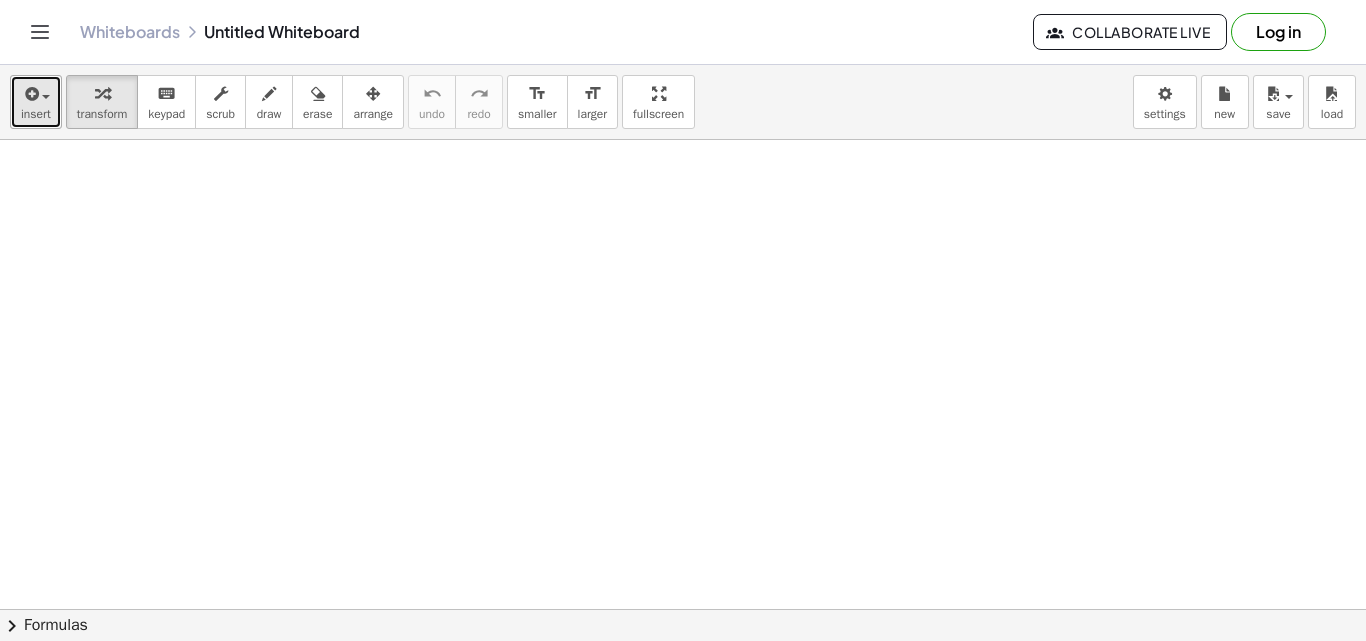 click at bounding box center (30, 94) 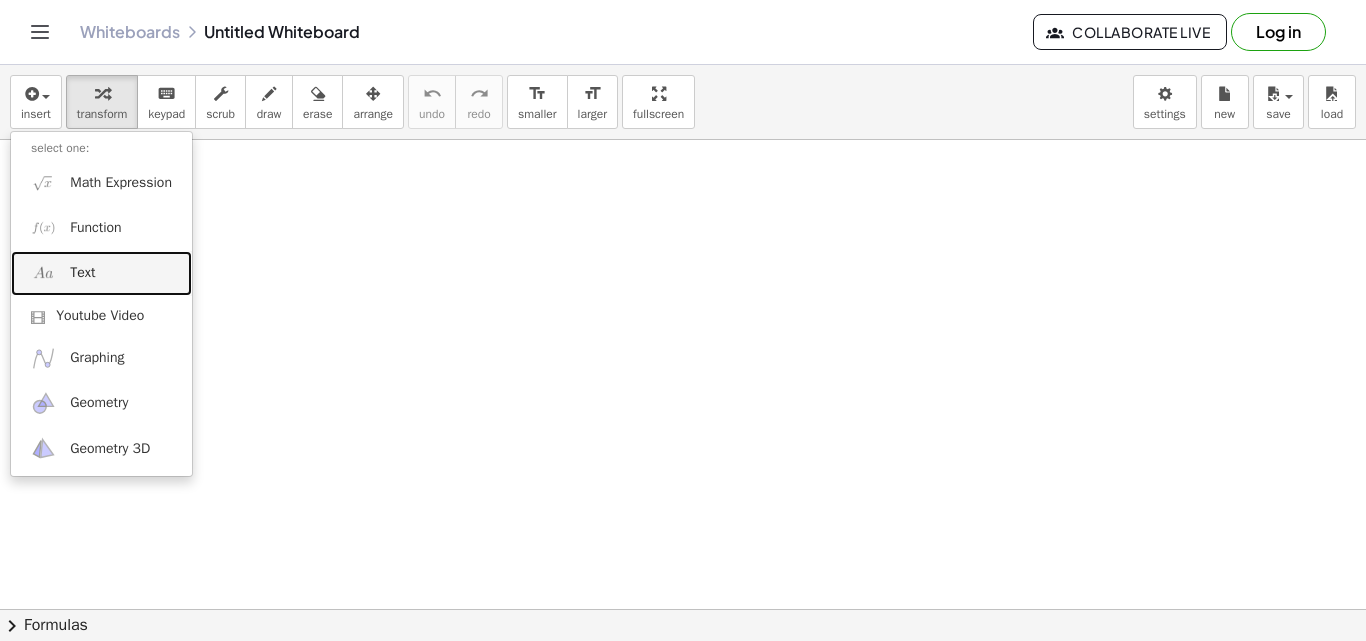 click on "Text" at bounding box center [82, 273] 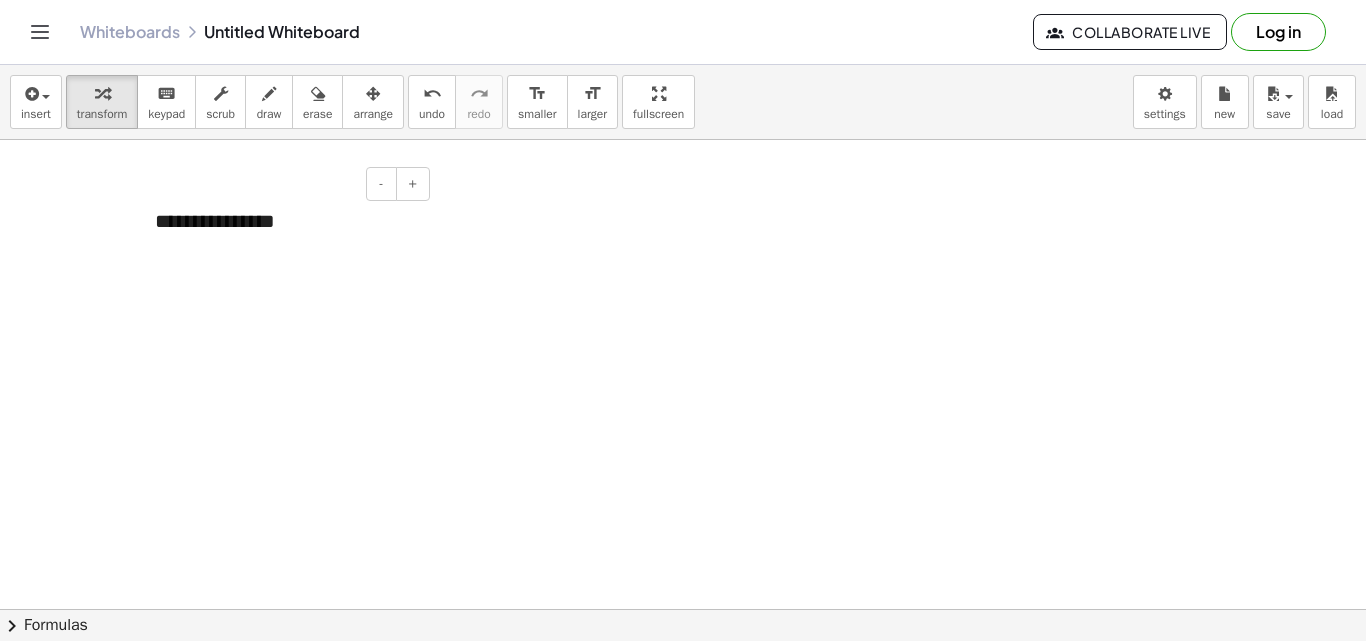 type 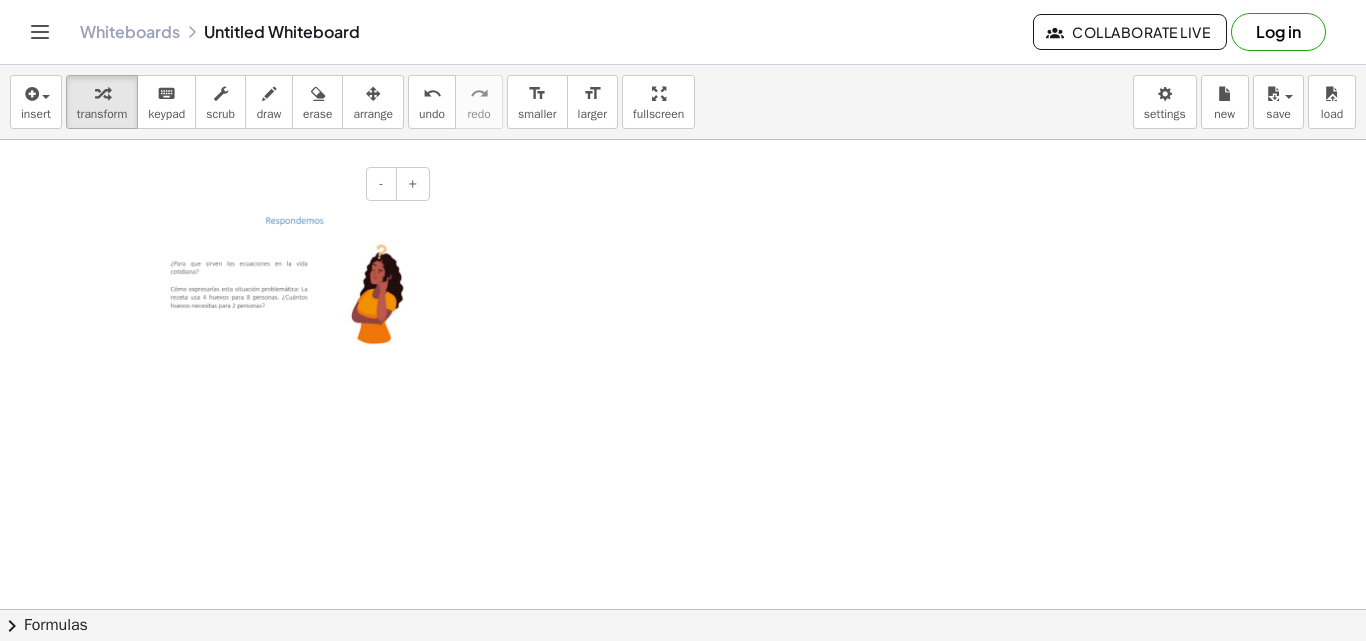 click at bounding box center [285, 285] 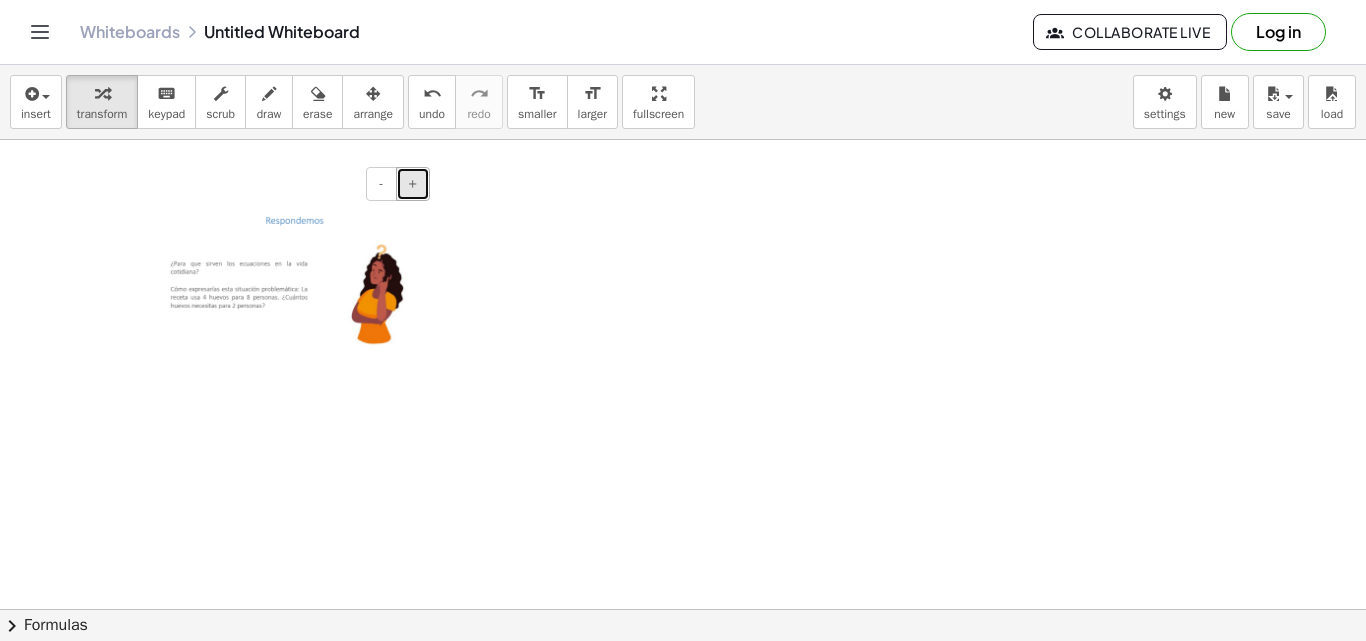 click on "+" at bounding box center [413, 183] 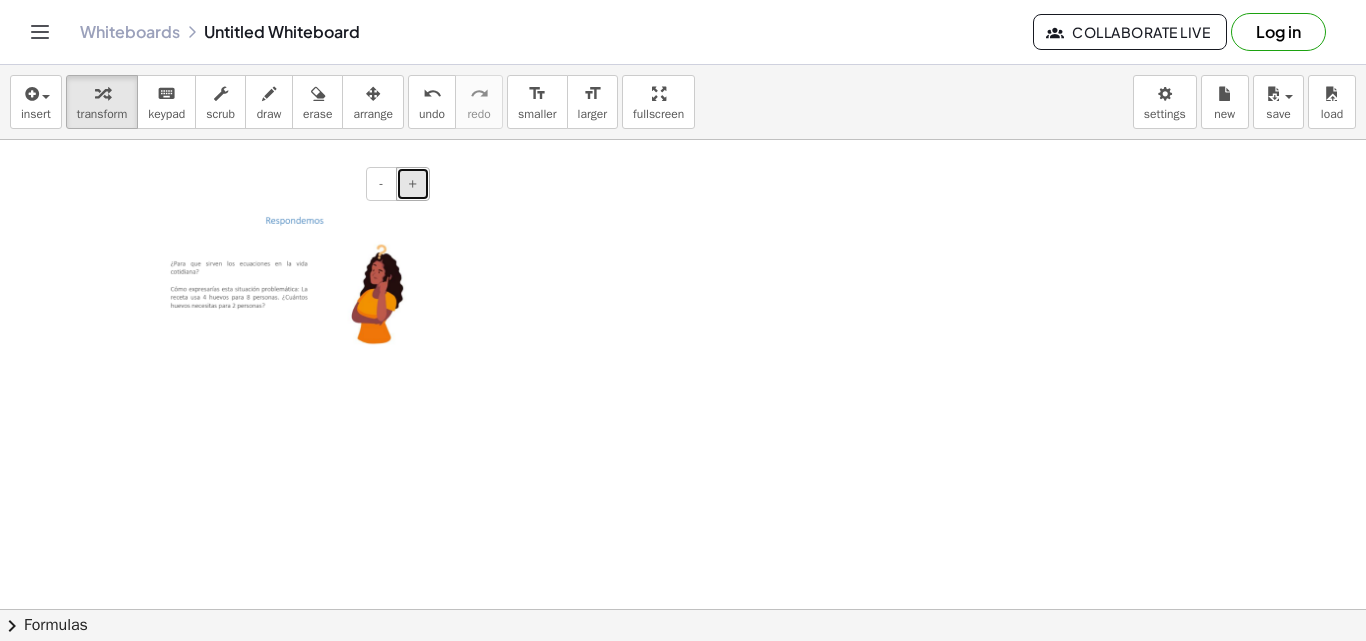 click on "+" at bounding box center [413, 183] 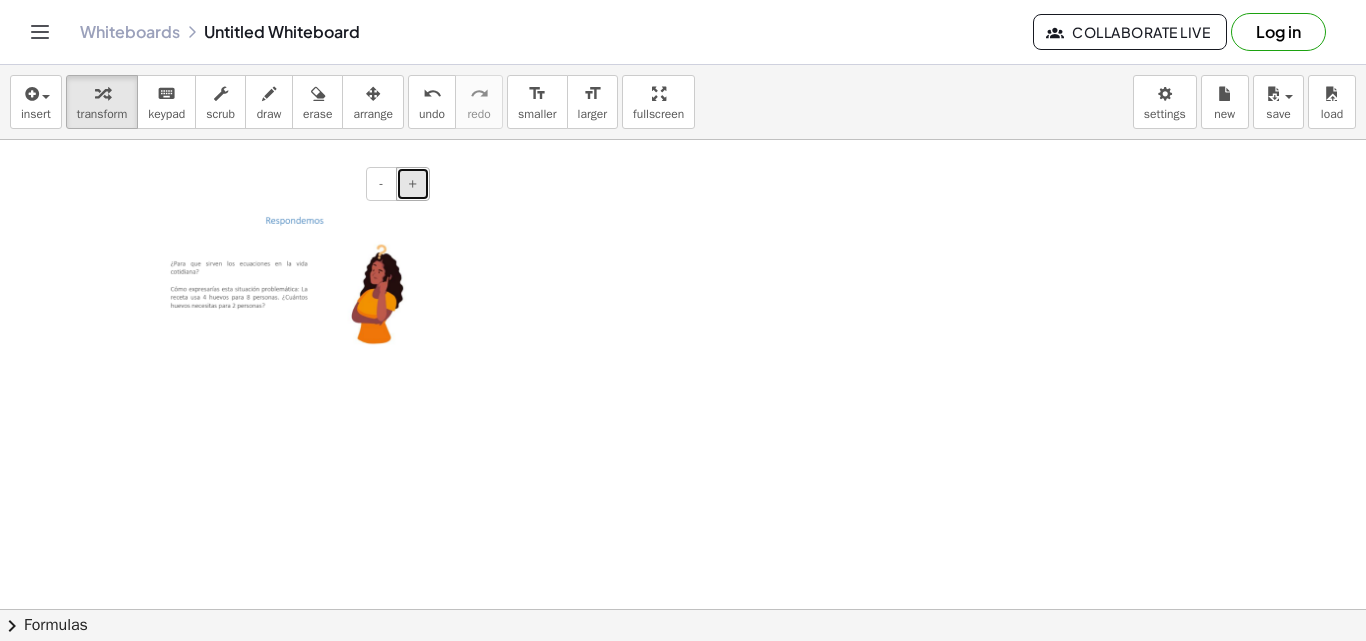 click on "+" at bounding box center [413, 183] 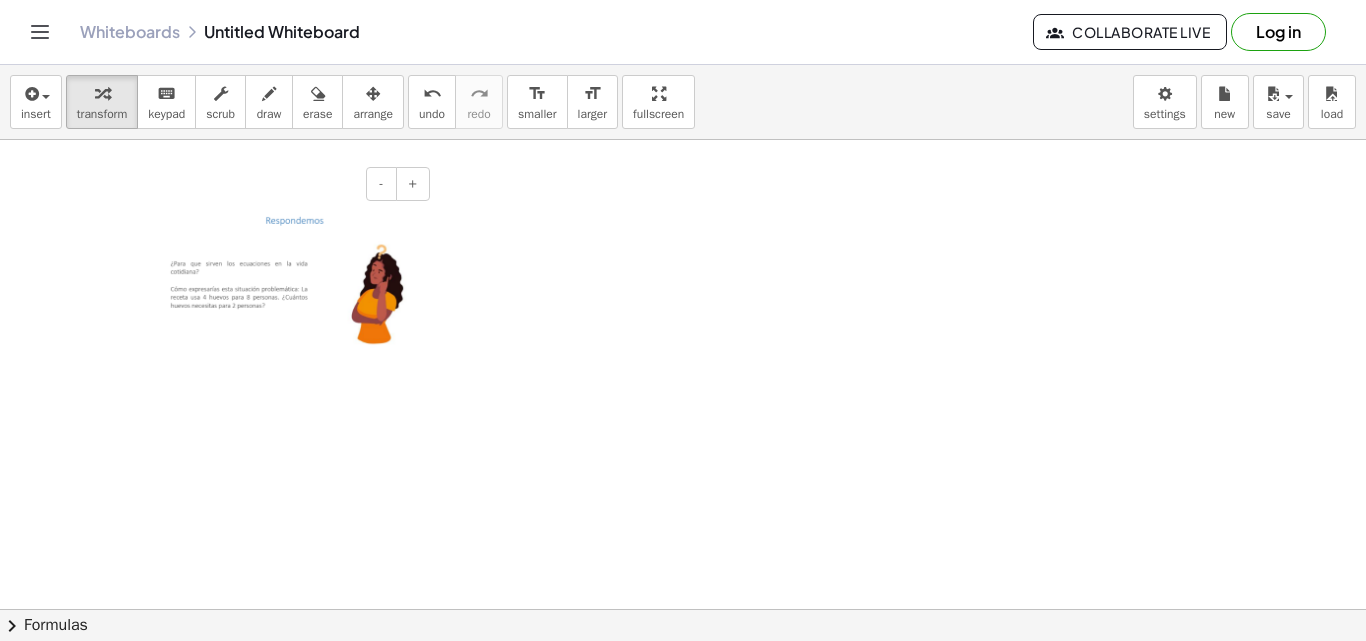 click at bounding box center [285, 285] 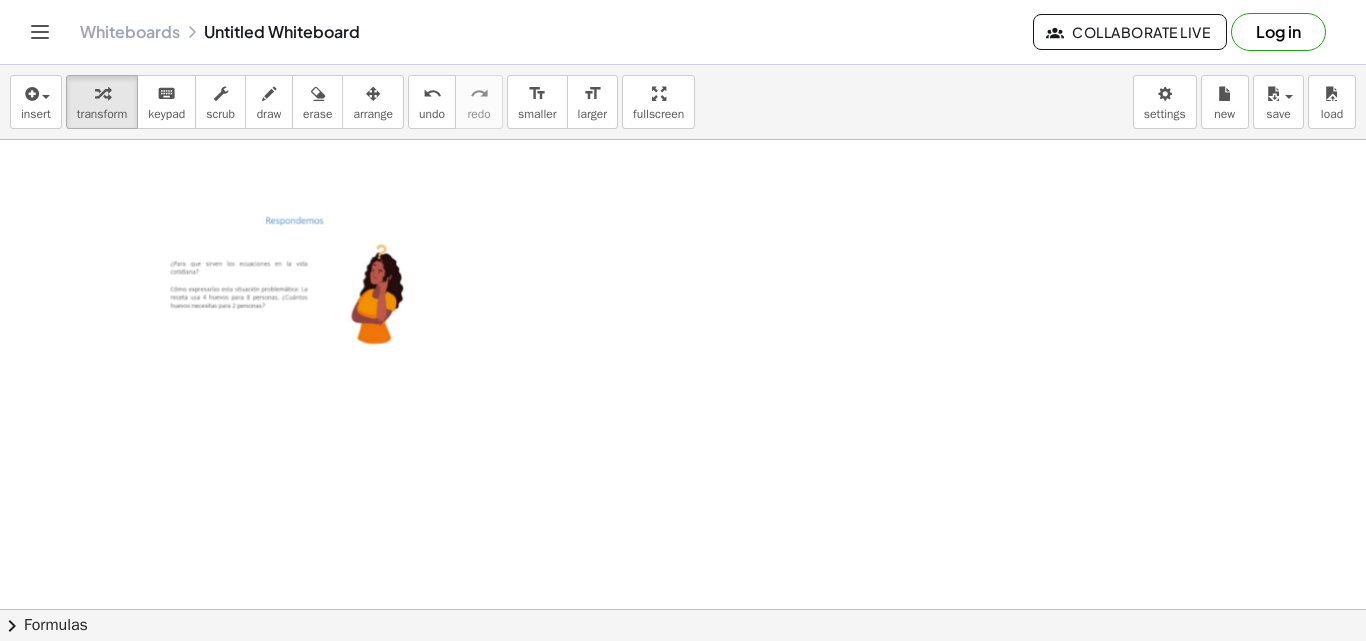 drag, startPoint x: 135, startPoint y: 187, endPoint x: 102, endPoint y: 176, distance: 34.785053 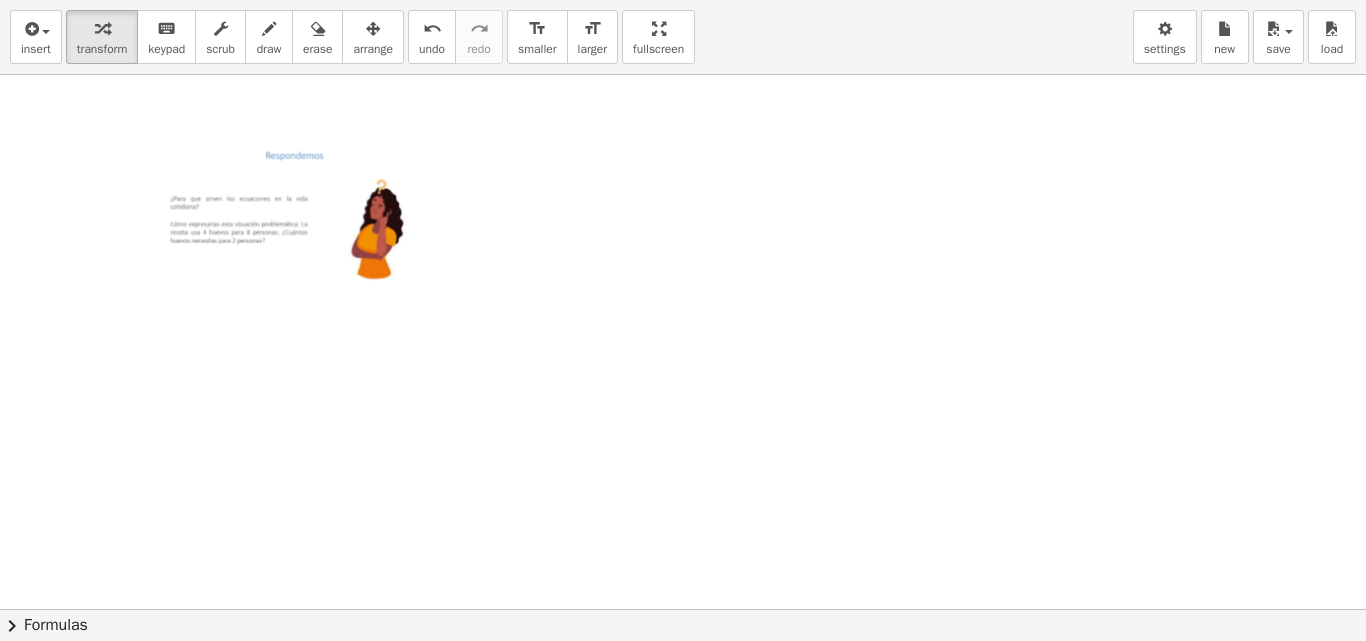 click on "insert select one: Math Expression Function Text Youtube Video Graphing Geometry Geometry 3D transform keyboard keypad scrub draw erase arrange undo undo redo redo format_size smaller format_size larger fullscreen load   save new settings - + × chevron_right  Formulas
Drag one side of a formula onto a highlighted expression on the canvas to apply it.
Quadratic Formula
+ · a · x 2 + · b · x + c = 0
⇔
x = · ( − b ± 2 √ ( + b 2 − · 4 · a · c ) ) · 2 · a
+ x 2 + · p · x + q = 0
⇔
x = − · p · 2 ± 2 √ ( + ( · p · 2 ) 2 − q )
Manually Factoring a Quadratic
+ x 2 + · b · x + c
· ( + x + ⬚ ) (" at bounding box center (683, 320) 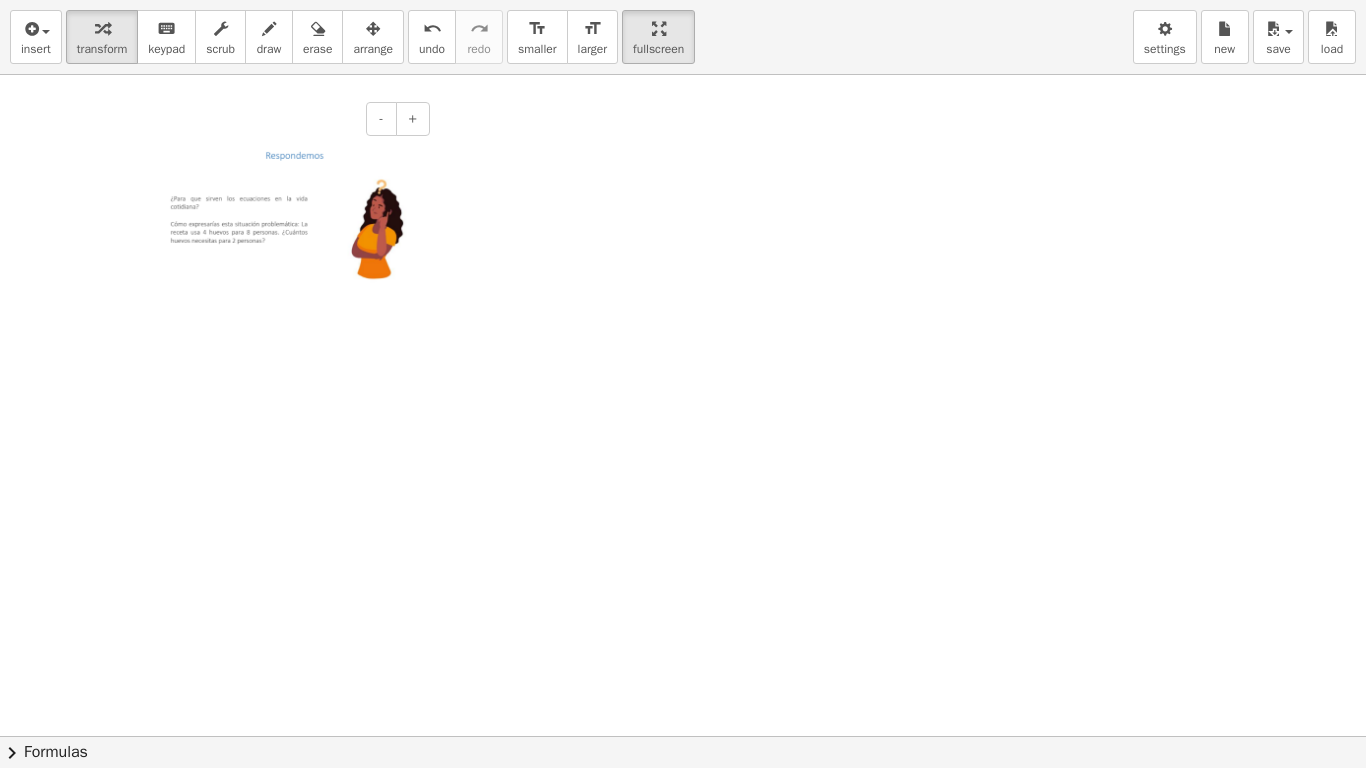 click at bounding box center [285, 220] 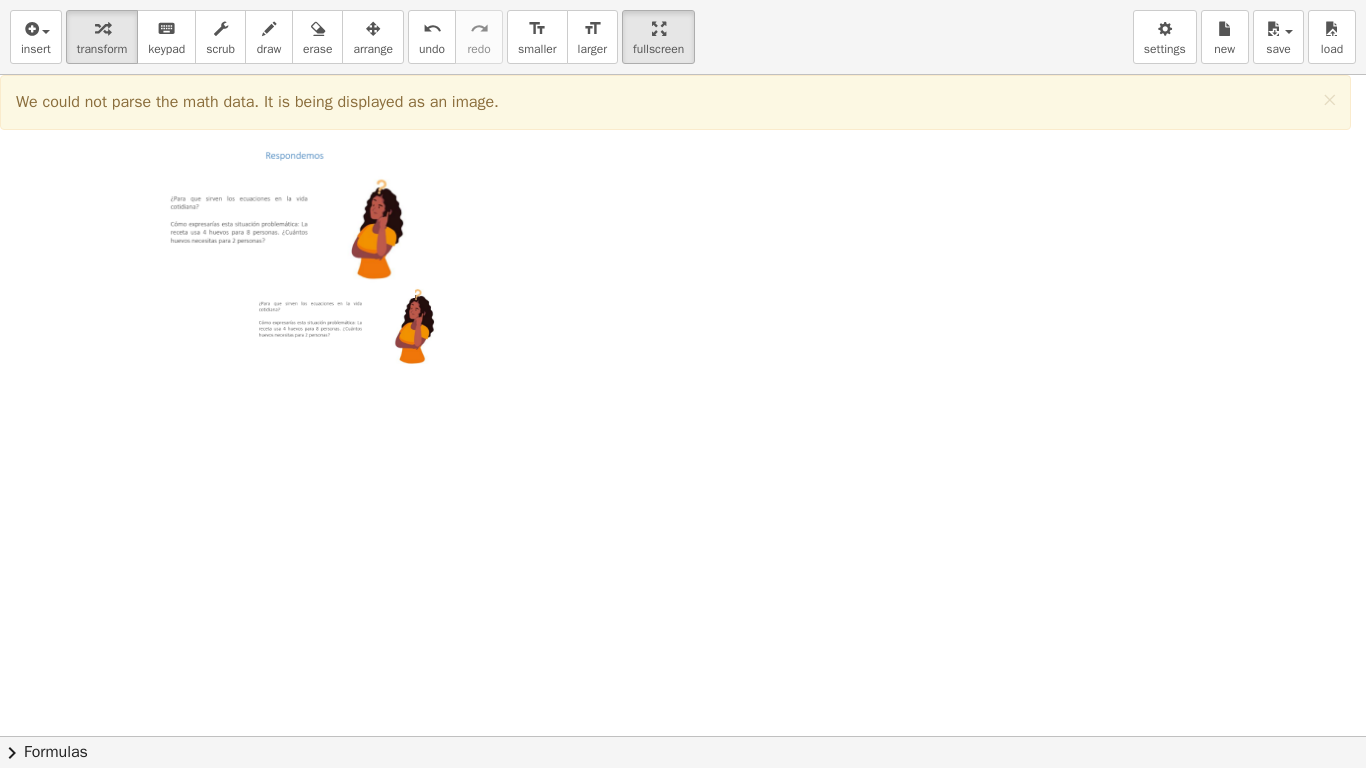 click at bounding box center (683, 736) 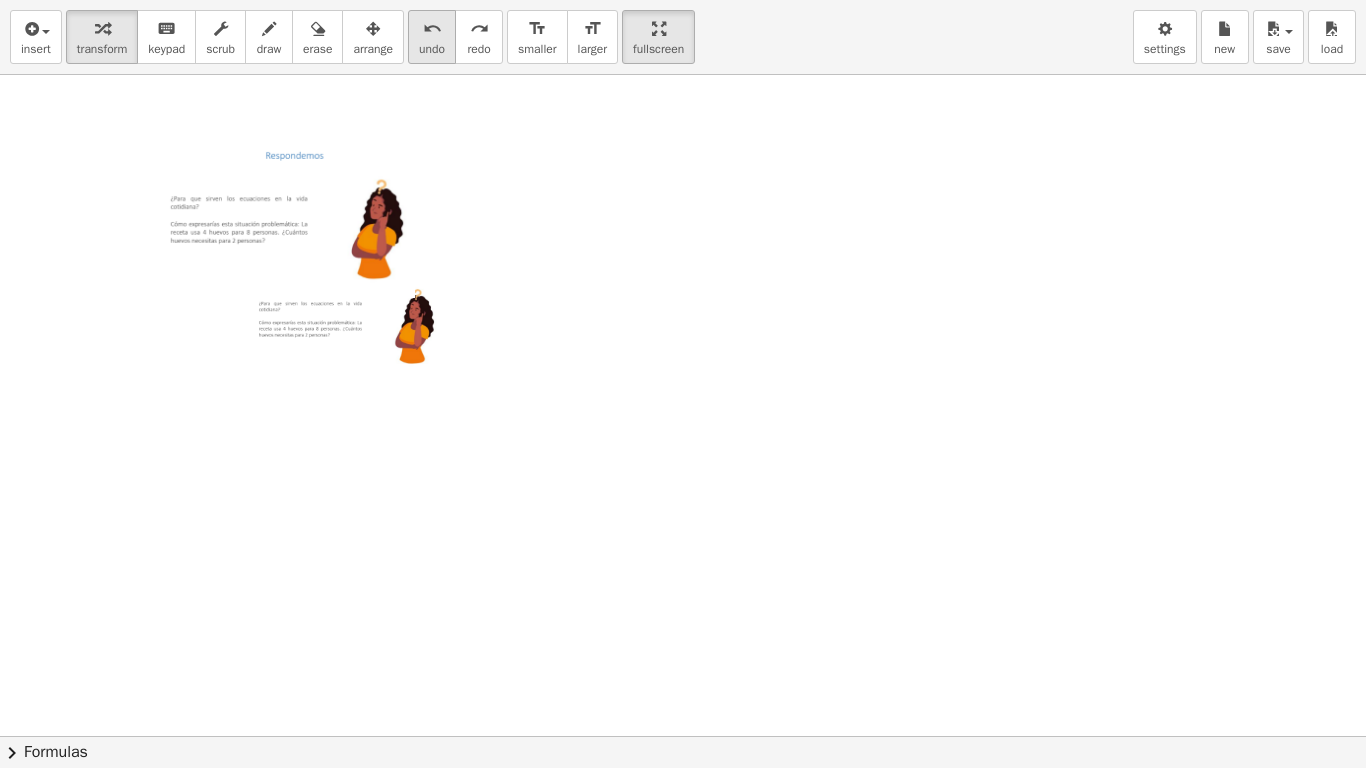 click on "undo" at bounding box center [432, 29] 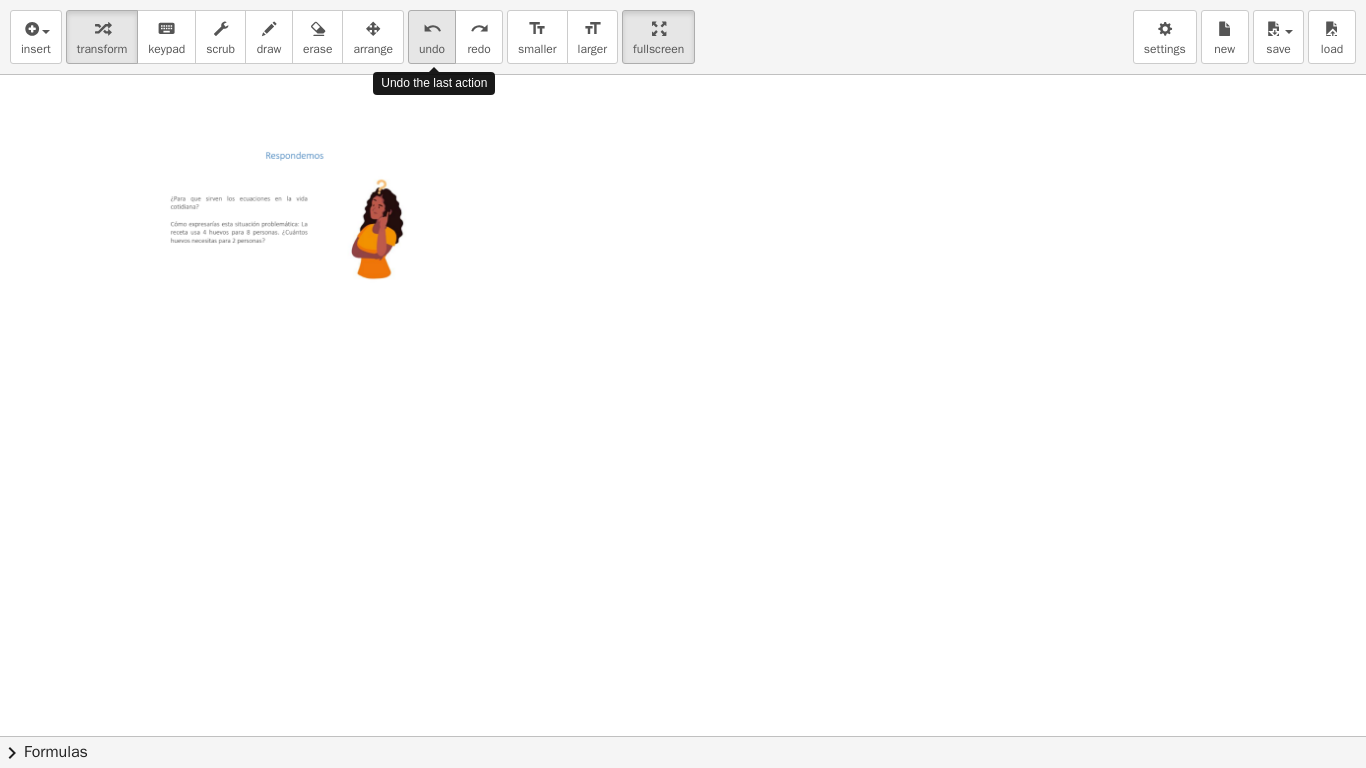 click on "undo" at bounding box center (432, 29) 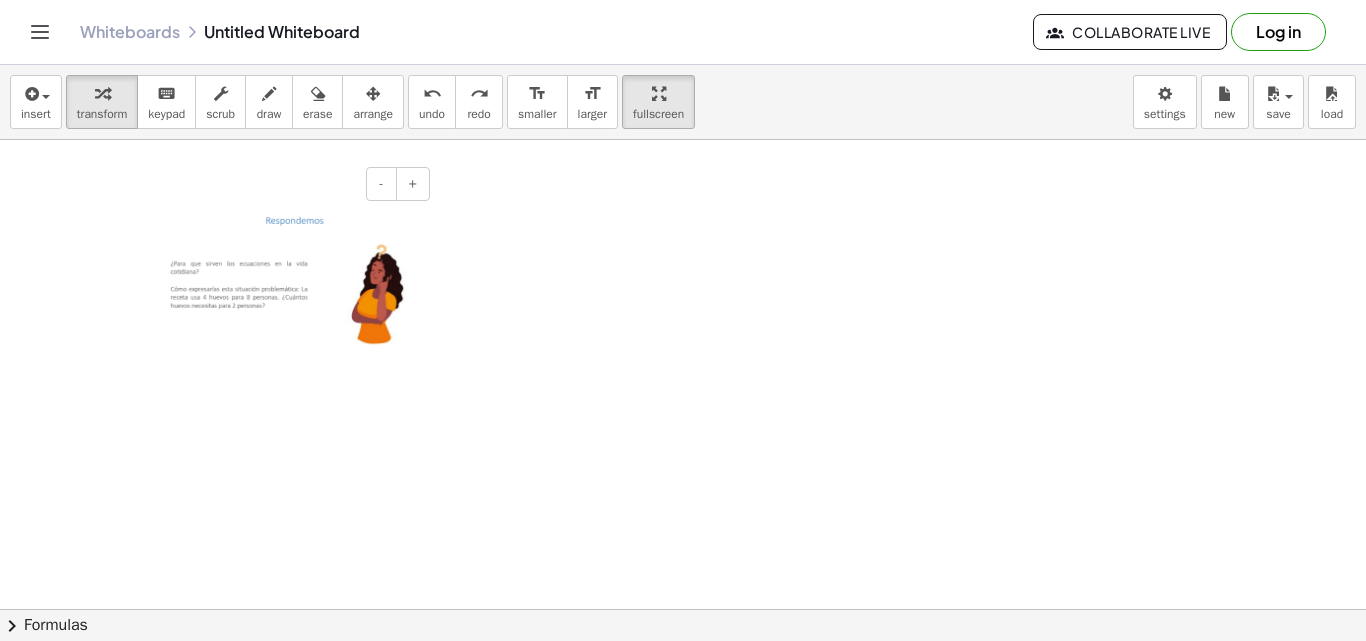 click at bounding box center (285, 285) 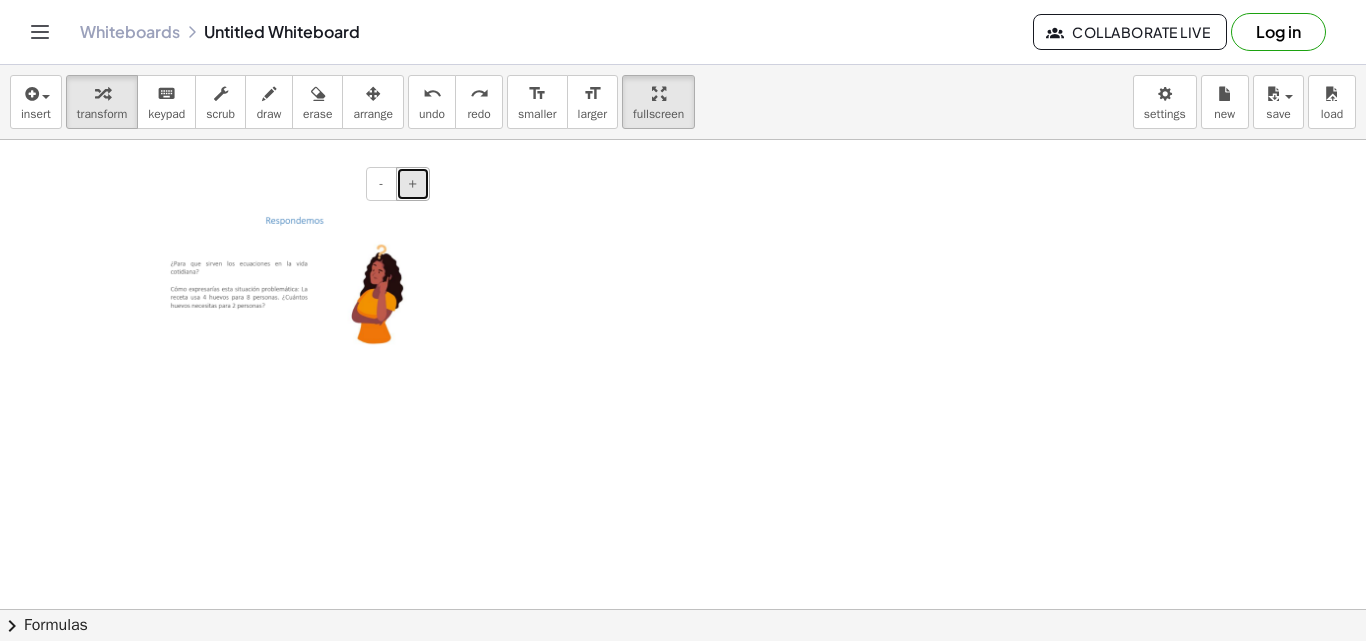 click on "+" at bounding box center (413, 183) 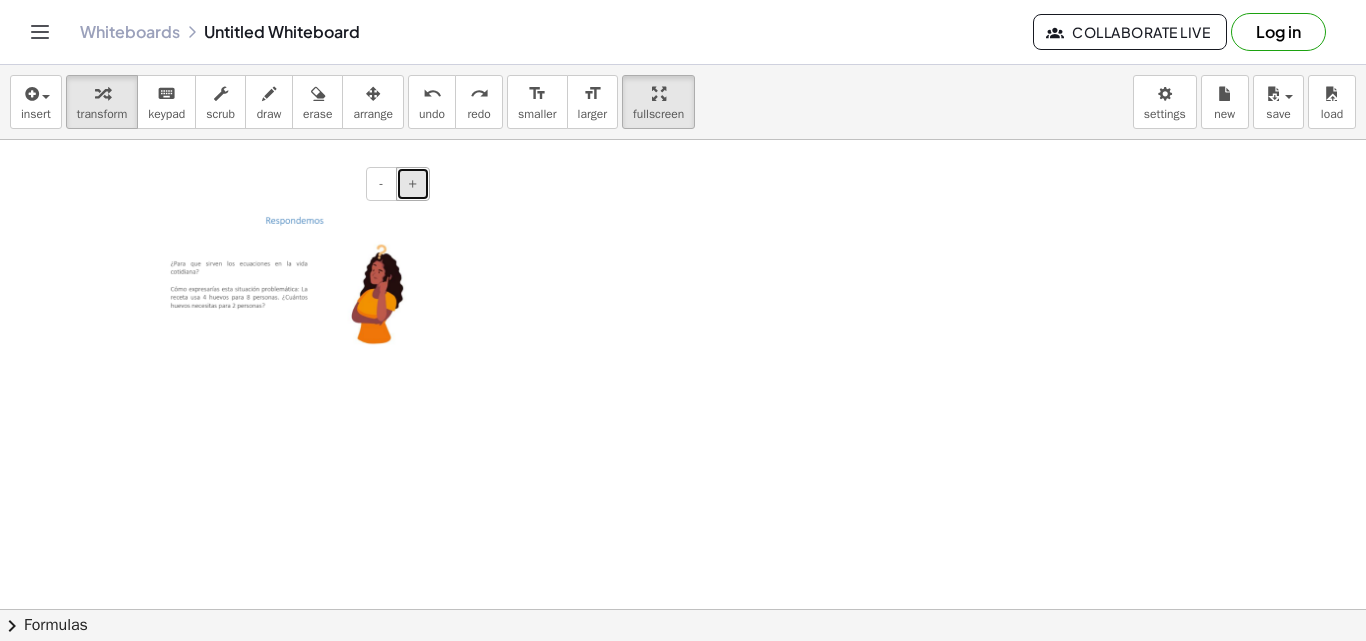 click on "+" at bounding box center [413, 183] 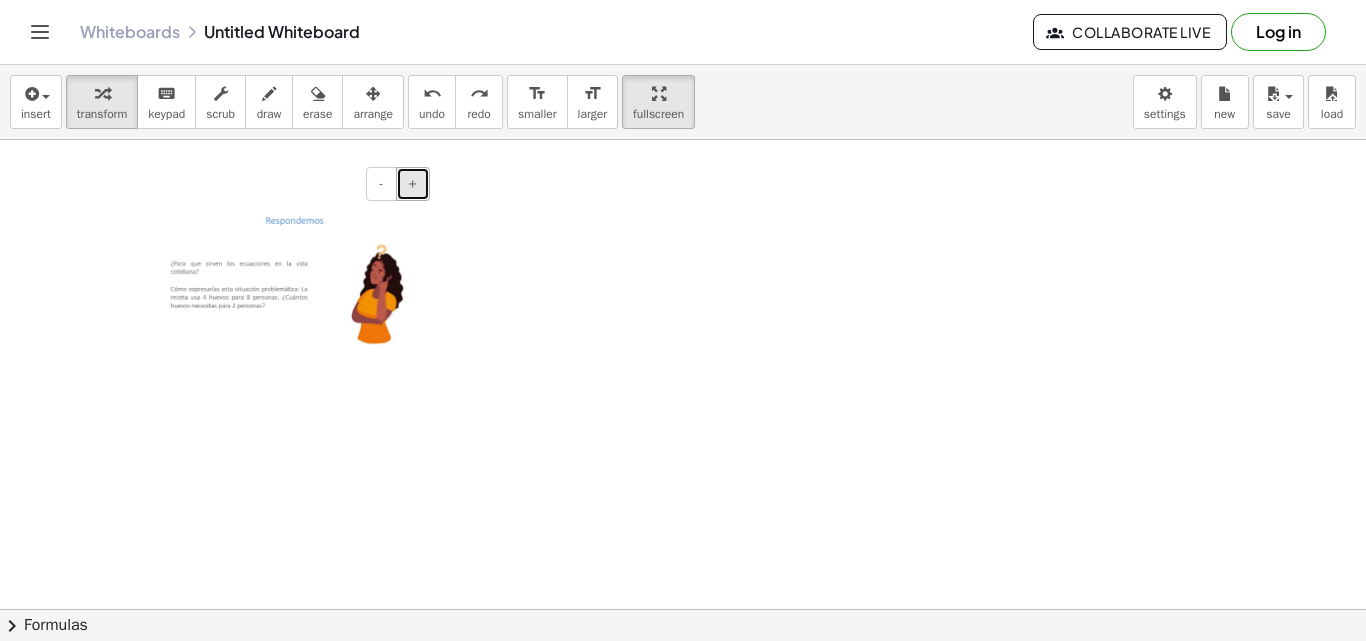 click on "+" at bounding box center [413, 183] 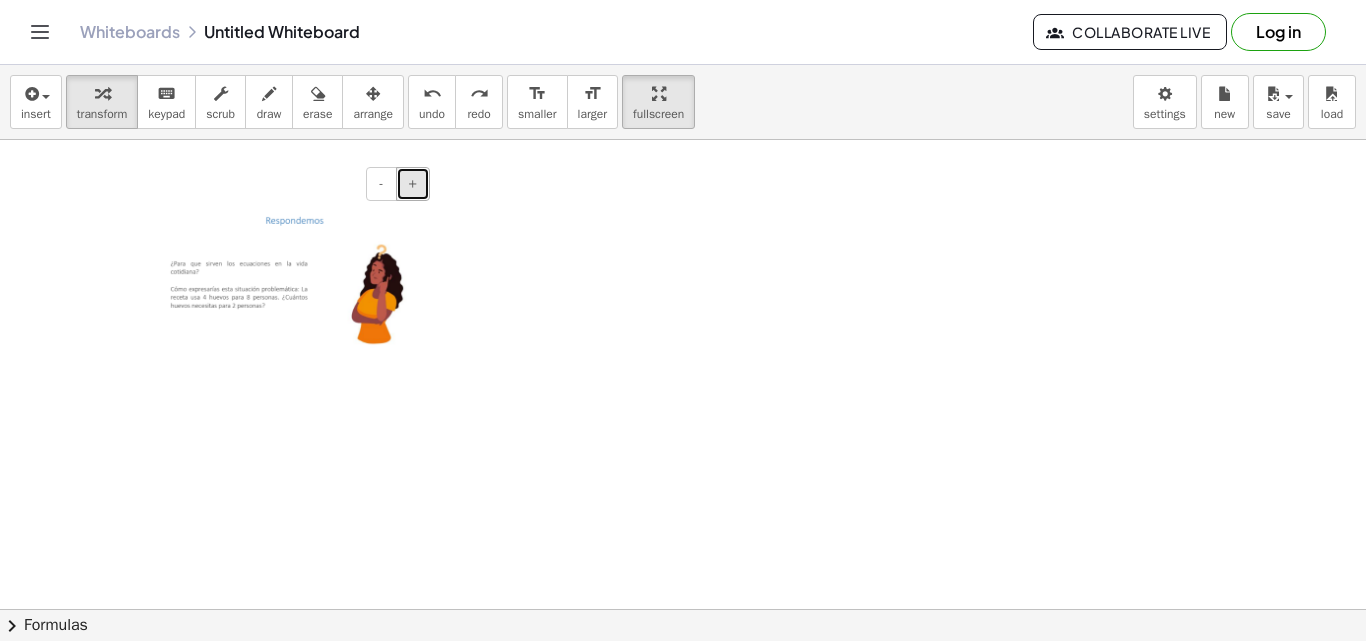 click on "+" at bounding box center (413, 183) 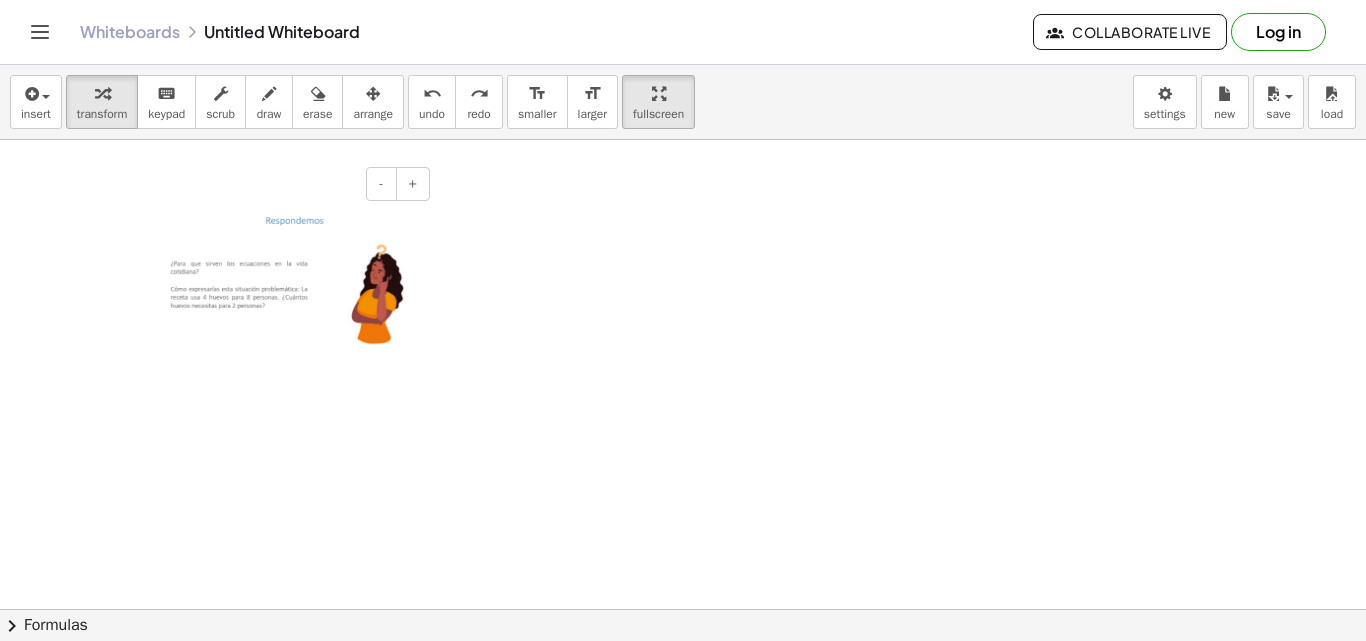 click at bounding box center [285, 285] 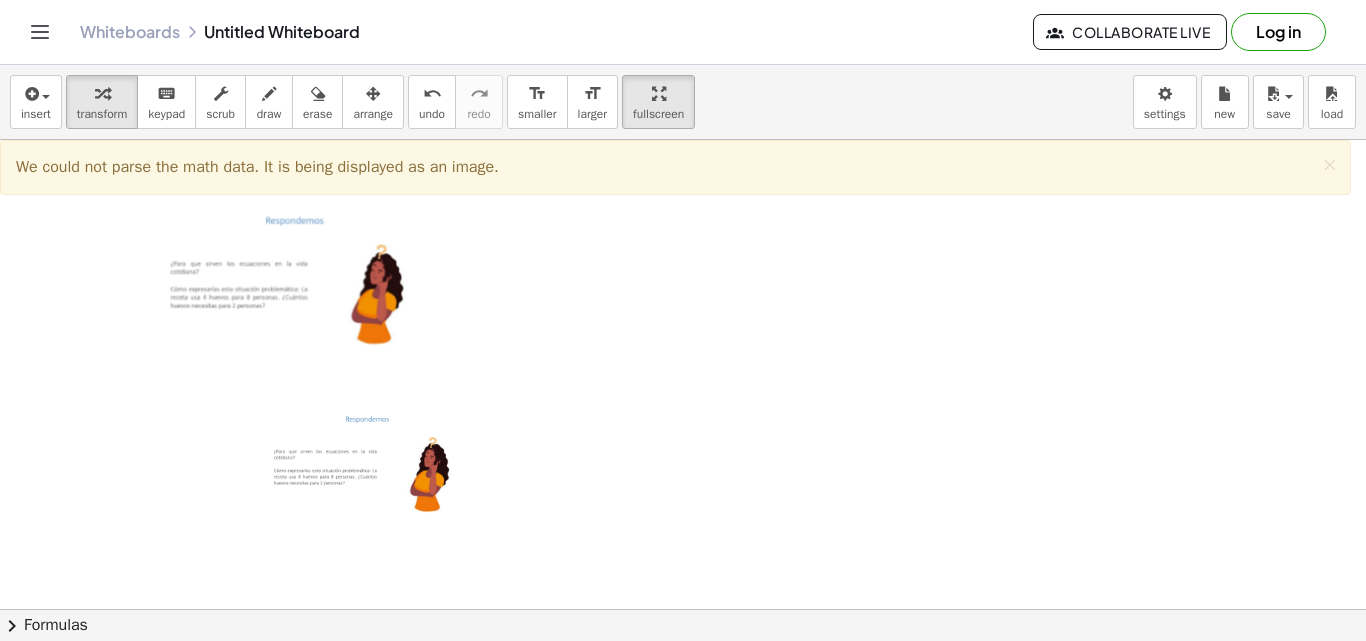 click at bounding box center (362, 469) 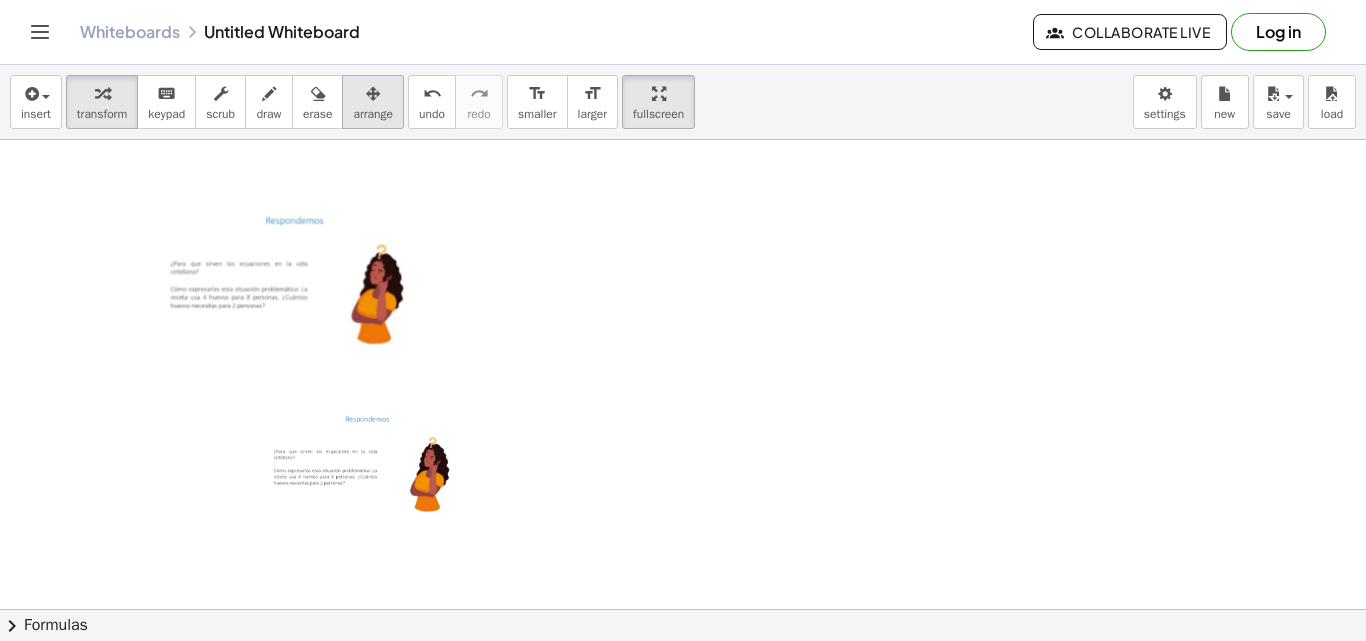 click at bounding box center [373, 94] 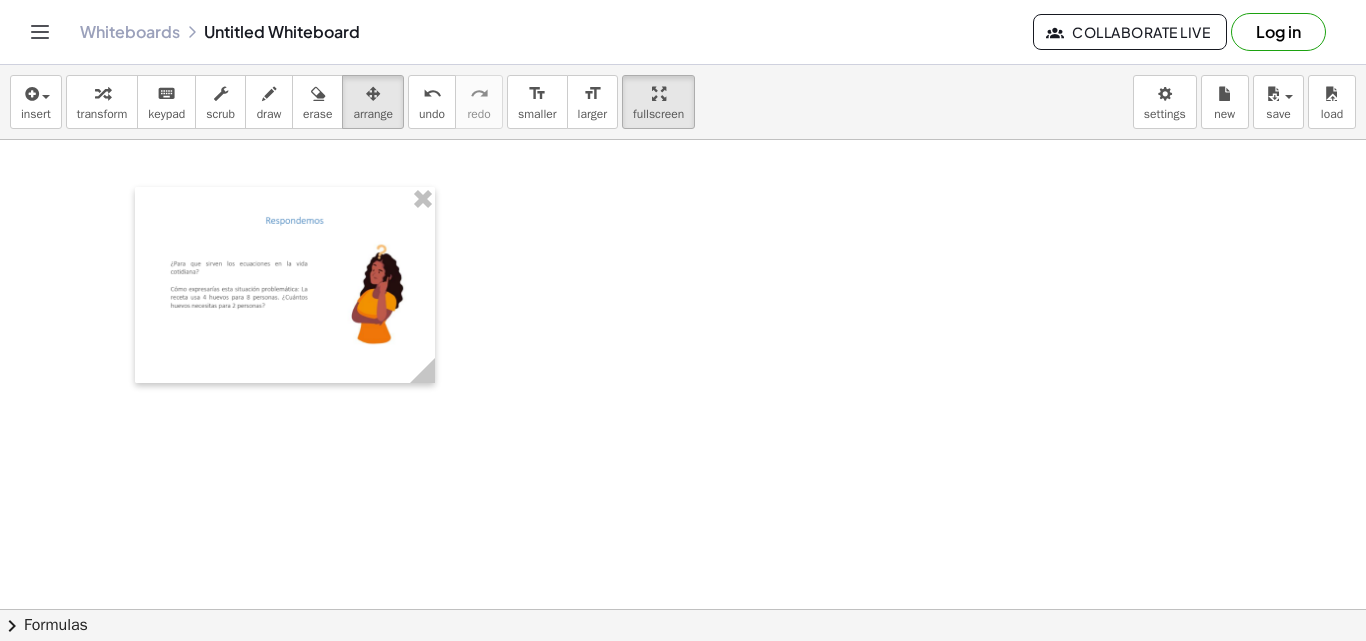 click at bounding box center (683, 674) 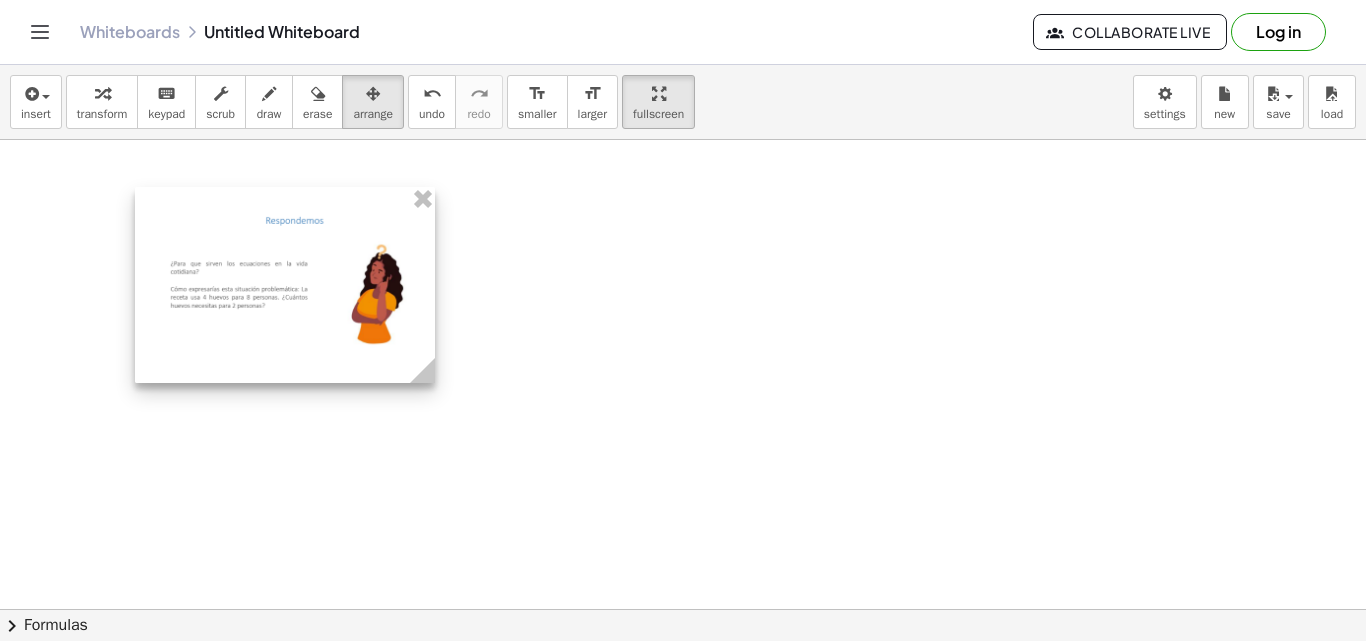 click at bounding box center (285, 285) 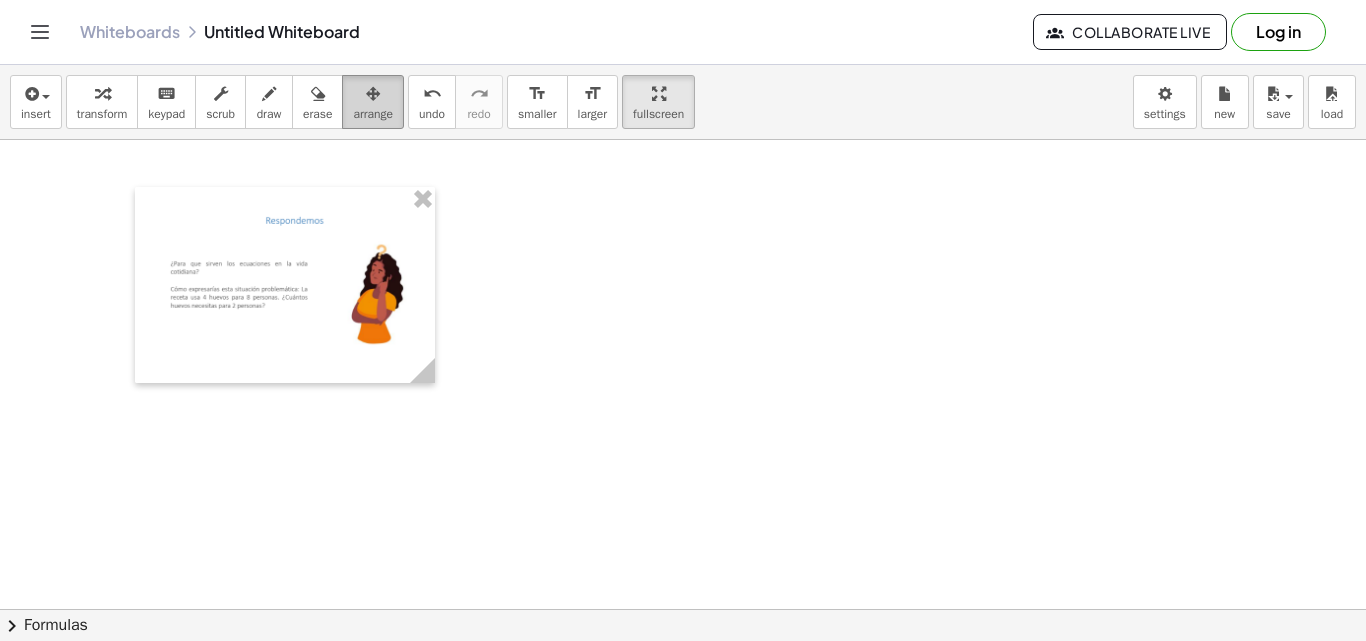 click at bounding box center [373, 94] 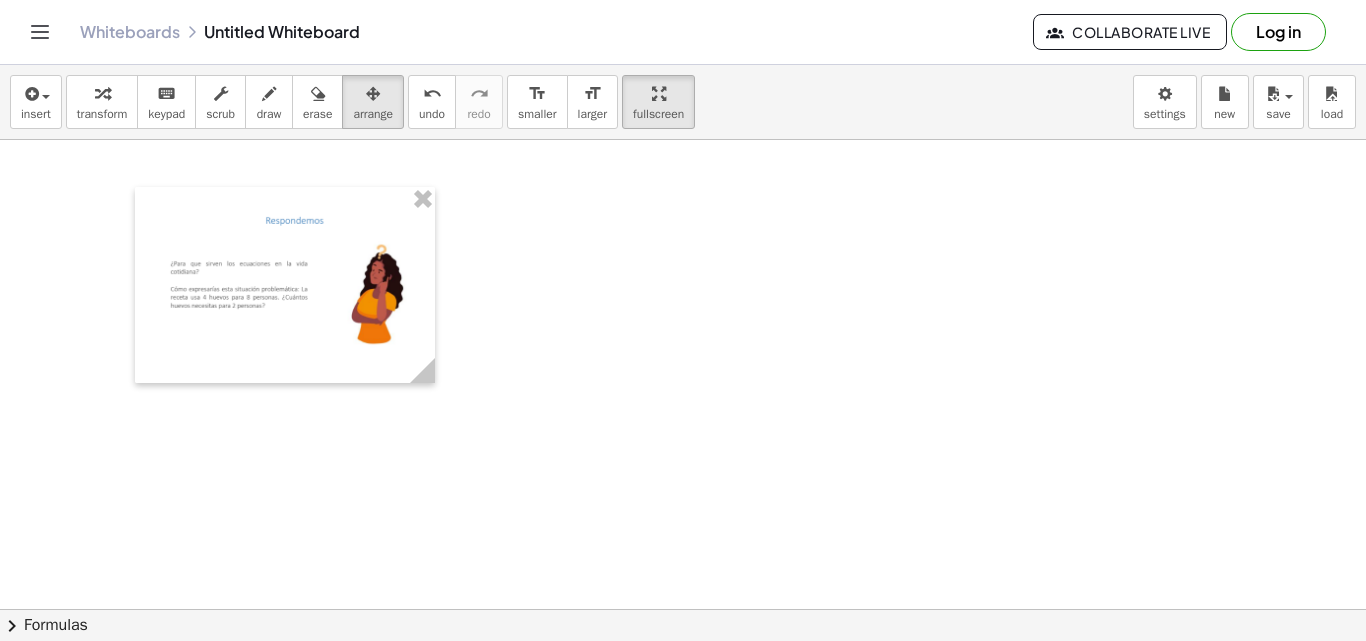 click at bounding box center (683, 674) 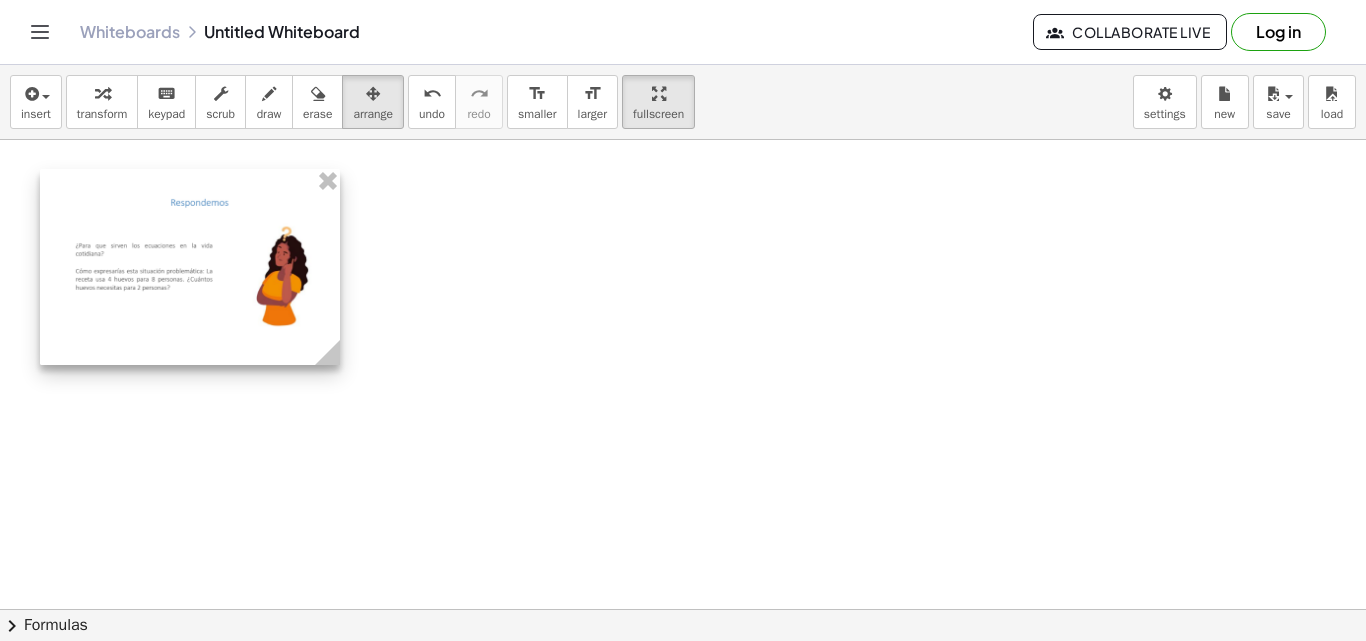 drag, startPoint x: 288, startPoint y: 205, endPoint x: 193, endPoint y: 187, distance: 96.69022 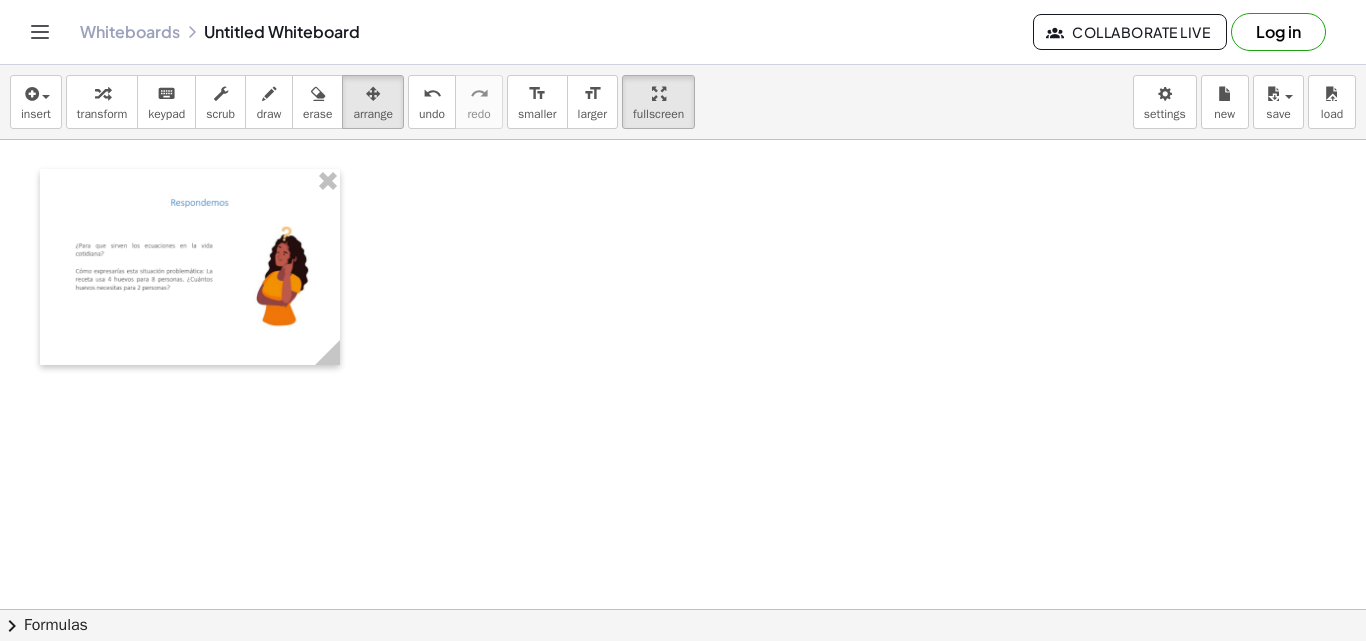 click at bounding box center (683, 674) 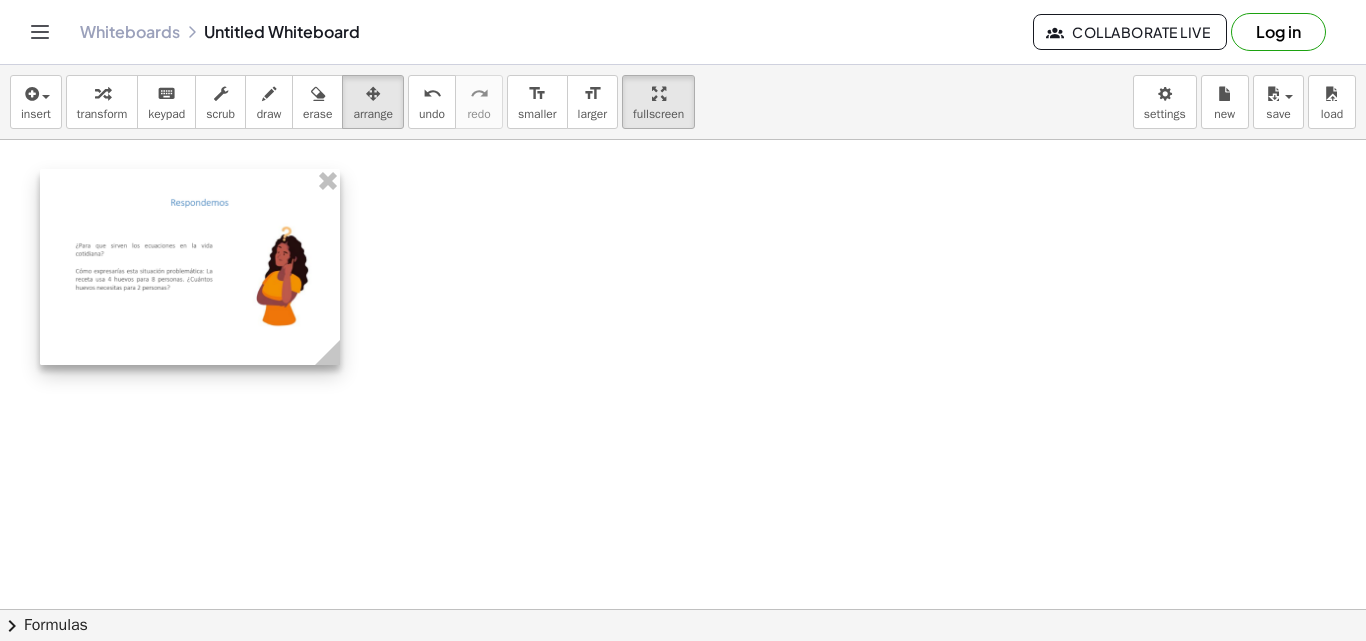 click 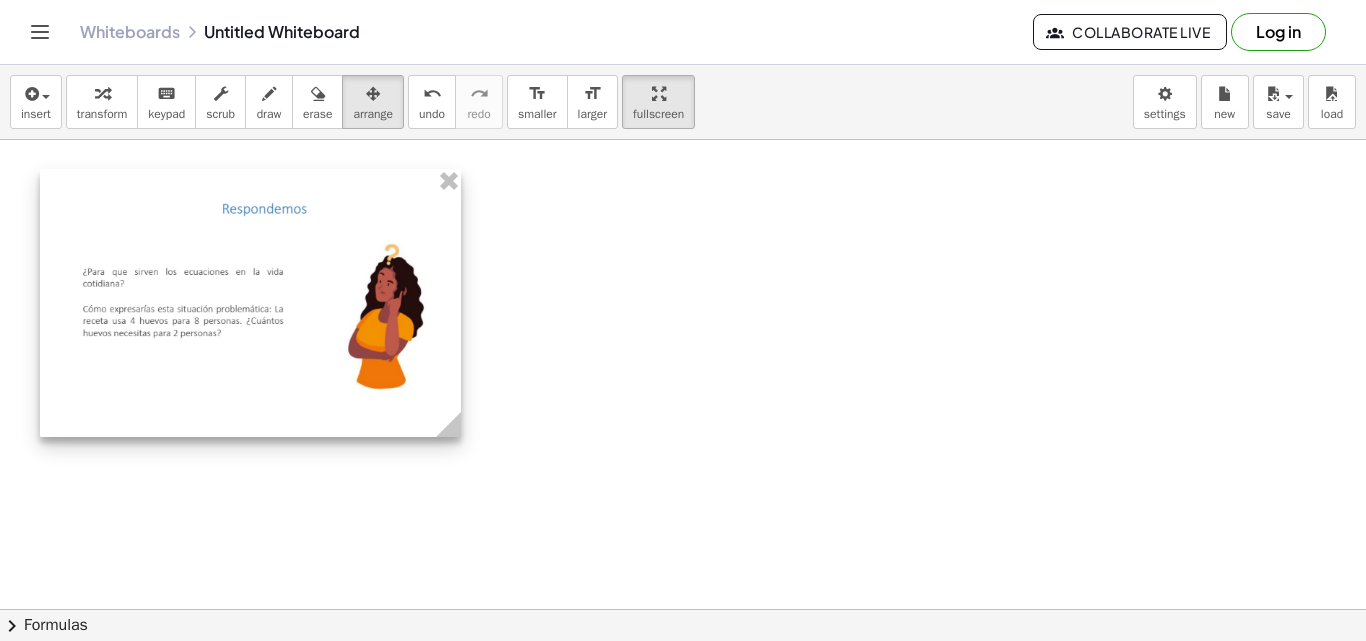 drag, startPoint x: 333, startPoint y: 362, endPoint x: 454, endPoint y: 463, distance: 157.61345 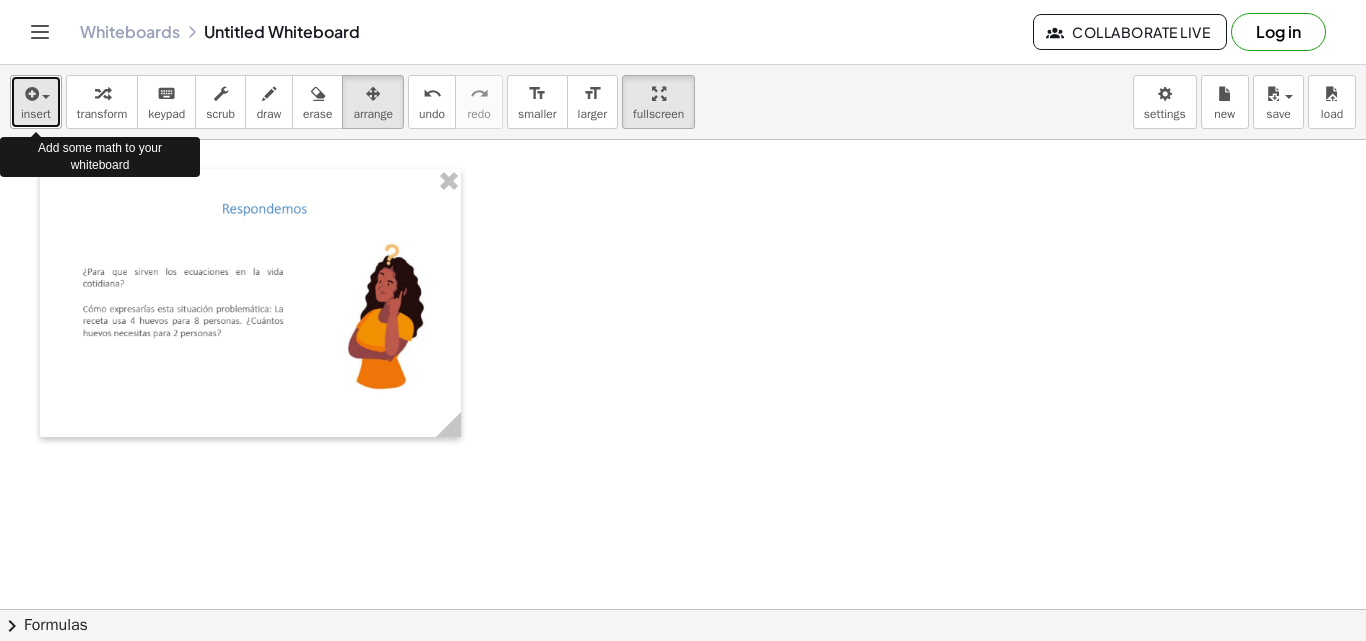 click at bounding box center (30, 94) 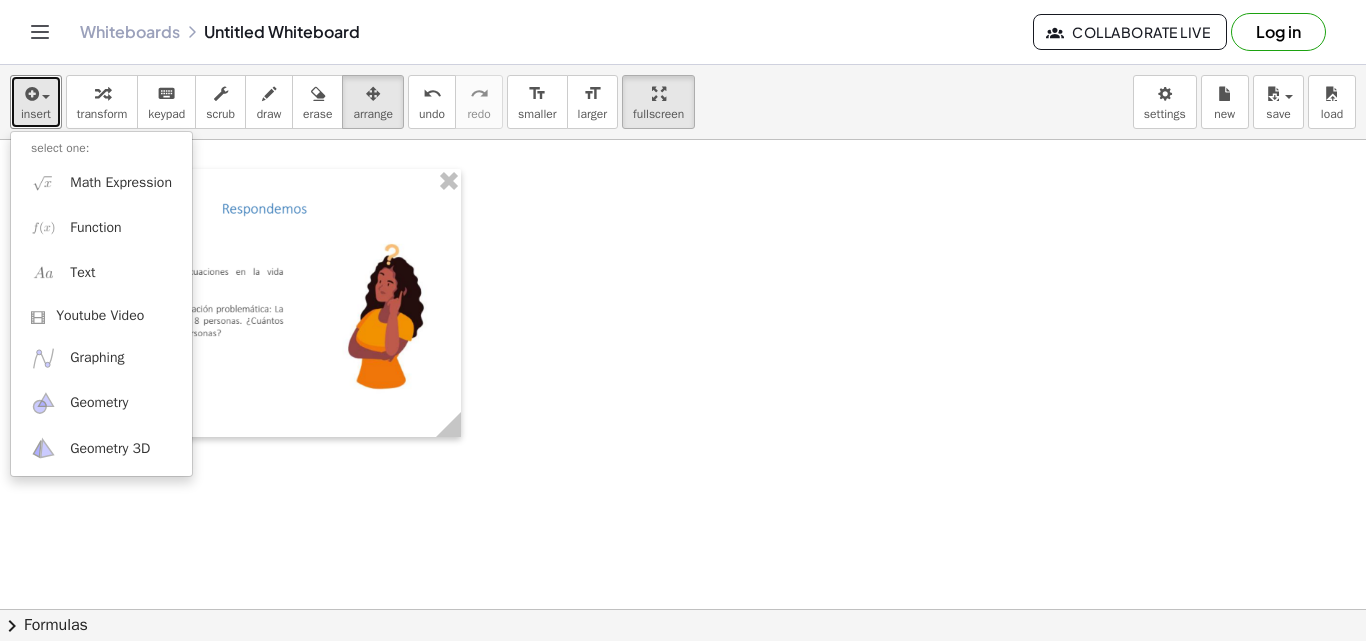 click at bounding box center (683, 674) 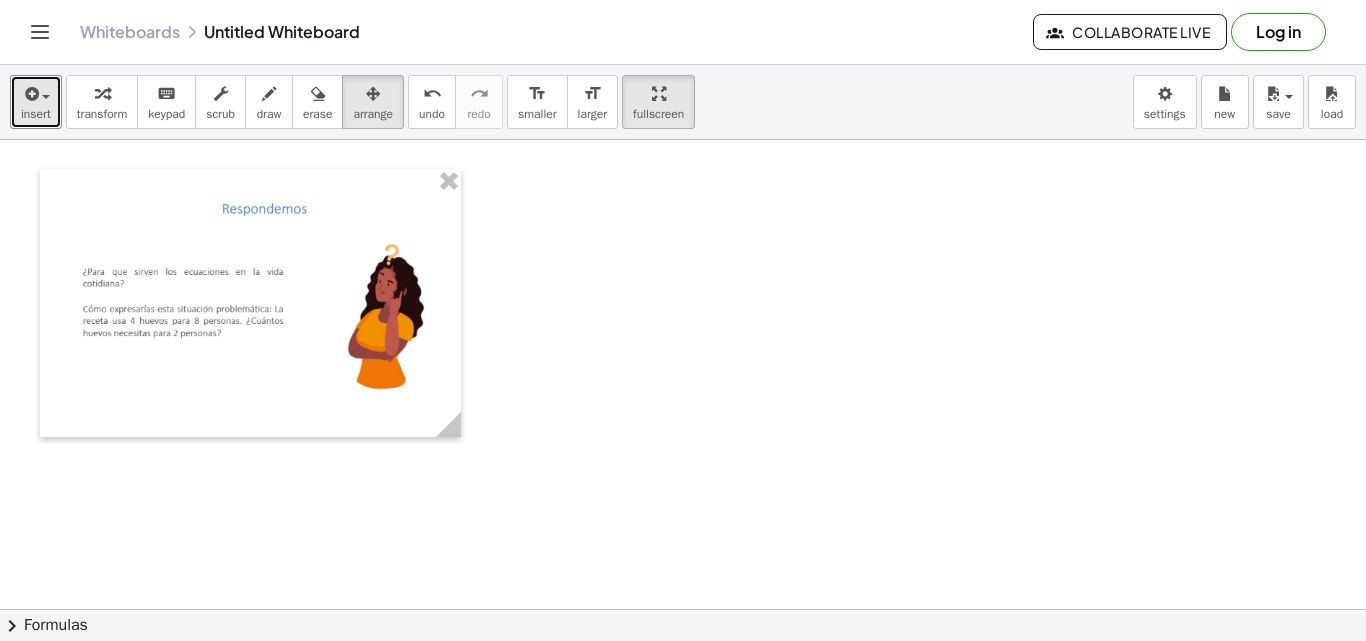 type 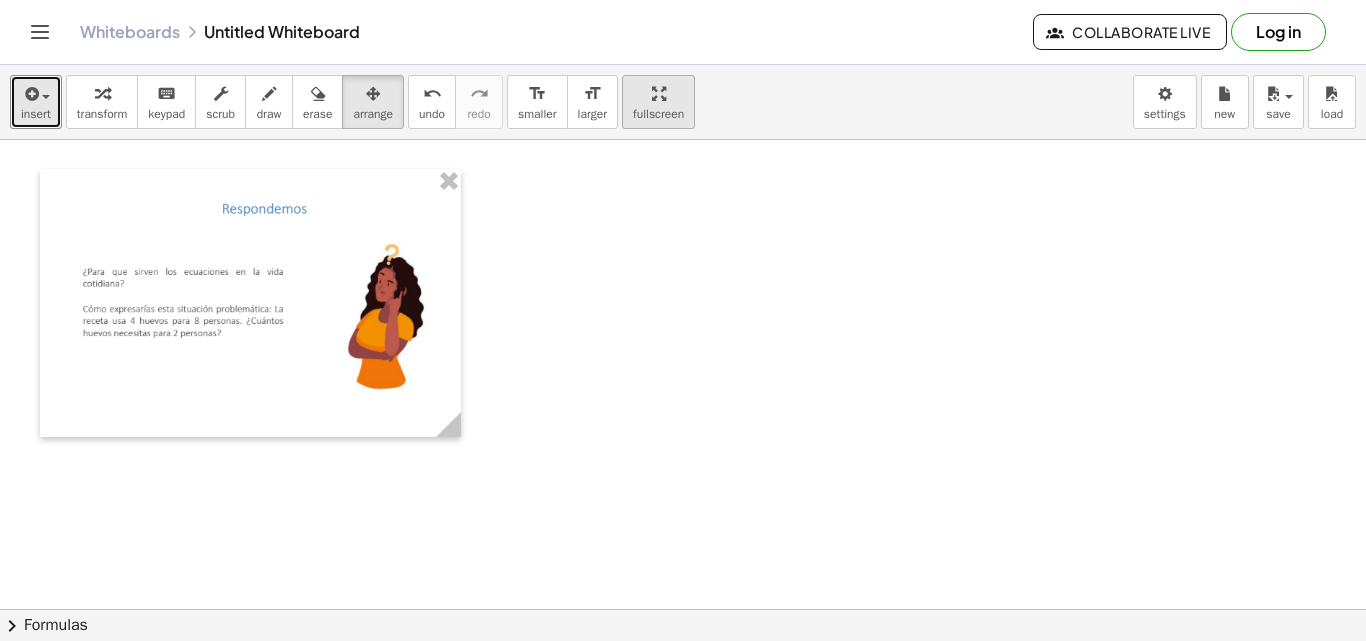 click on "fullscreen" at bounding box center (658, 114) 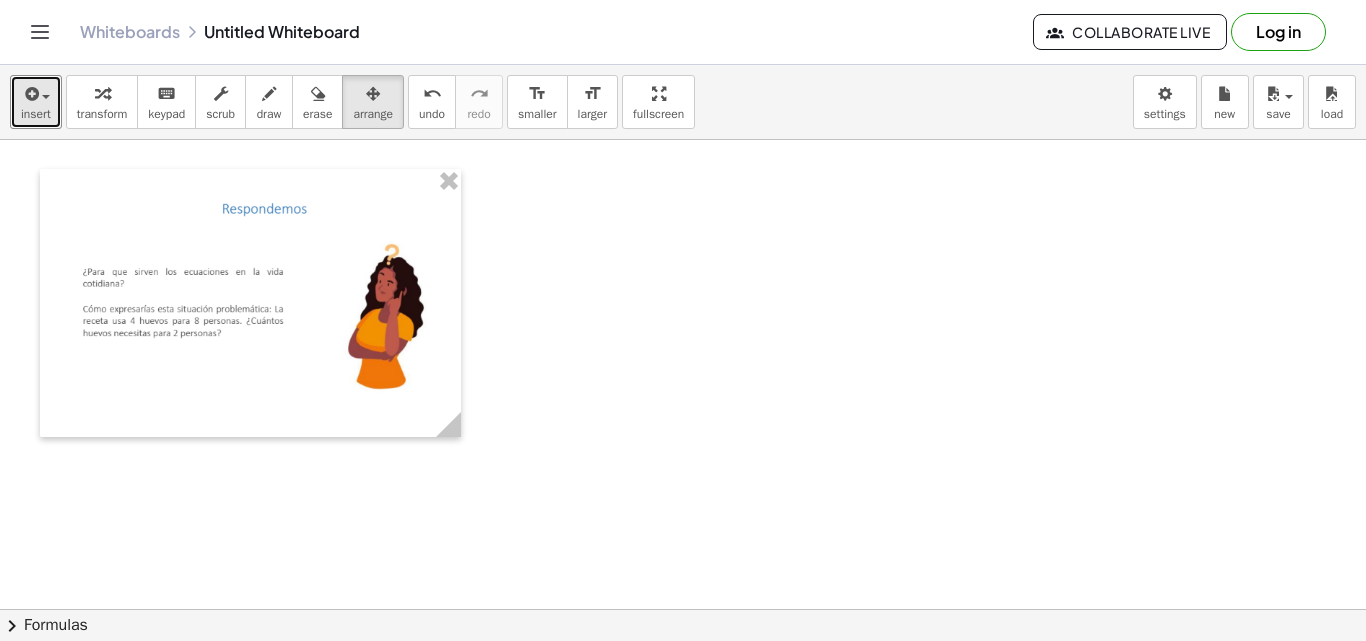 click at bounding box center (683, 674) 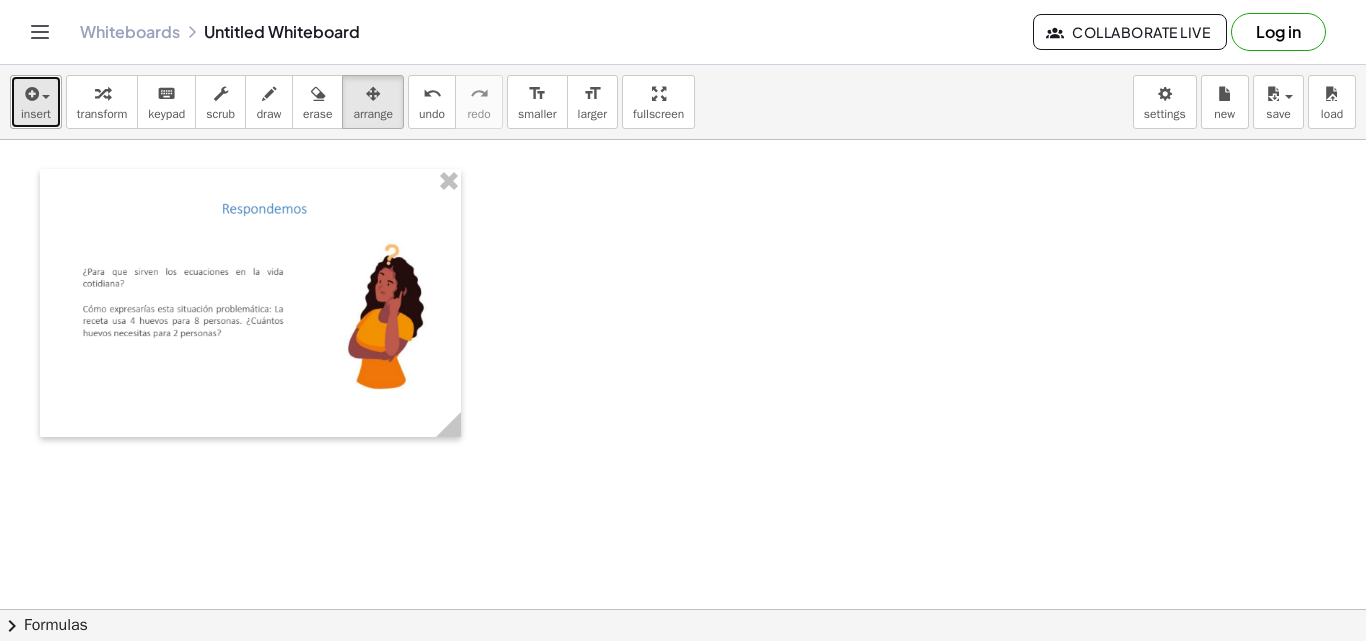 click at bounding box center (30, 94) 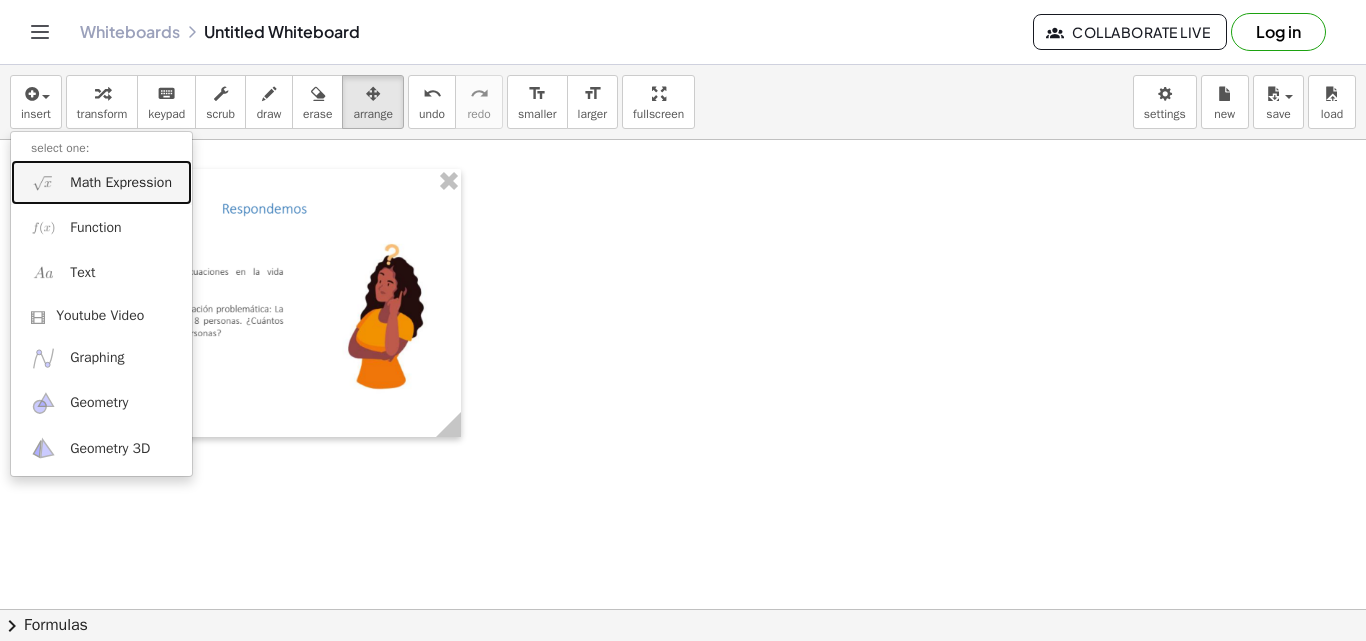 click on "Math Expression" at bounding box center [121, 183] 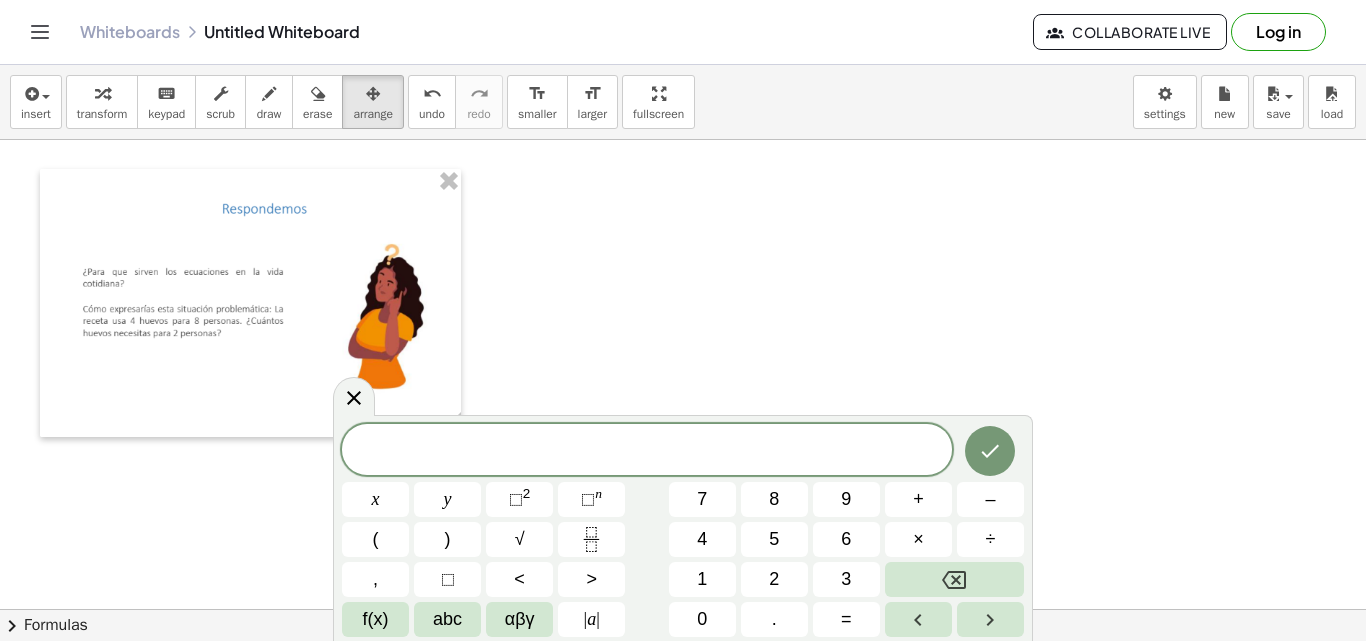 drag, startPoint x: 756, startPoint y: 416, endPoint x: 856, endPoint y: 429, distance: 100.84146 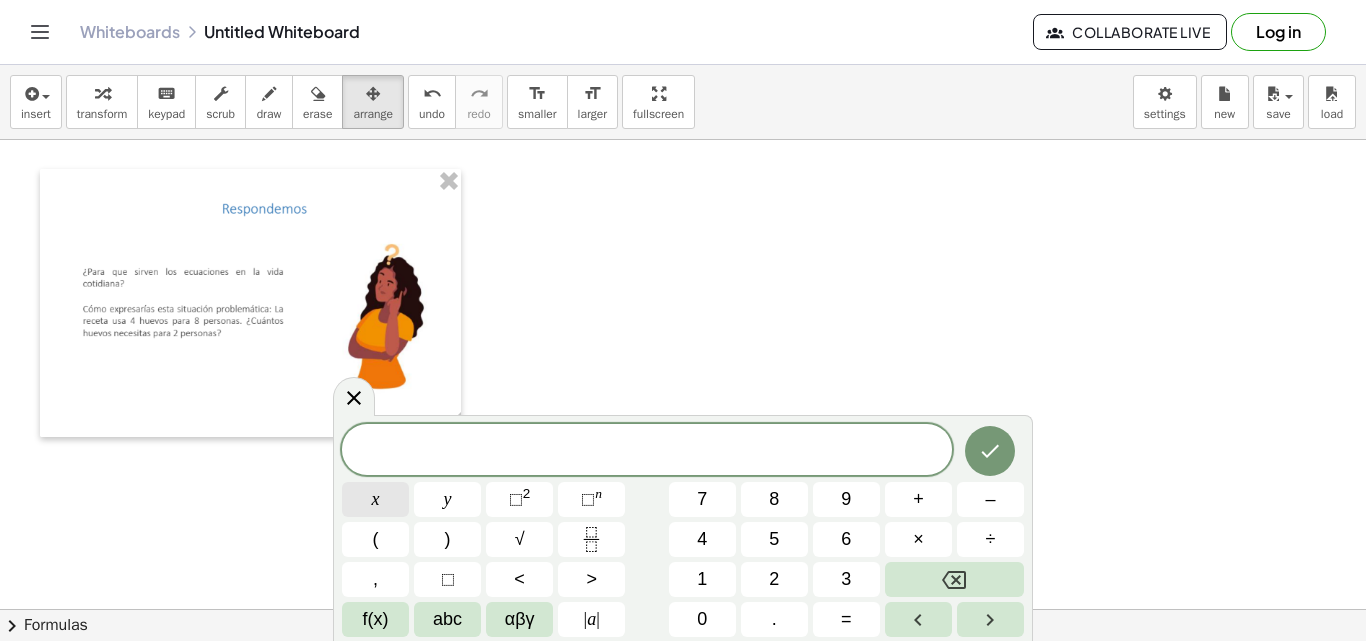 click on "x" at bounding box center [376, 499] 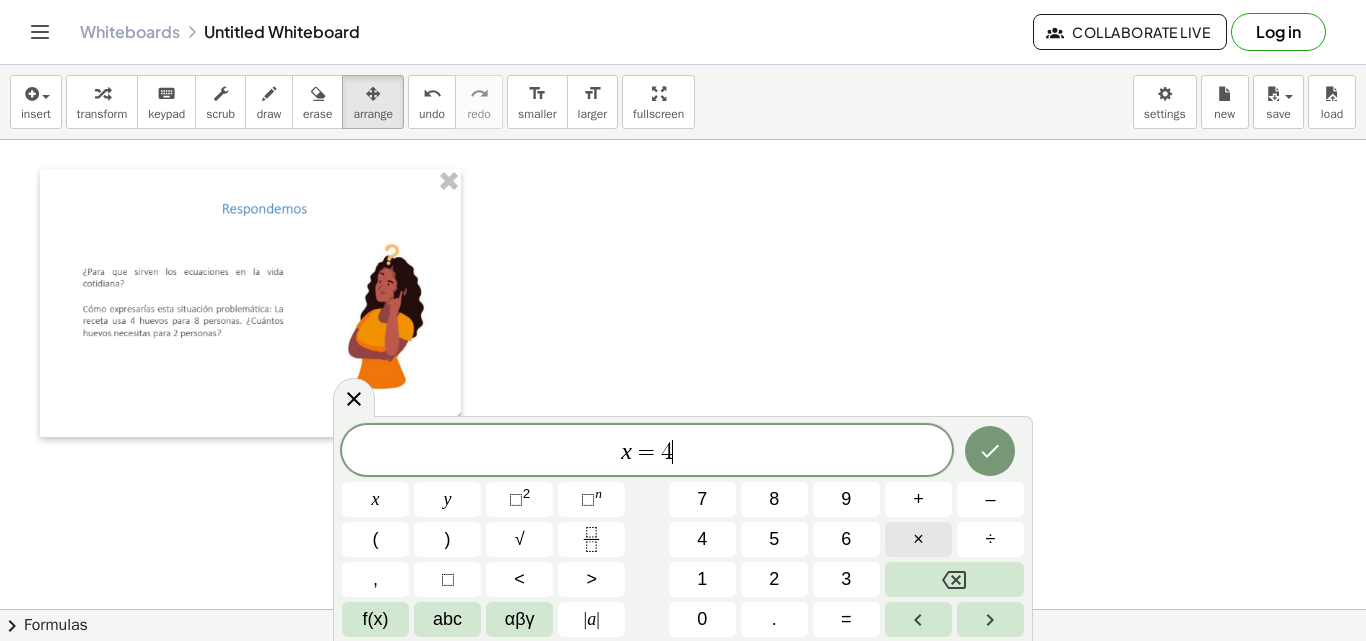 click on "×" at bounding box center [918, 539] 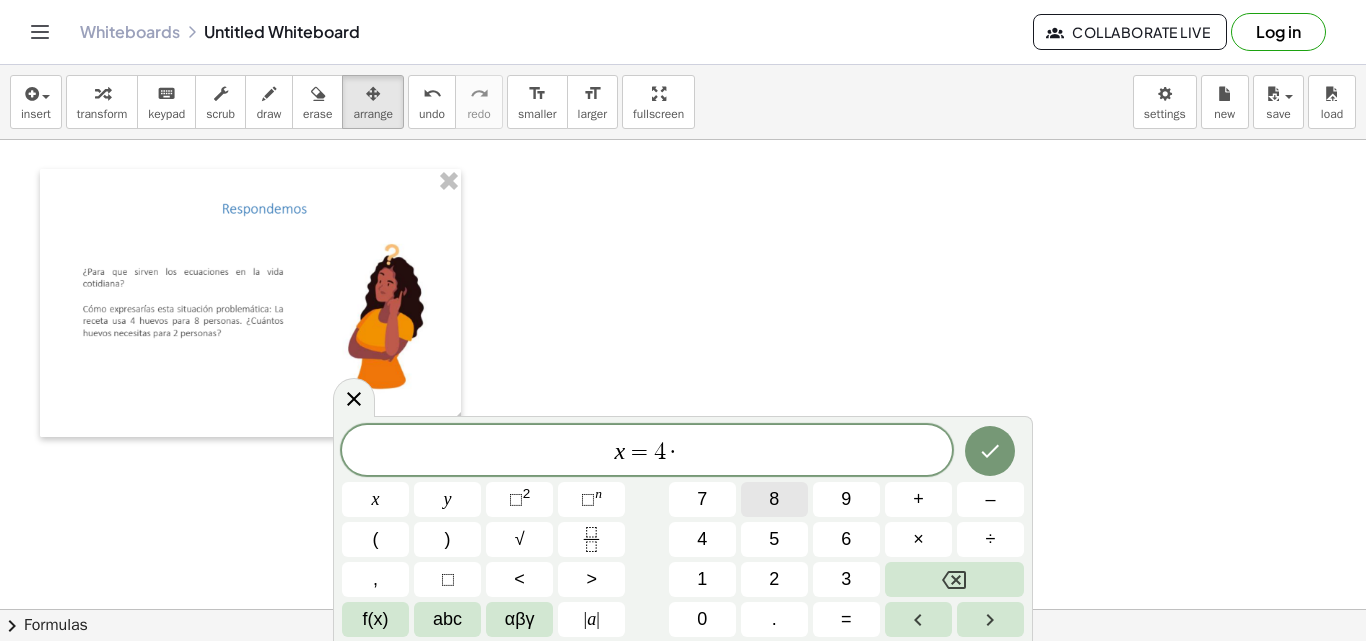 click on "8" at bounding box center [774, 499] 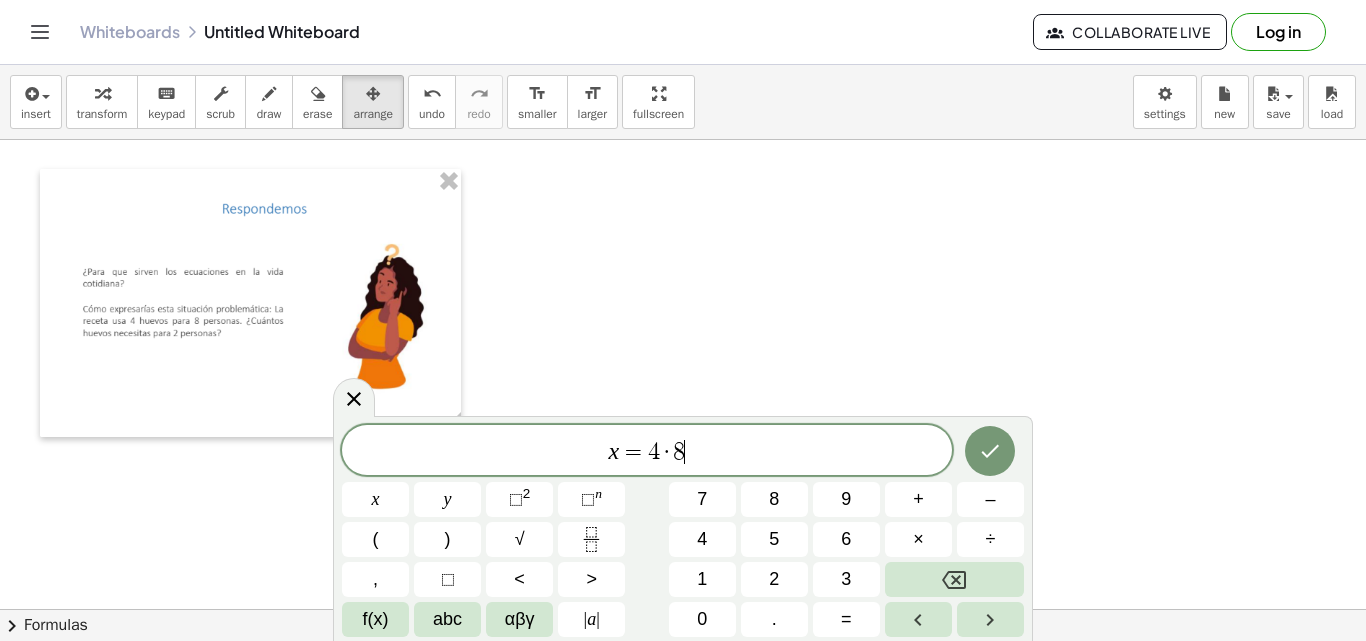 click on "4" at bounding box center (654, 452) 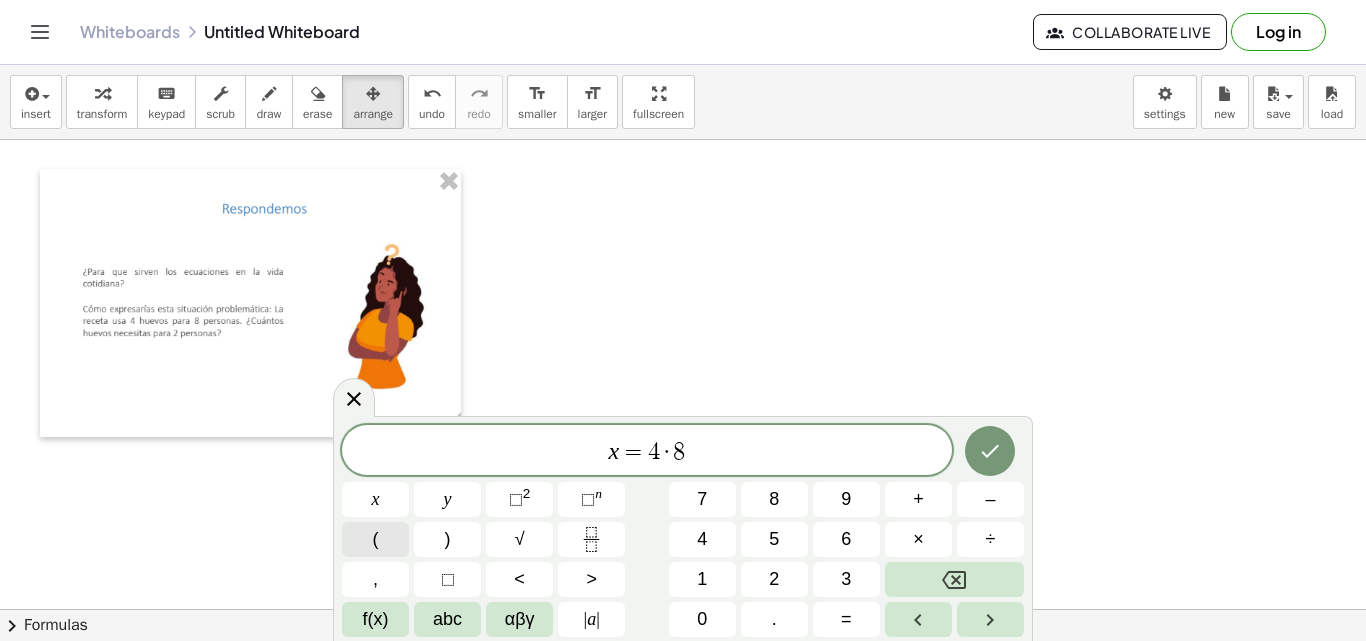 click on "(" at bounding box center (375, 539) 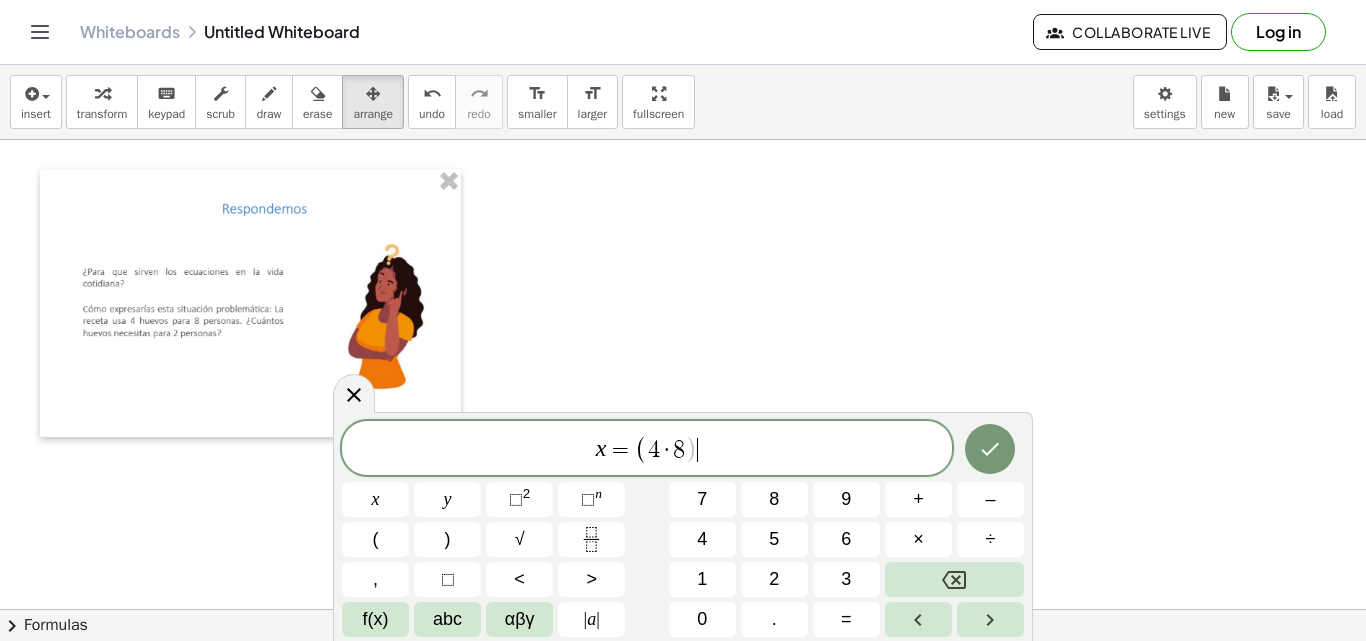 click on "x = ( 4 · 8 ) ​" at bounding box center (647, 449) 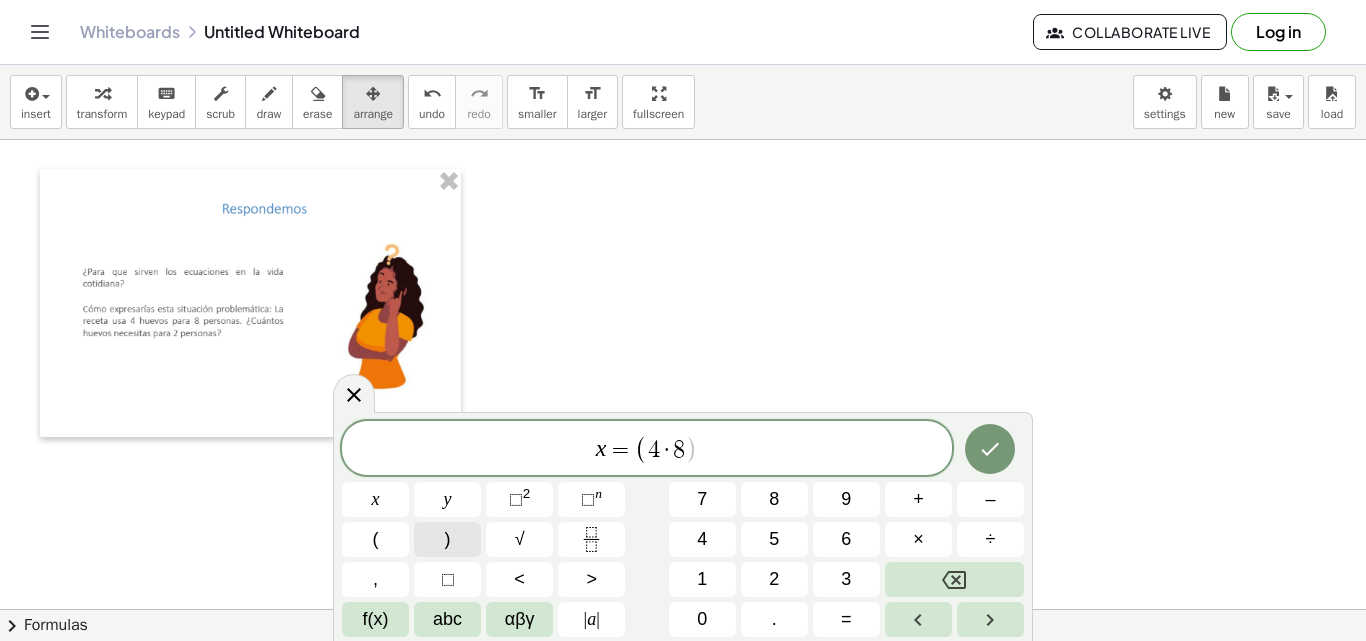 click on ")" at bounding box center (447, 539) 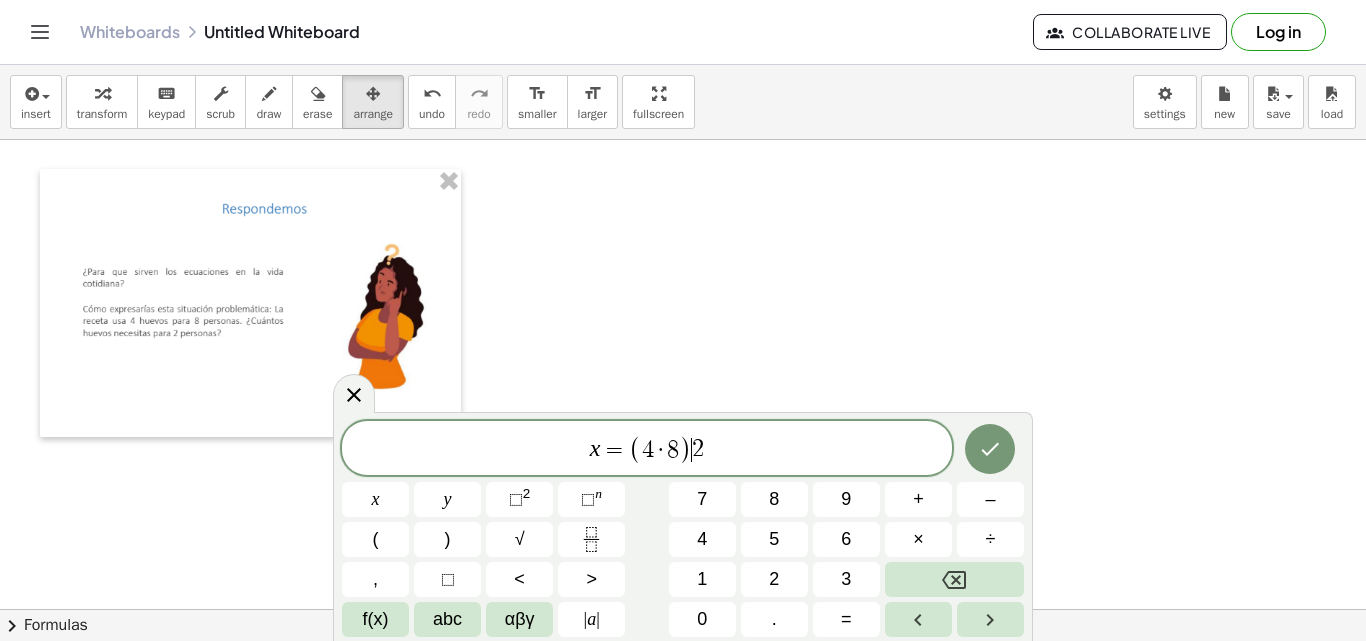 click on ")" at bounding box center (685, 449) 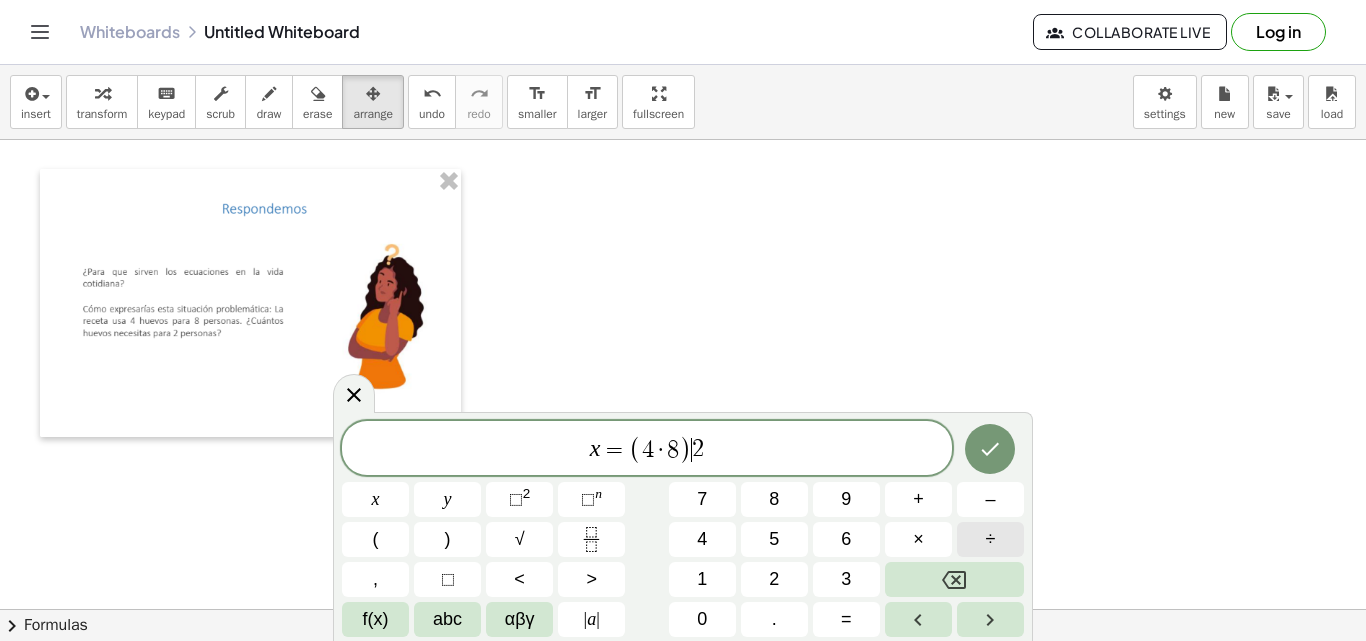click on "÷" at bounding box center (990, 539) 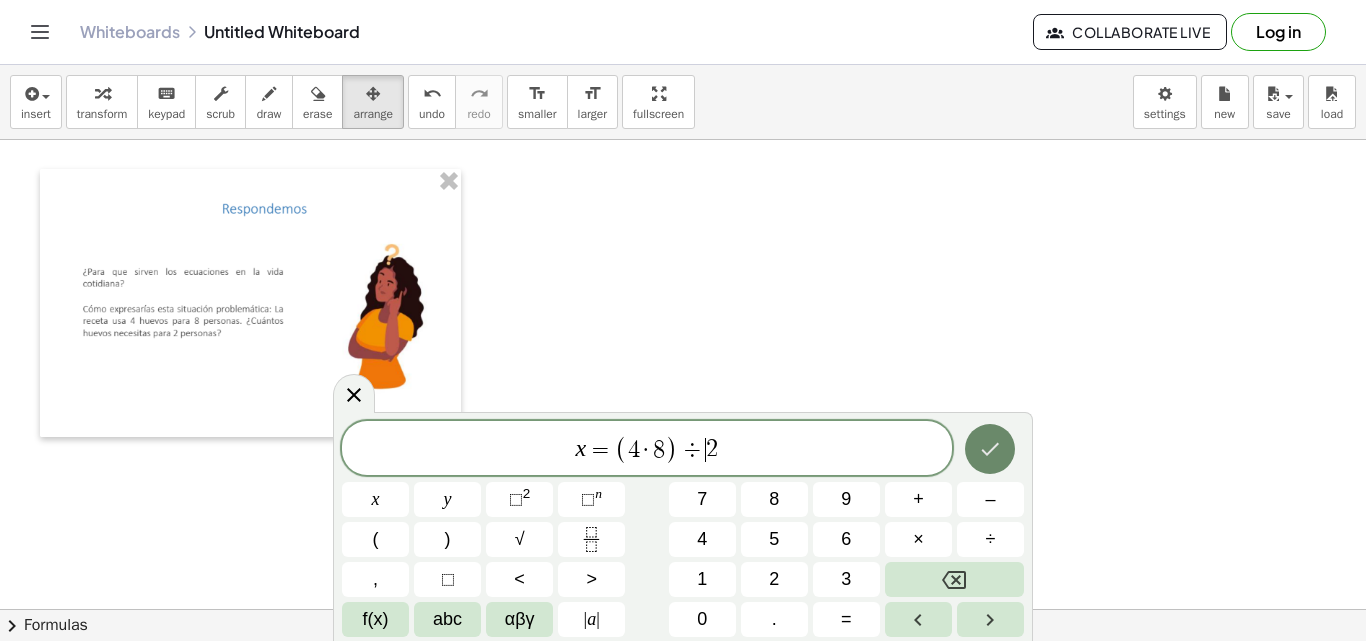 click 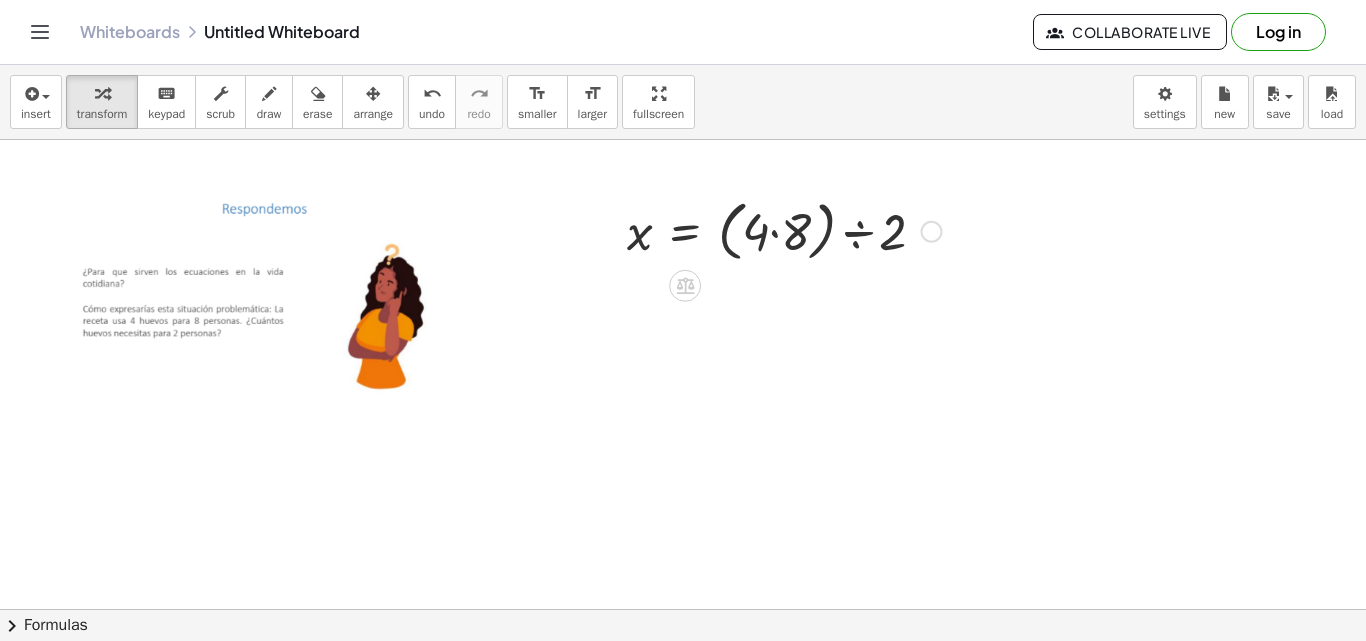 click at bounding box center [784, 230] 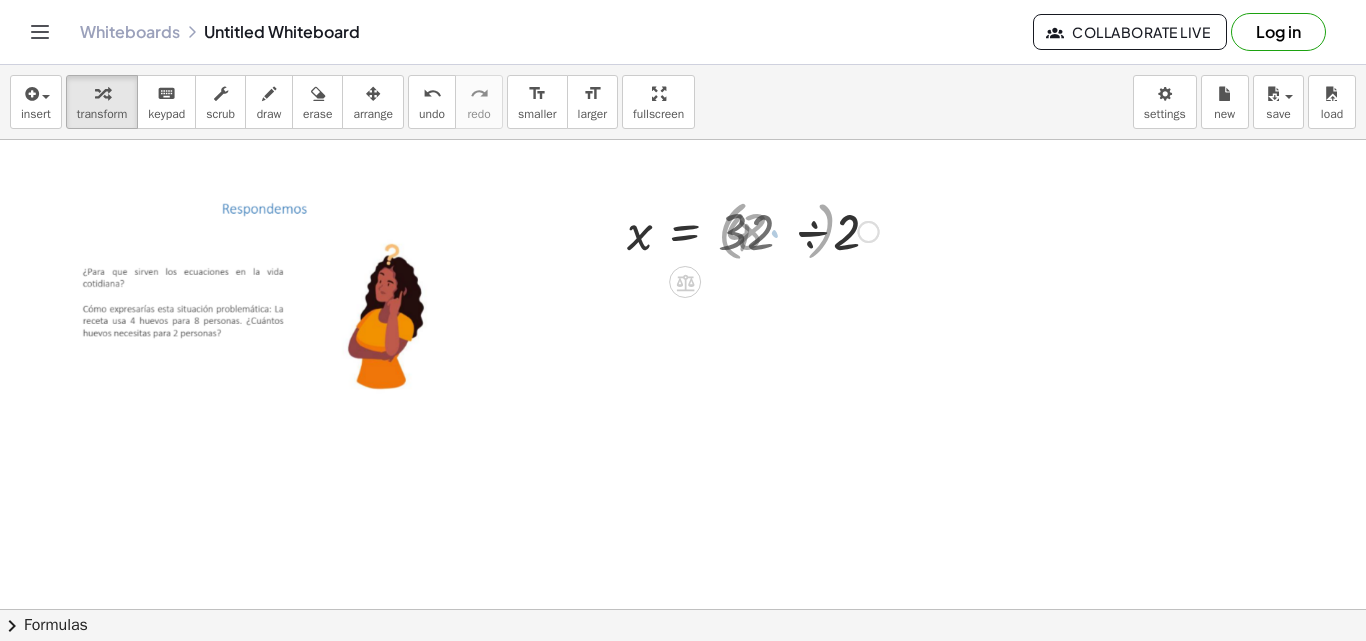 click at bounding box center [753, 230] 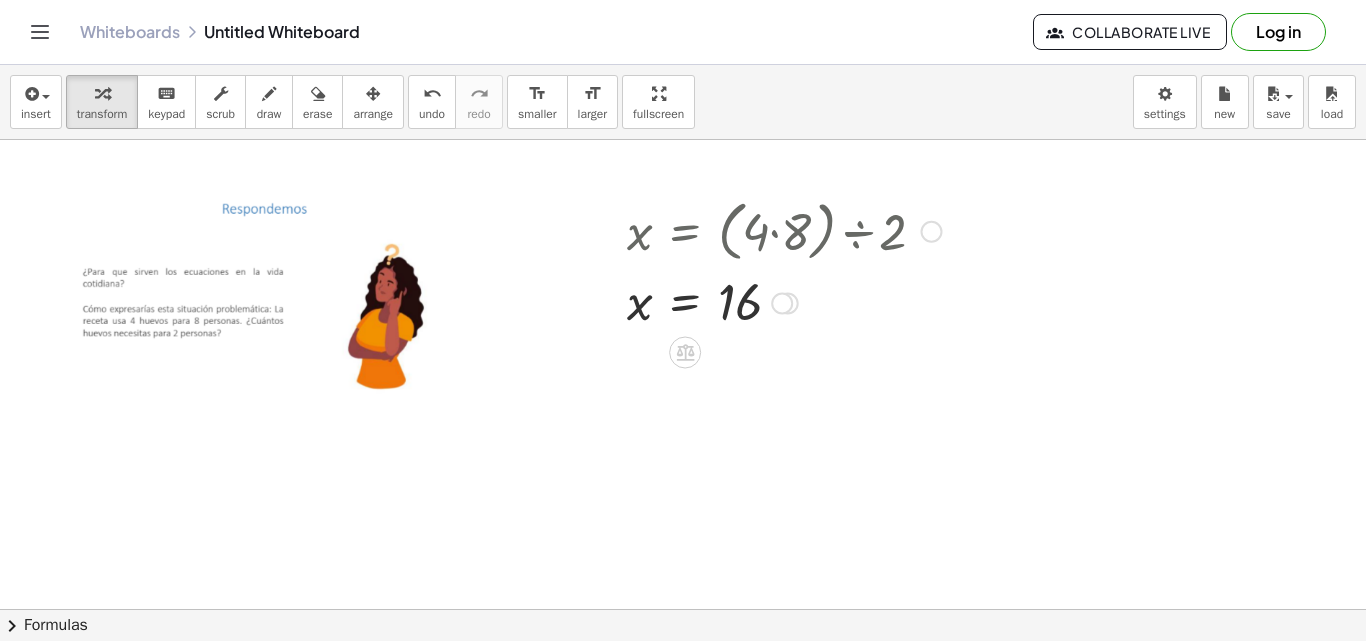 drag, startPoint x: 768, startPoint y: 240, endPoint x: 777, endPoint y: 319, distance: 79.51101 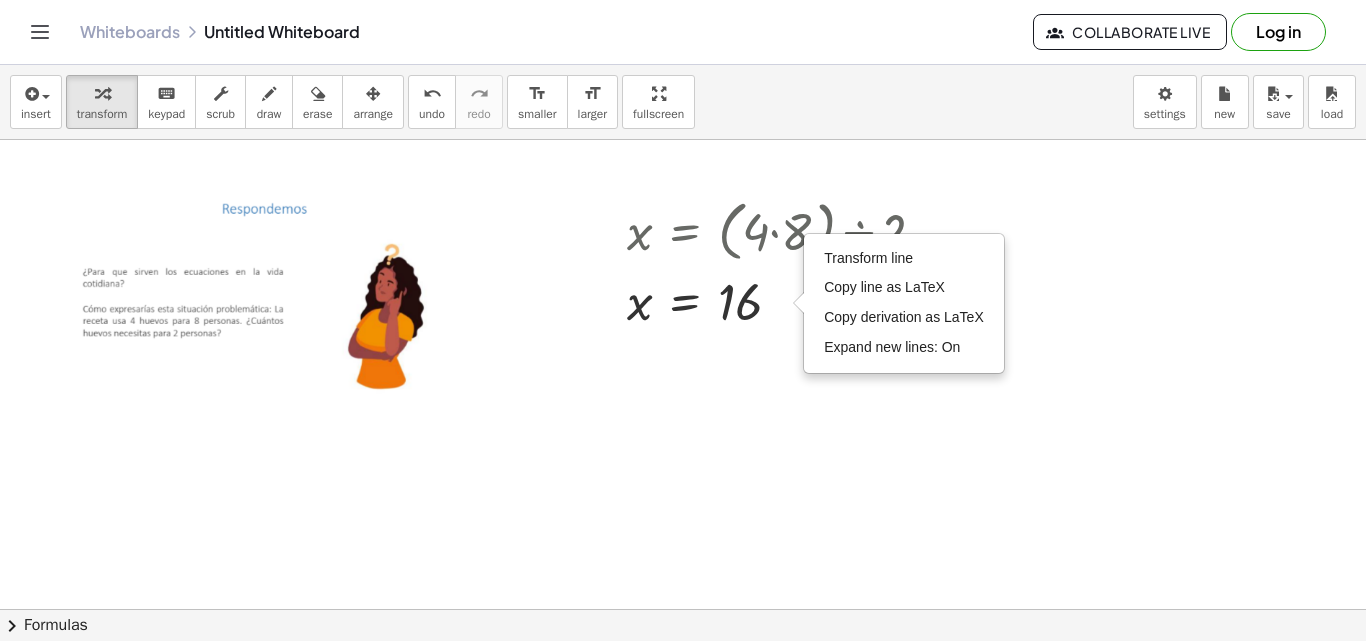 click at bounding box center [683, 674] 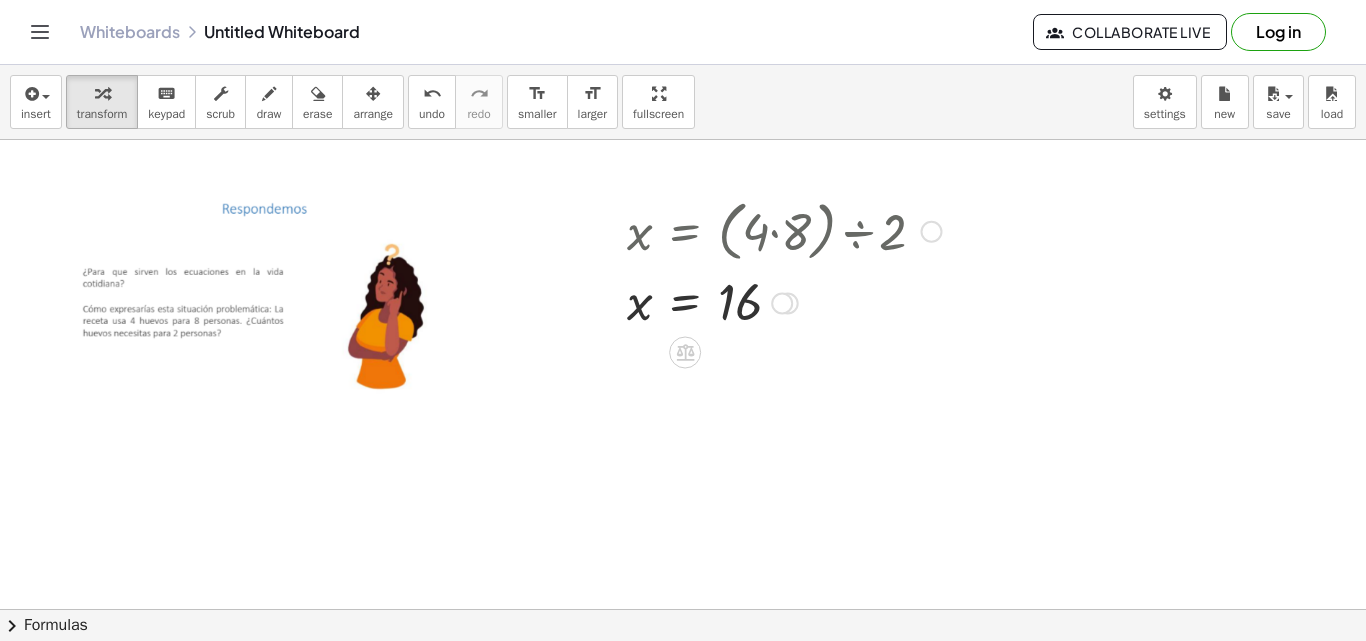 click at bounding box center [784, 230] 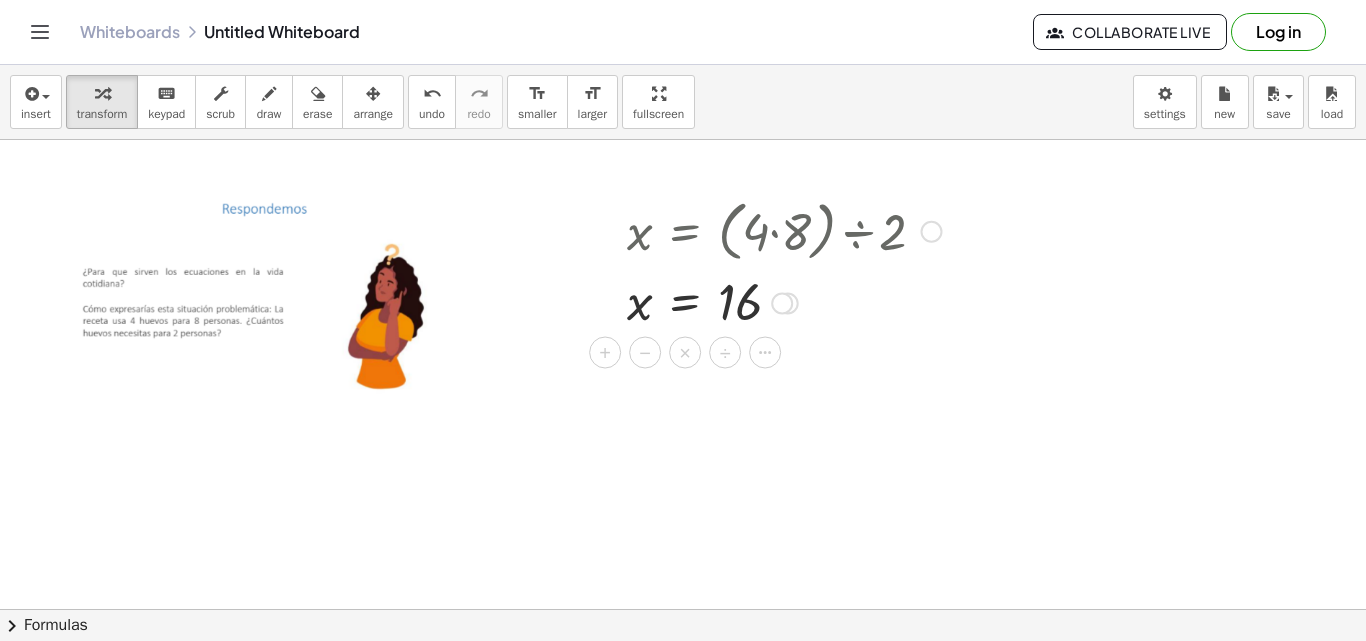 click at bounding box center [784, 230] 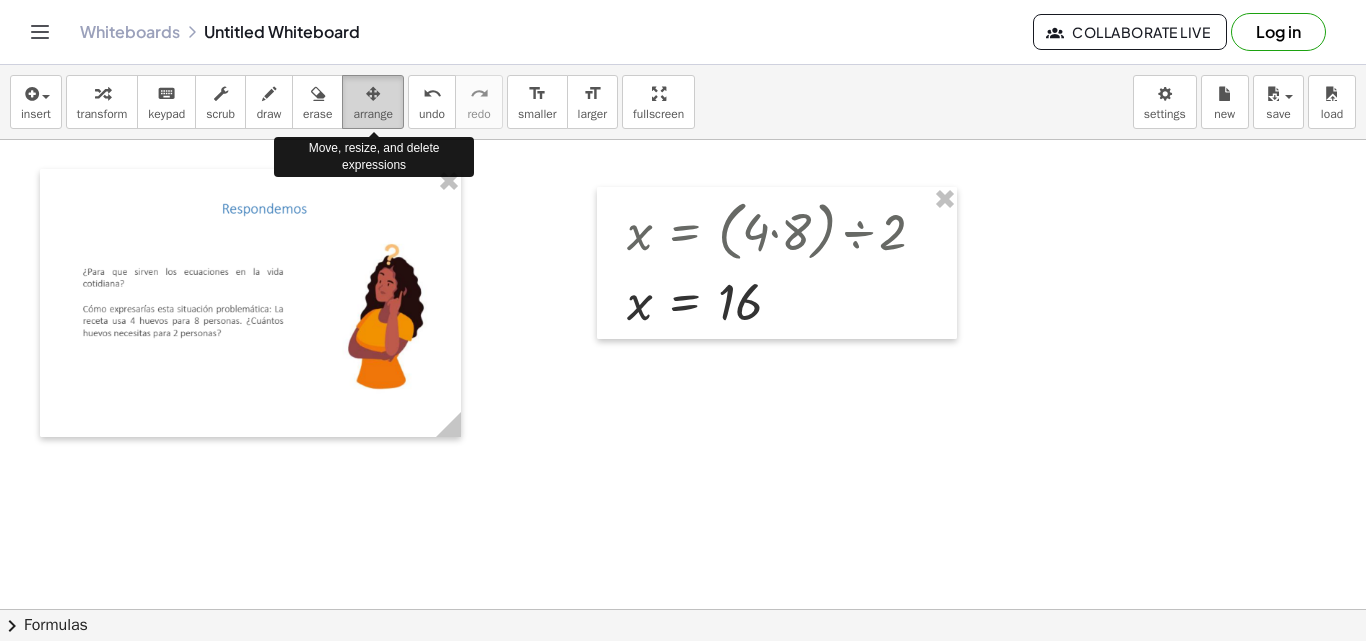 click on "arrange" at bounding box center [373, 114] 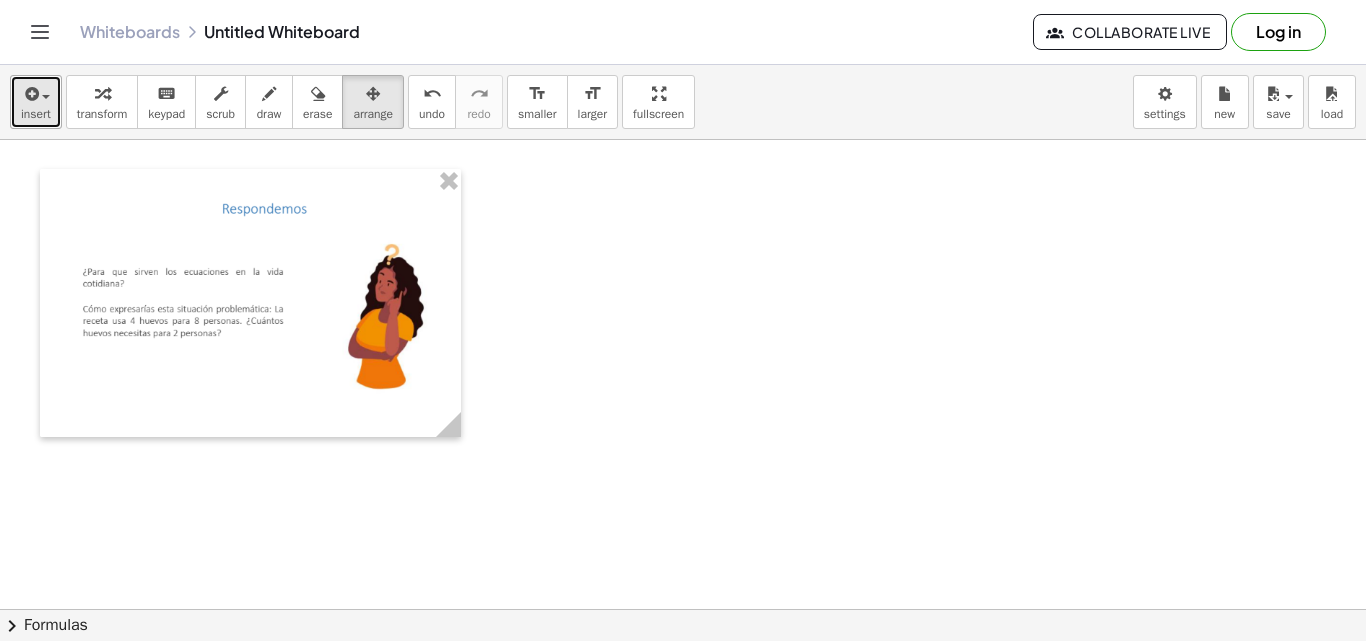 click at bounding box center [30, 94] 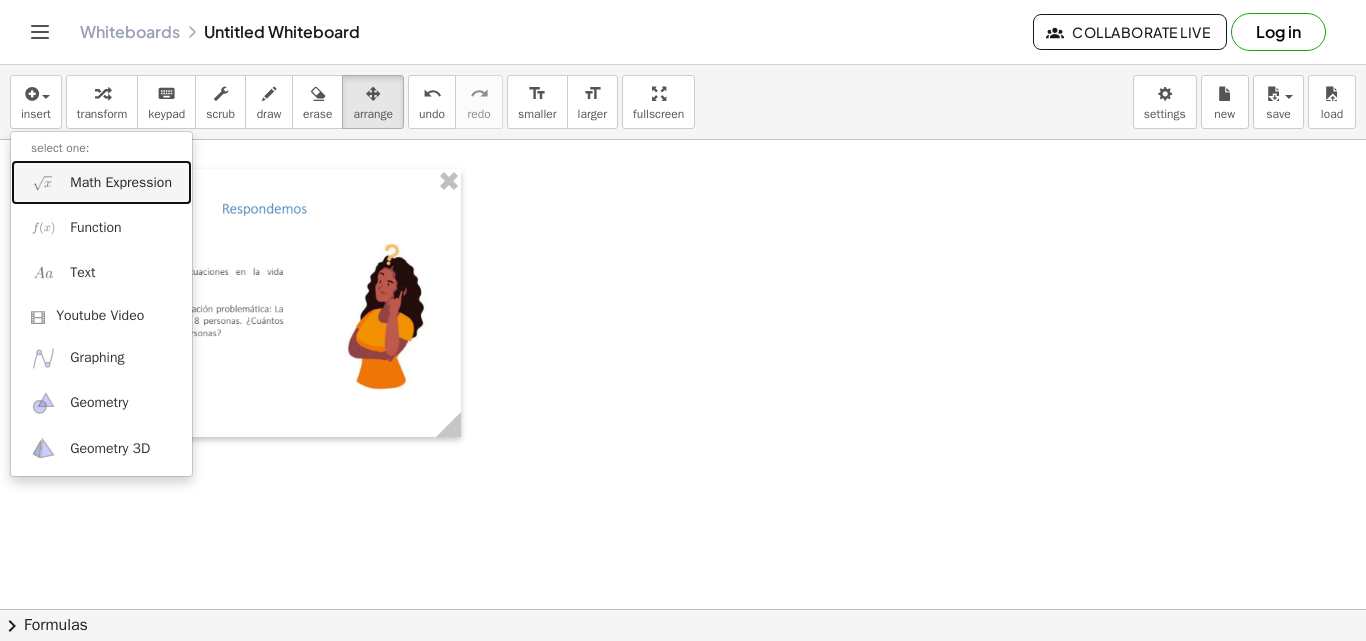 click on "Math Expression" at bounding box center (101, 182) 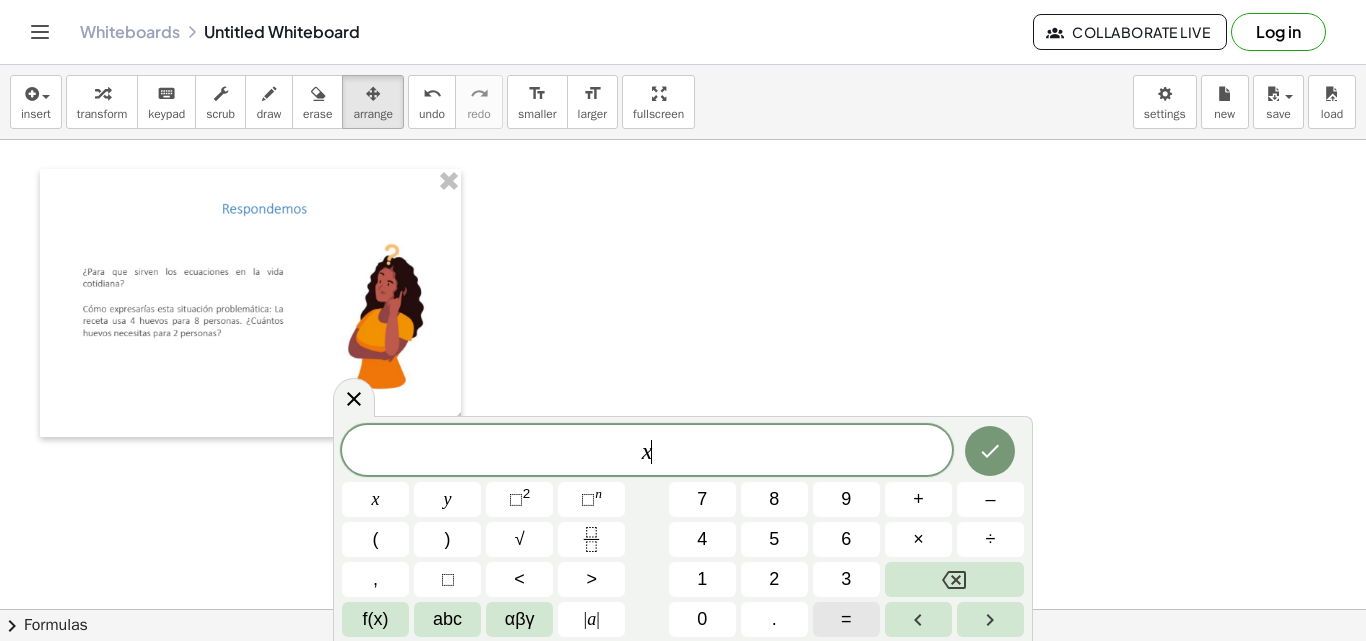 click on "=" at bounding box center (846, 619) 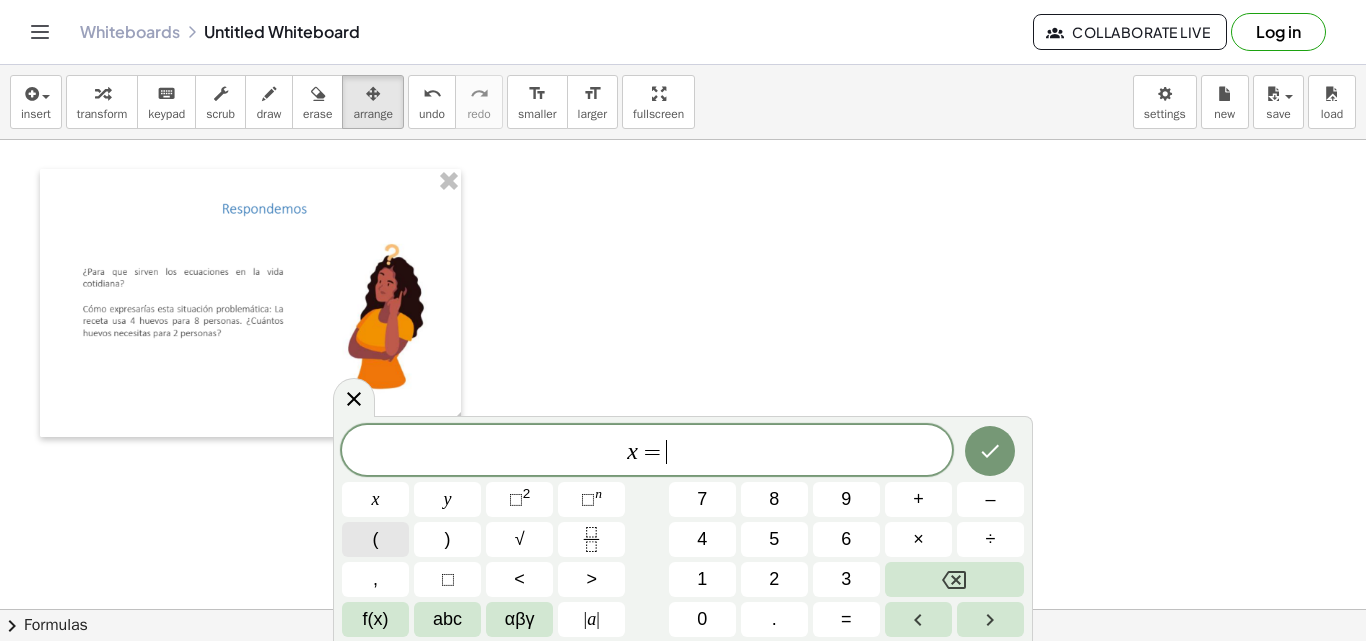 click on "(" at bounding box center [375, 539] 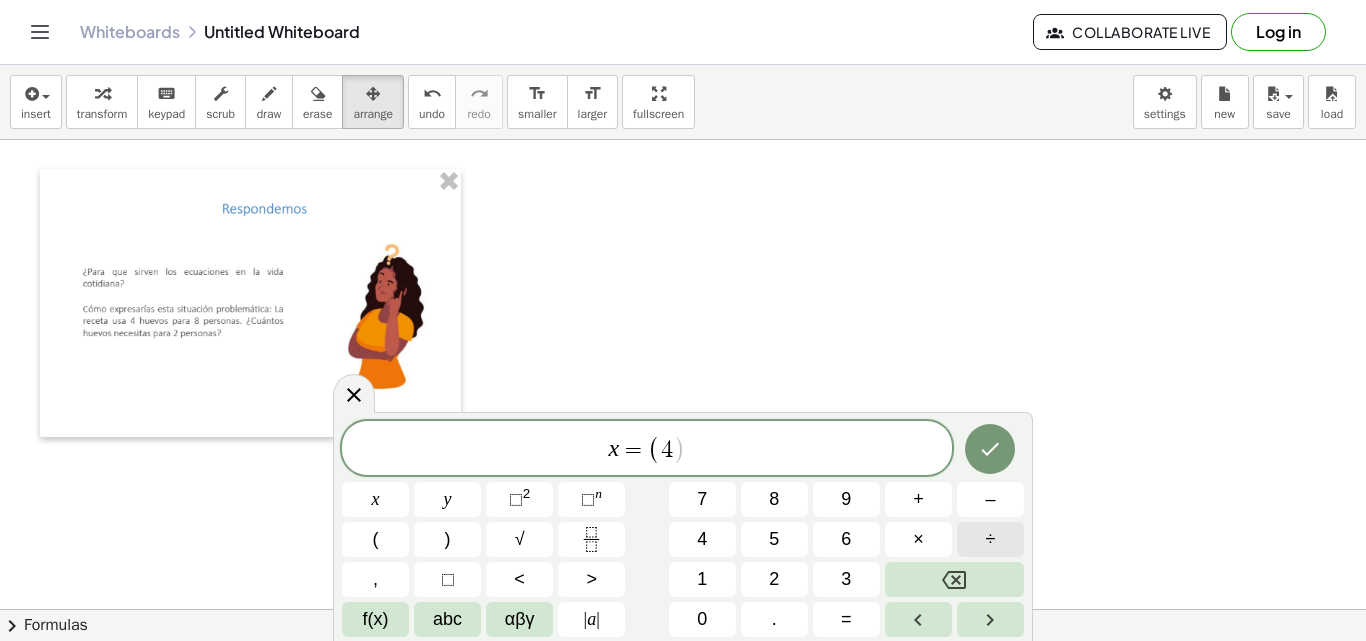 click on "÷" at bounding box center (990, 539) 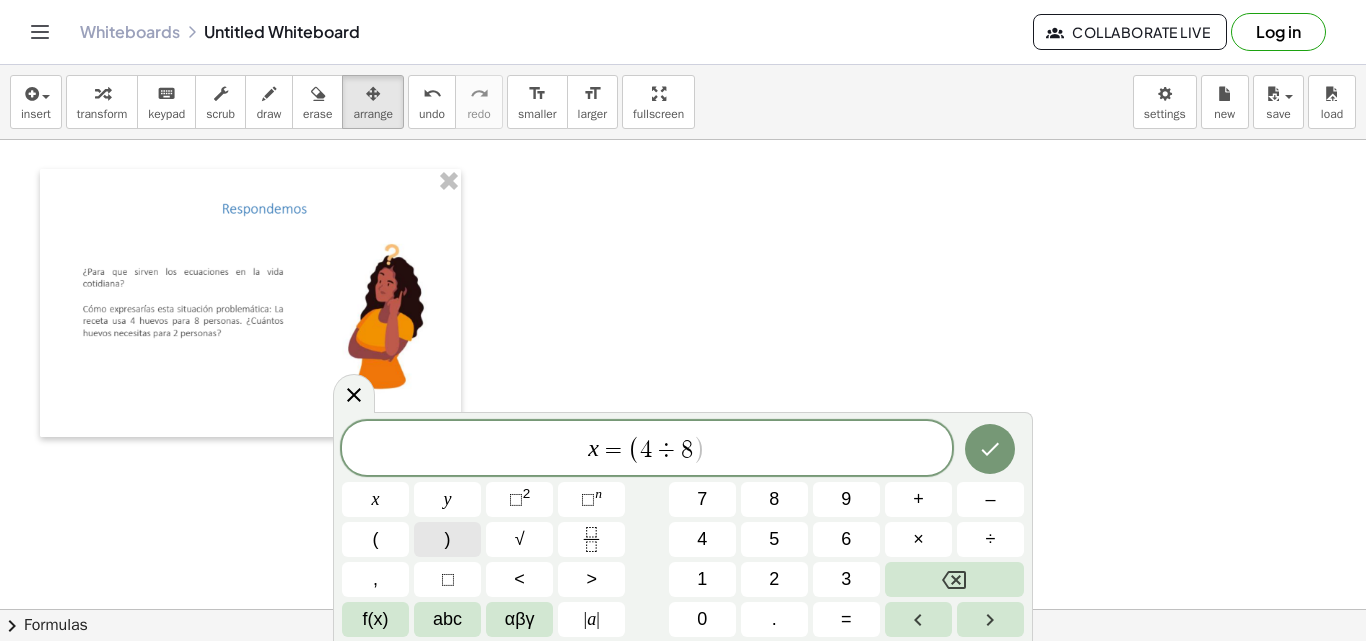 click on ")" at bounding box center [447, 539] 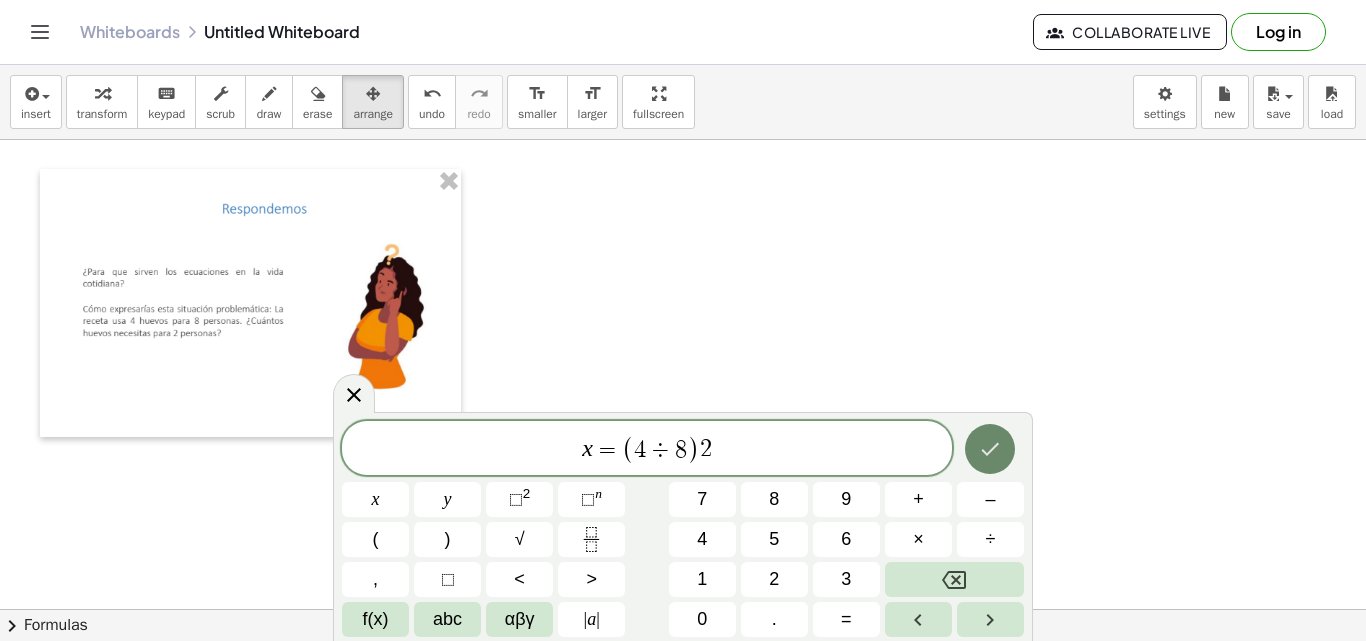 click 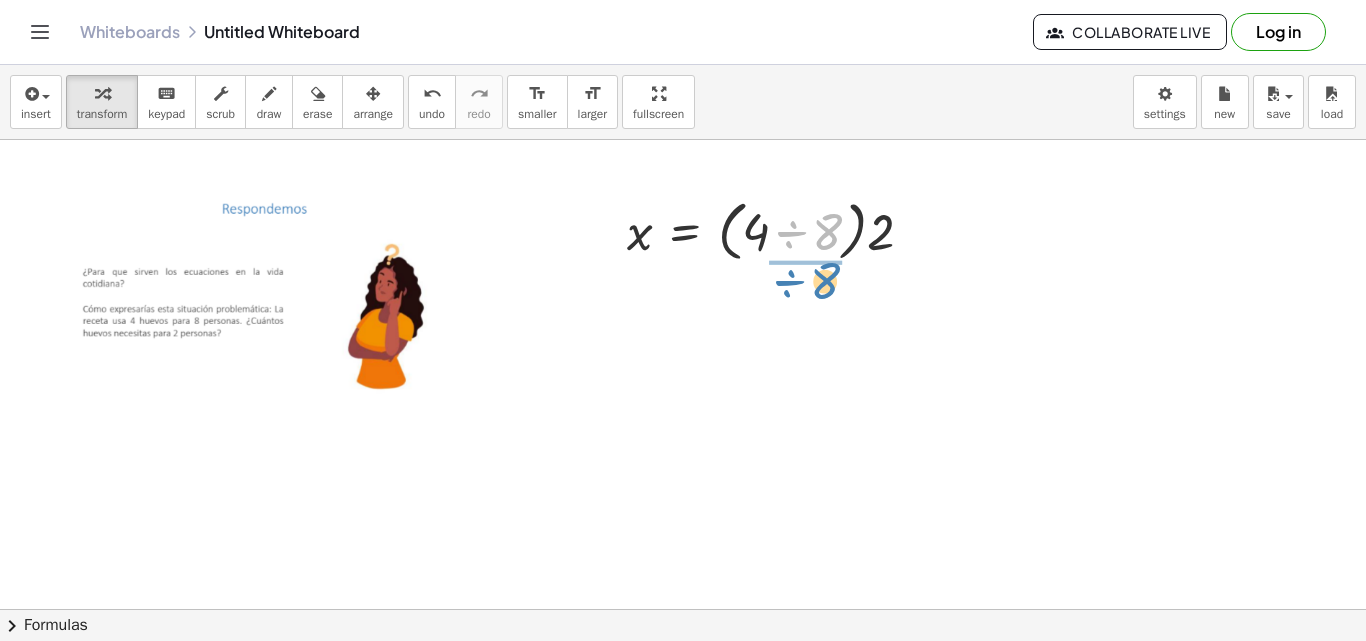 drag, startPoint x: 786, startPoint y: 232, endPoint x: 784, endPoint y: 281, distance: 49.0408 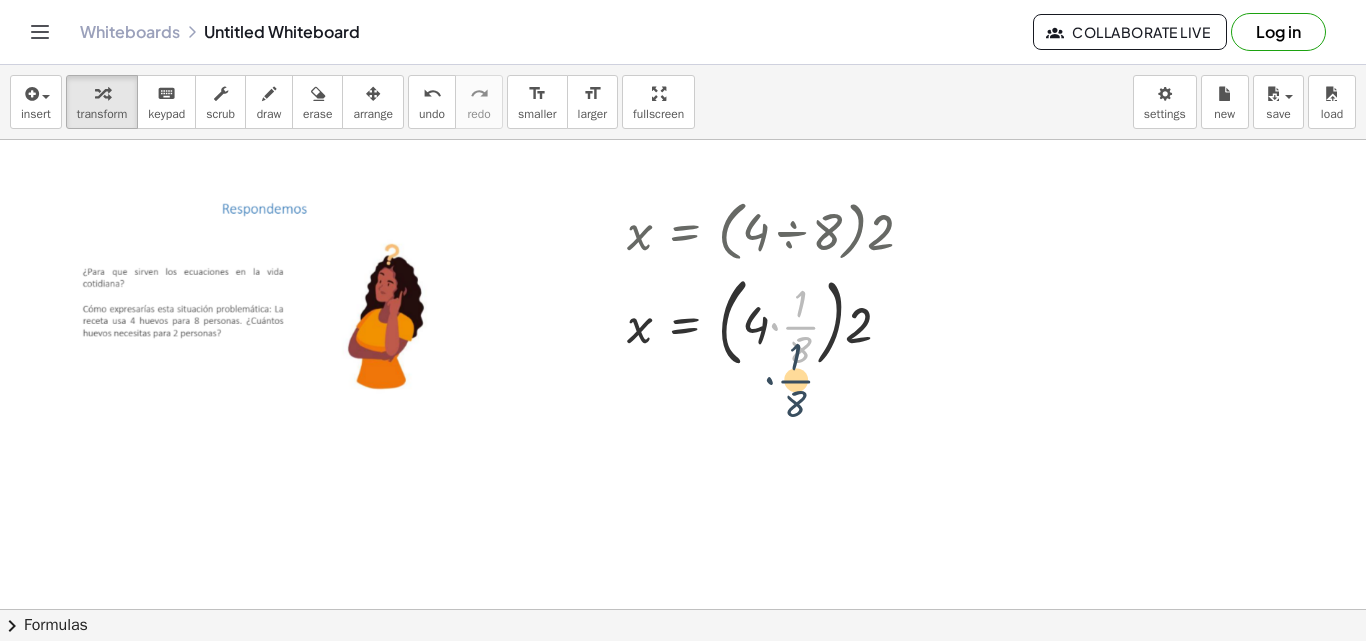 drag, startPoint x: 810, startPoint y: 336, endPoint x: 805, endPoint y: 403, distance: 67.18631 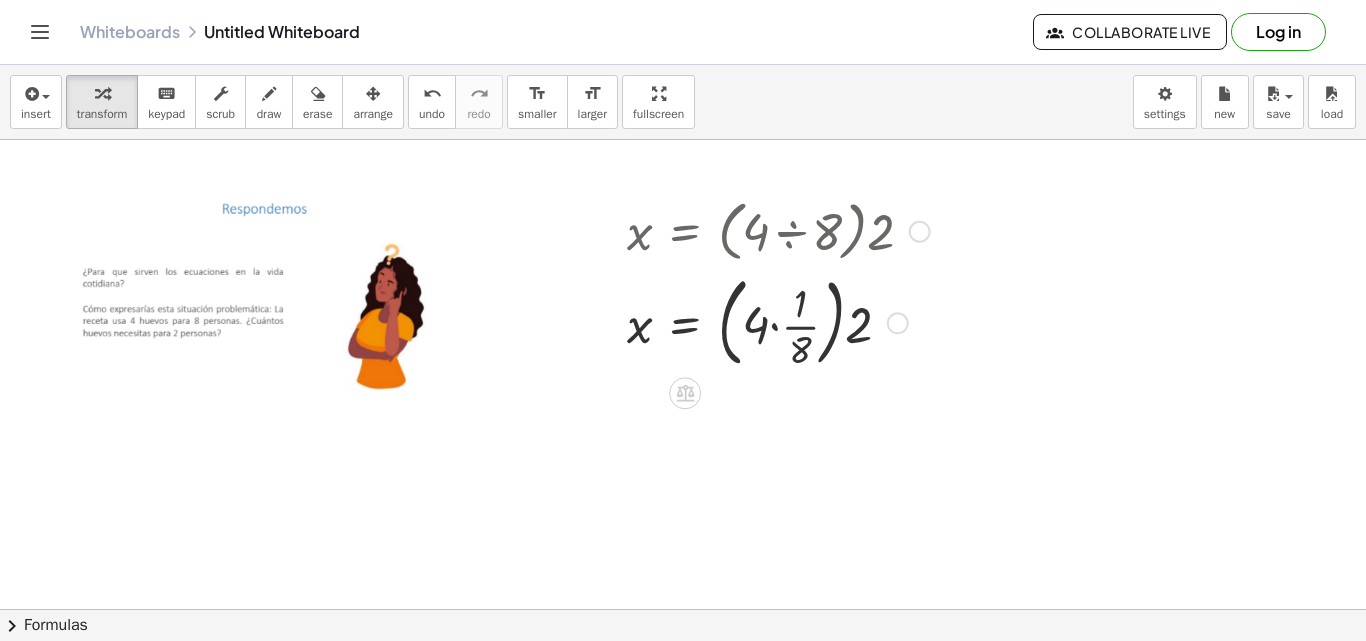 click at bounding box center [898, 323] 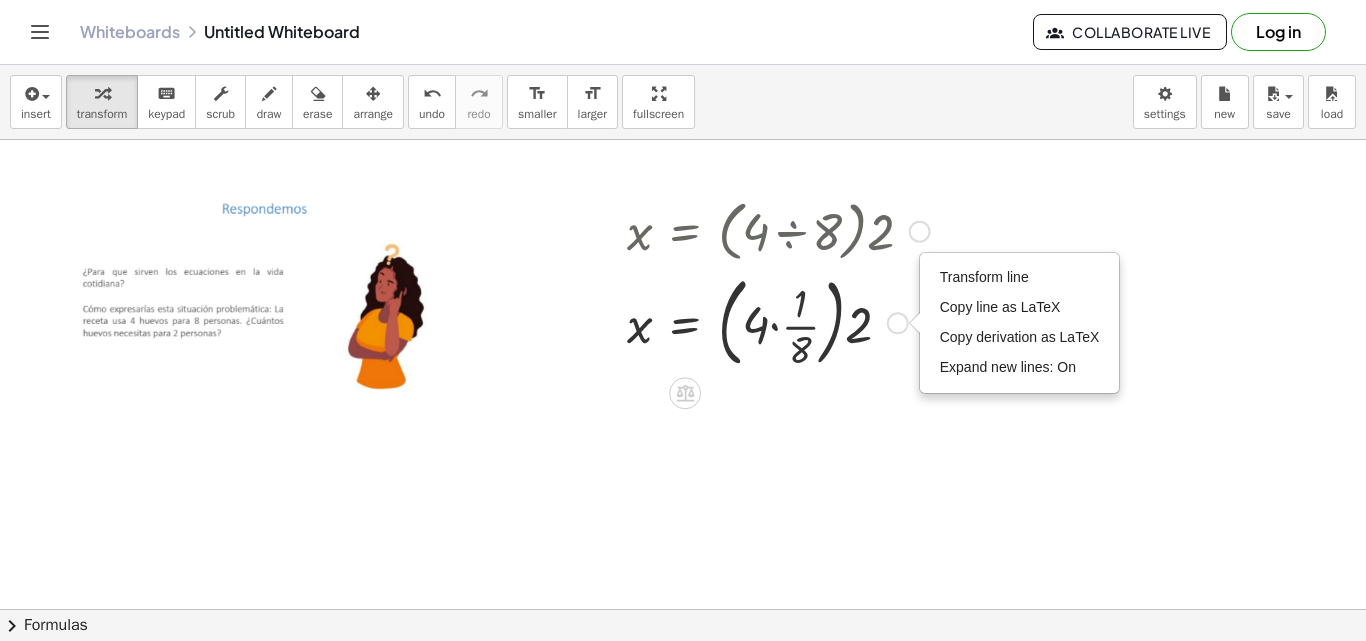 click at bounding box center (778, 322) 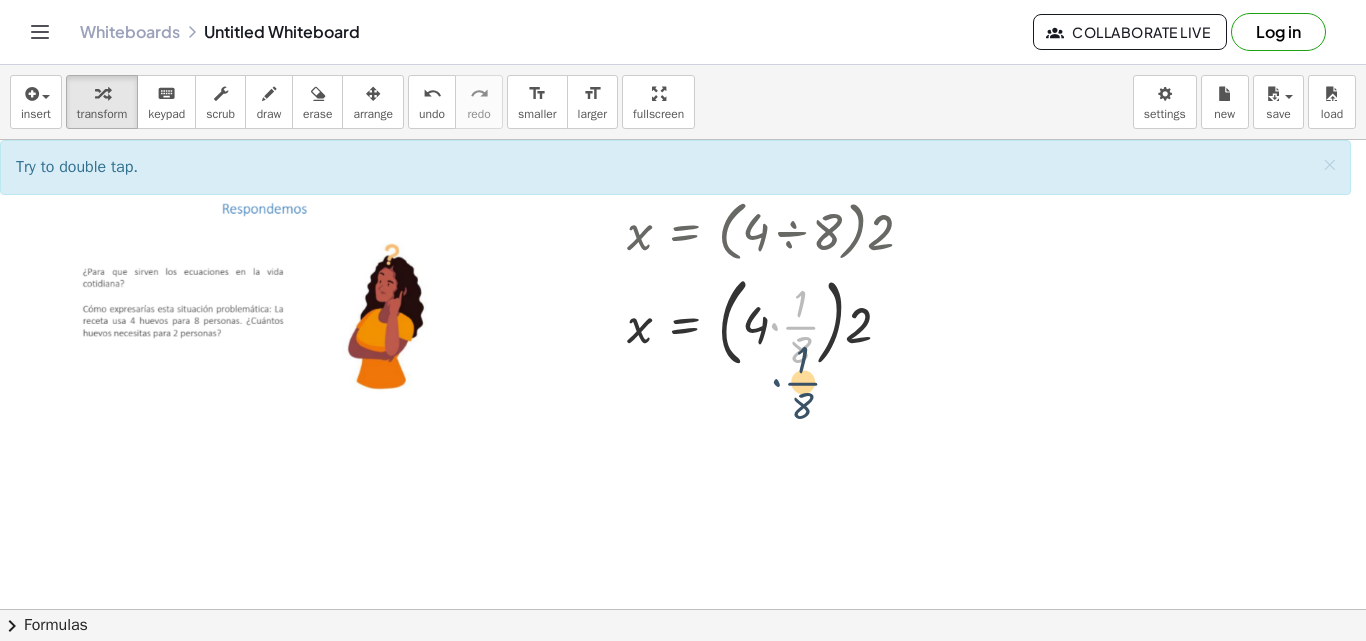 drag, startPoint x: 774, startPoint y: 325, endPoint x: 776, endPoint y: 381, distance: 56.0357 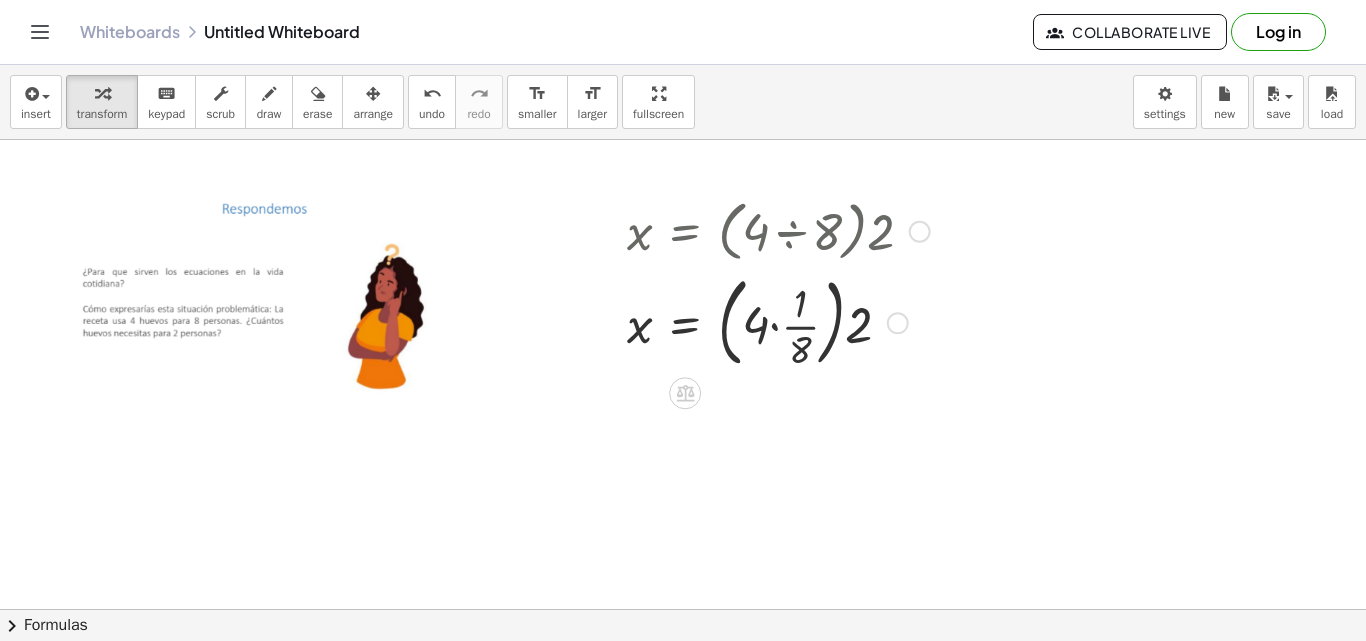 click at bounding box center (778, 322) 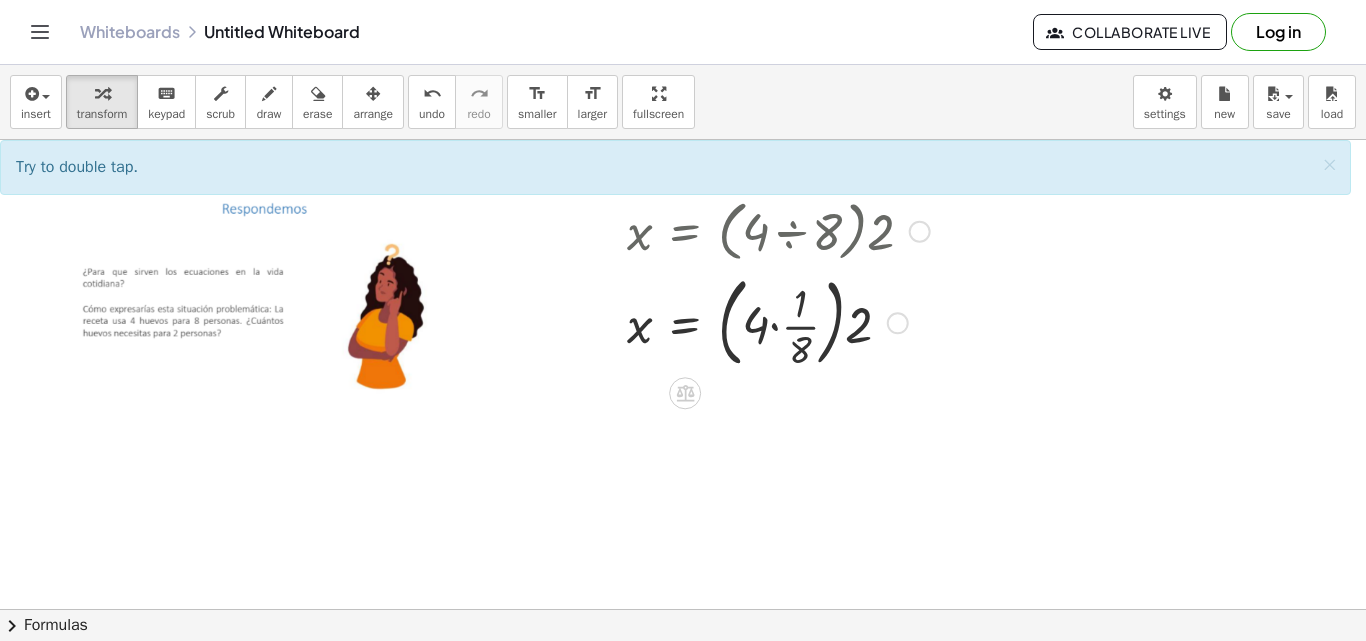 click at bounding box center [778, 322] 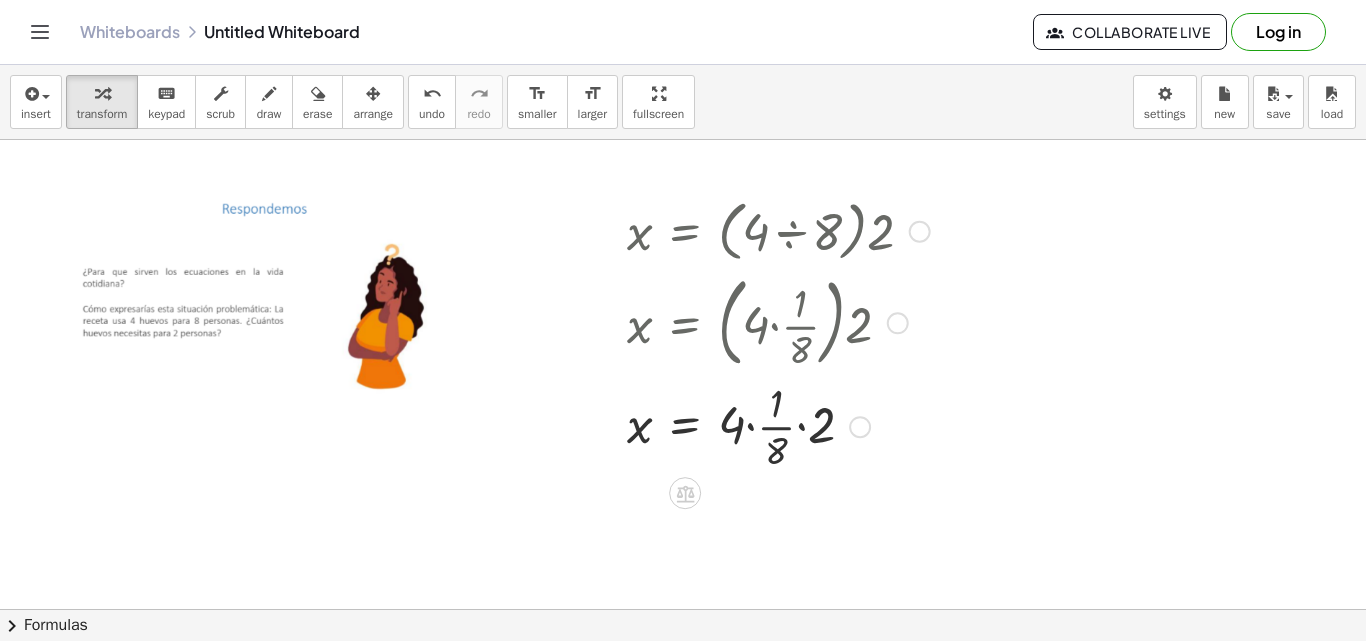 click at bounding box center (778, 425) 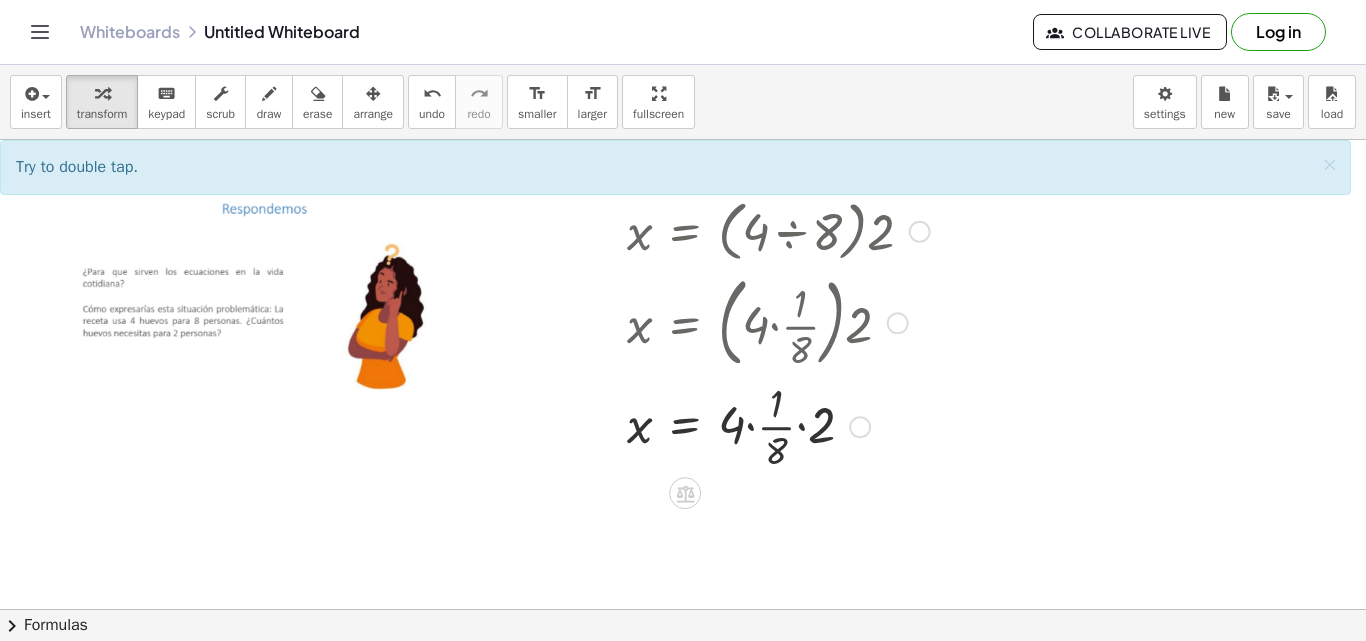 click at bounding box center [778, 425] 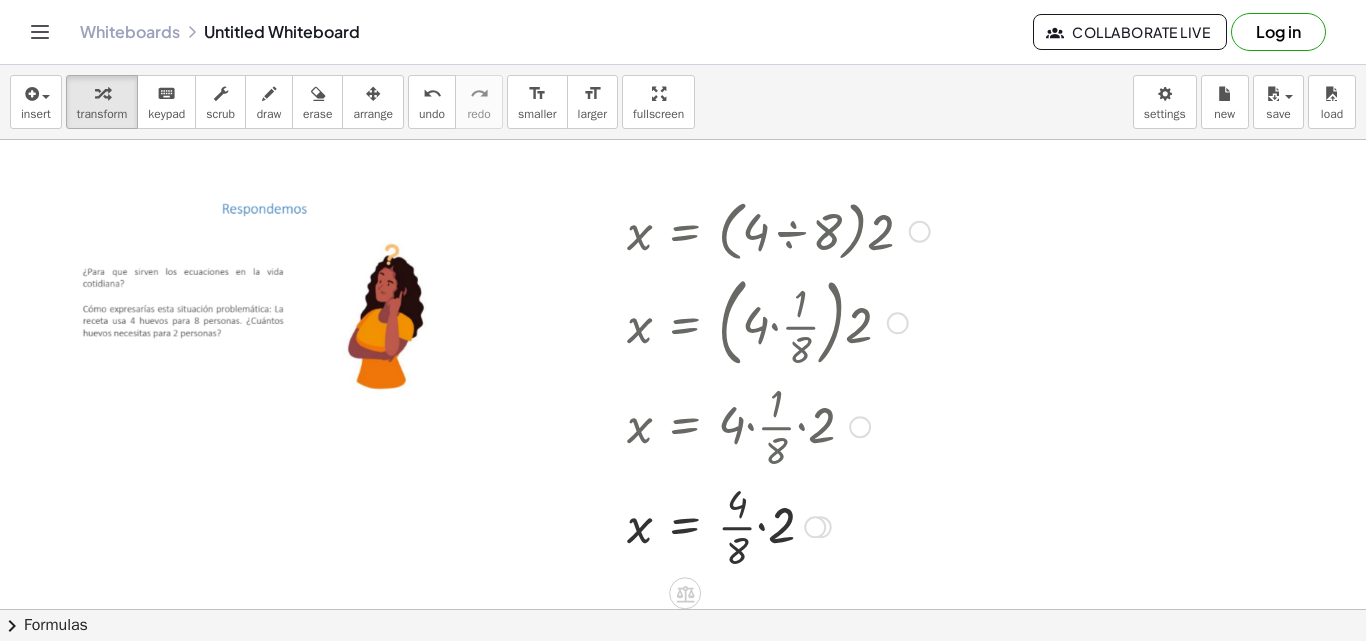 click at bounding box center [778, 525] 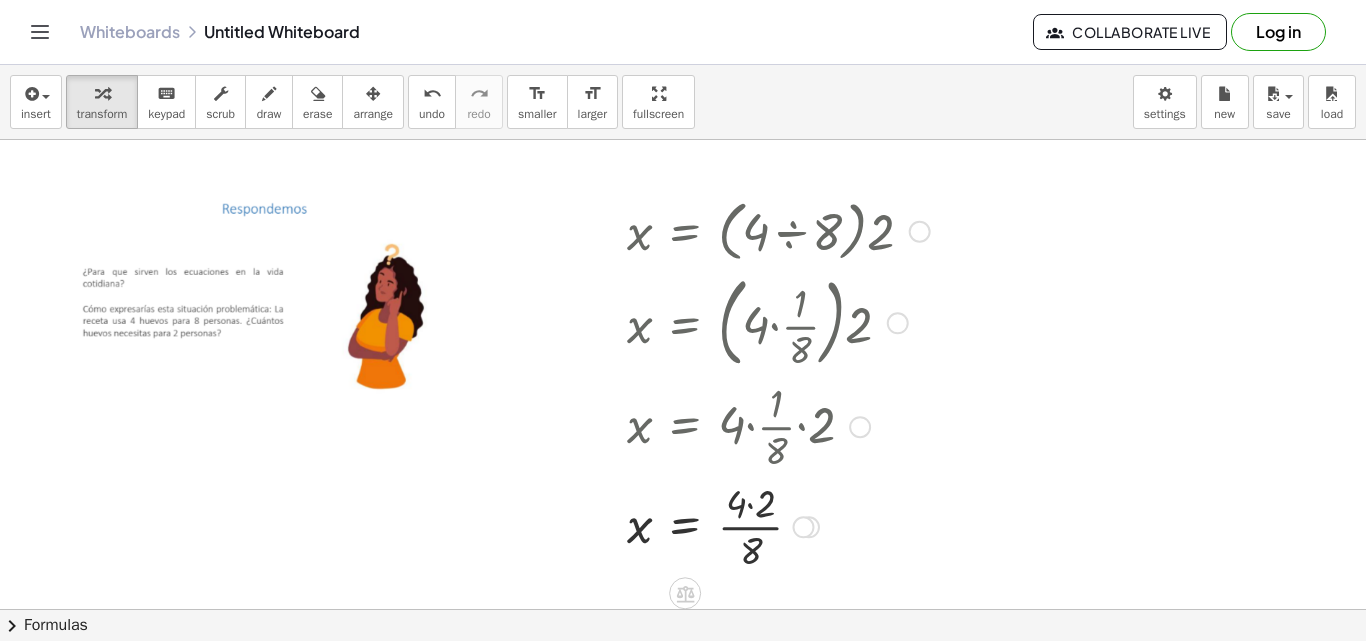 click at bounding box center [778, 525] 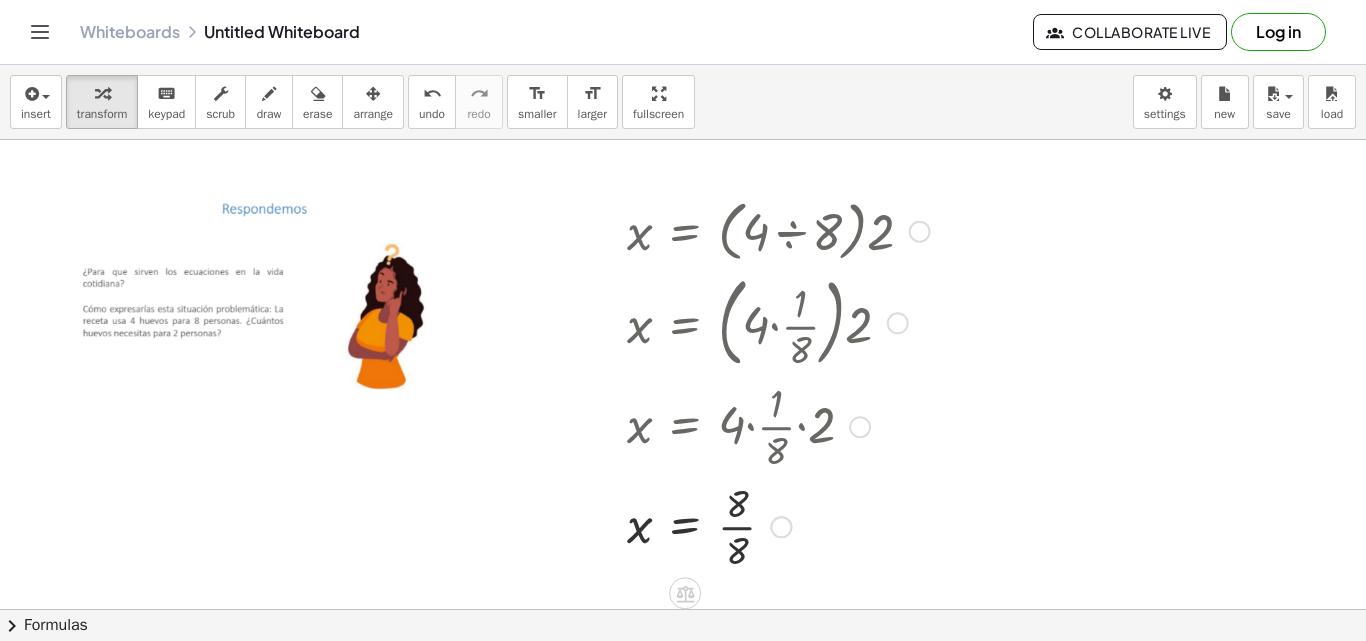 click at bounding box center (778, 525) 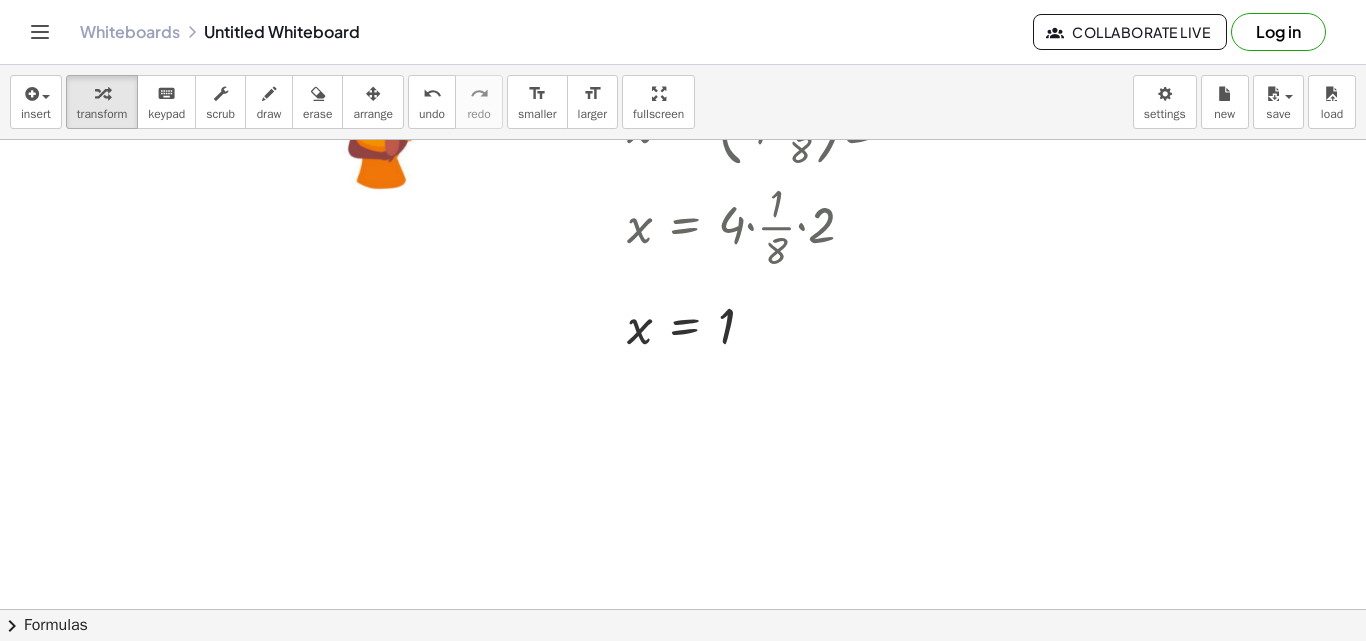 scroll, scrollTop: 300, scrollLeft: 0, axis: vertical 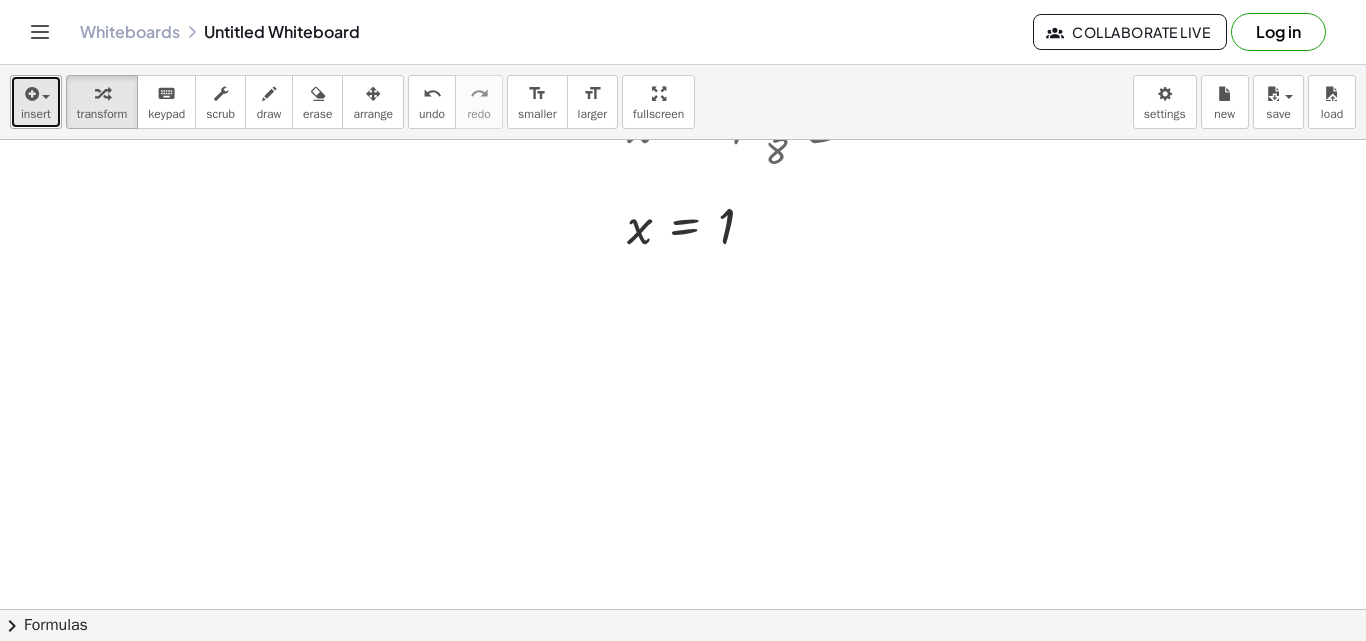 click on "insert" at bounding box center [36, 114] 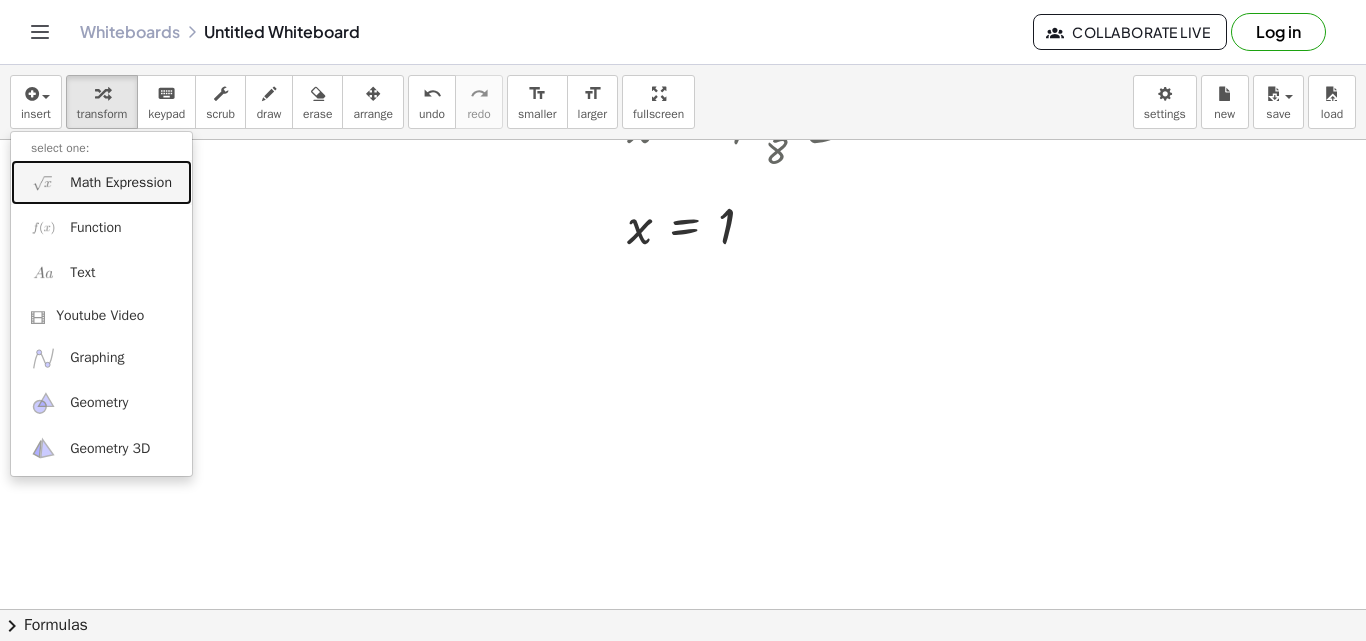 click on "Math Expression" at bounding box center (121, 183) 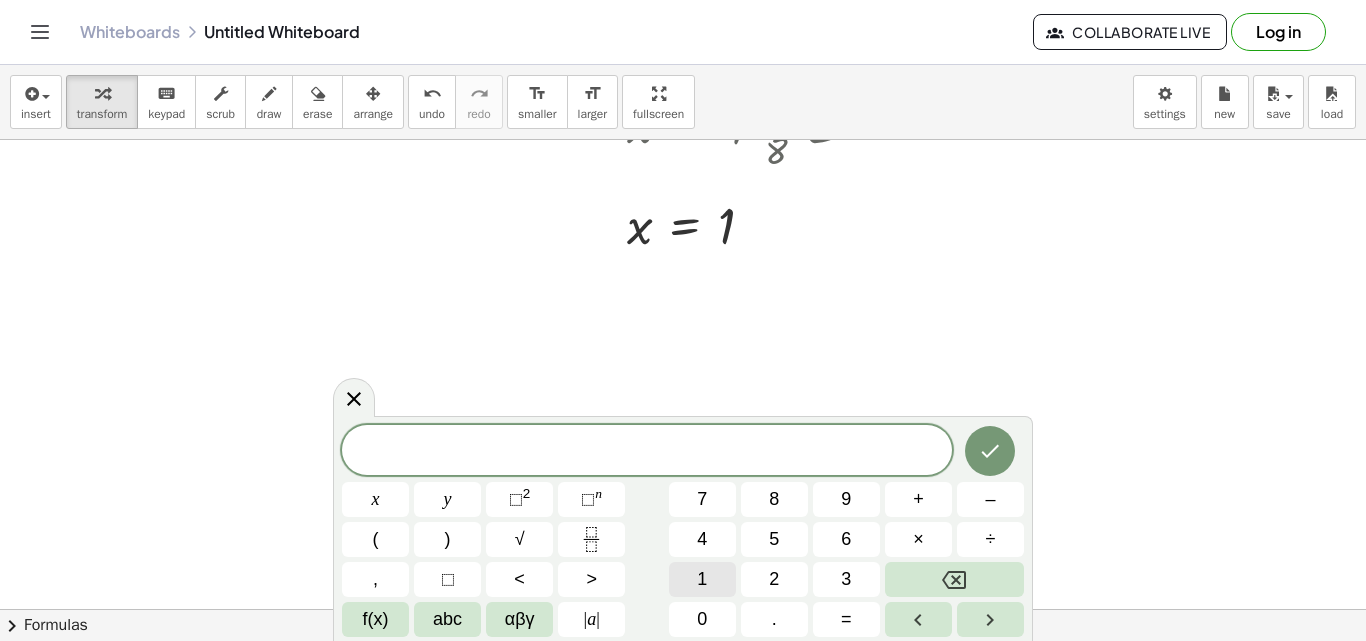 click on "1" at bounding box center (702, 579) 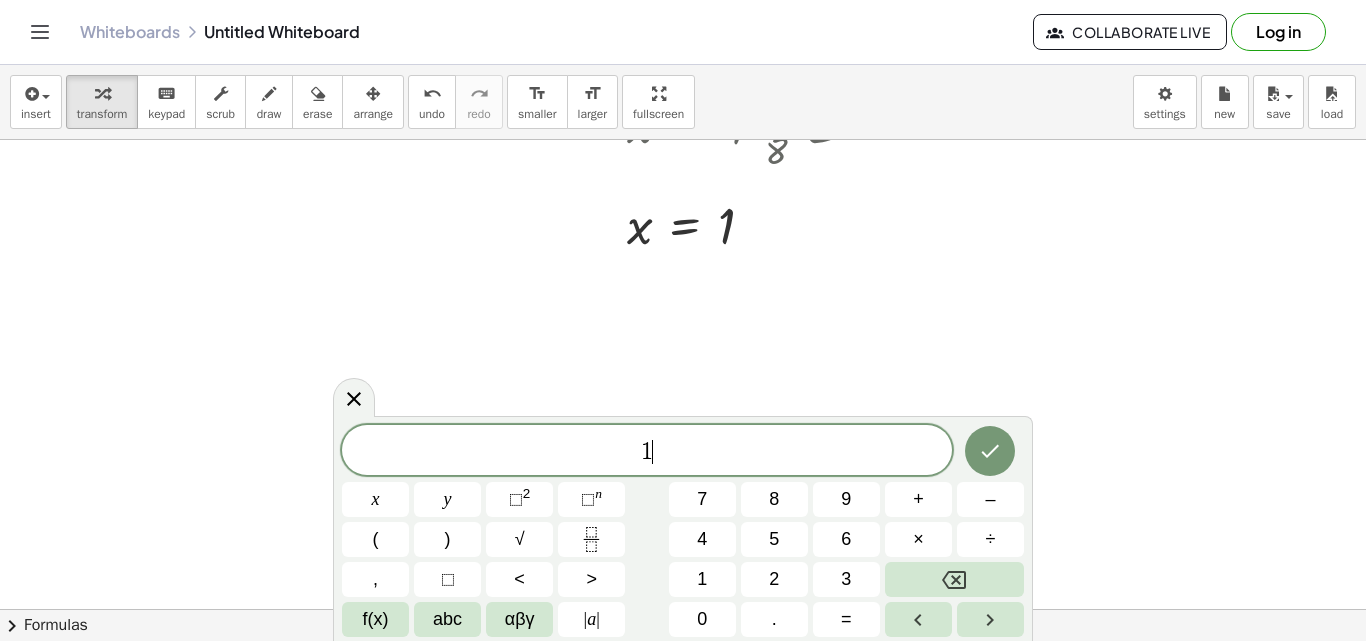 click on "1 ​ x y ⬚ 2 ⬚ n 7 8 9 + – ( ) √ 4 5 6 × ÷ , ⬚ < > 1 2 3 f(x) abc αβγ | a | 0 . =" at bounding box center (683, 531) 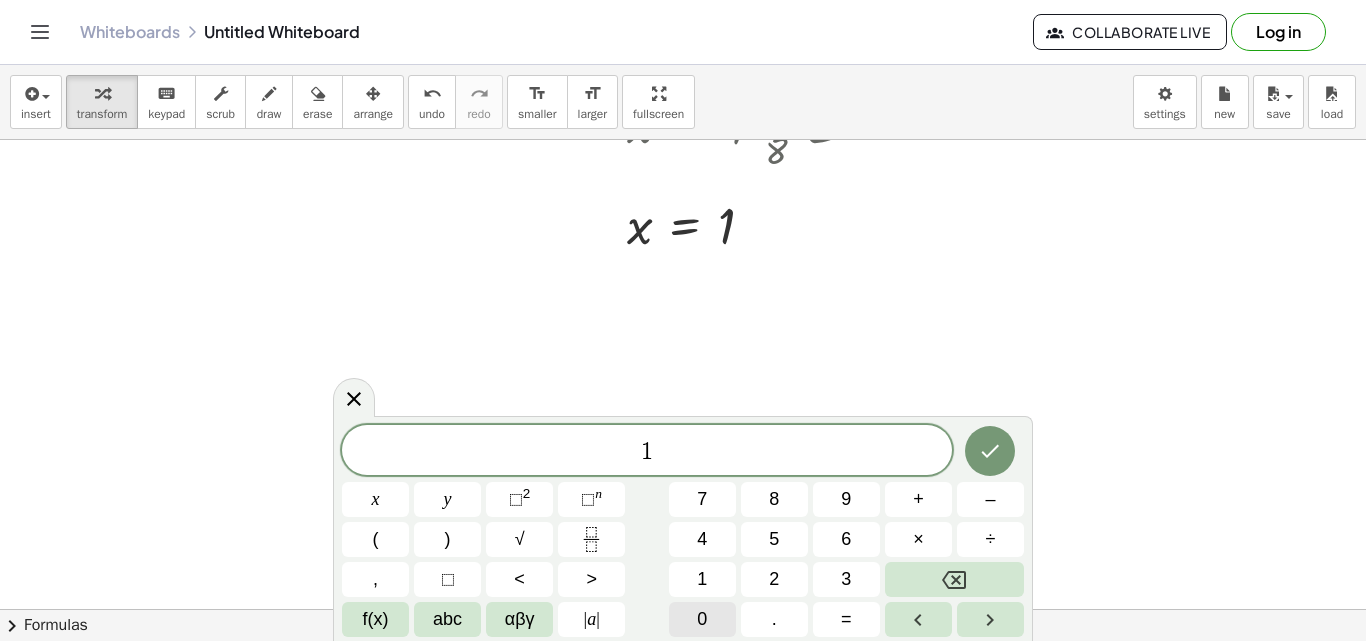 click on "0" at bounding box center [702, 619] 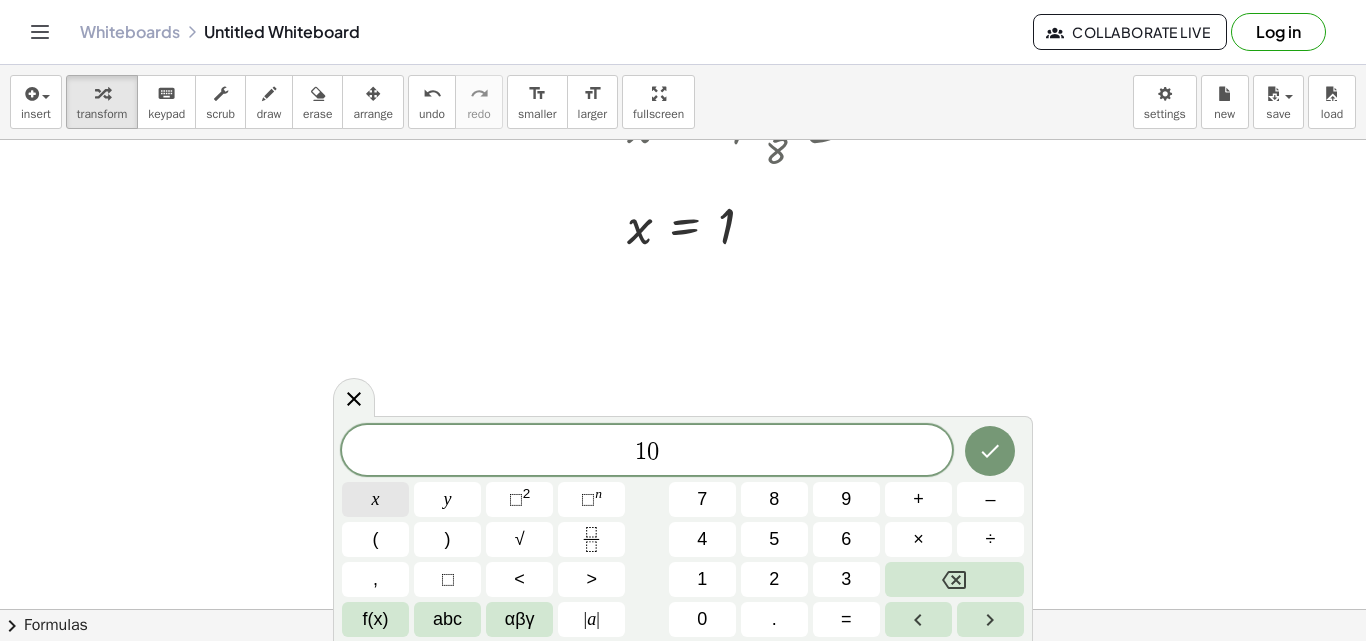 click on "x" at bounding box center [375, 499] 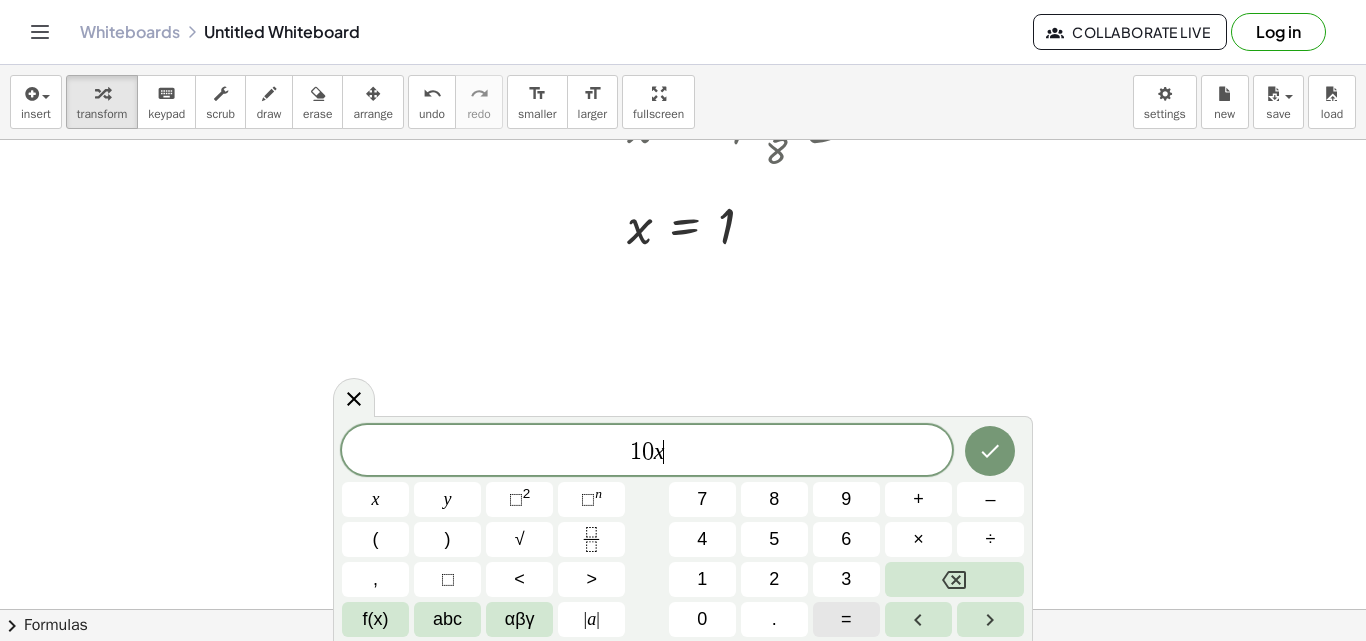 click on "=" at bounding box center [846, 619] 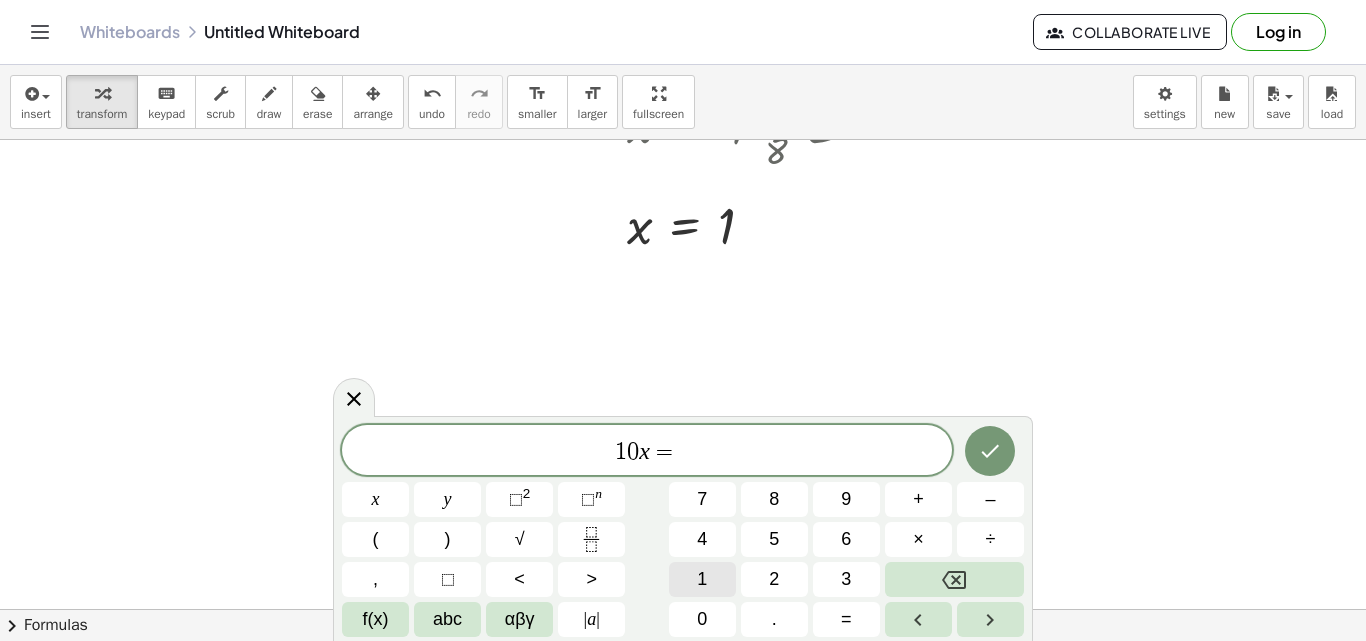 click on "1" at bounding box center [702, 579] 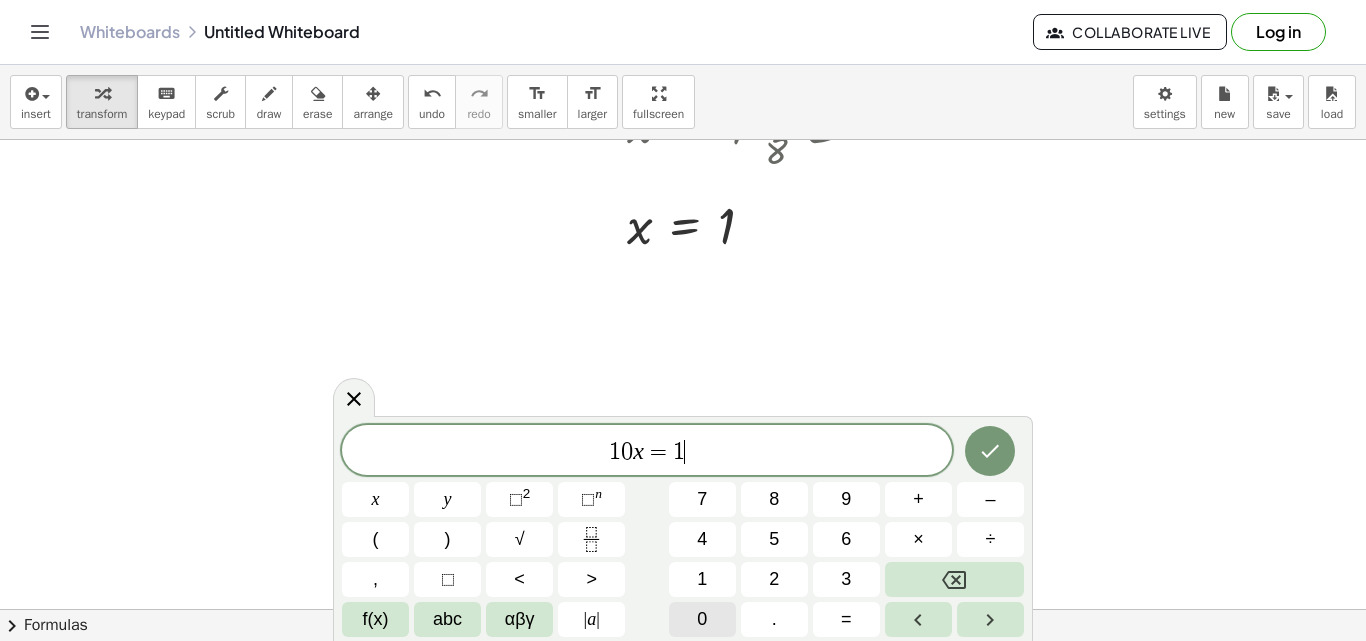 click on "0" at bounding box center [702, 619] 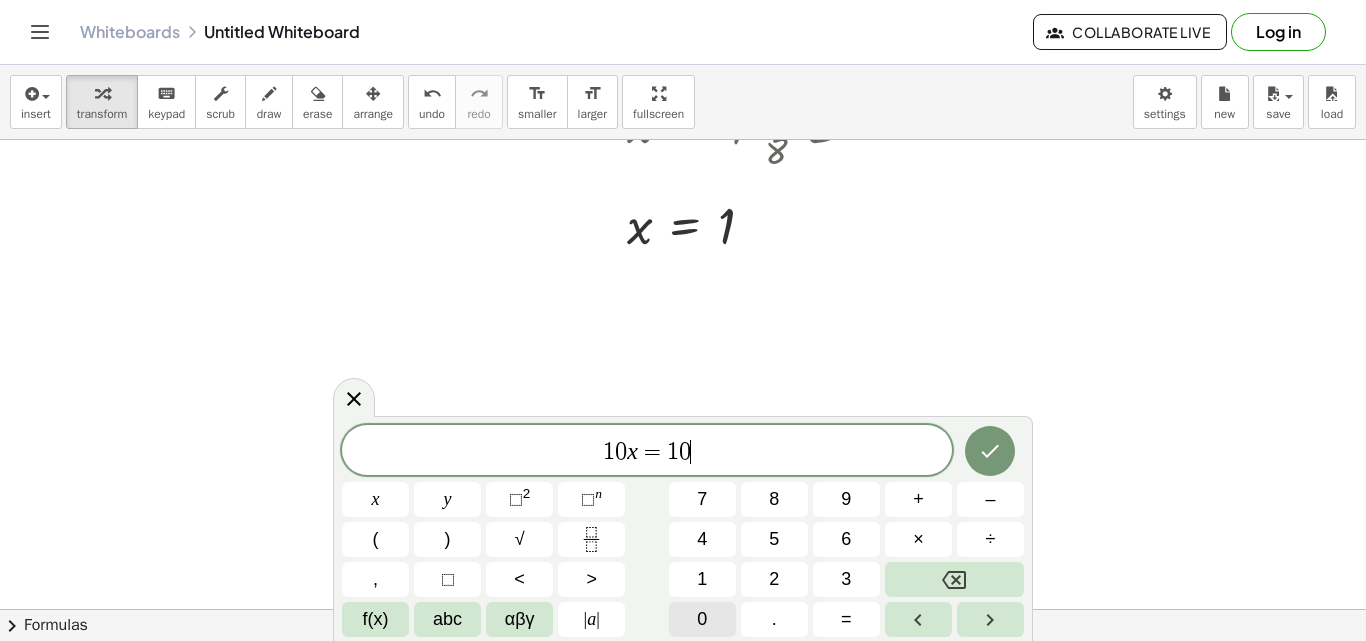 click on "0" at bounding box center [702, 619] 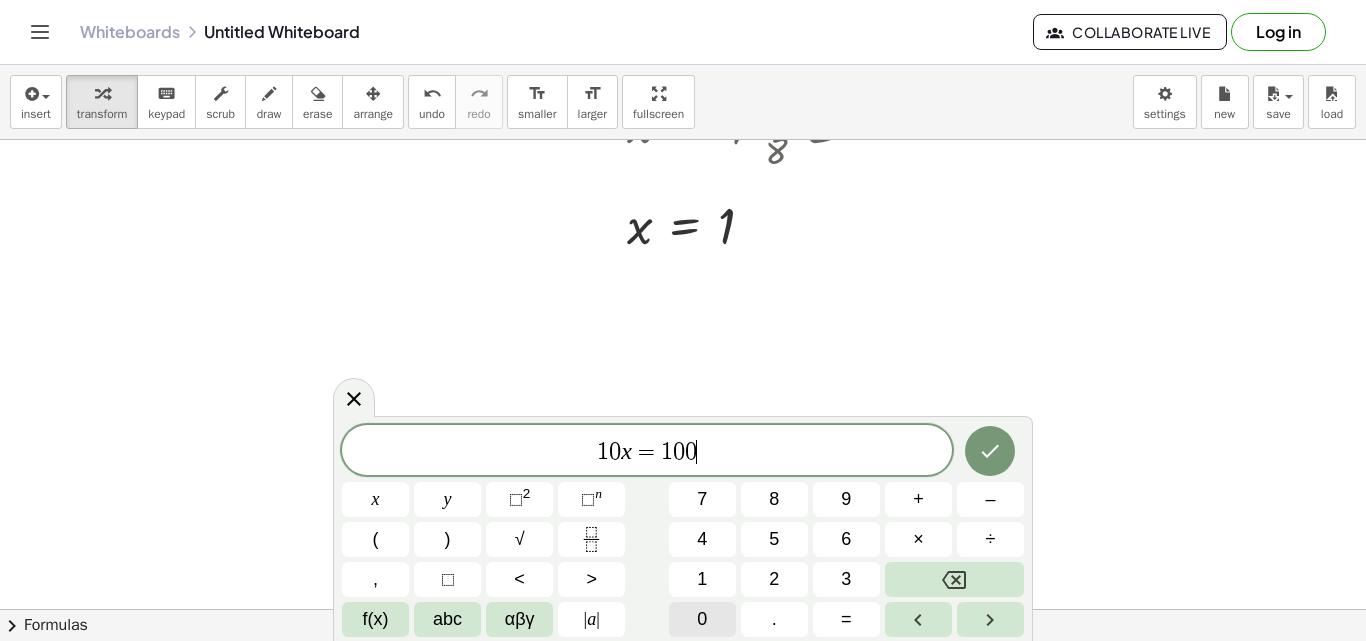 click on "0" at bounding box center [702, 619] 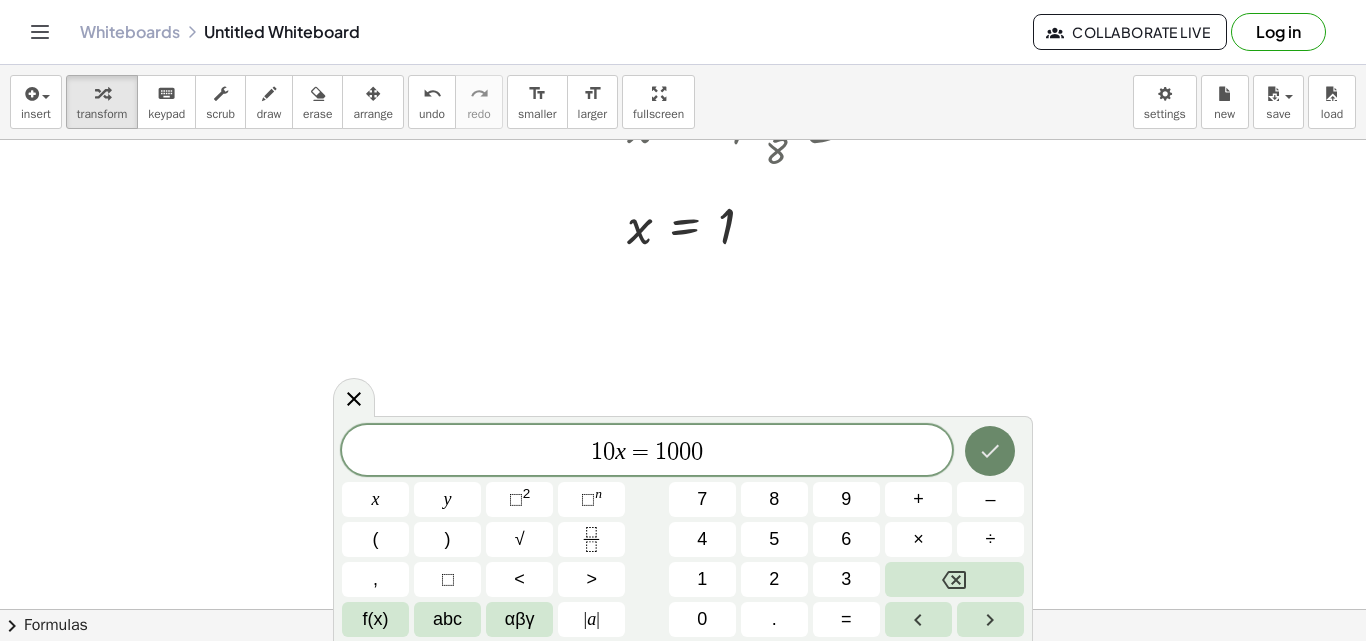click 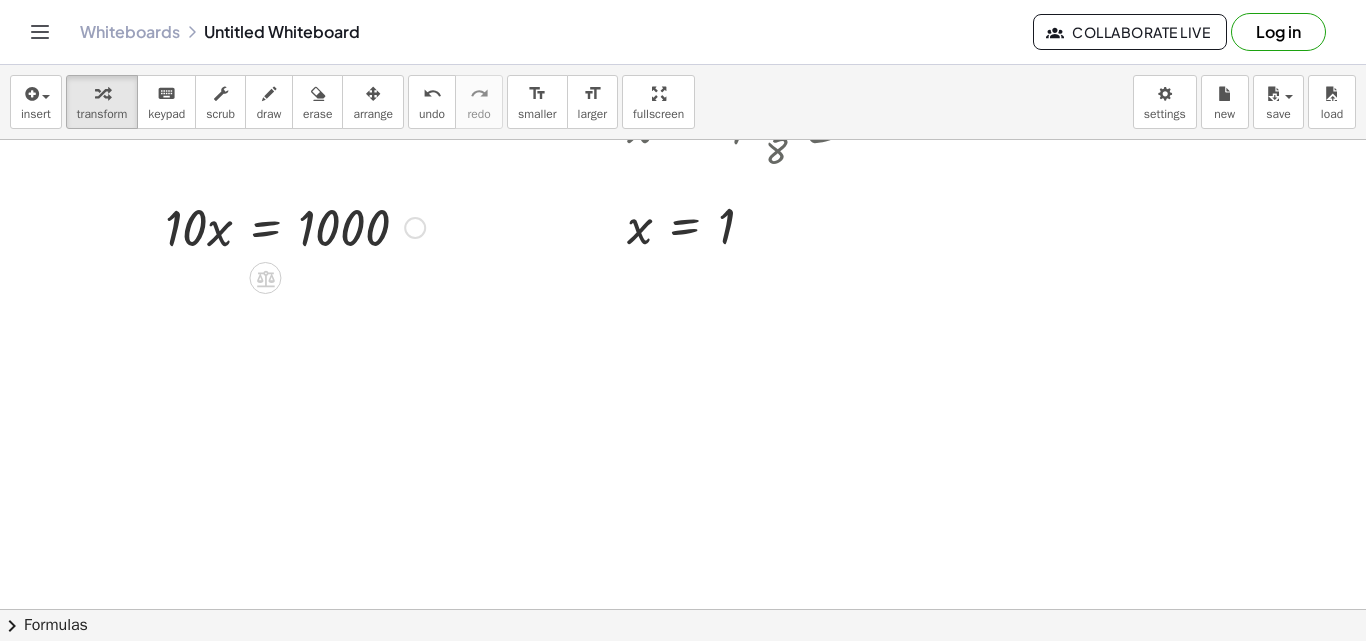 click at bounding box center [295, 226] 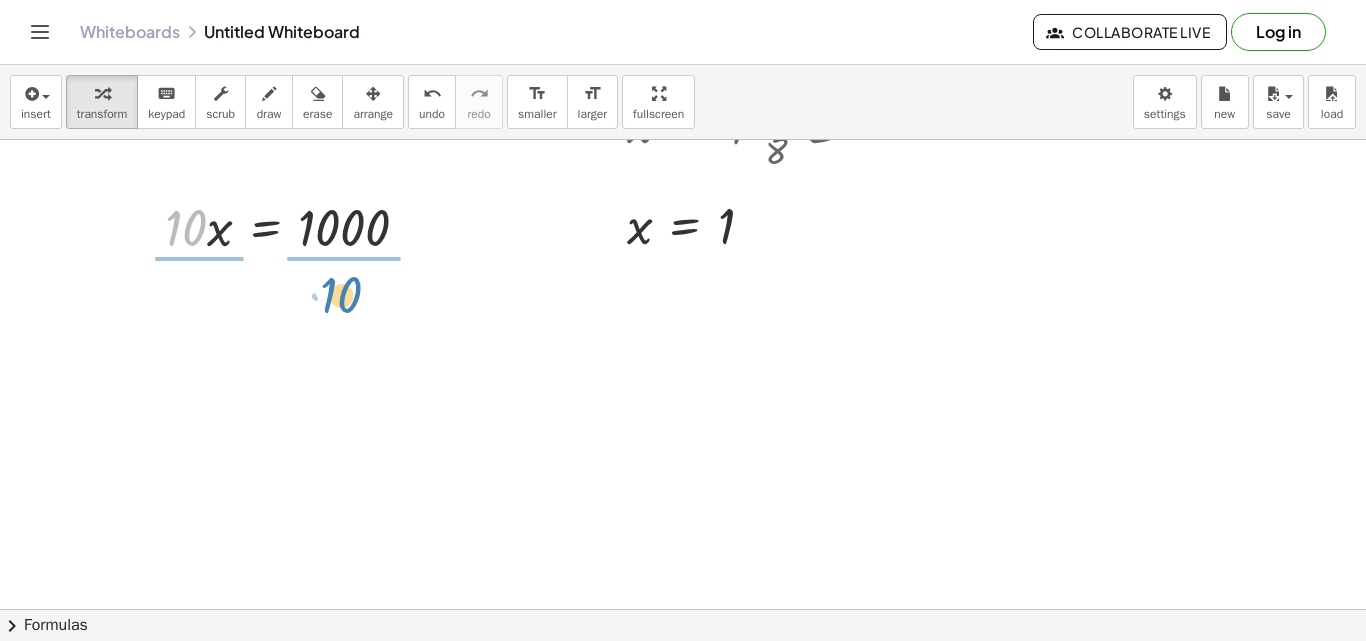 drag, startPoint x: 178, startPoint y: 231, endPoint x: 333, endPoint y: 298, distance: 168.86089 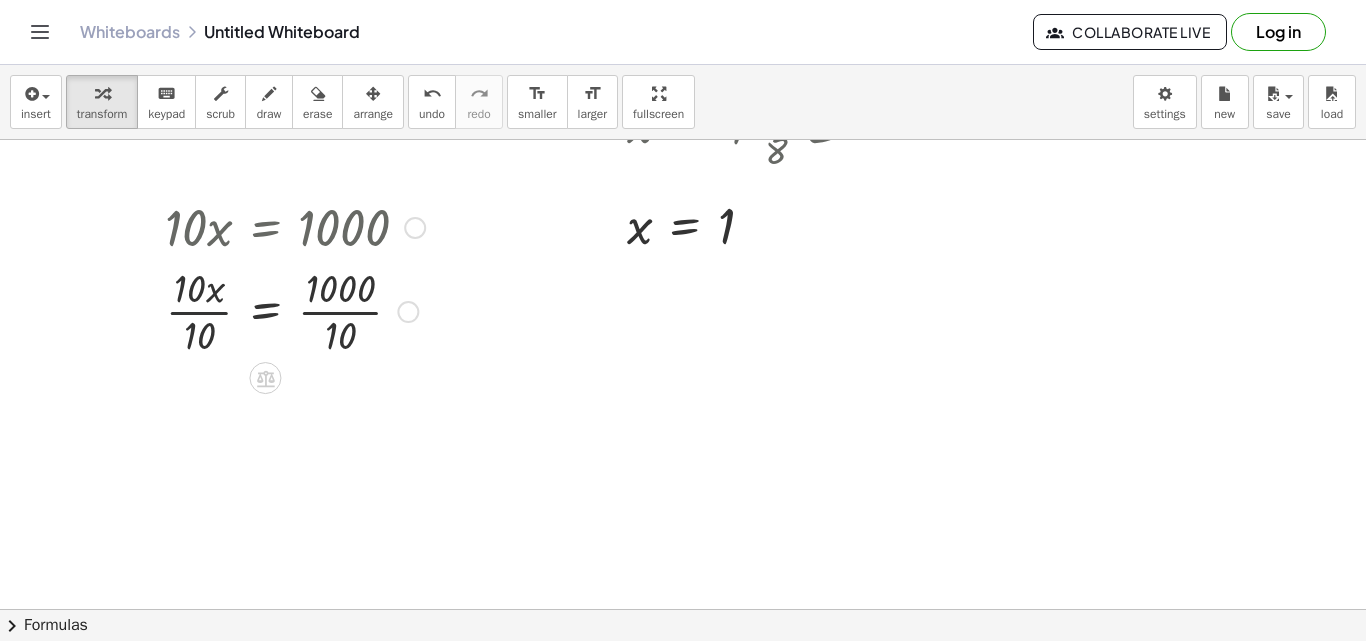 click at bounding box center [295, 310] 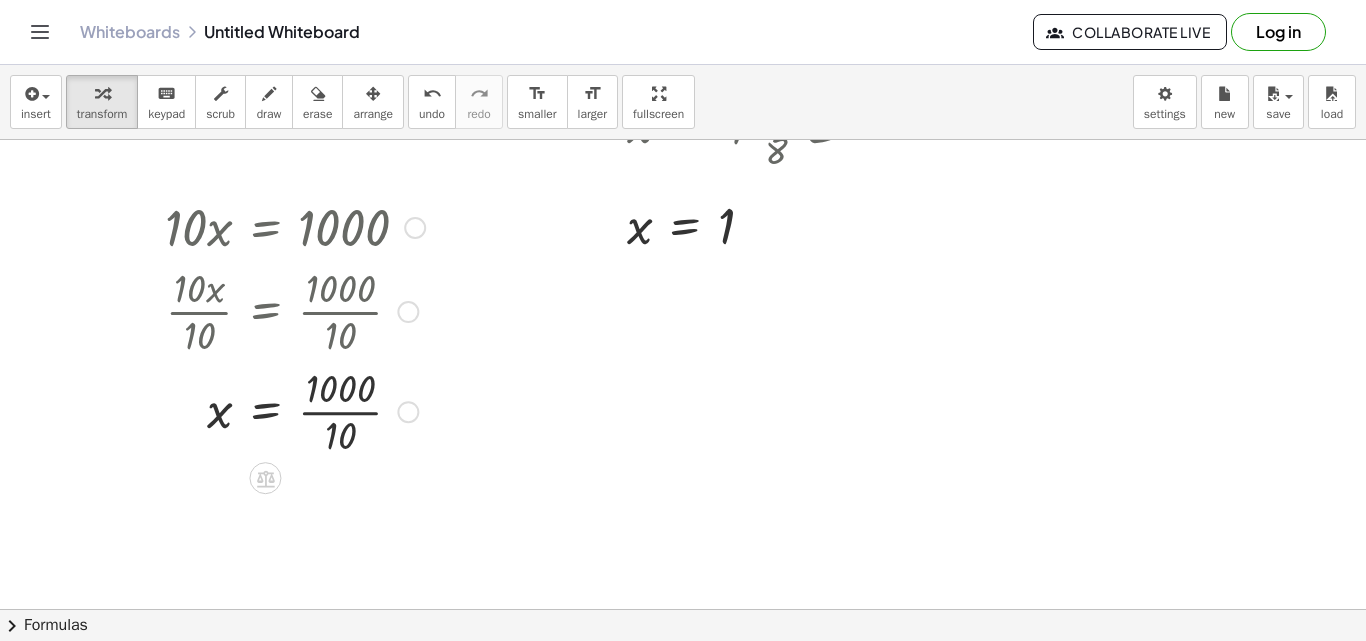 click at bounding box center (295, 410) 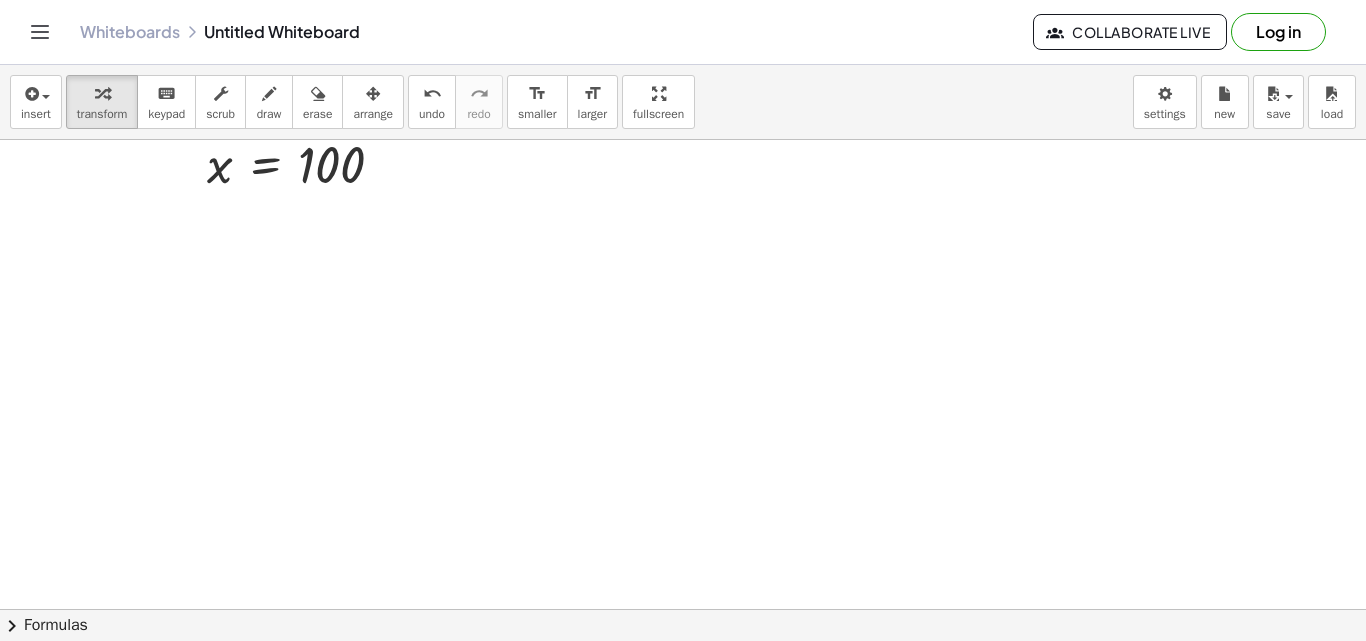 scroll, scrollTop: 569, scrollLeft: 0, axis: vertical 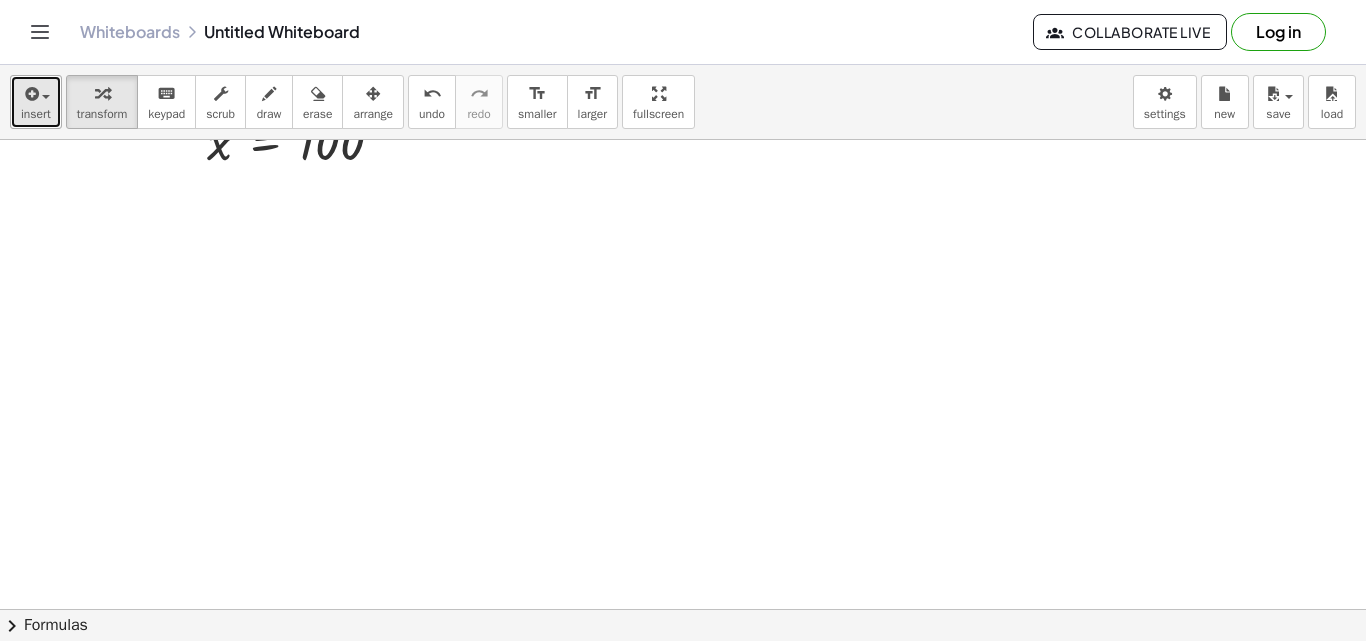 click on "insert" at bounding box center [36, 114] 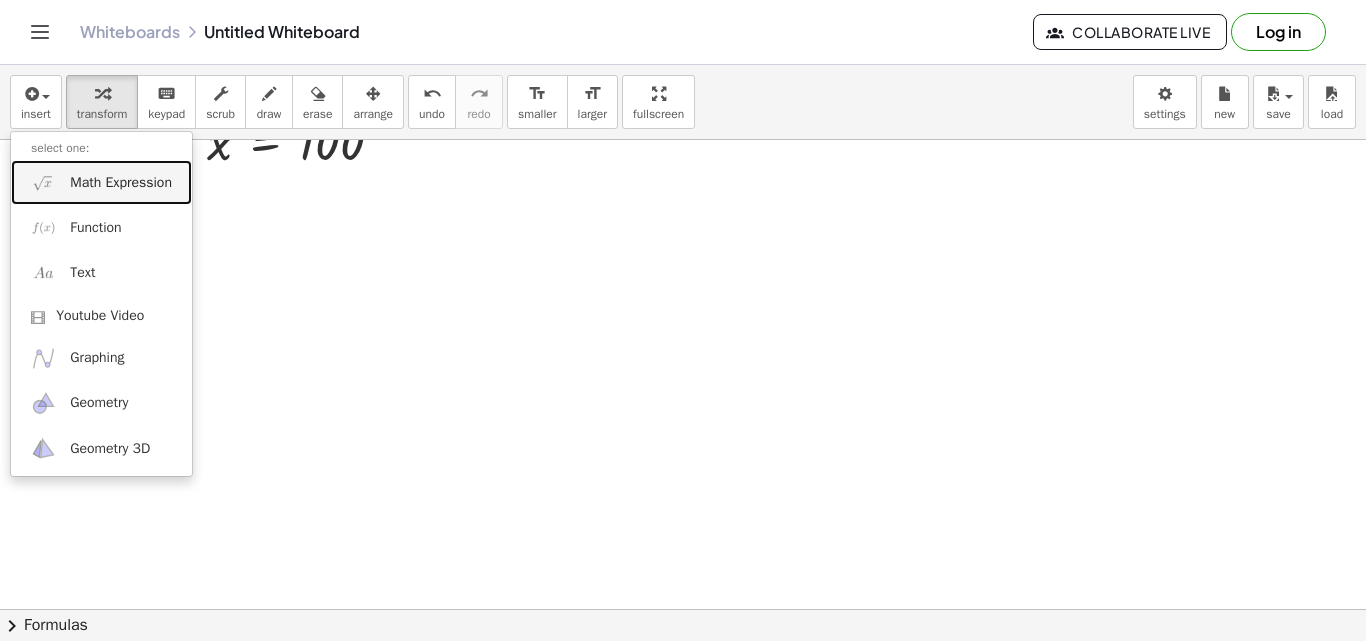 click on "Math Expression" at bounding box center [121, 183] 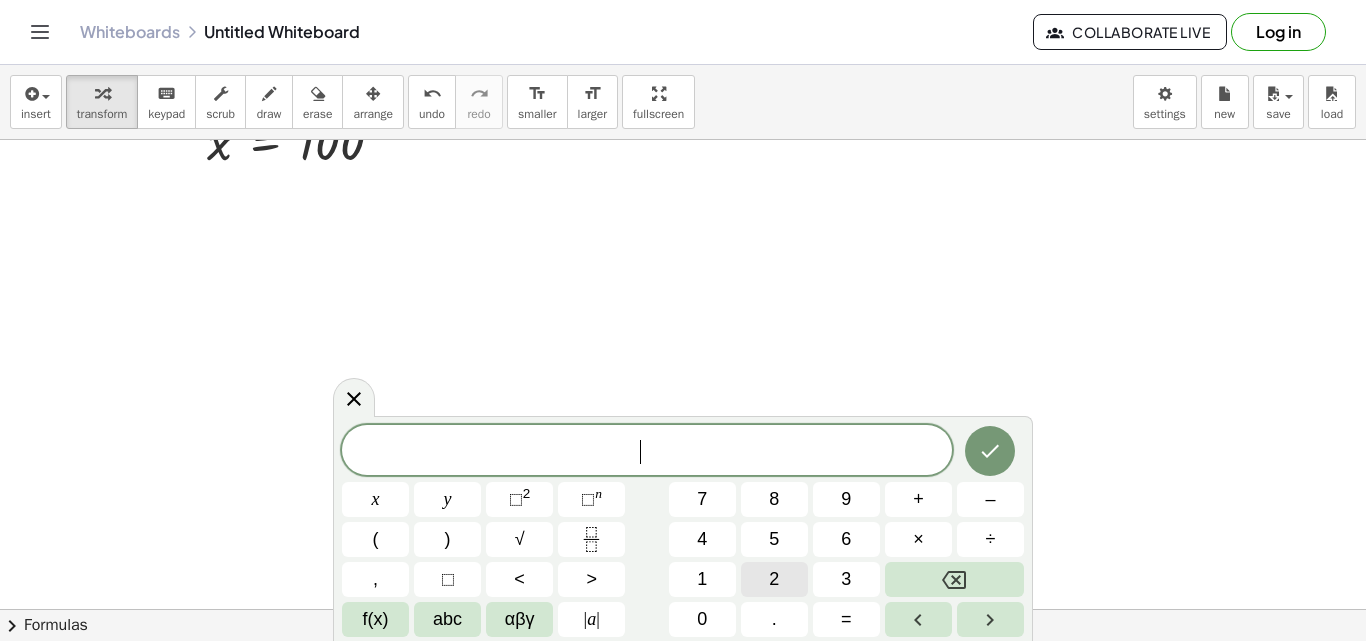 click on "2" at bounding box center (774, 579) 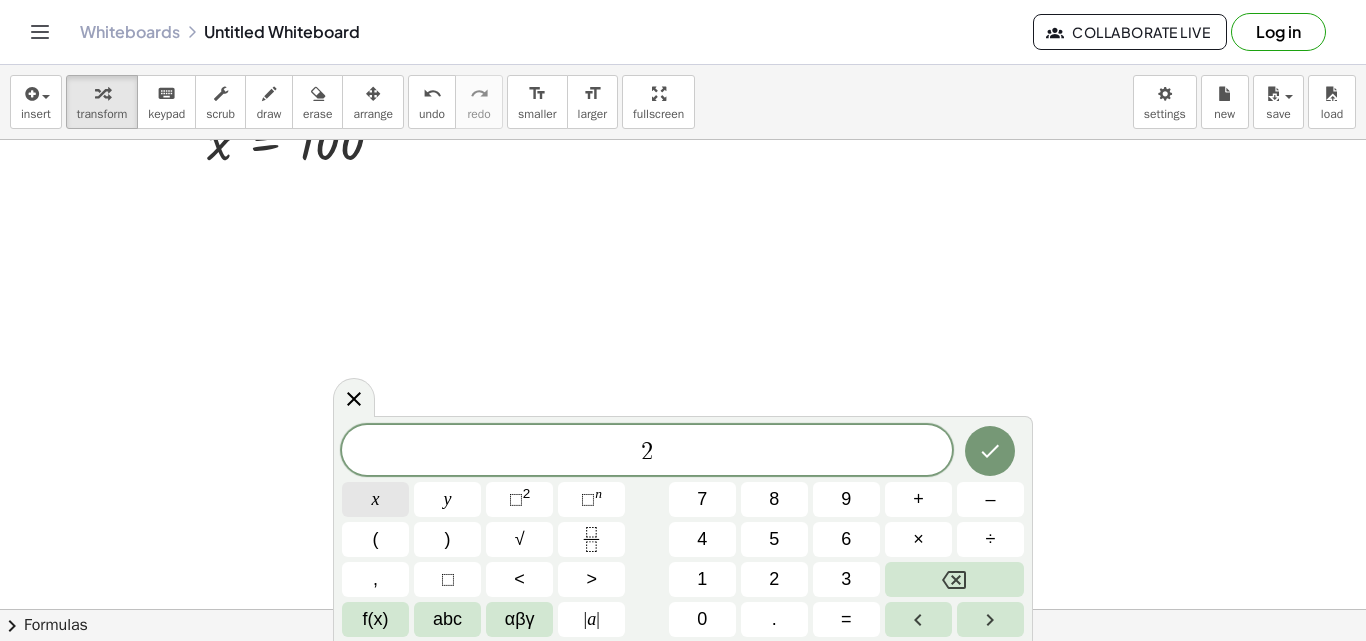 click on "x" at bounding box center (375, 499) 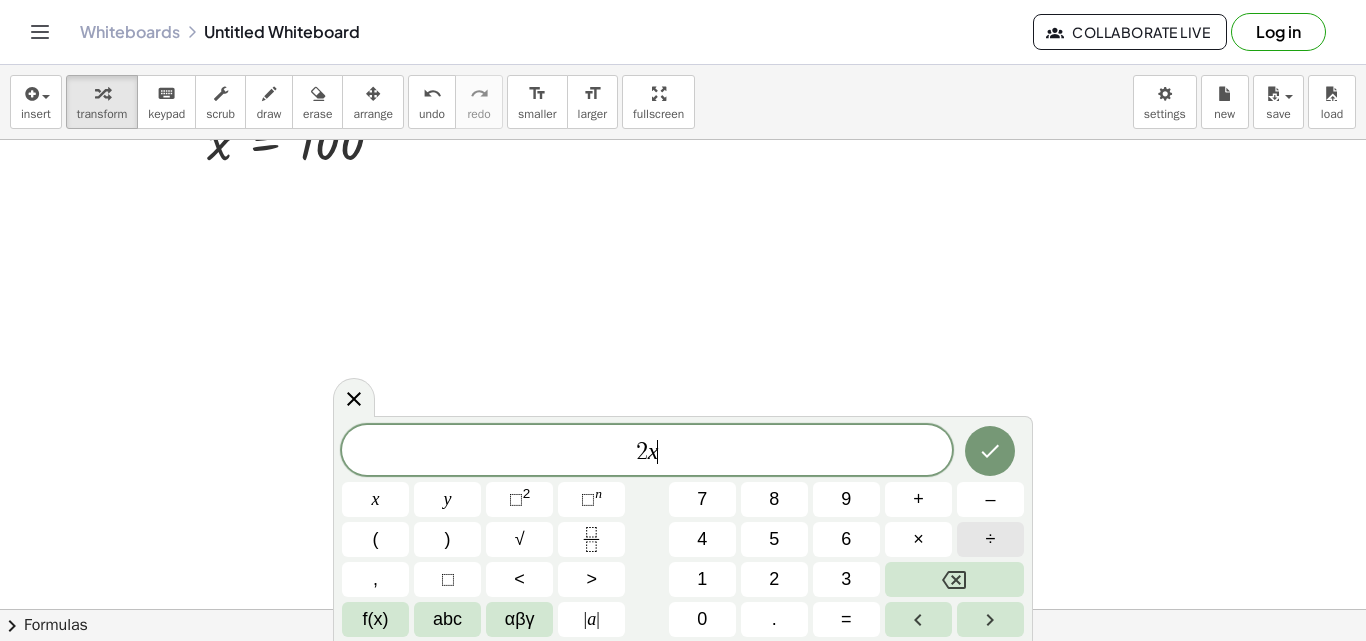 click on "÷" at bounding box center [990, 539] 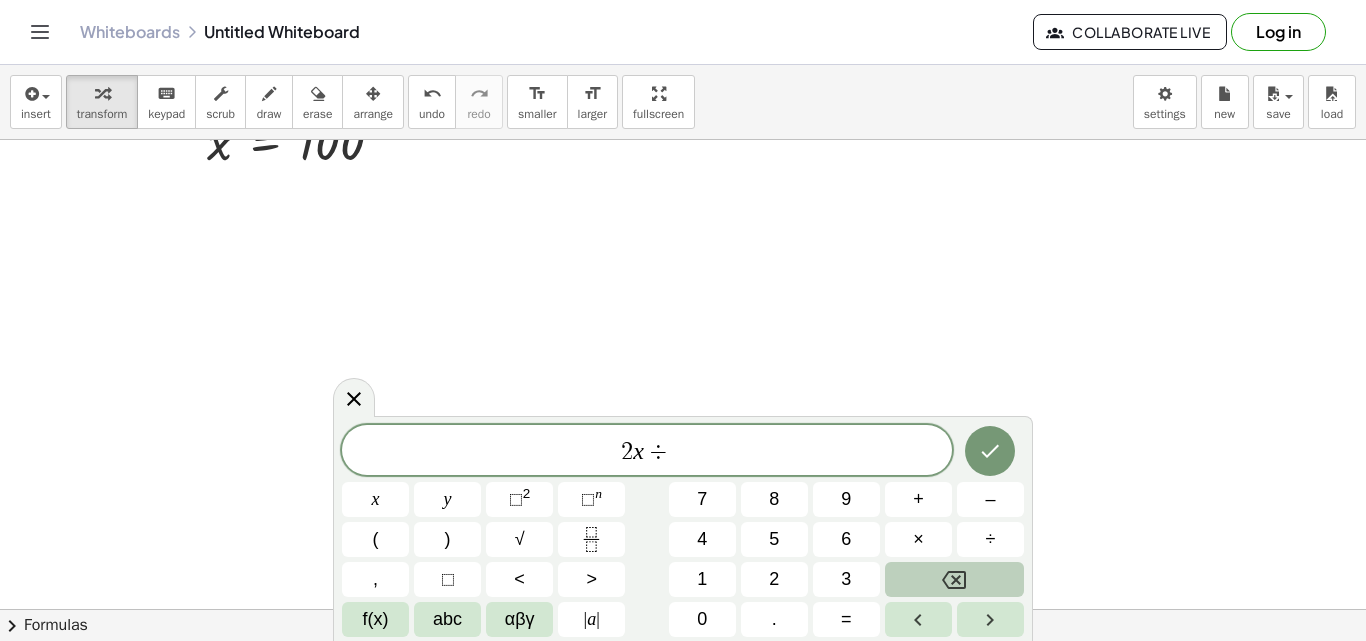 click 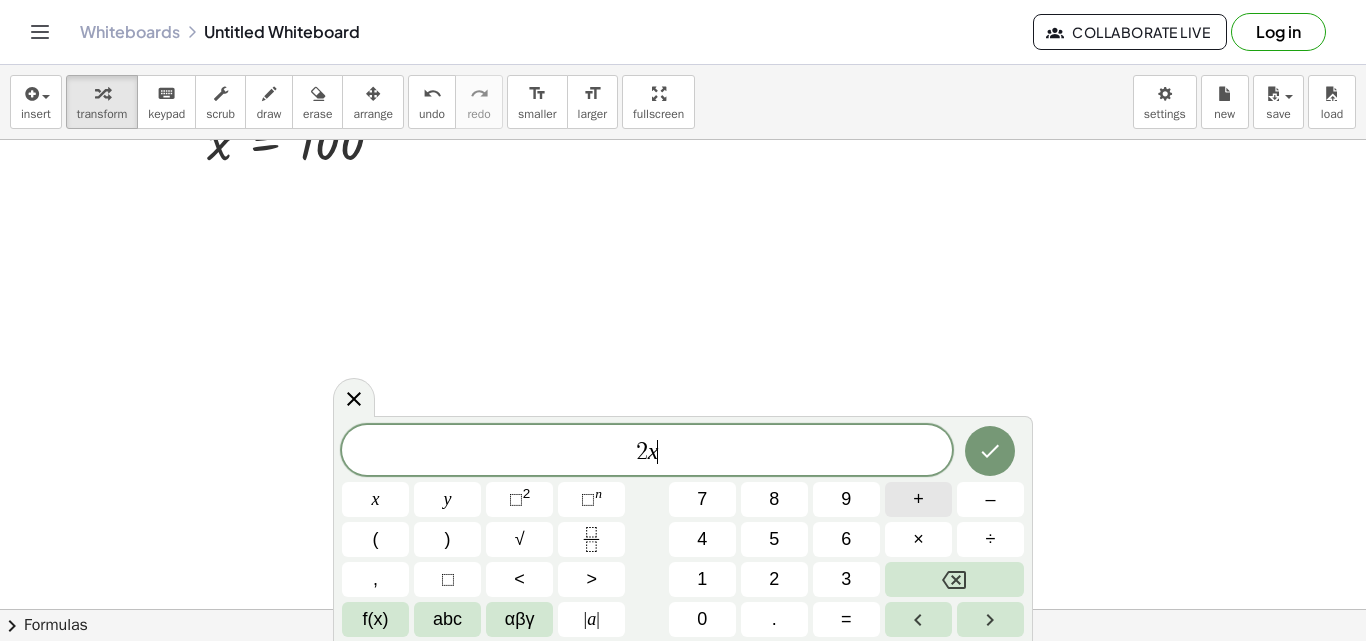 click on "+" at bounding box center [918, 499] 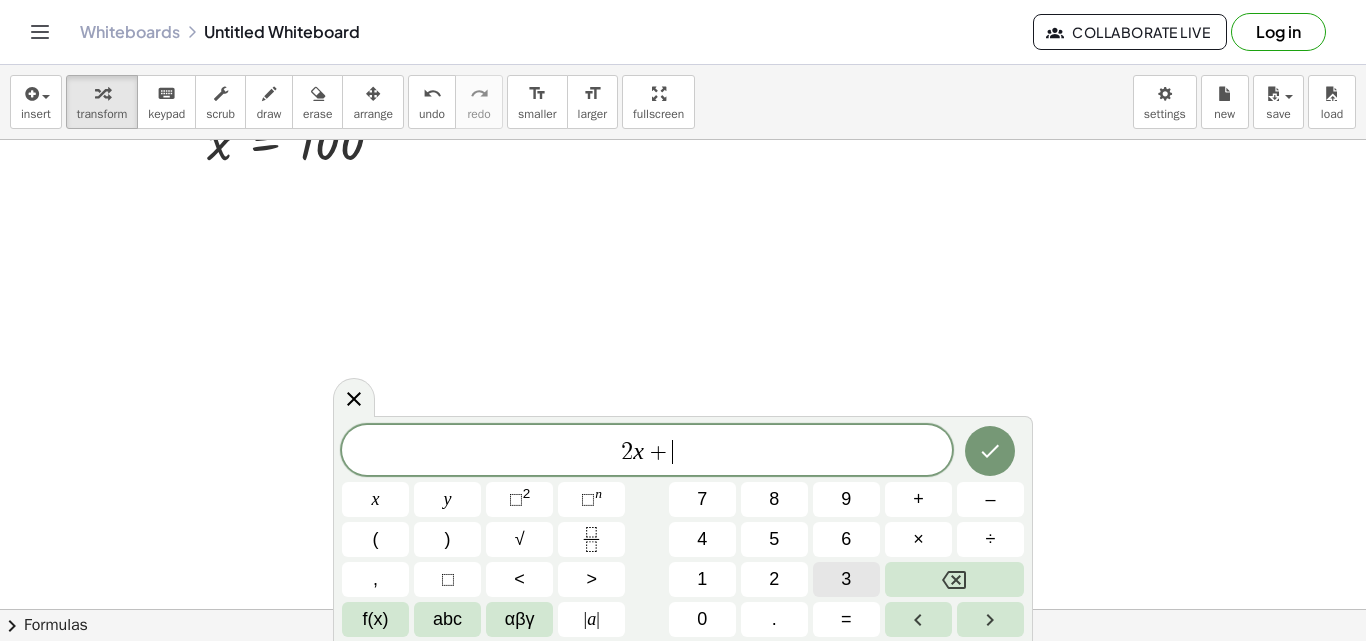 click on "3" at bounding box center [846, 579] 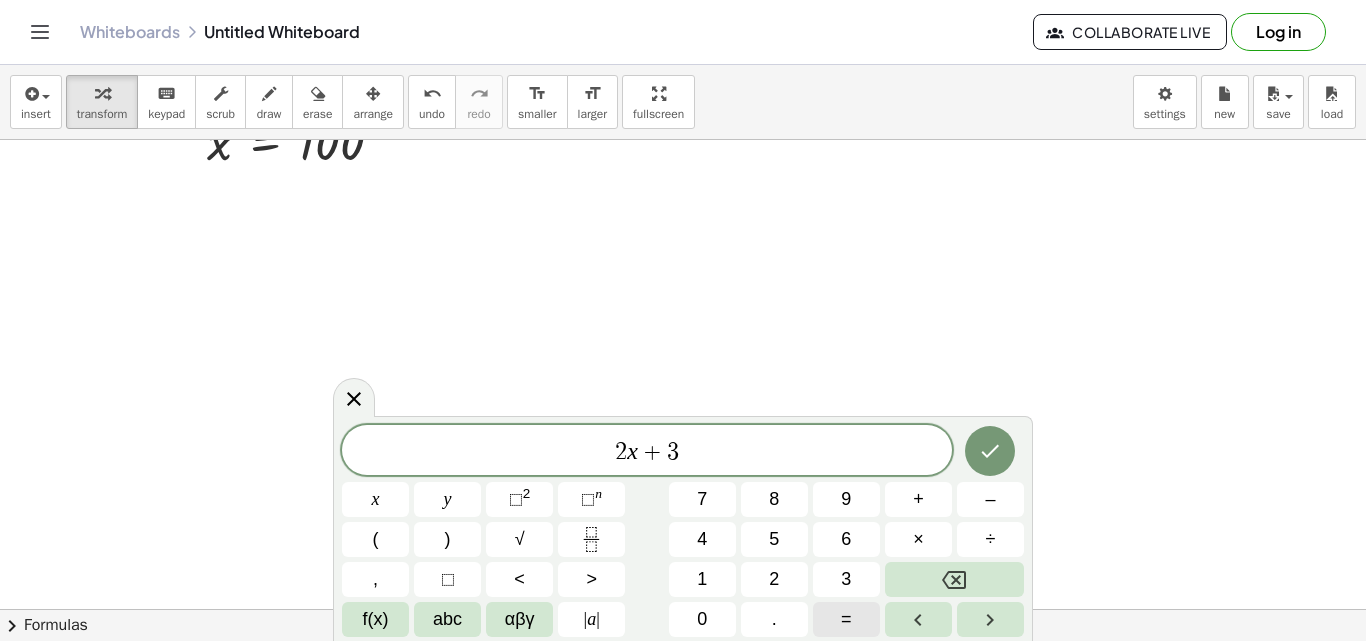 click on "=" at bounding box center [846, 619] 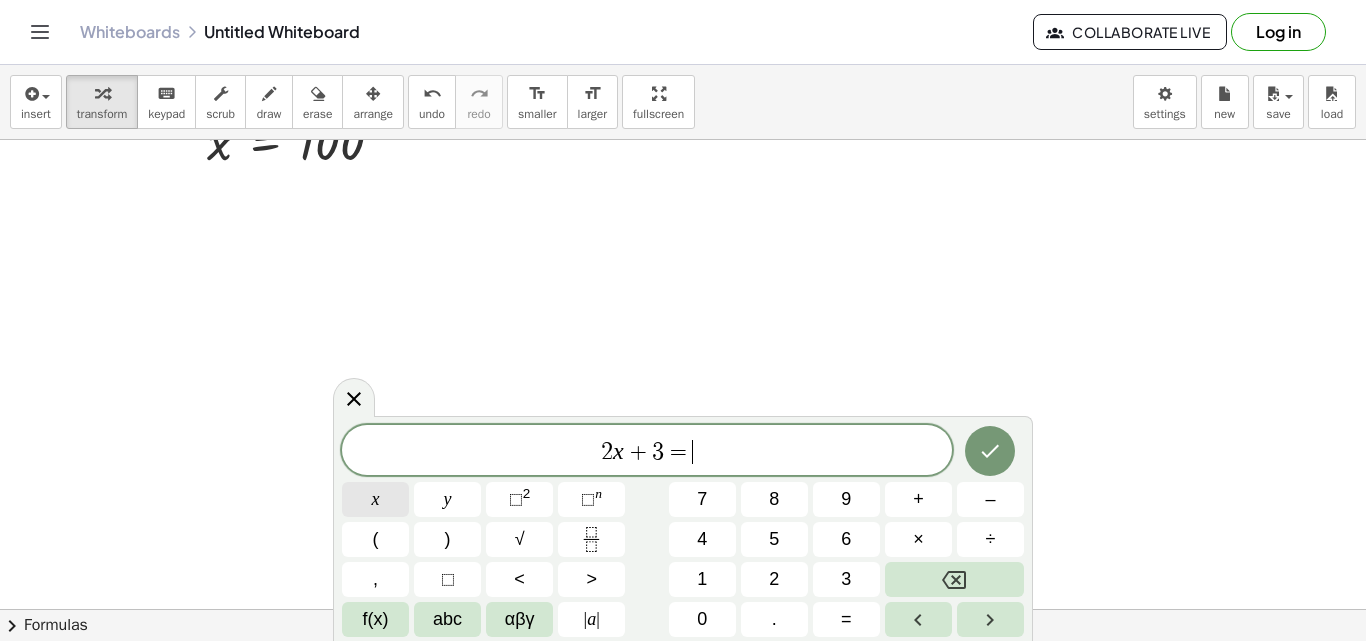 click on "x" at bounding box center [376, 499] 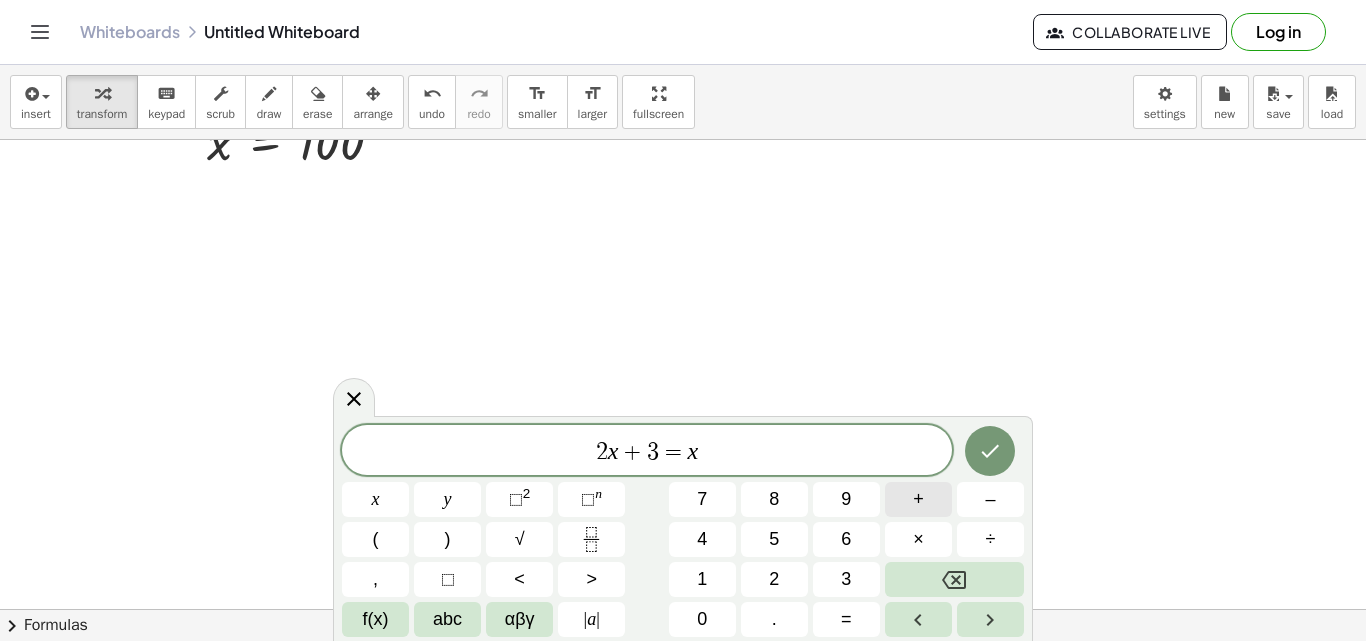 click on "+" at bounding box center (918, 499) 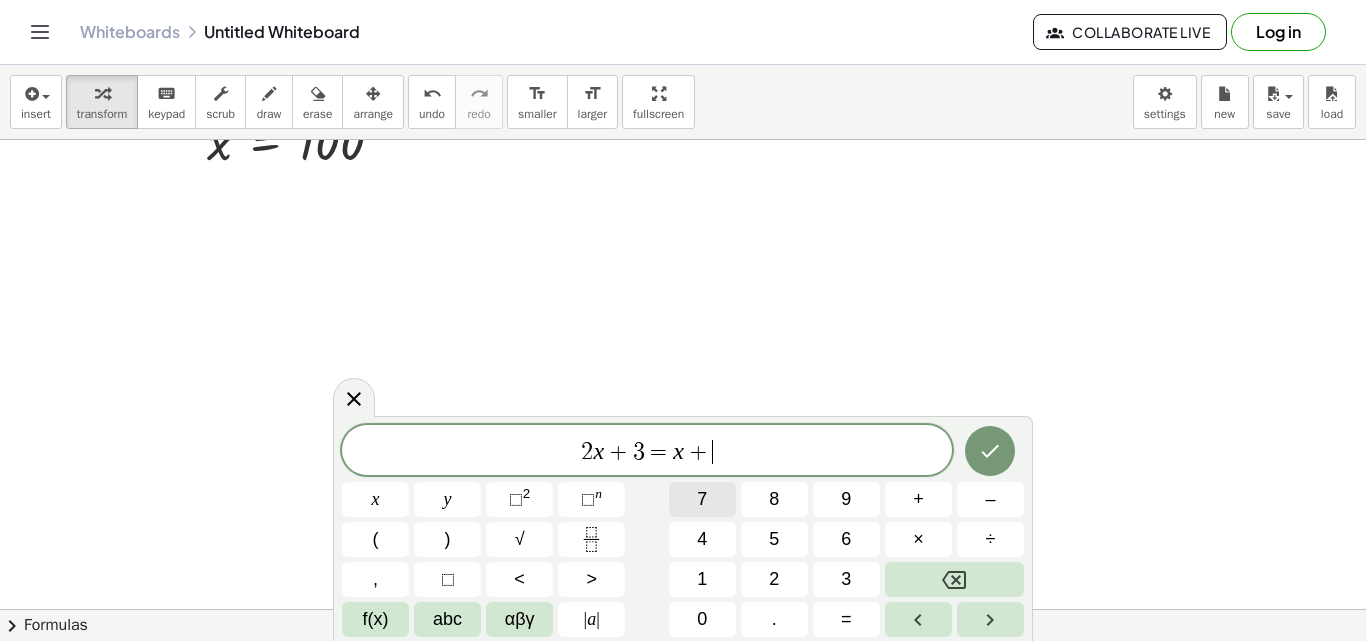 click on "7" at bounding box center (702, 499) 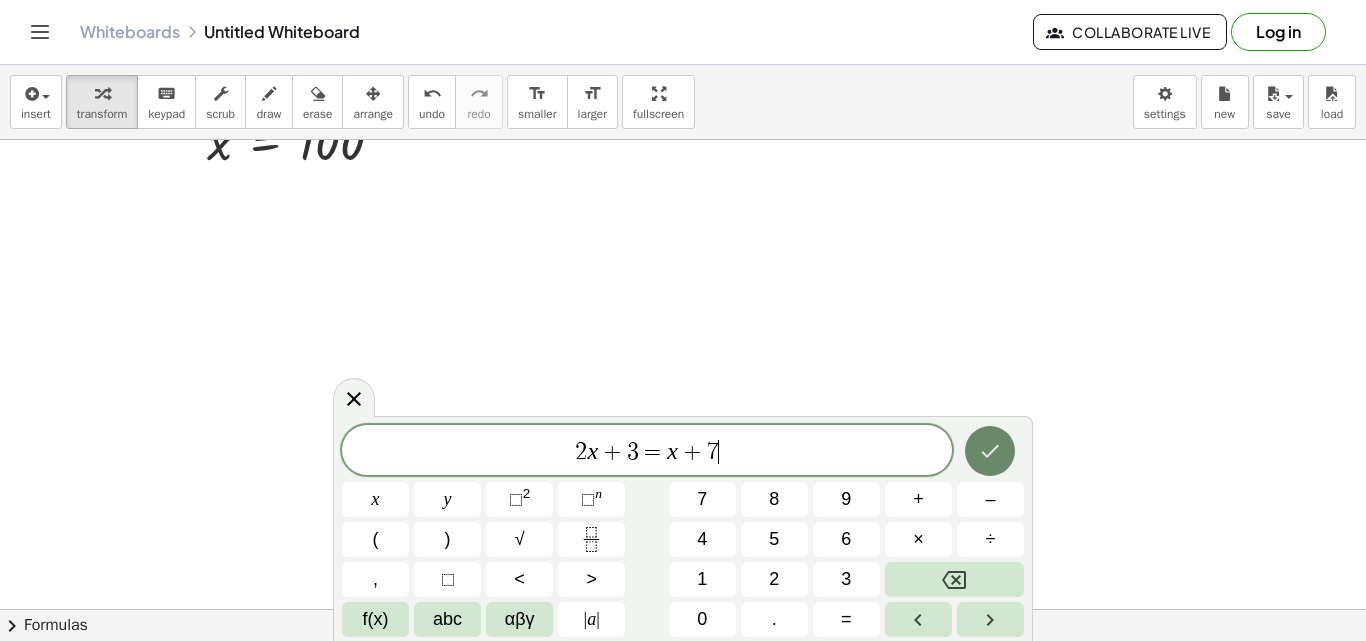 click 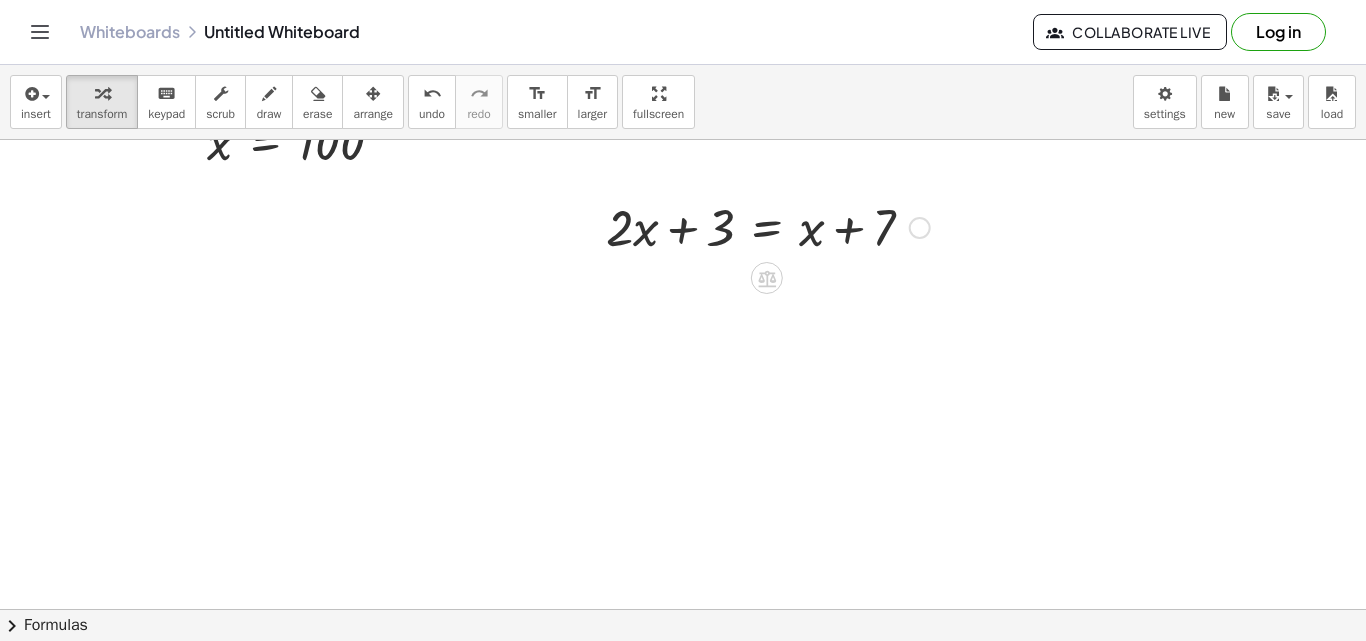 click at bounding box center [768, 226] 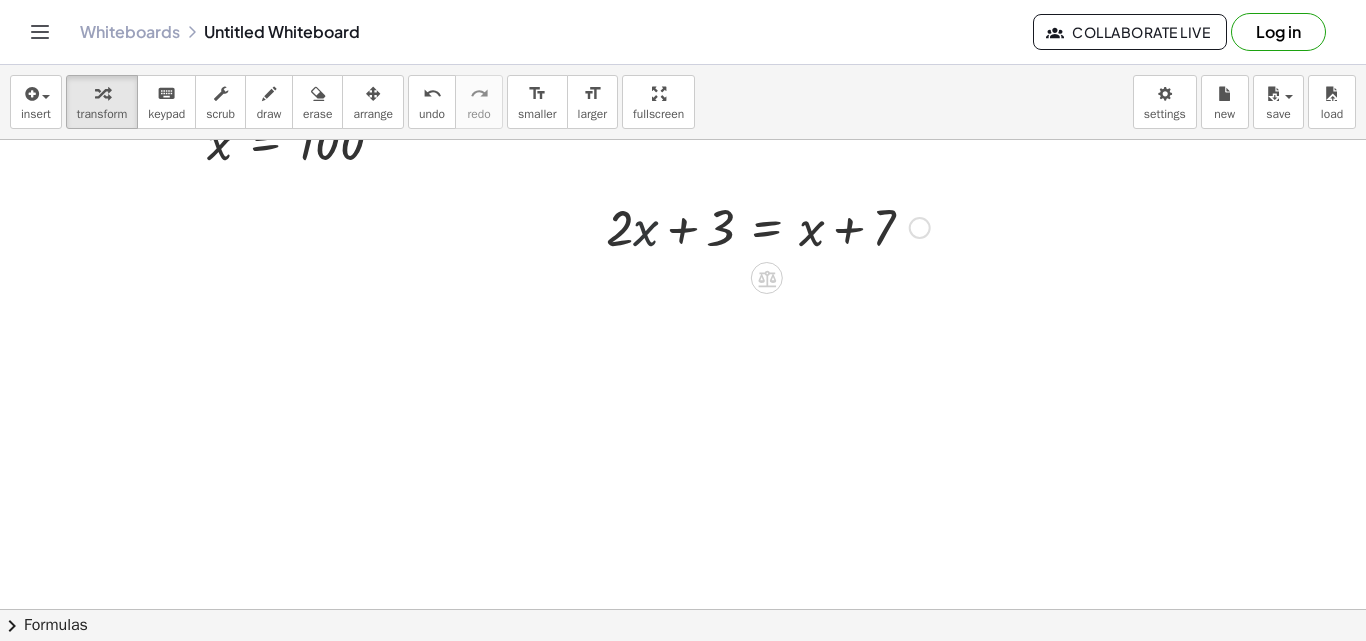 click at bounding box center (768, 226) 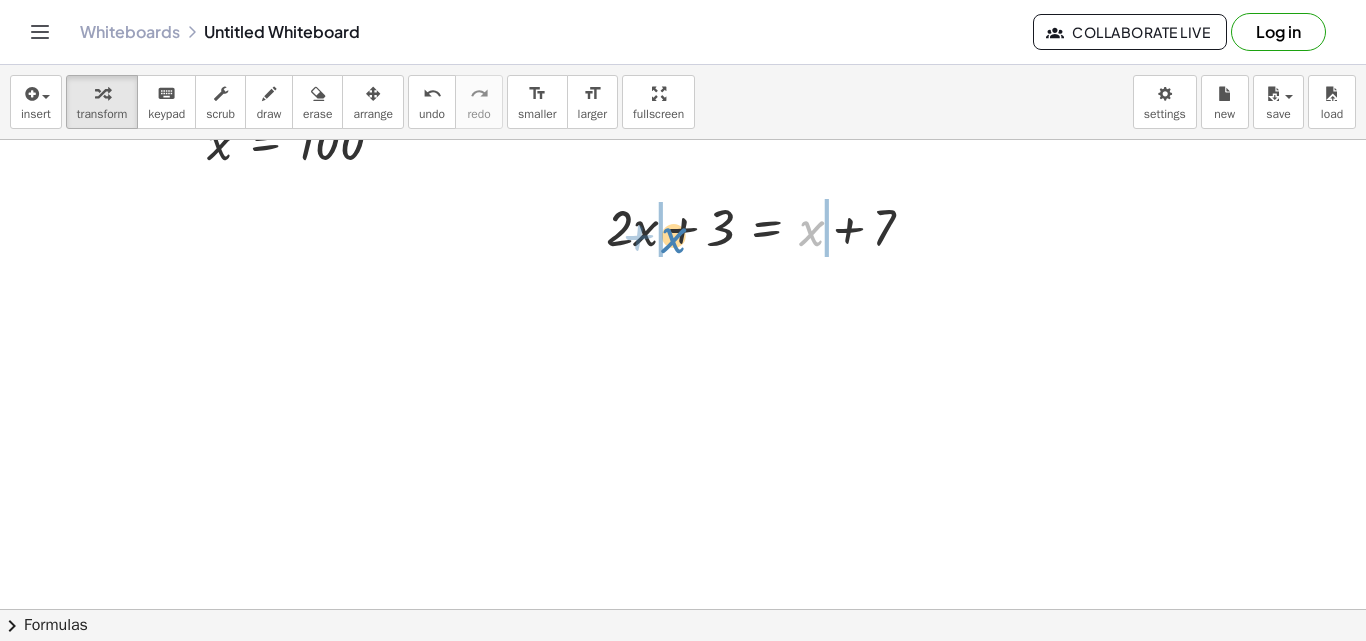 drag, startPoint x: 818, startPoint y: 225, endPoint x: 680, endPoint y: 232, distance: 138.17743 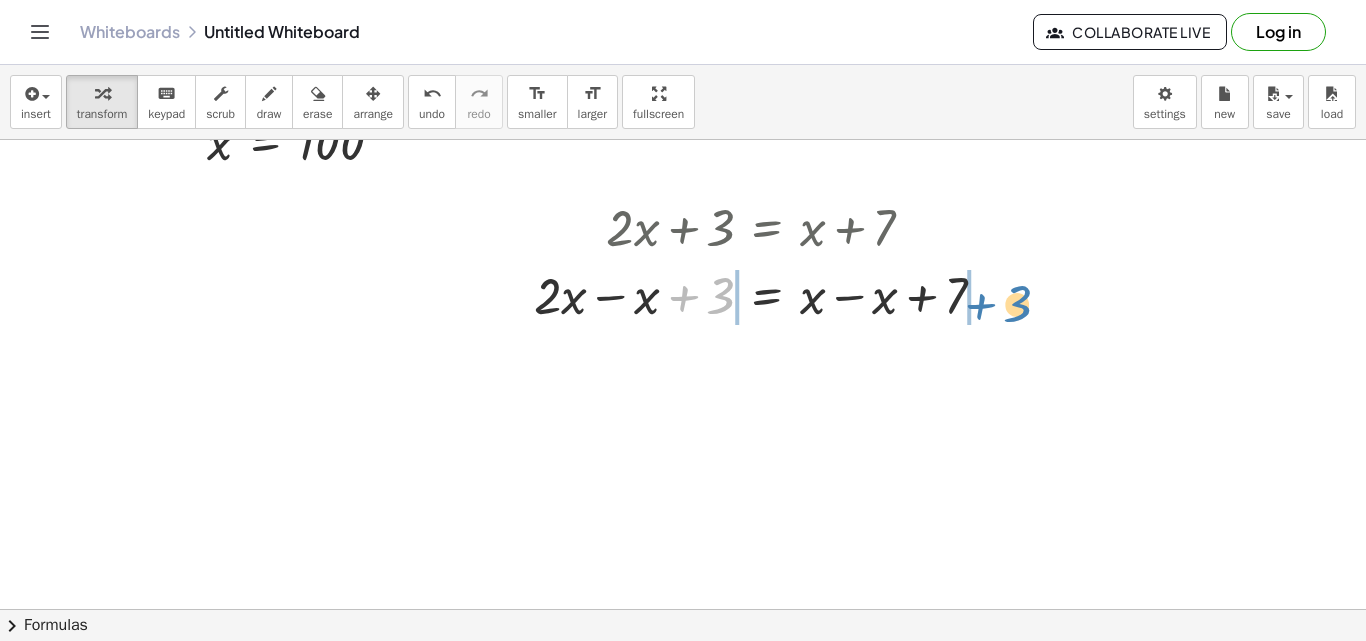drag, startPoint x: 719, startPoint y: 296, endPoint x: 1013, endPoint y: 298, distance: 294.0068 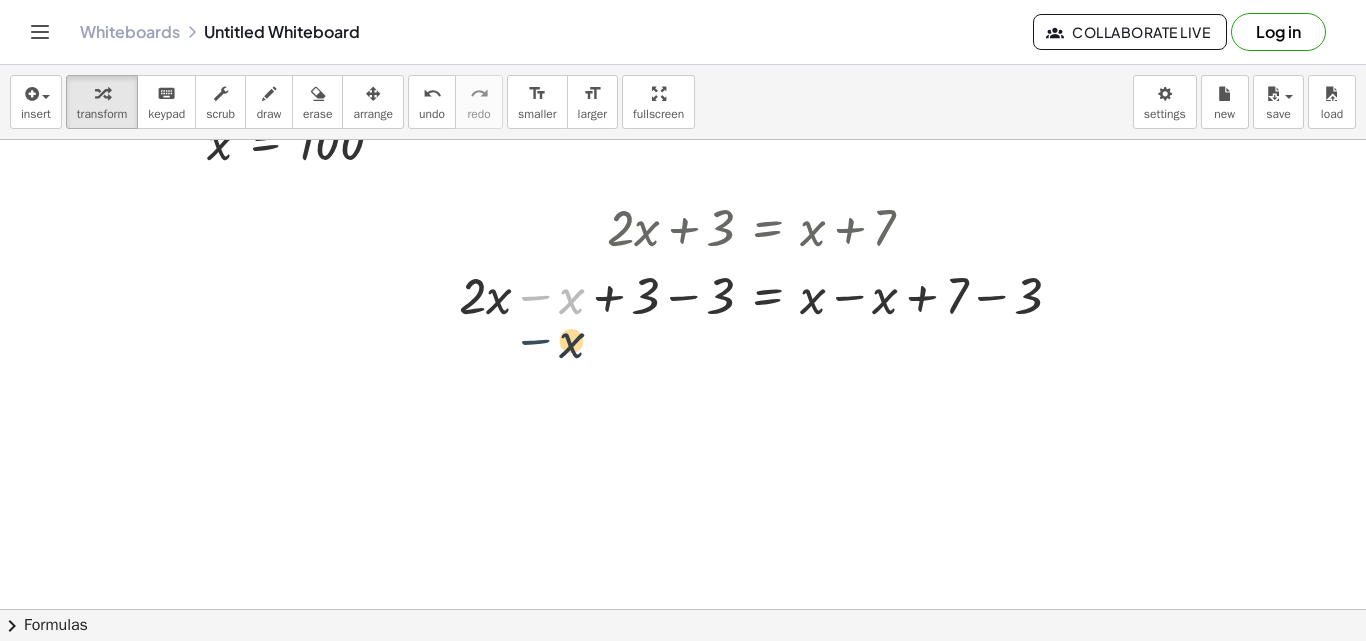 drag, startPoint x: 536, startPoint y: 300, endPoint x: 536, endPoint y: 345, distance: 45 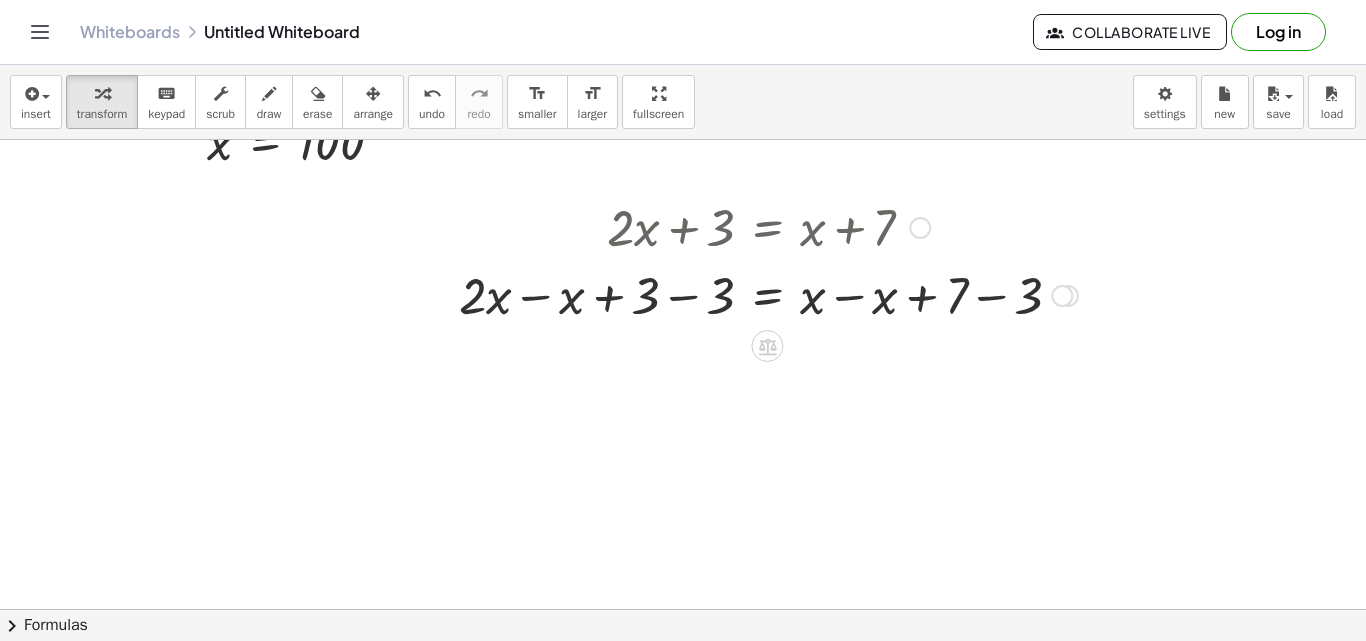 click at bounding box center (768, 294) 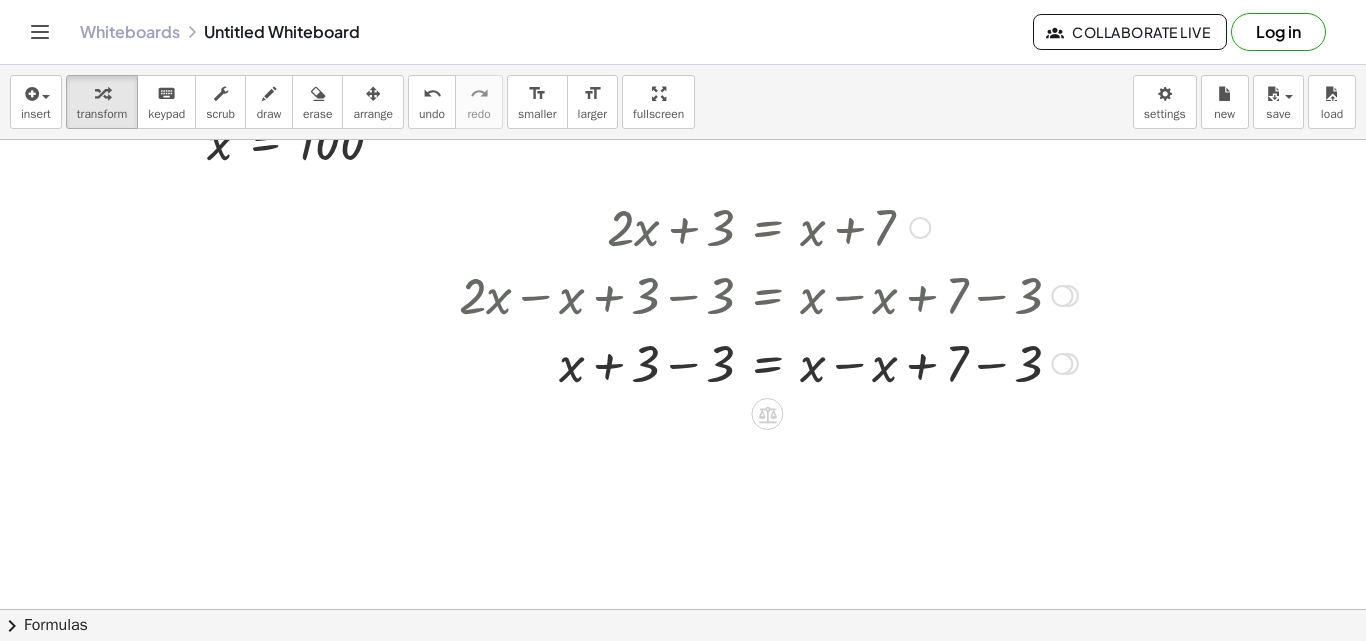 click at bounding box center (768, 362) 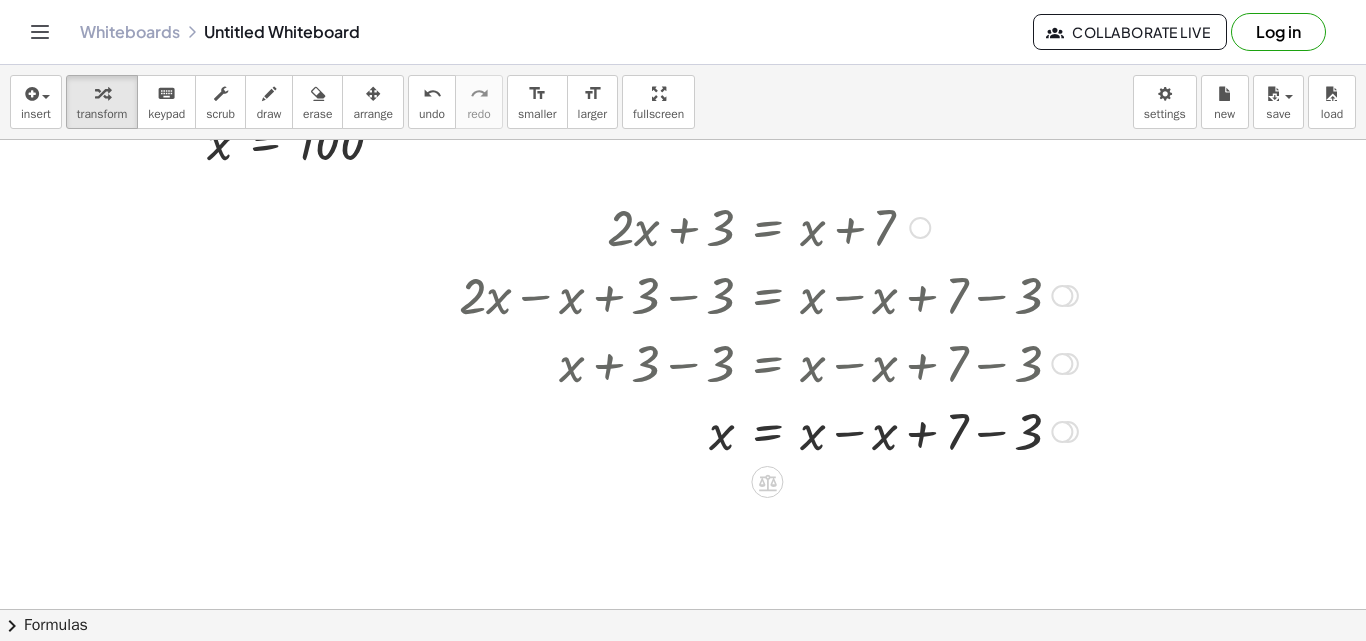 click at bounding box center [768, 430] 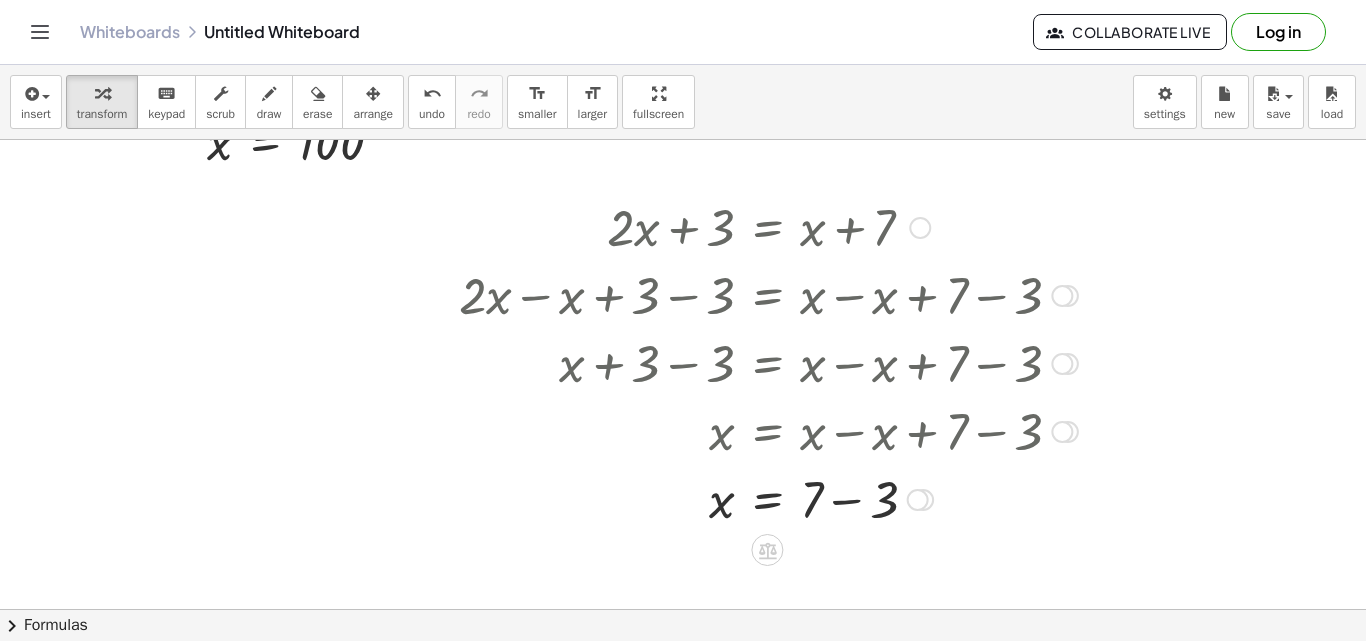 click at bounding box center (768, 498) 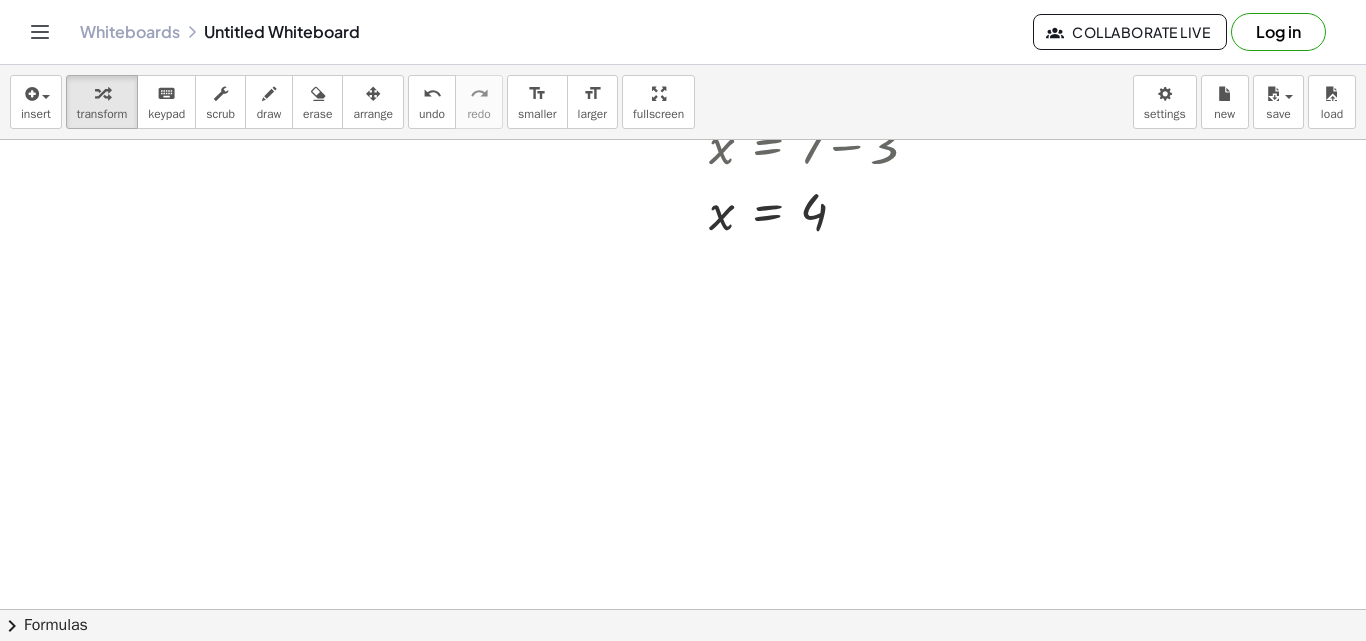 scroll, scrollTop: 938, scrollLeft: 0, axis: vertical 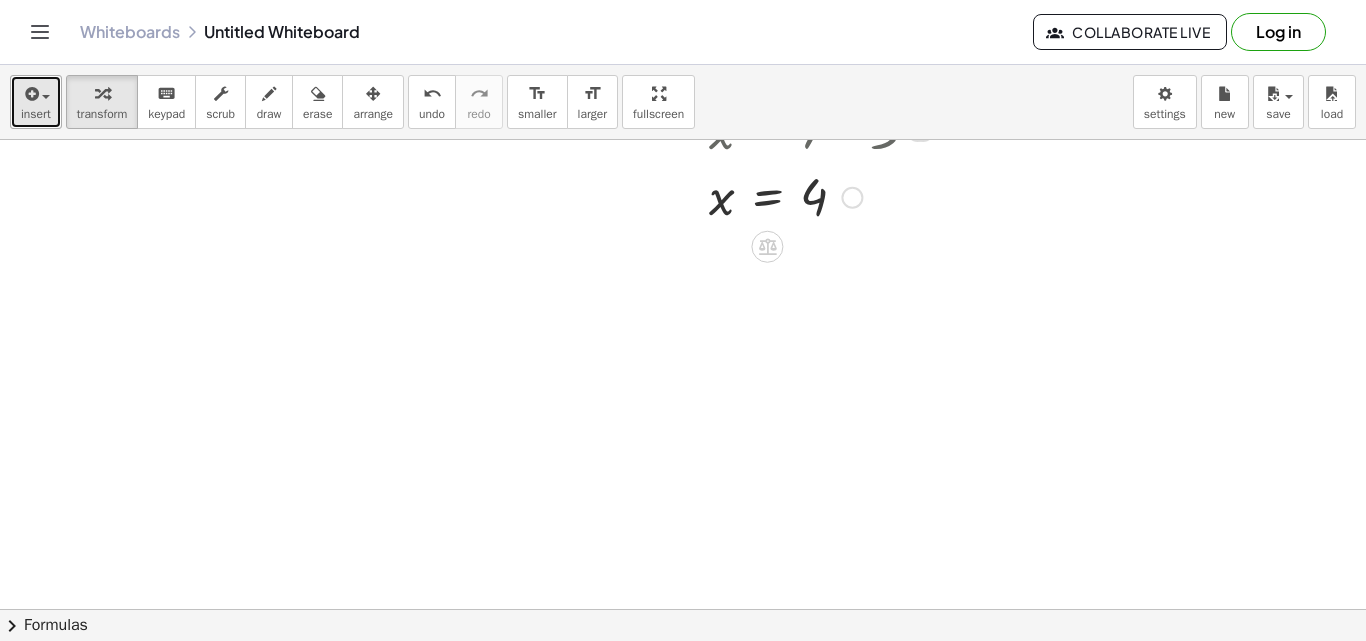 click on "insert" at bounding box center (36, 114) 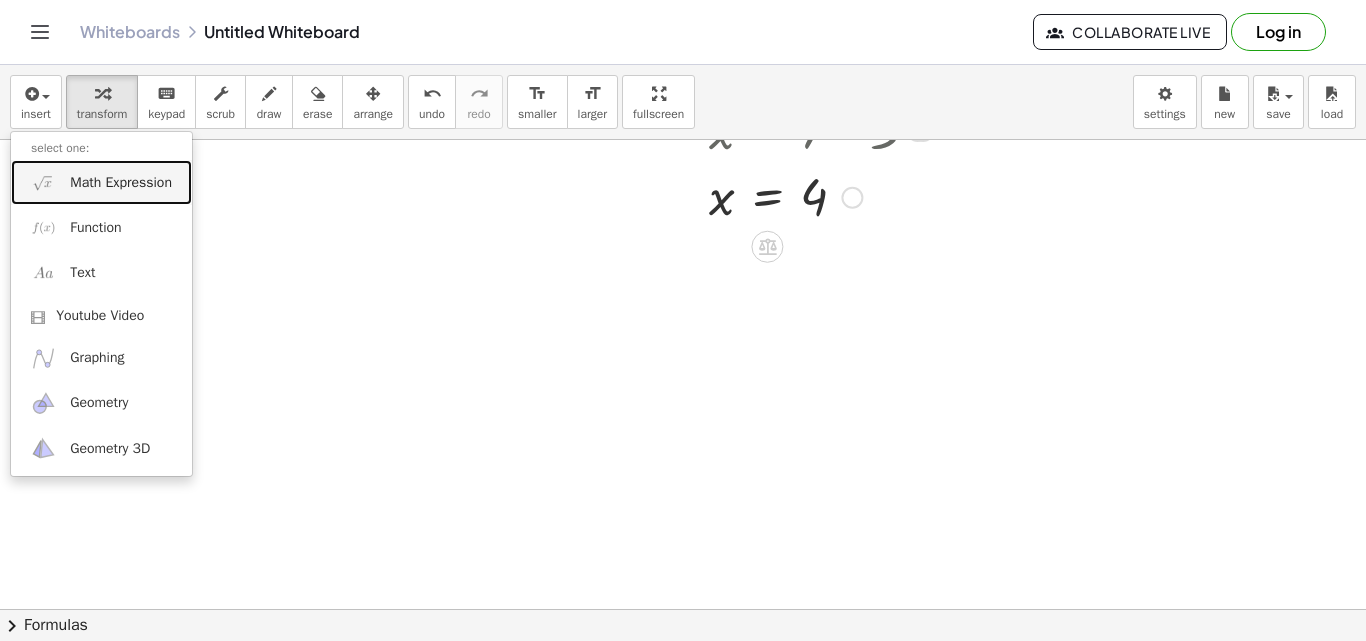 click on "Math Expression" at bounding box center [101, 182] 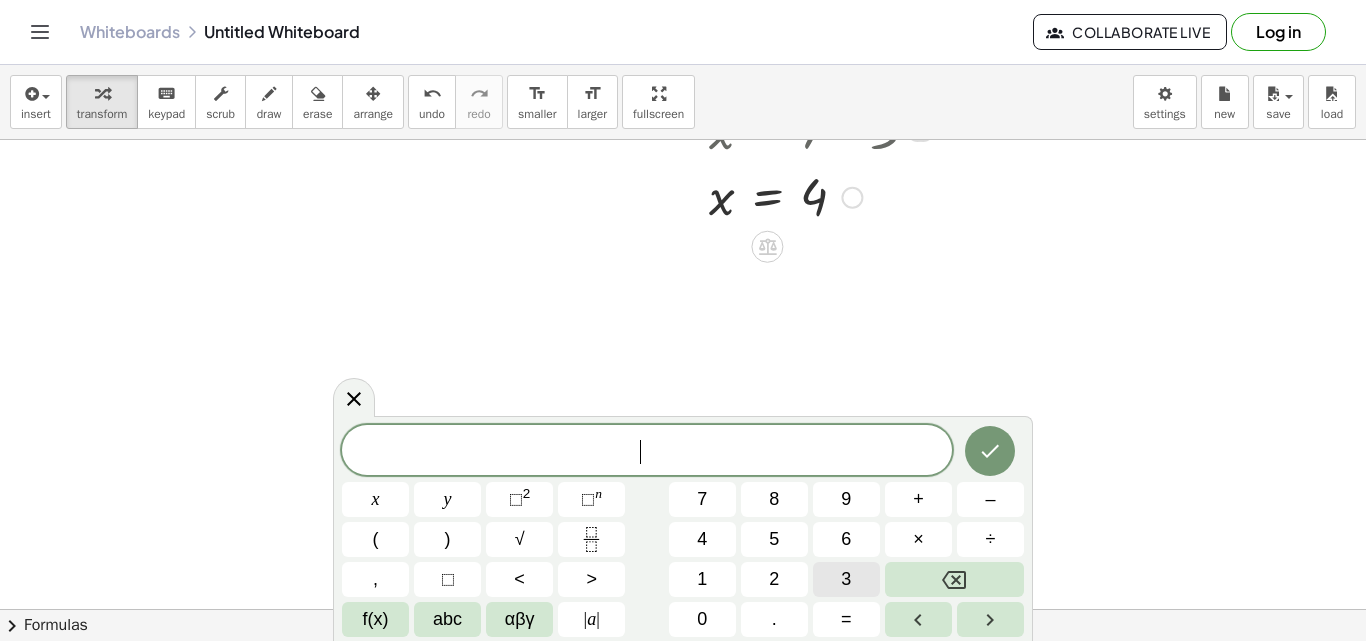 click on "3" at bounding box center [846, 579] 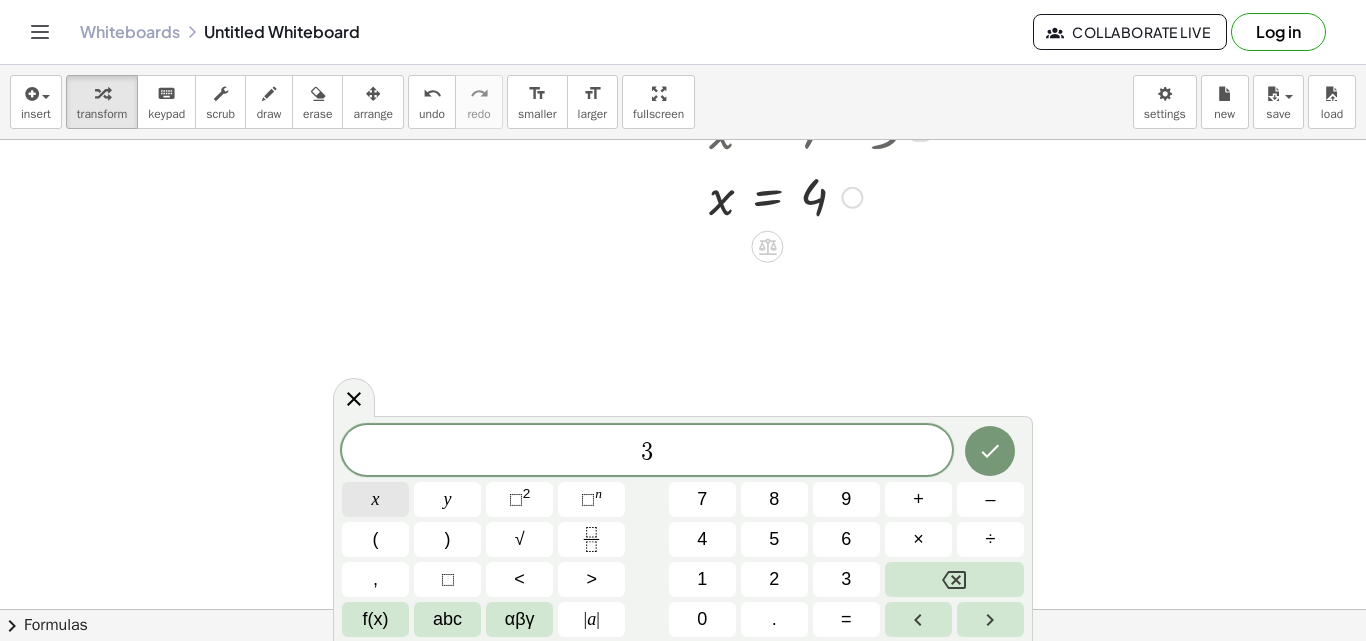 click on "x" at bounding box center (375, 499) 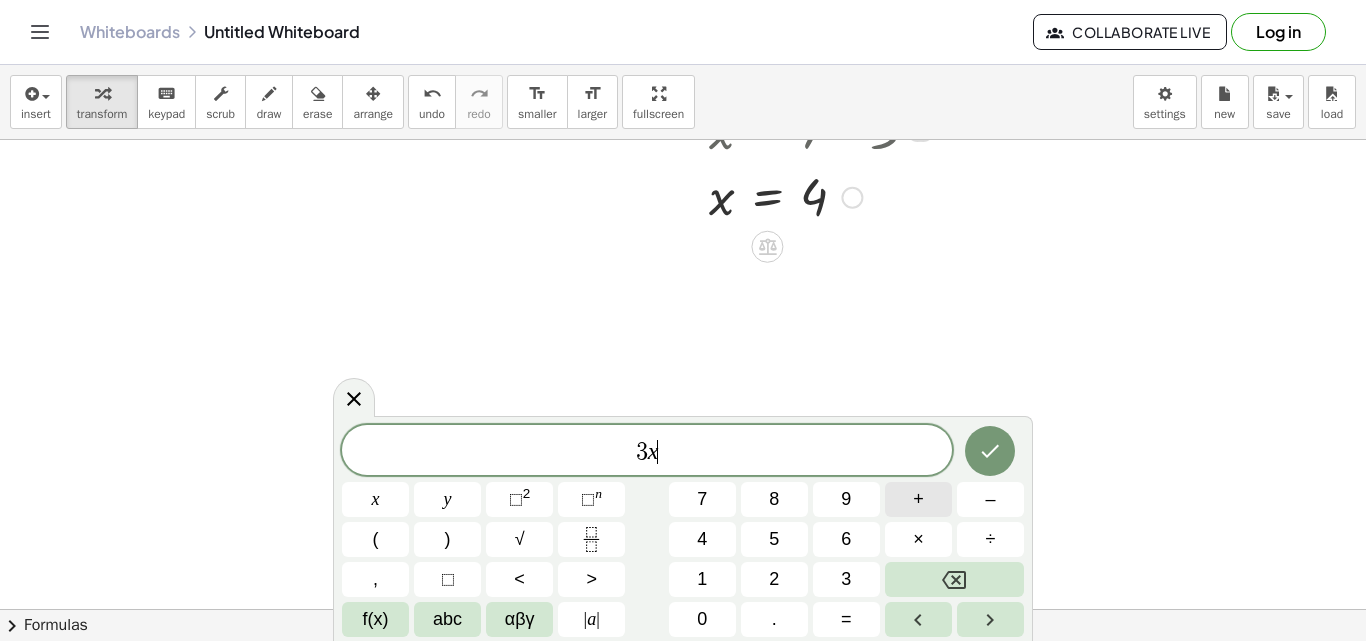 click on "+" at bounding box center [918, 499] 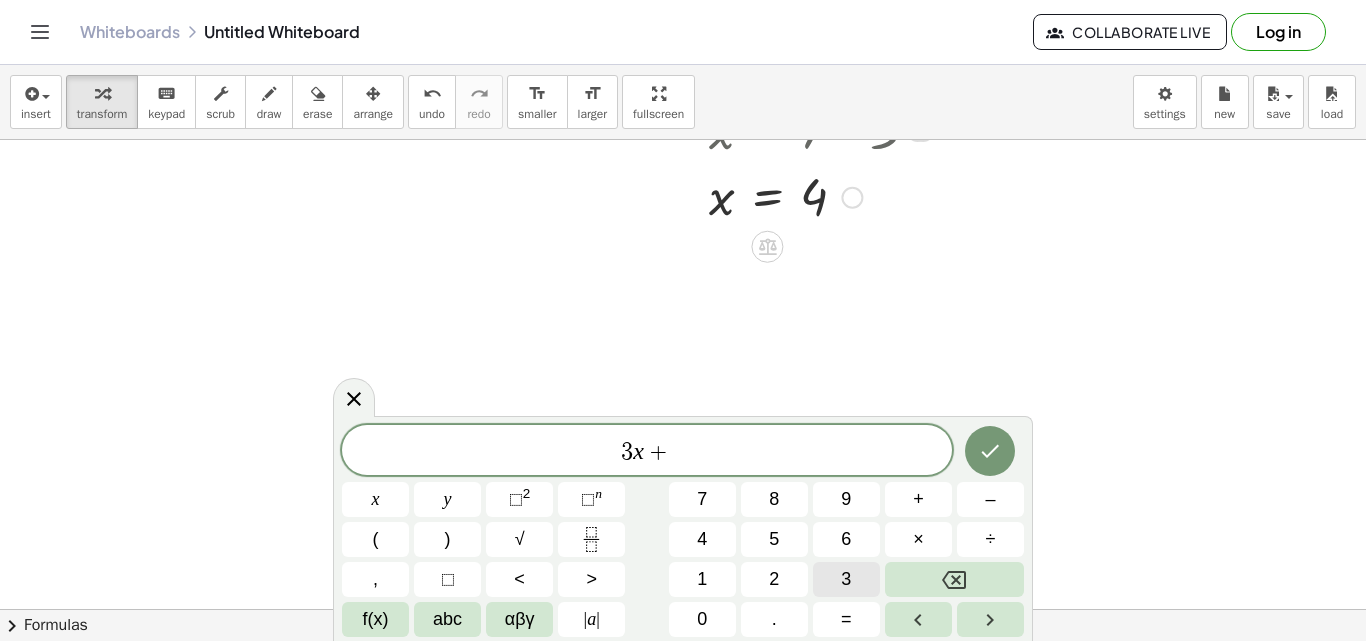 click on "3" at bounding box center [846, 579] 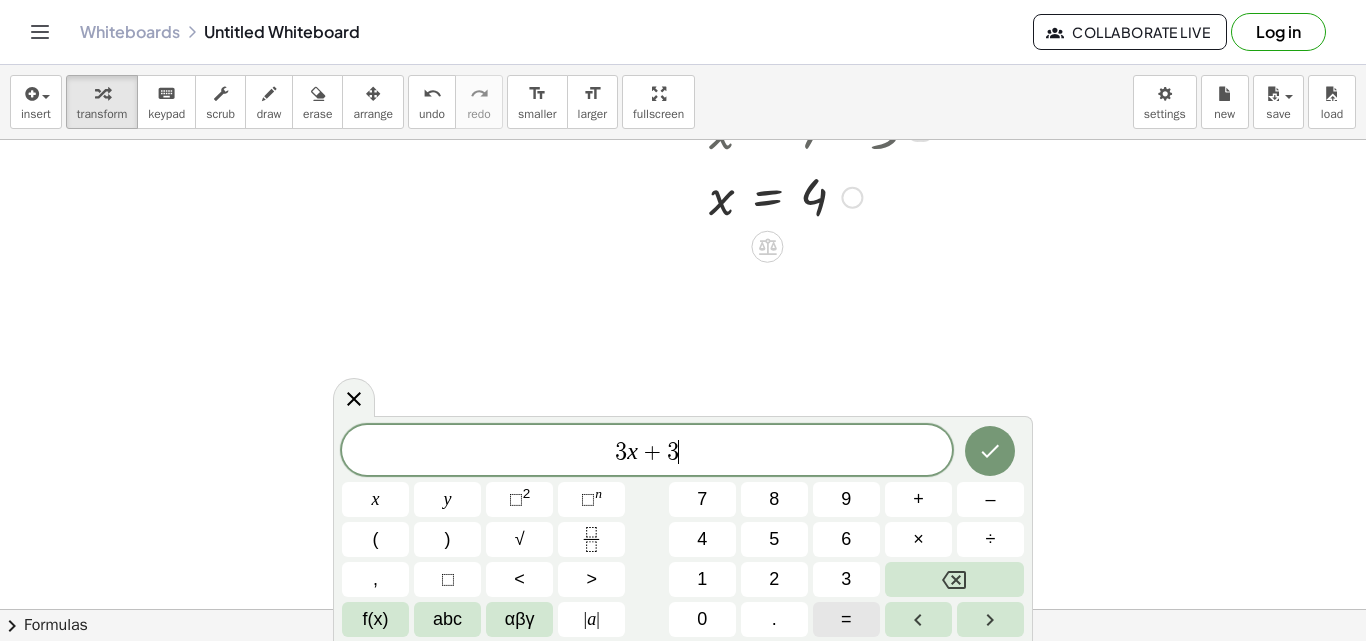 click on "=" at bounding box center [846, 619] 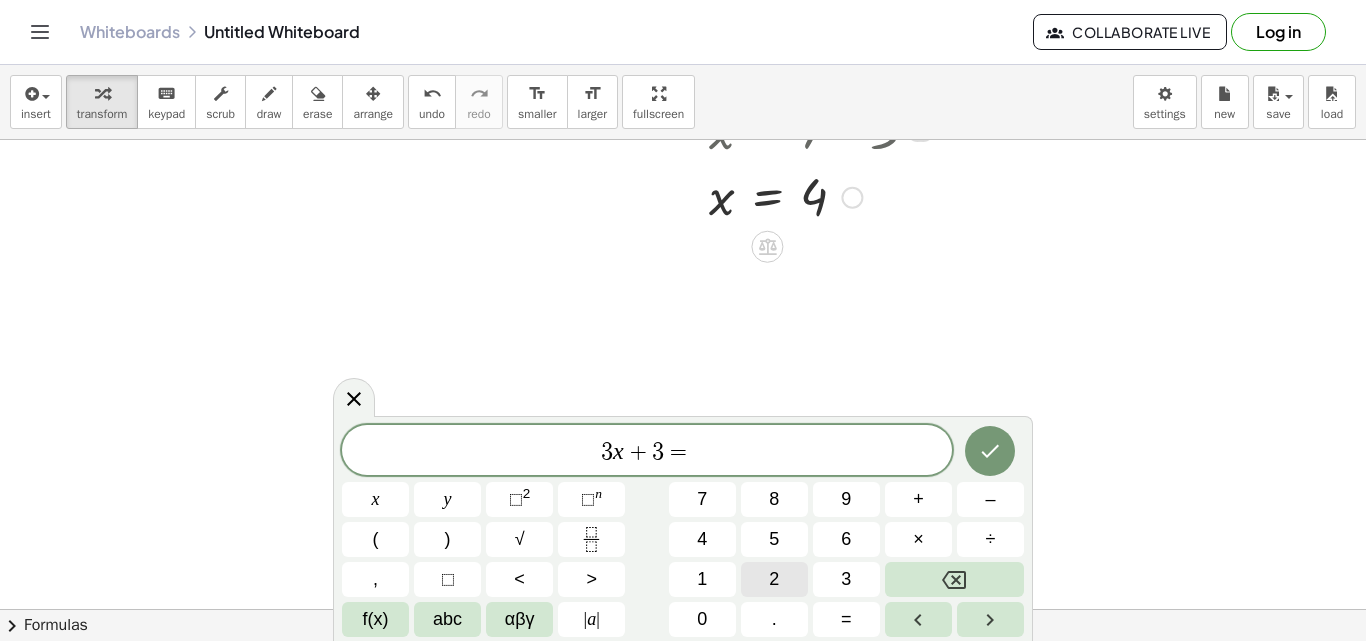 click on "2" at bounding box center [774, 579] 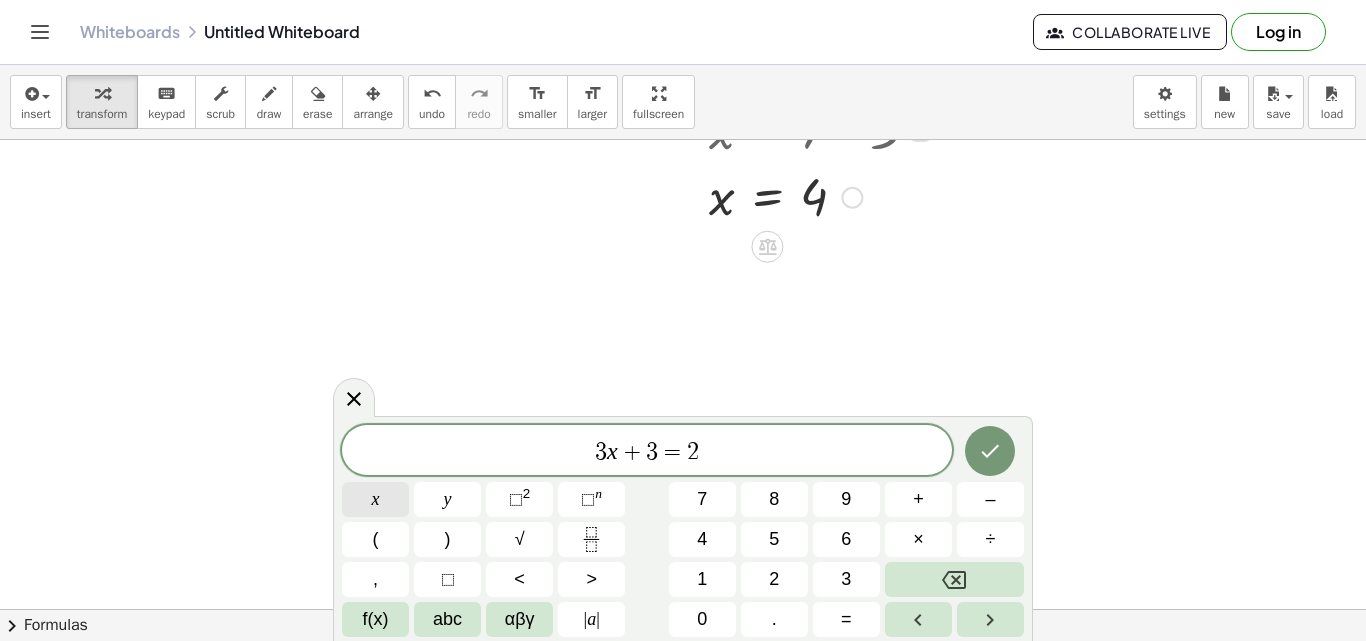 click on "x" at bounding box center [375, 499] 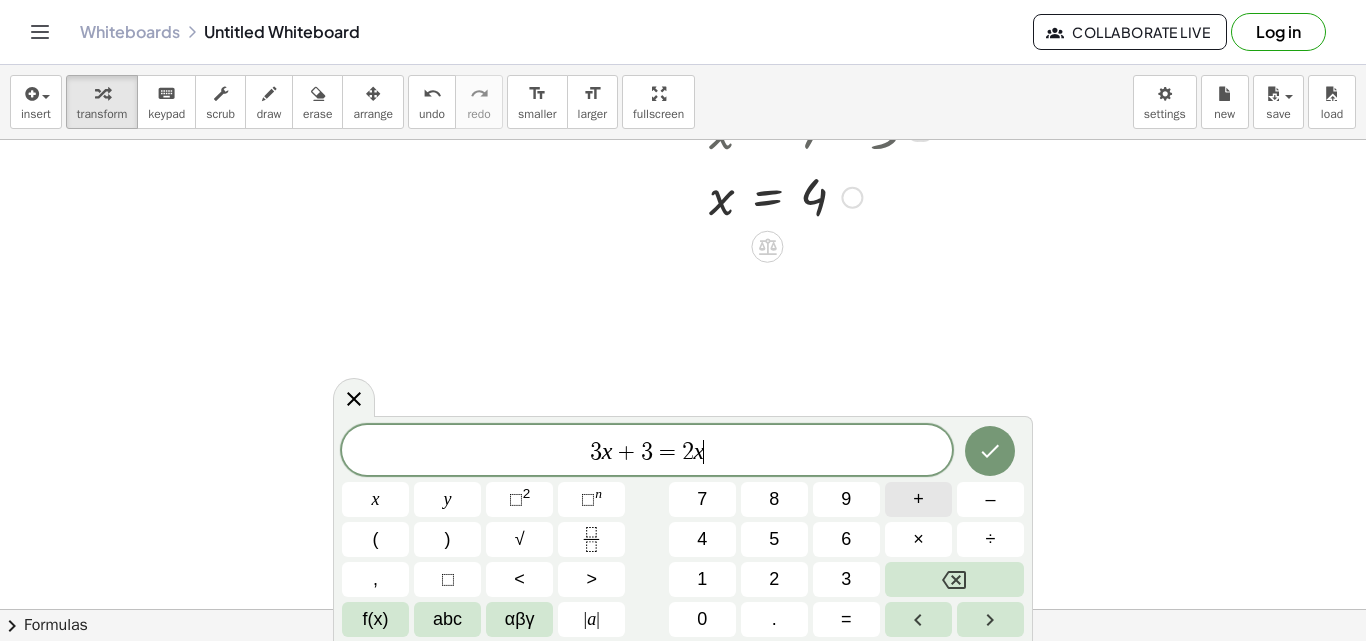 click on "+" at bounding box center (918, 499) 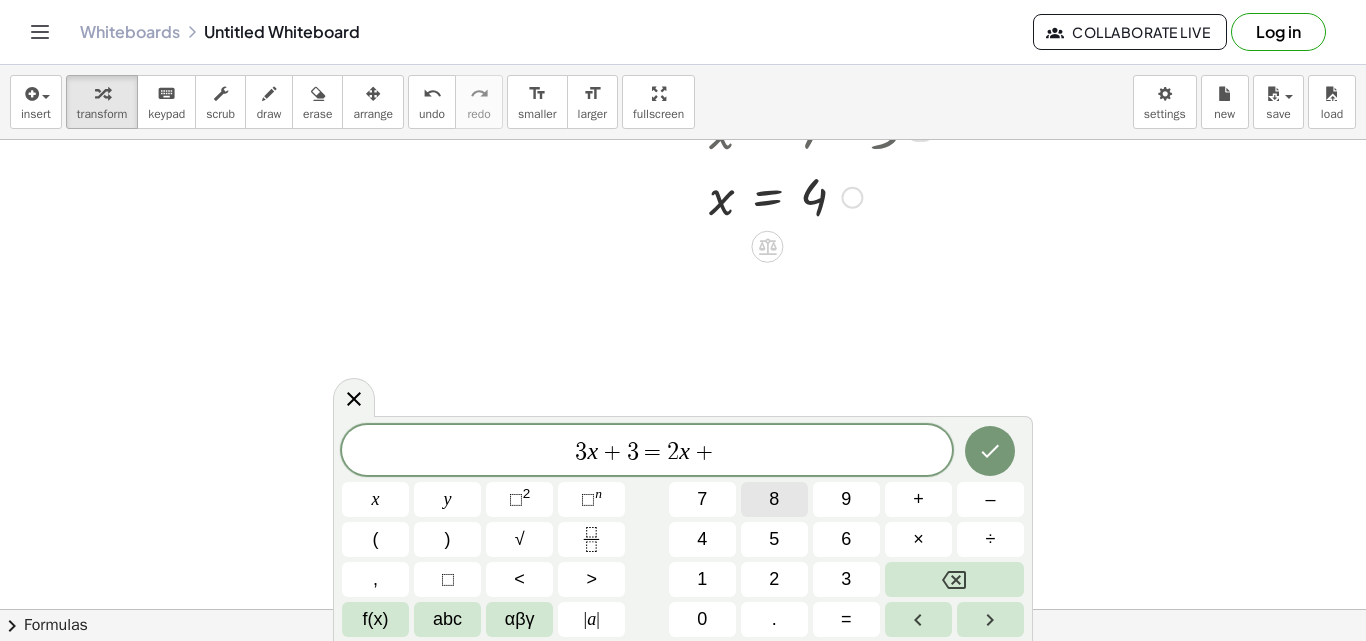 click on "8" at bounding box center (774, 499) 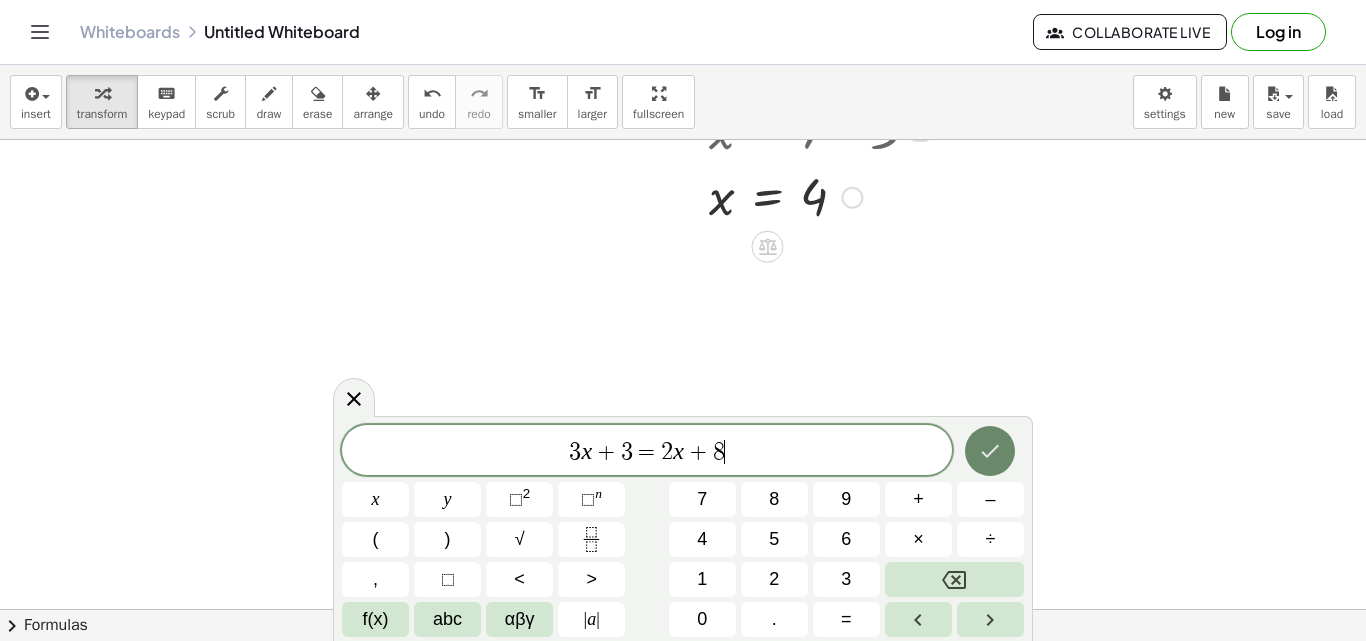 click 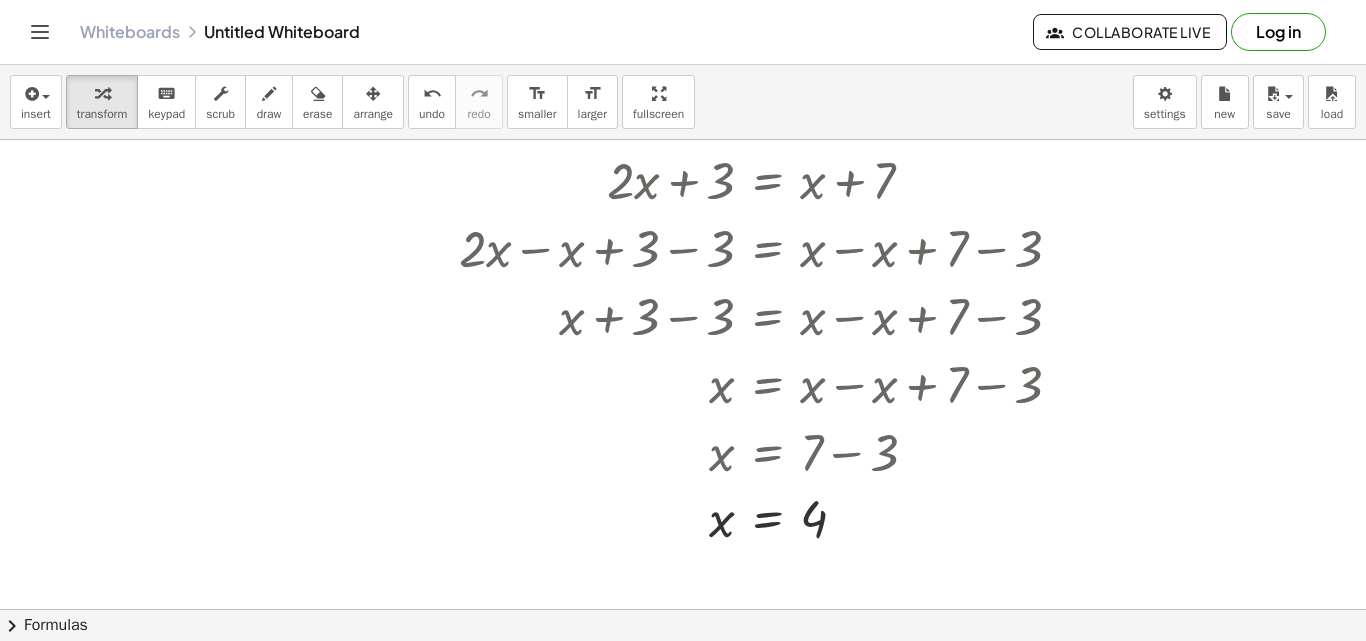 scroll, scrollTop: 638, scrollLeft: 0, axis: vertical 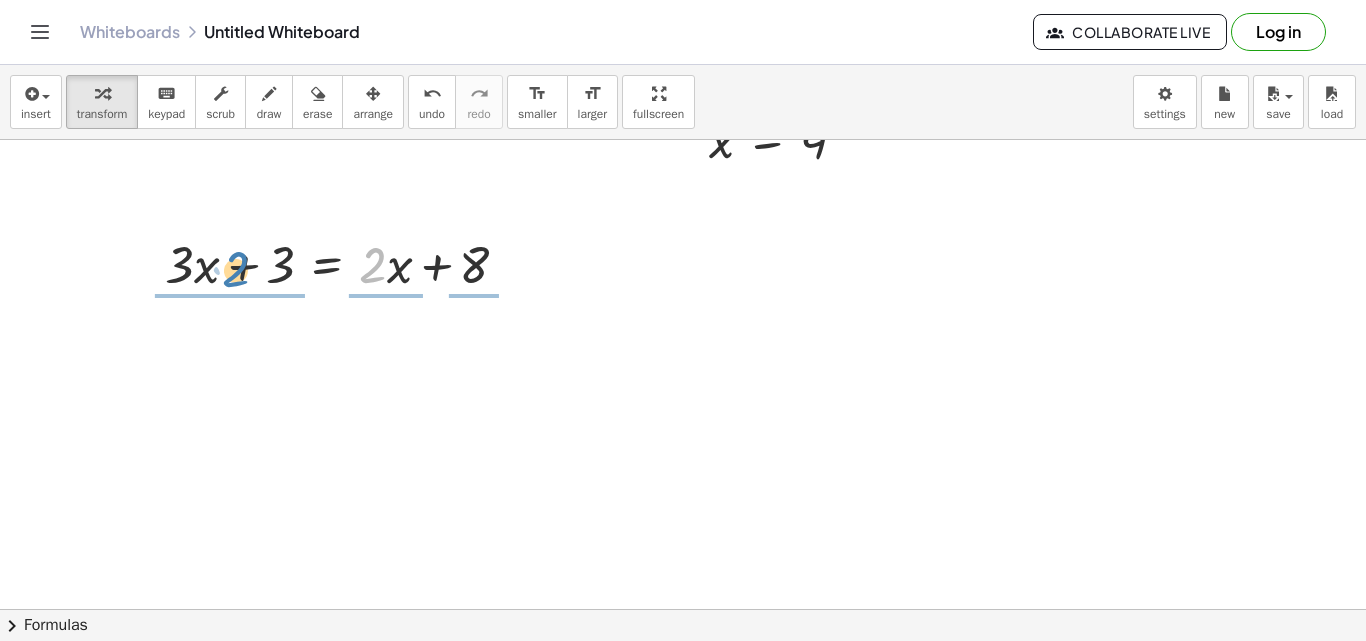 drag, startPoint x: 381, startPoint y: 267, endPoint x: 244, endPoint y: 272, distance: 137.09122 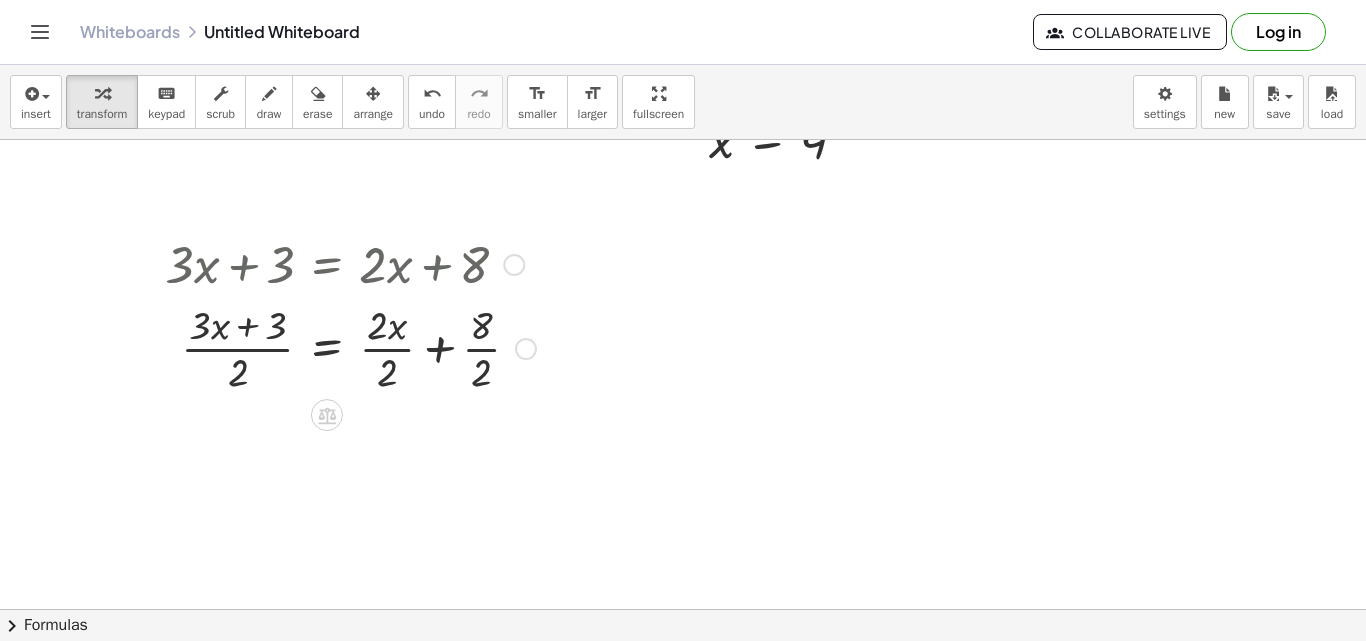 click at bounding box center [350, 347] 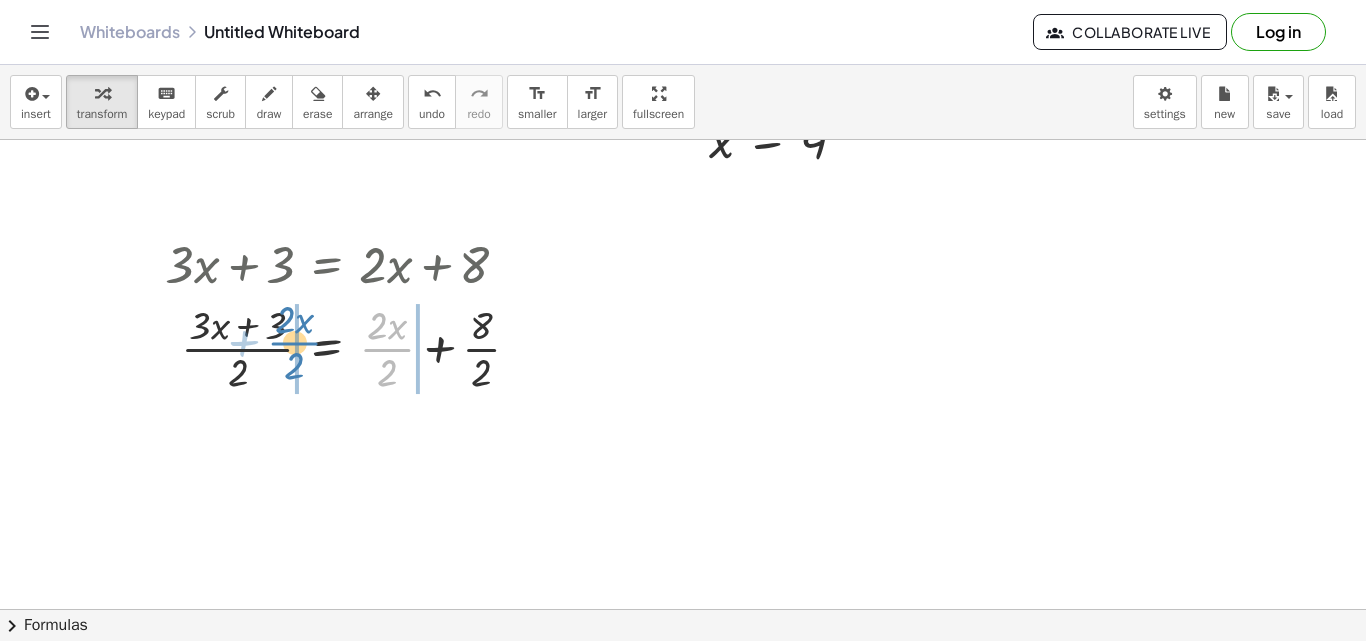 drag, startPoint x: 383, startPoint y: 349, endPoint x: 290, endPoint y: 343, distance: 93.193344 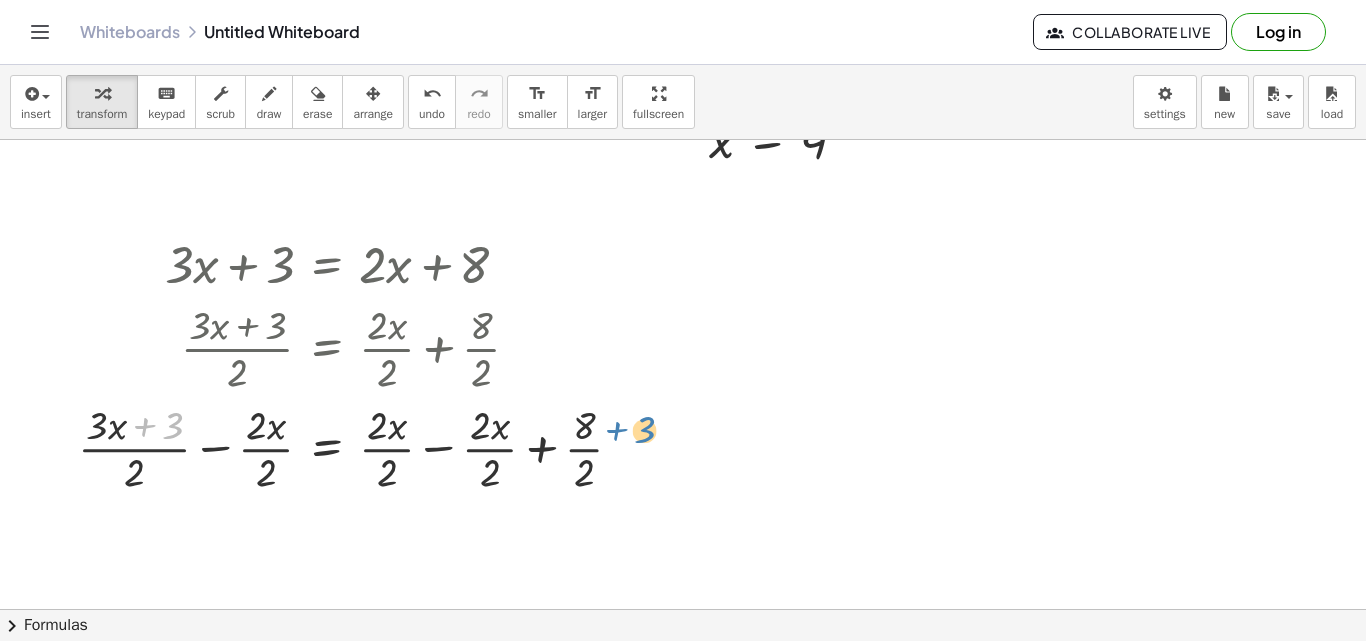 drag, startPoint x: 149, startPoint y: 427, endPoint x: 611, endPoint y: 436, distance: 462.08765 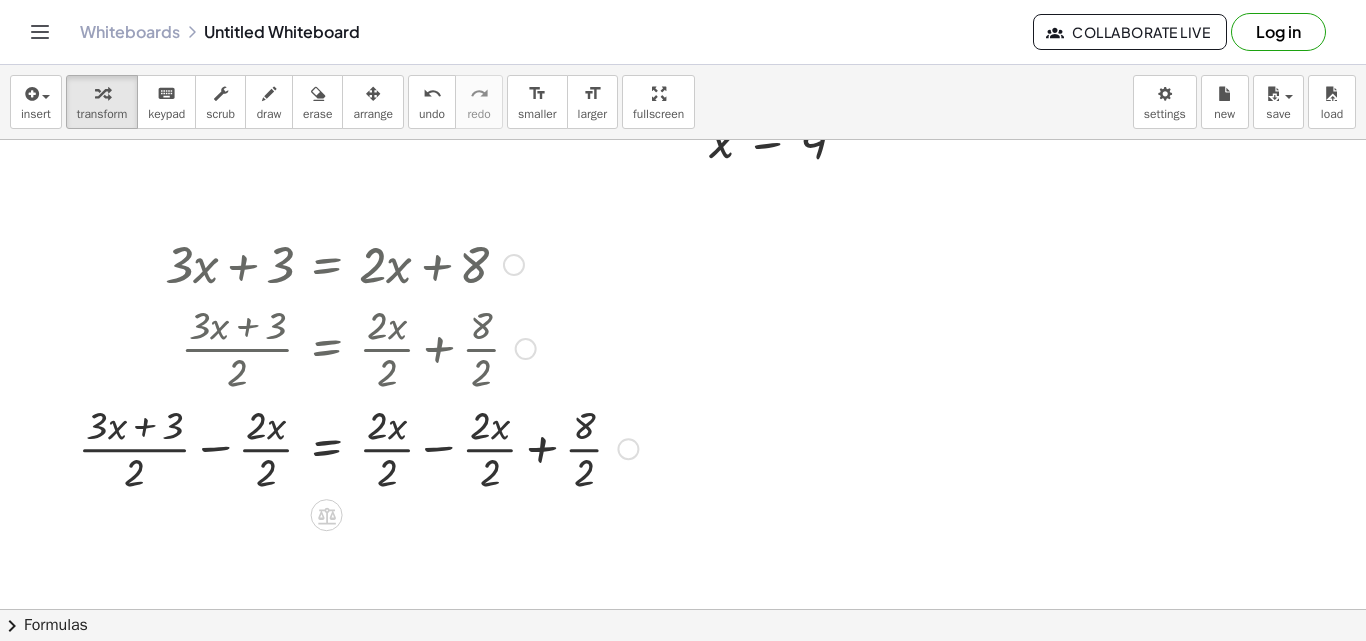click at bounding box center (358, 447) 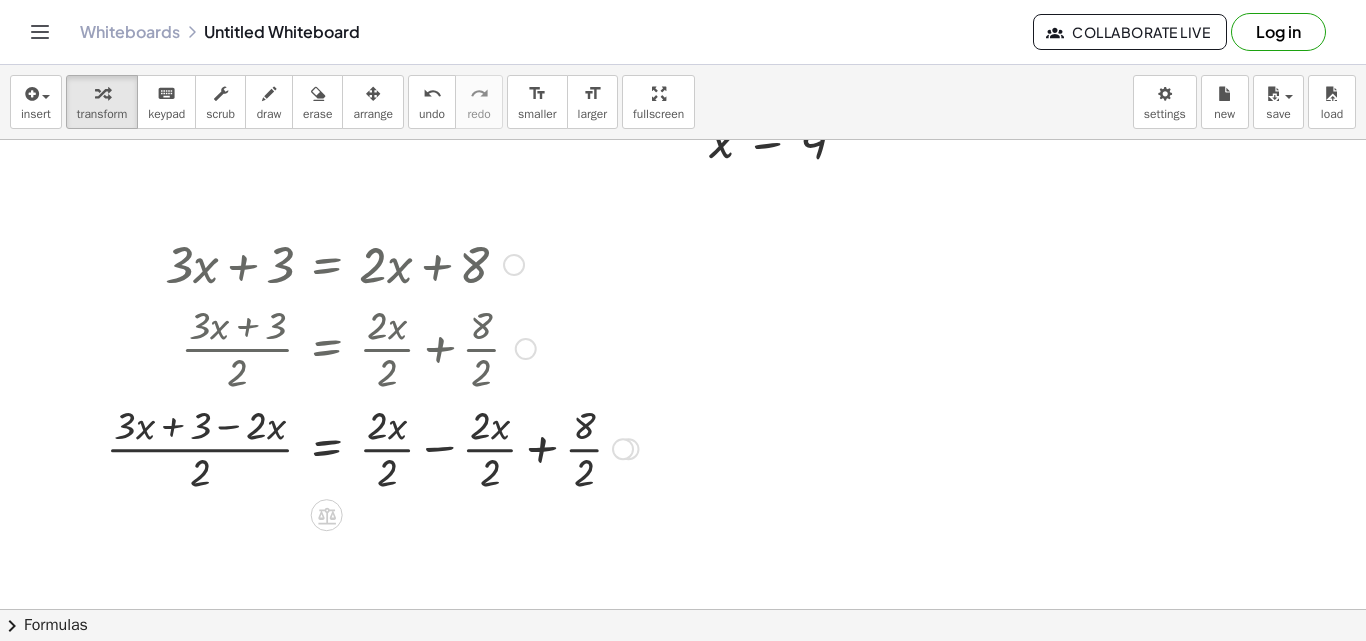 click at bounding box center [372, 447] 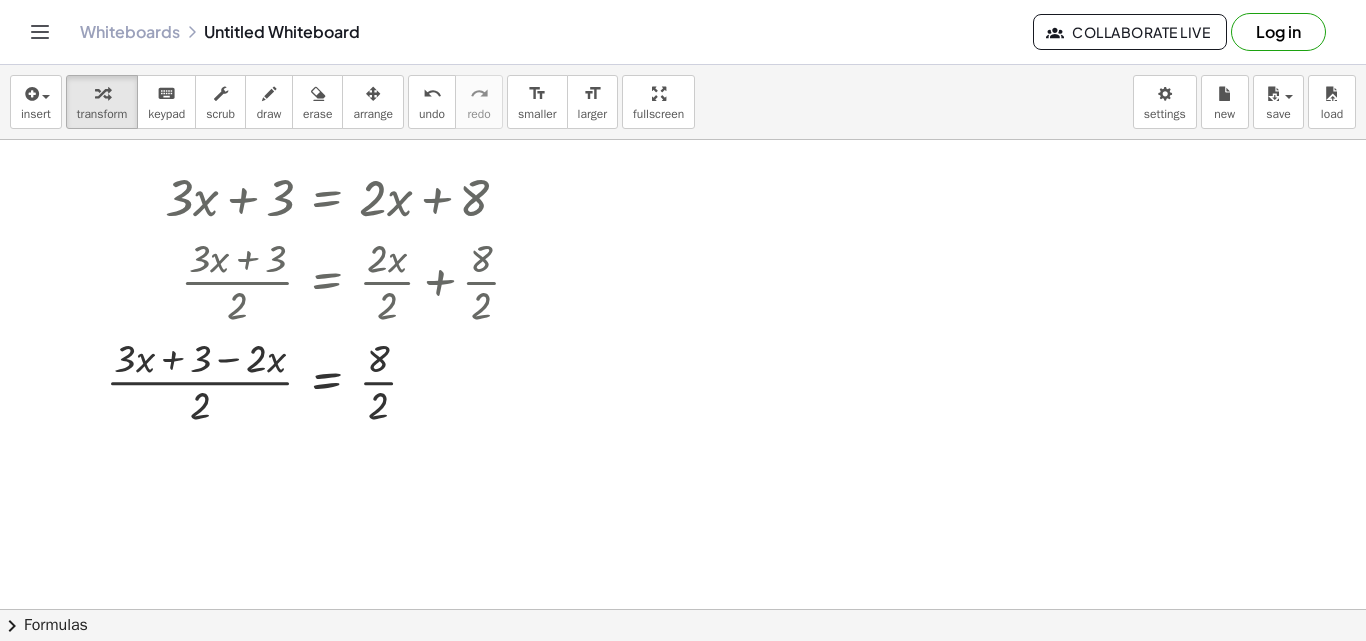 scroll, scrollTop: 1095, scrollLeft: 0, axis: vertical 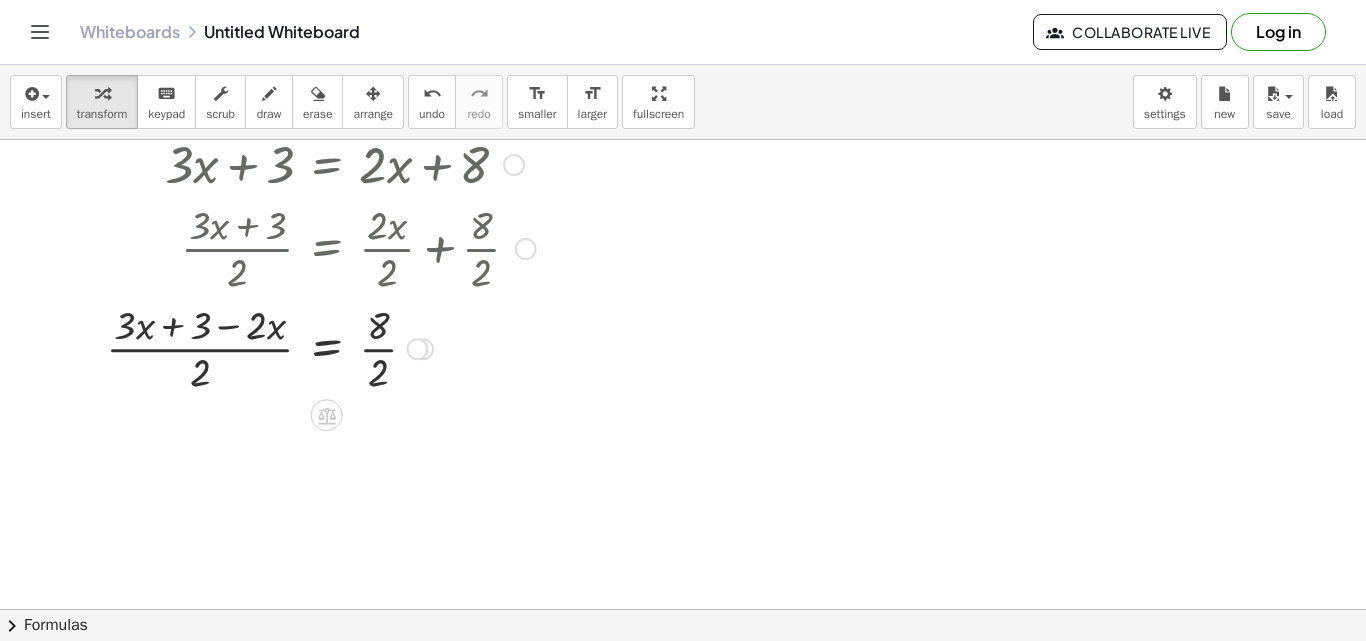 click at bounding box center (321, 347) 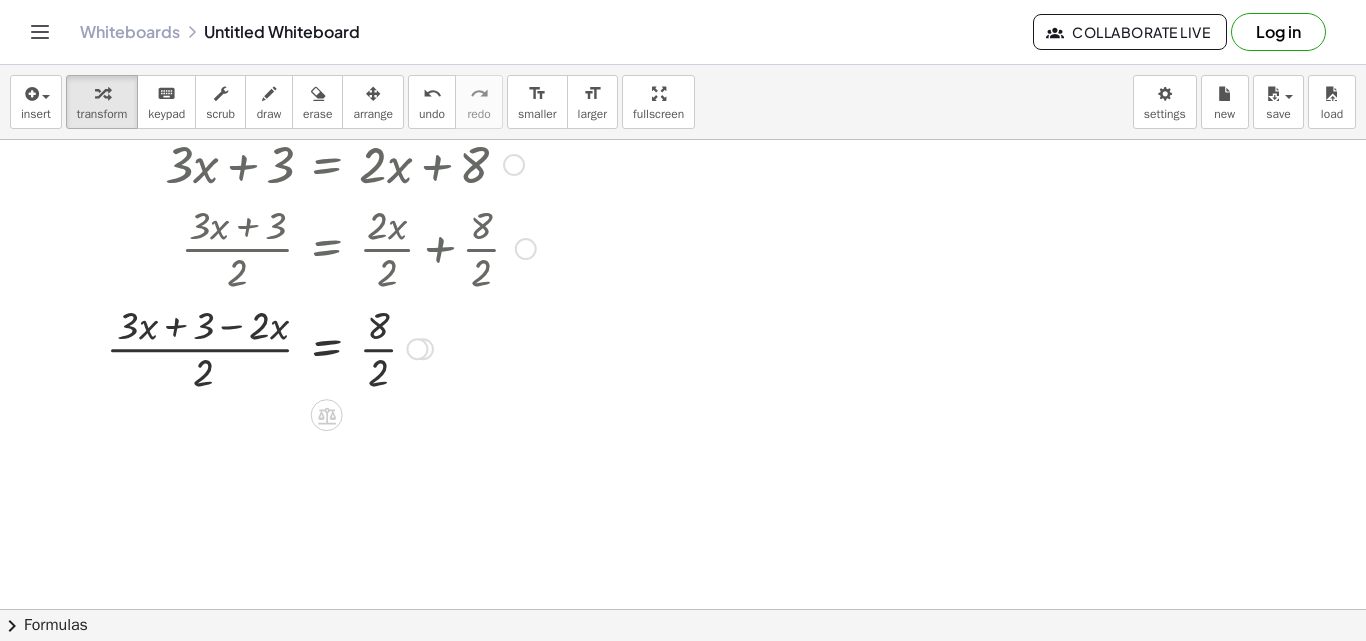 click at bounding box center [321, 347] 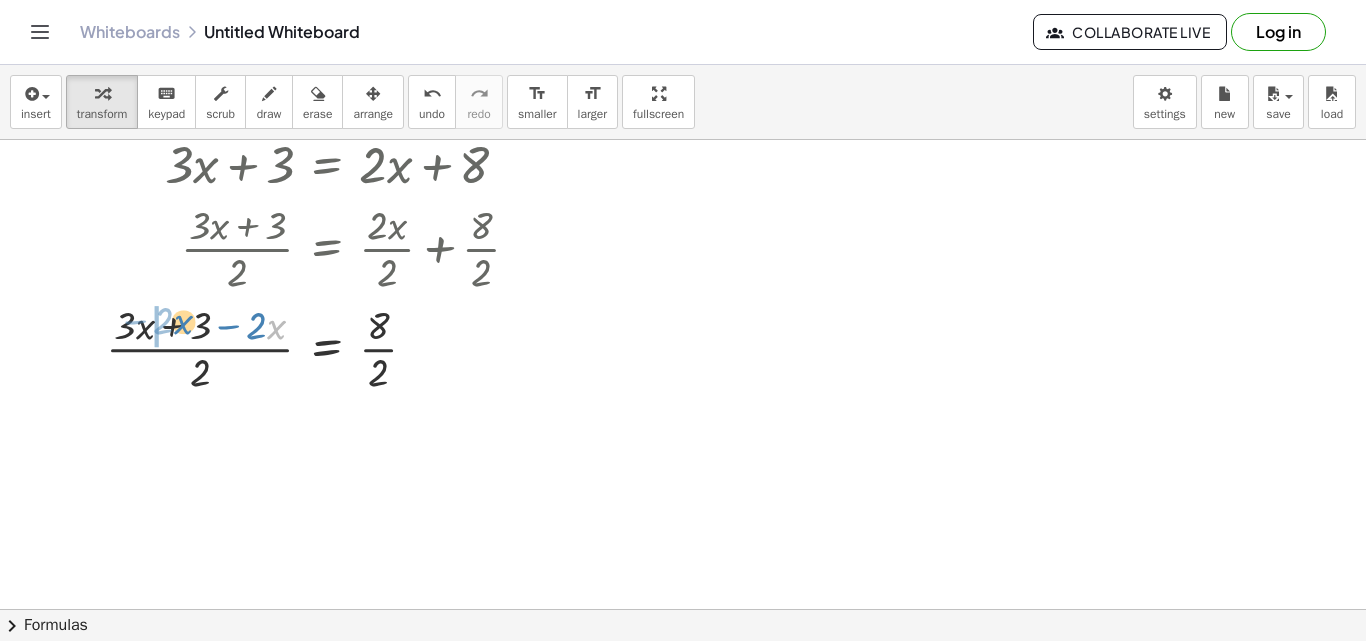 drag, startPoint x: 268, startPoint y: 329, endPoint x: 175, endPoint y: 324, distance: 93.13431 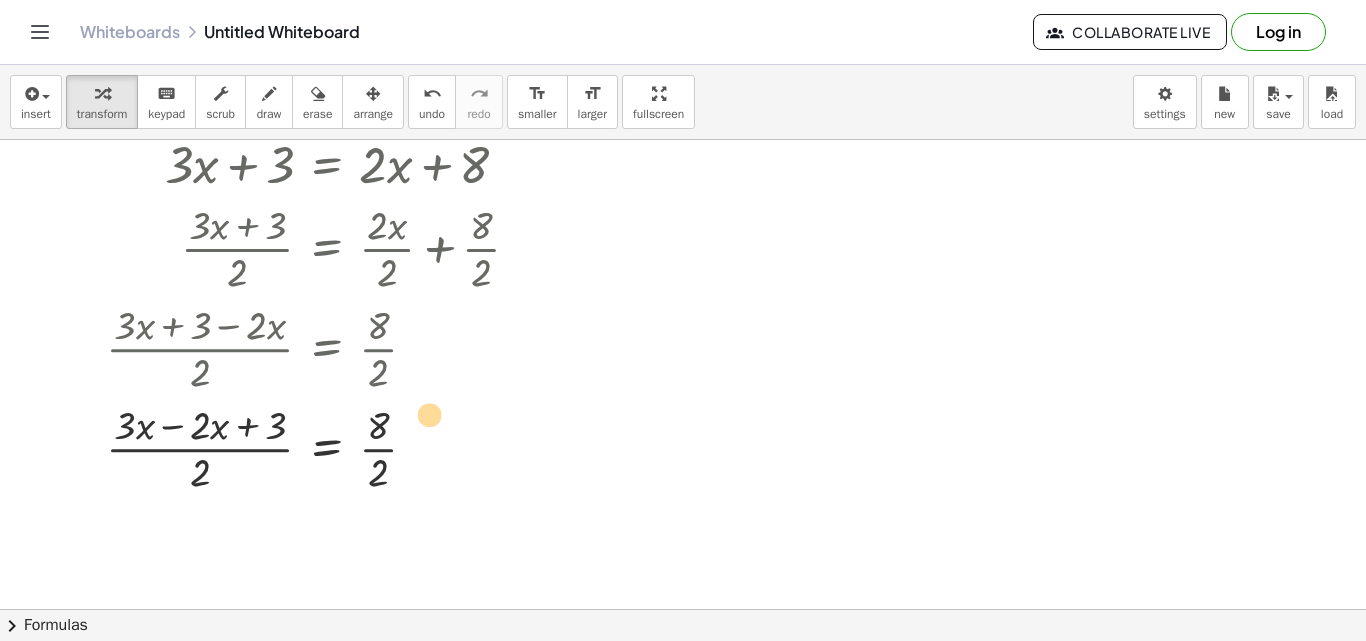 drag, startPoint x: 249, startPoint y: 426, endPoint x: 399, endPoint y: 419, distance: 150.16324 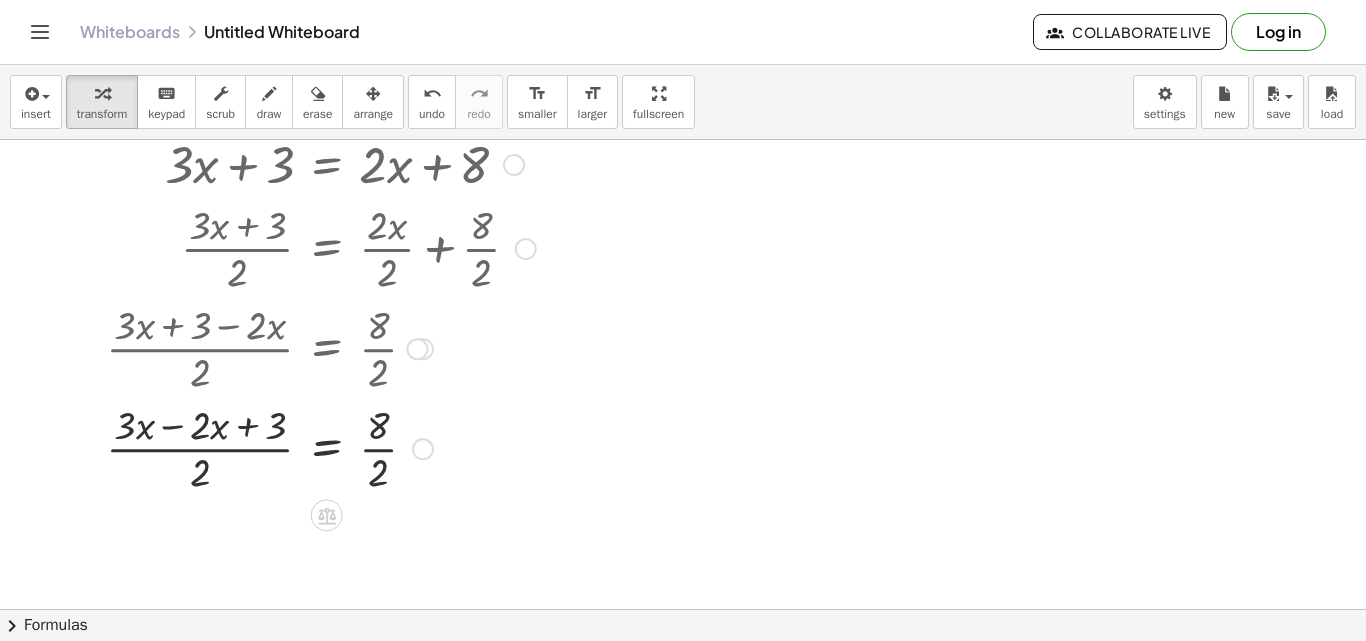click at bounding box center (321, 447) 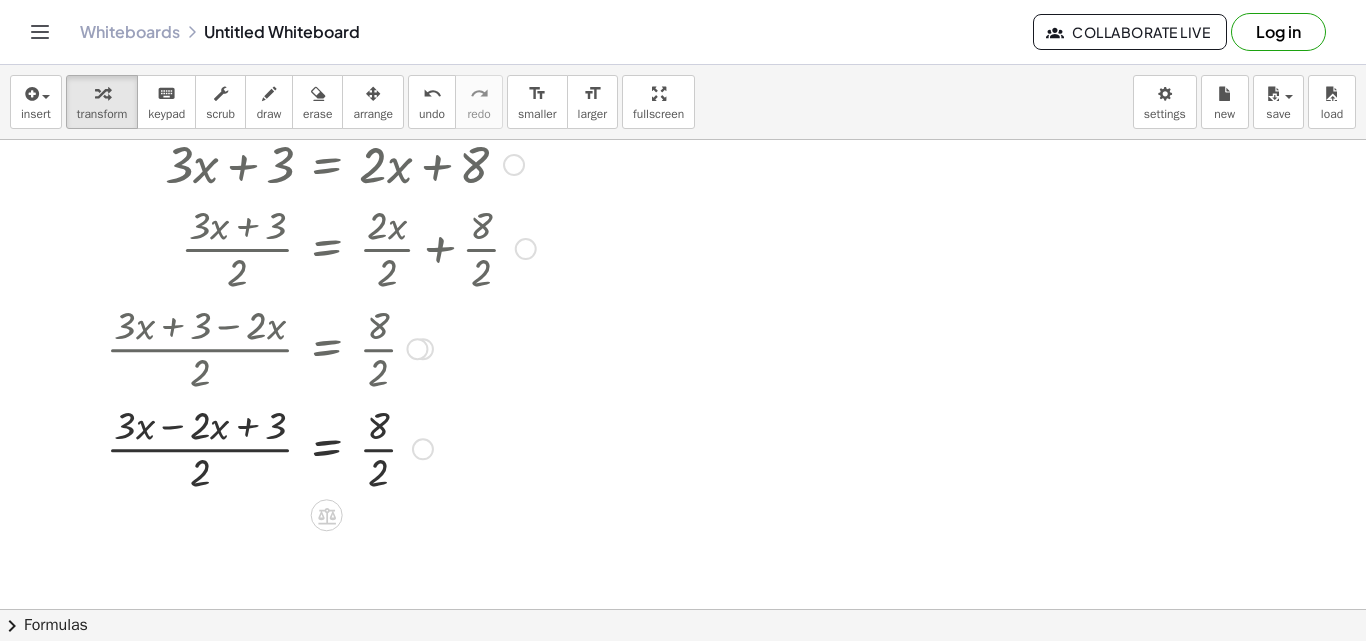 click at bounding box center [321, 447] 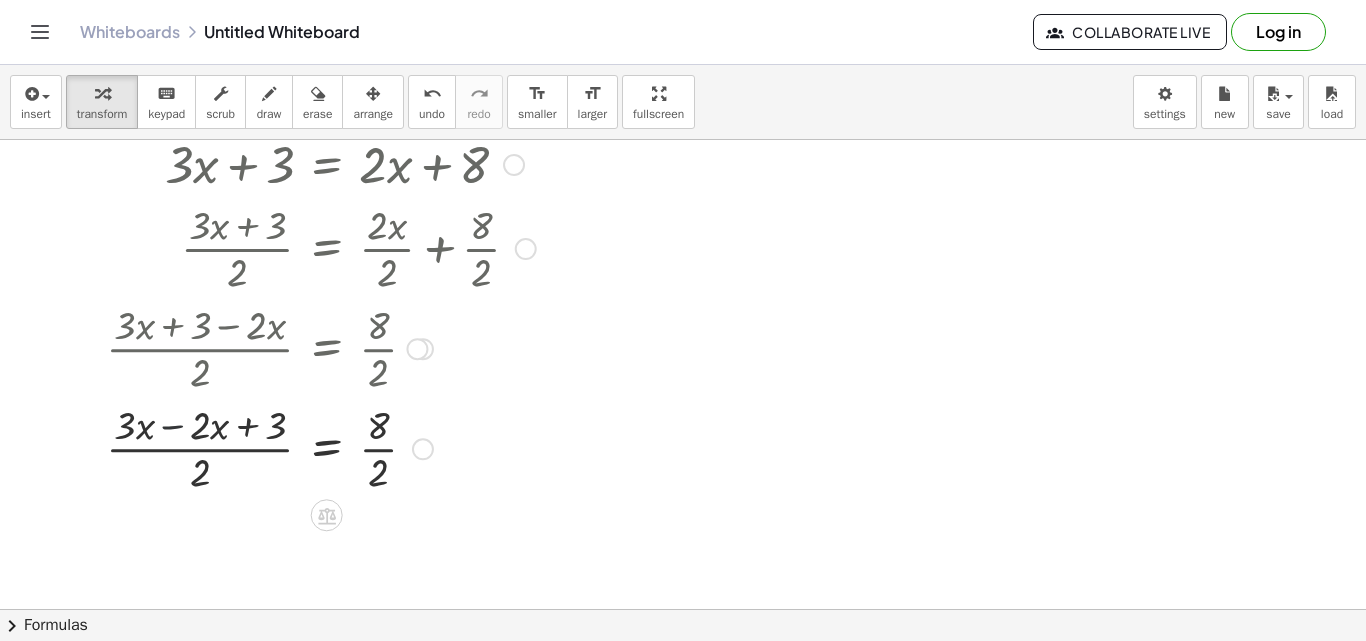 click at bounding box center [321, 447] 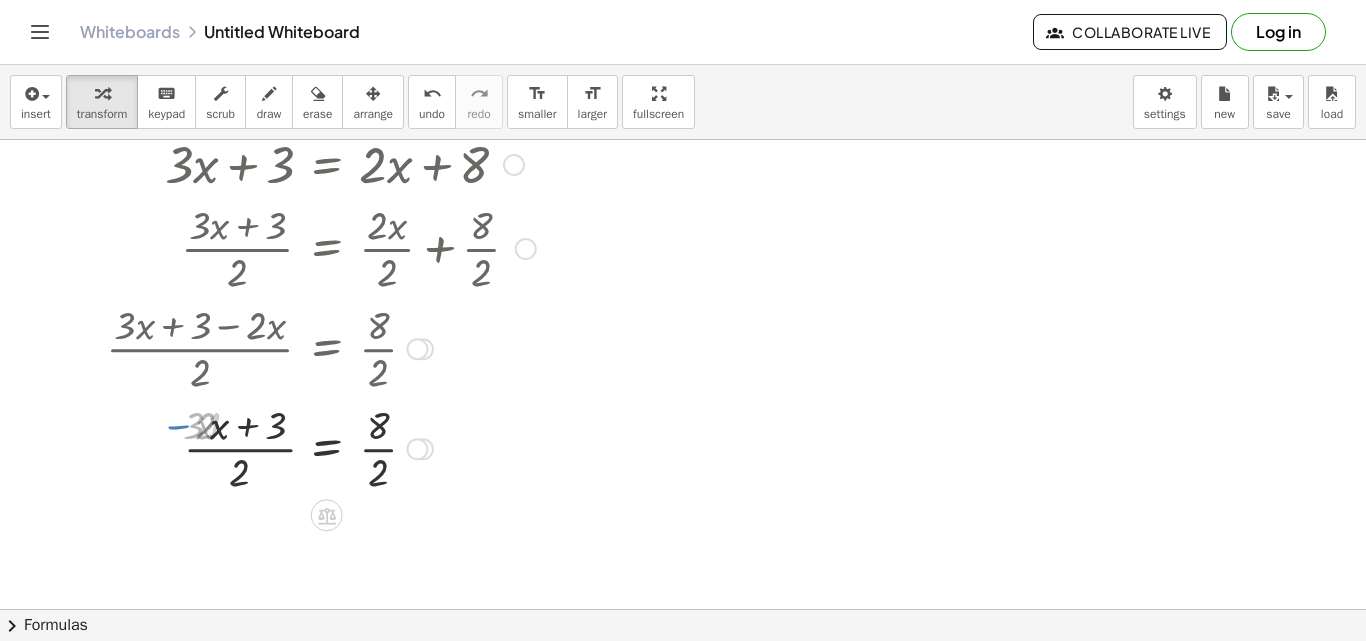 click at bounding box center [321, 447] 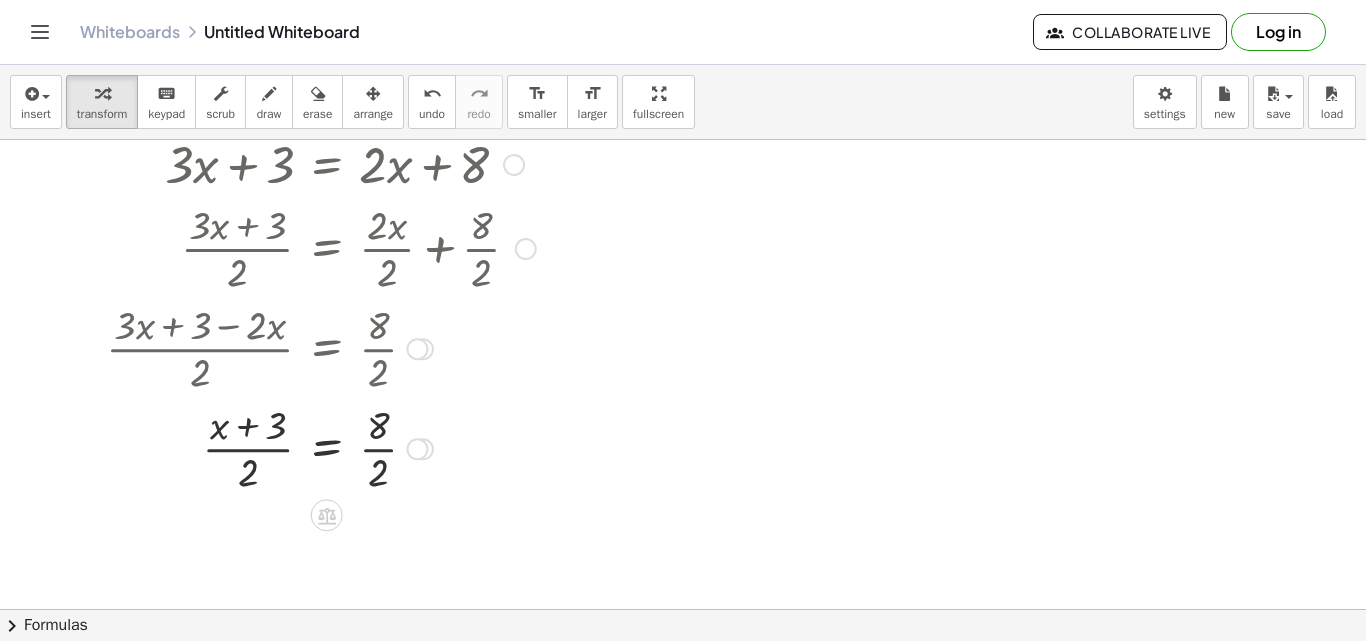 click at bounding box center (321, 447) 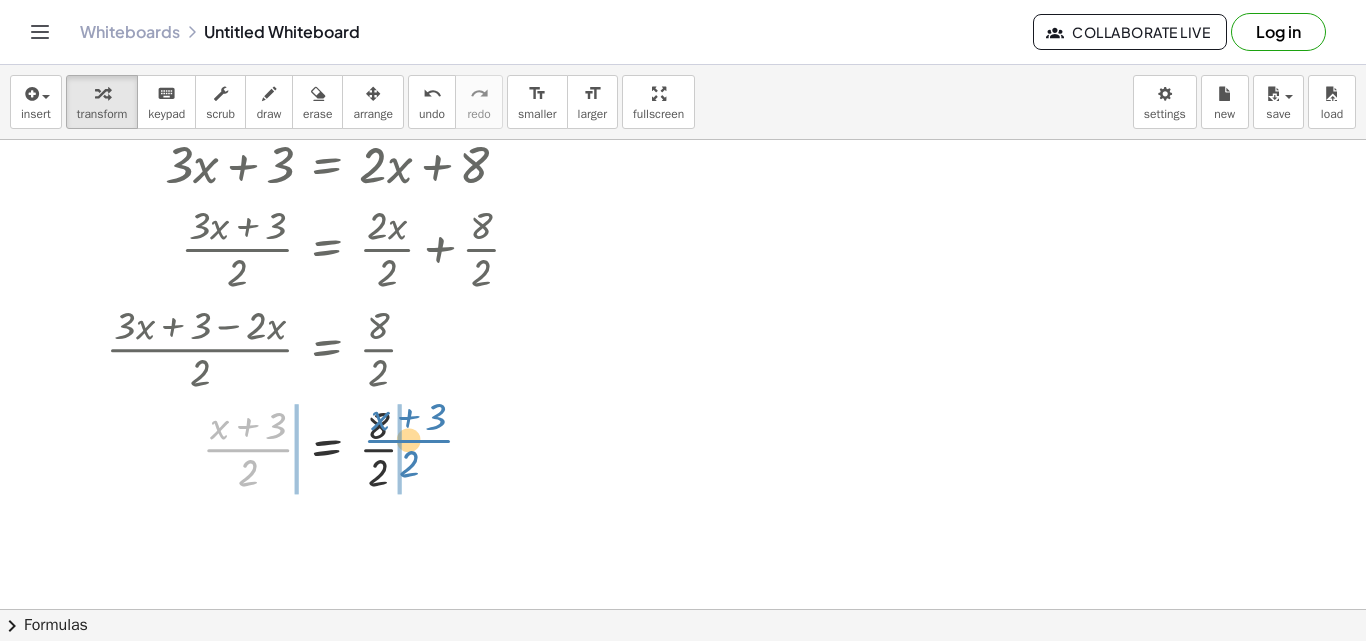 drag, startPoint x: 256, startPoint y: 450, endPoint x: 417, endPoint y: 441, distance: 161.25136 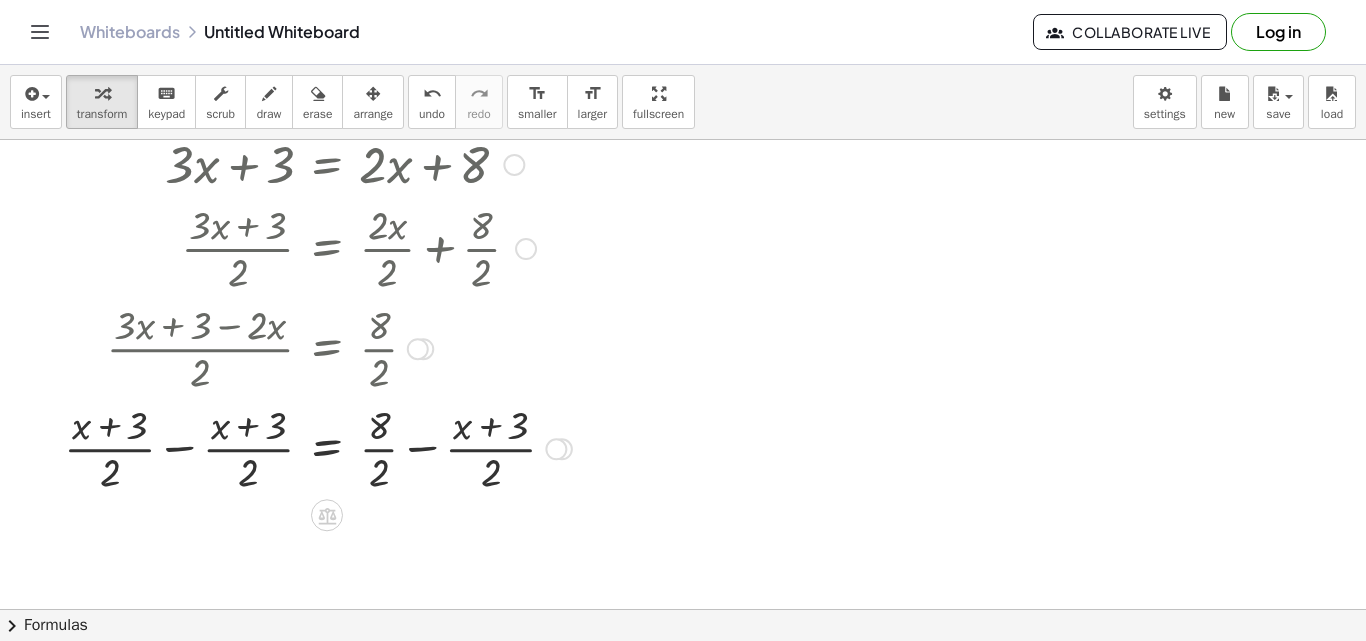 click at bounding box center (318, 447) 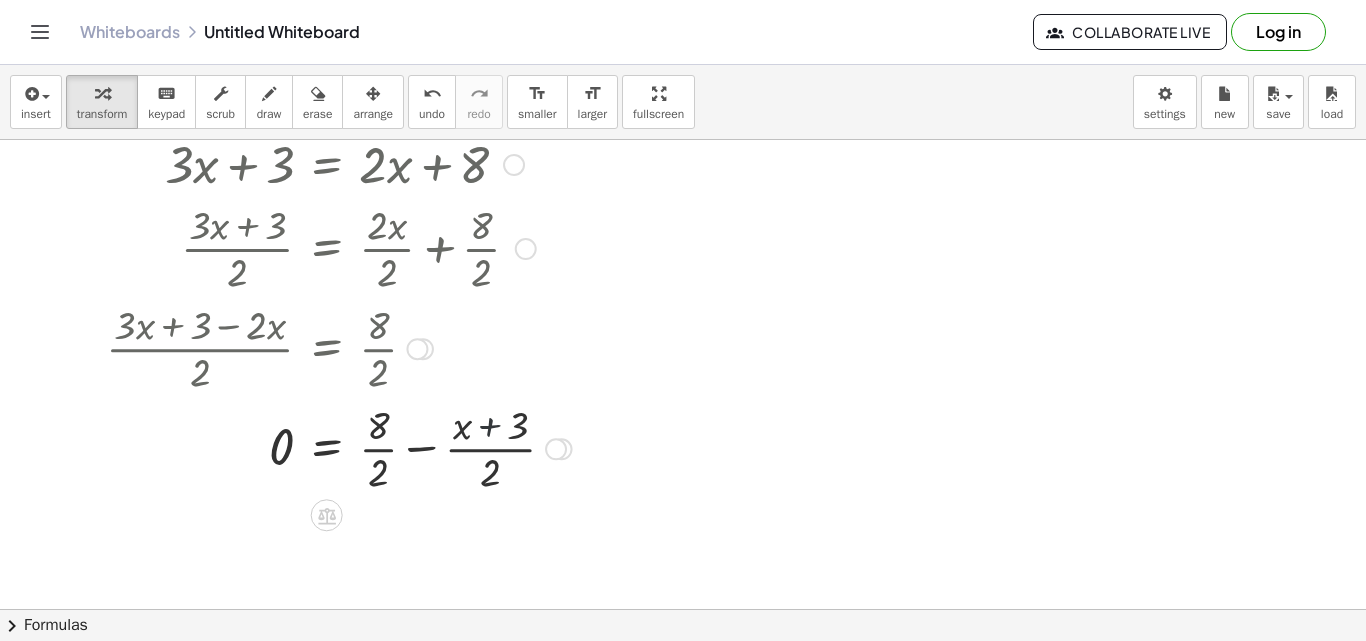 click at bounding box center [339, 447] 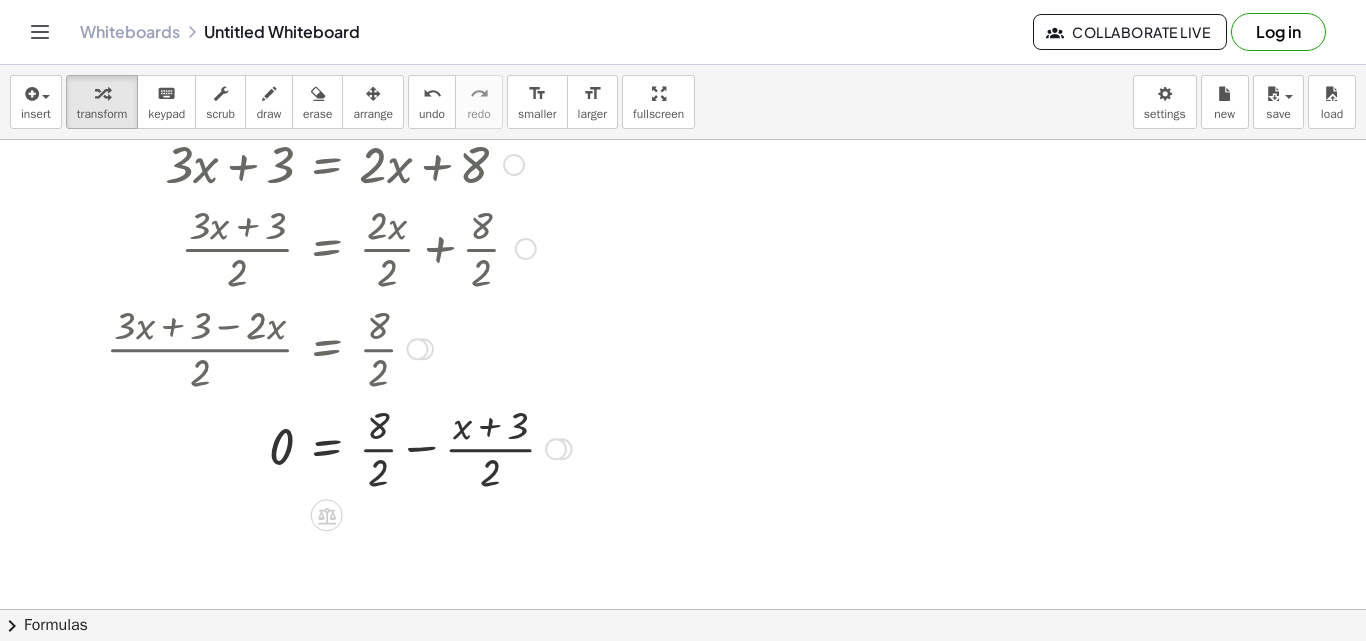 click at bounding box center (339, 447) 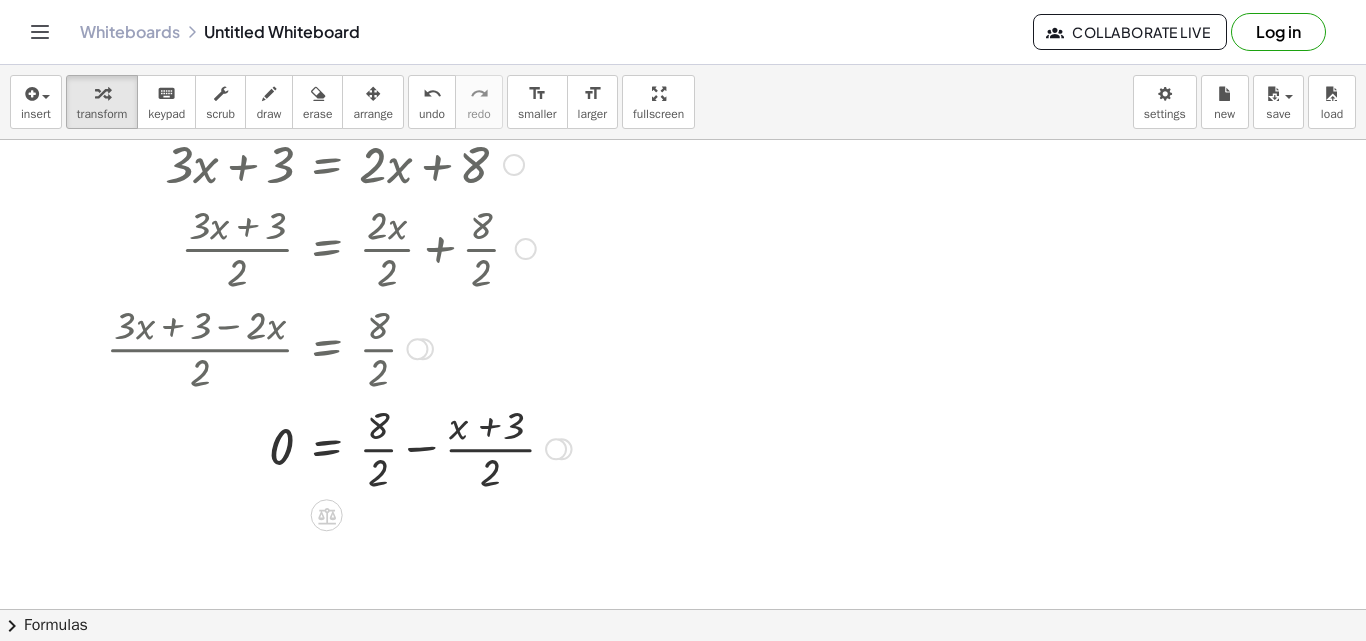 click at bounding box center [339, 447] 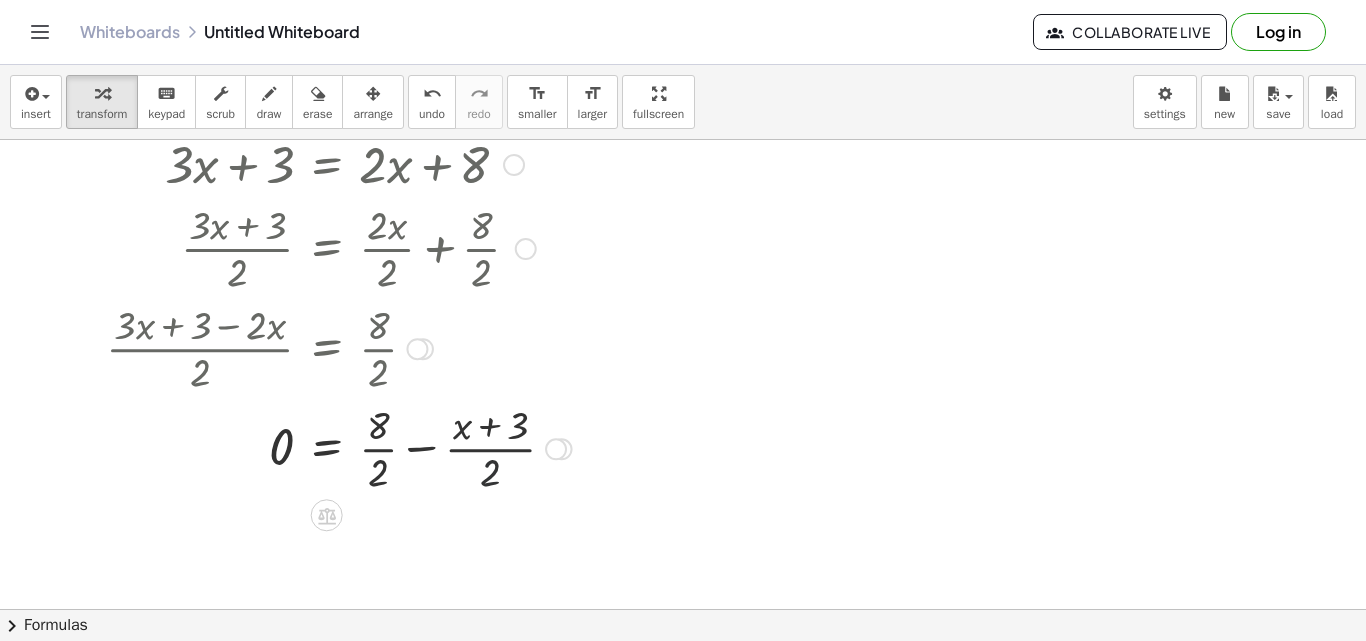 click at bounding box center (339, 447) 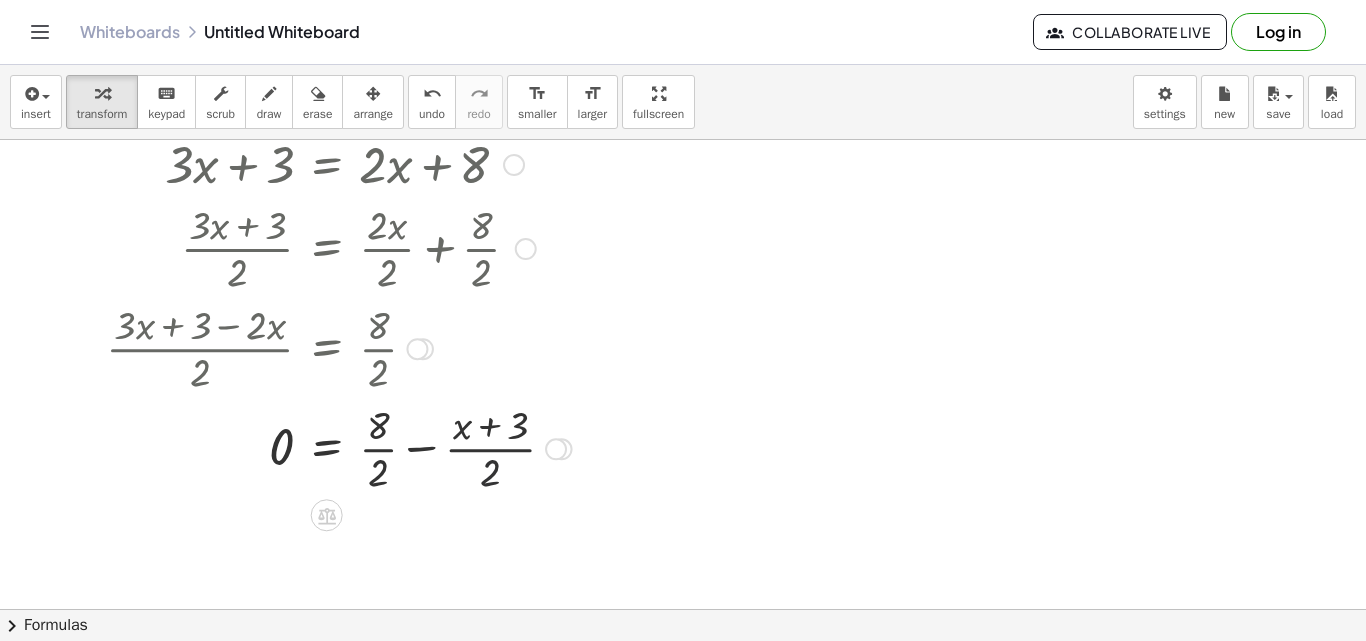 click at bounding box center [339, 447] 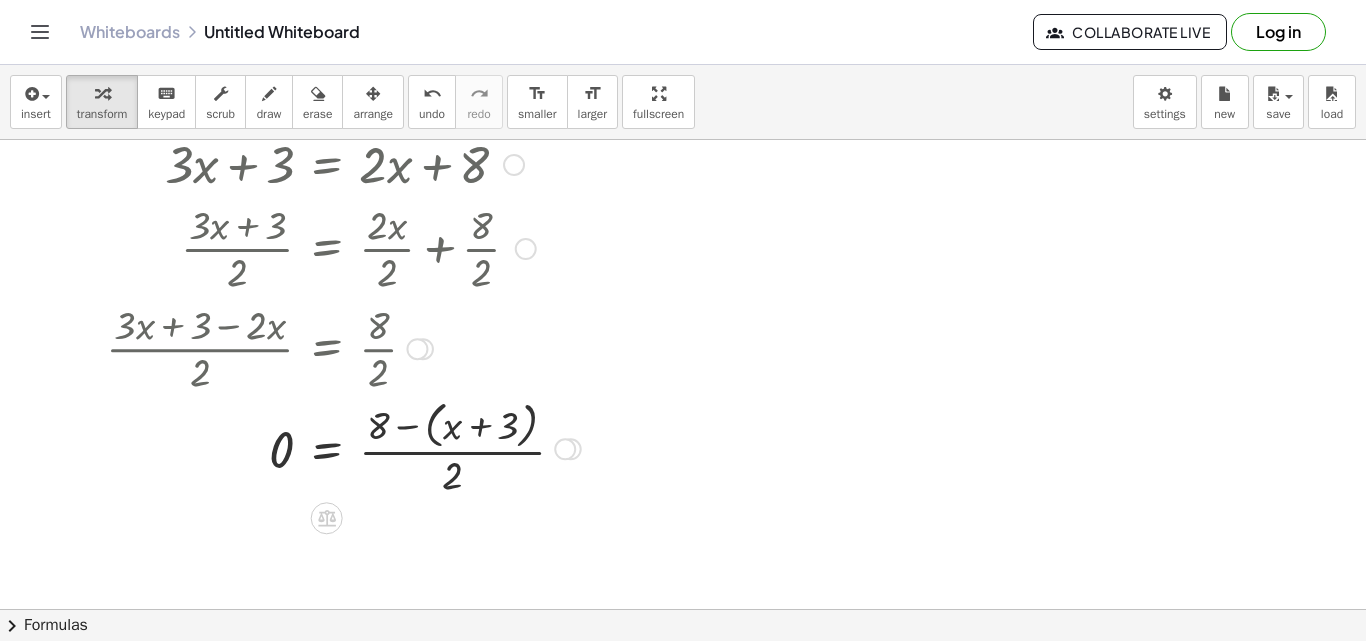 click at bounding box center [343, 447] 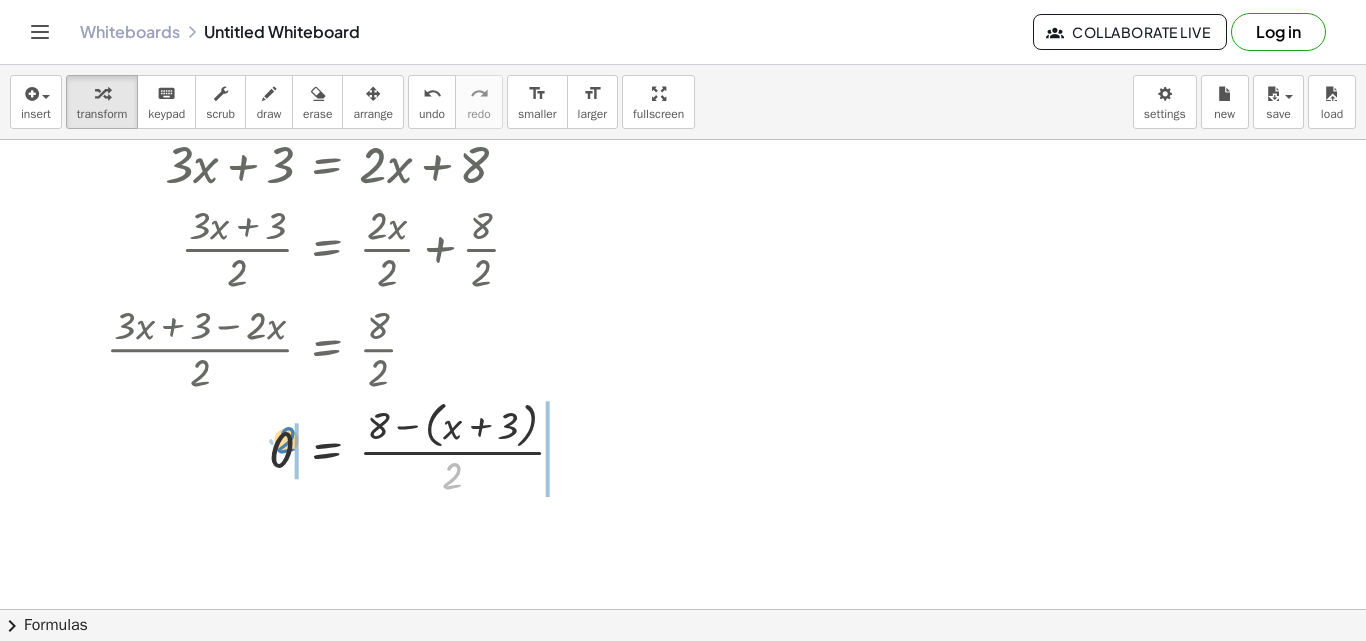 drag, startPoint x: 455, startPoint y: 474, endPoint x: 291, endPoint y: 440, distance: 167.48732 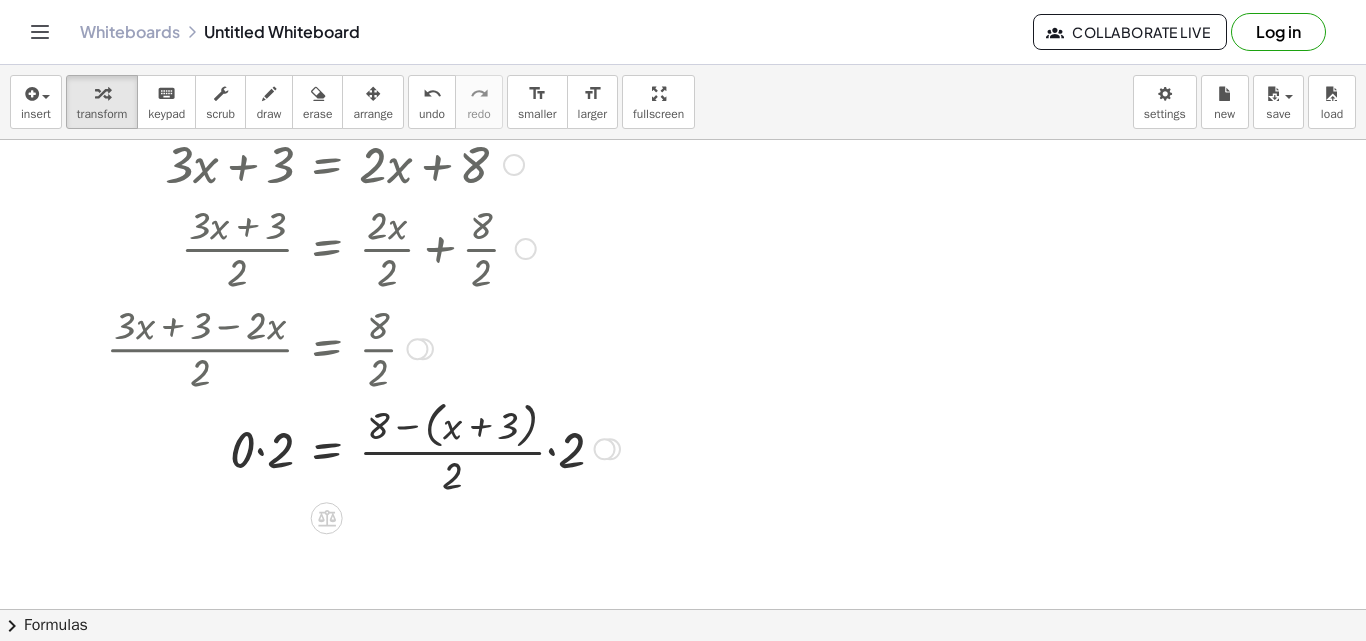 click at bounding box center [363, 447] 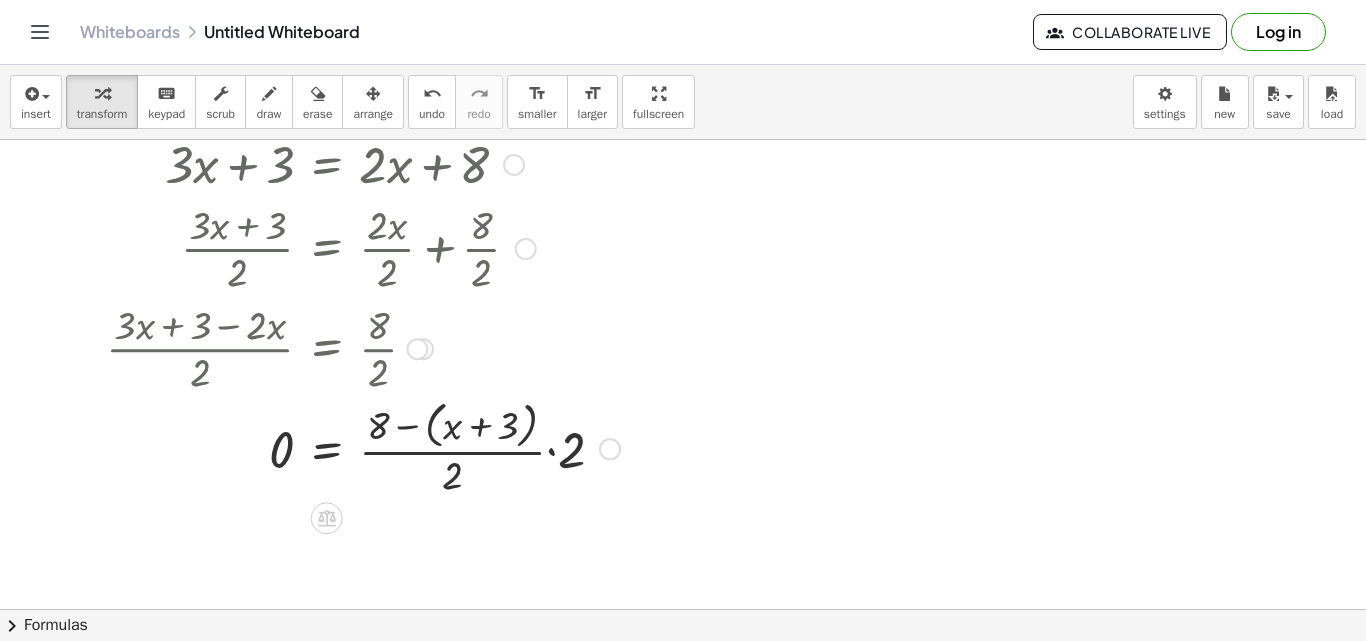 click at bounding box center [363, 447] 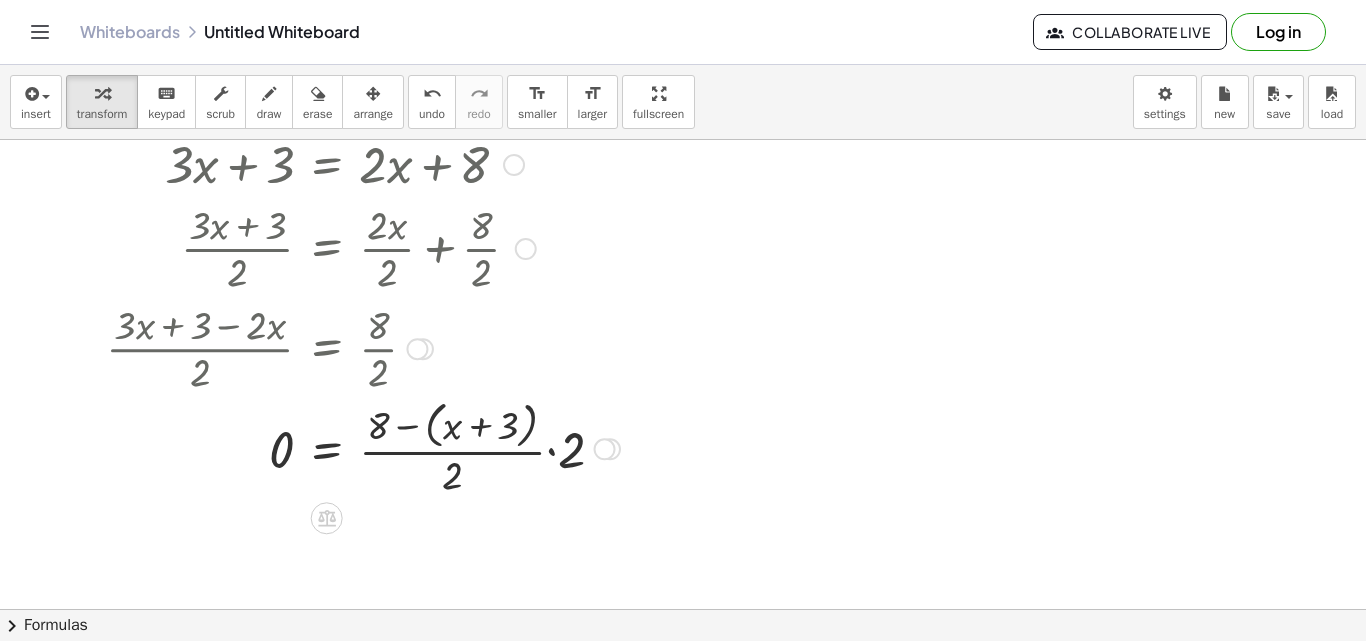 click at bounding box center [363, 447] 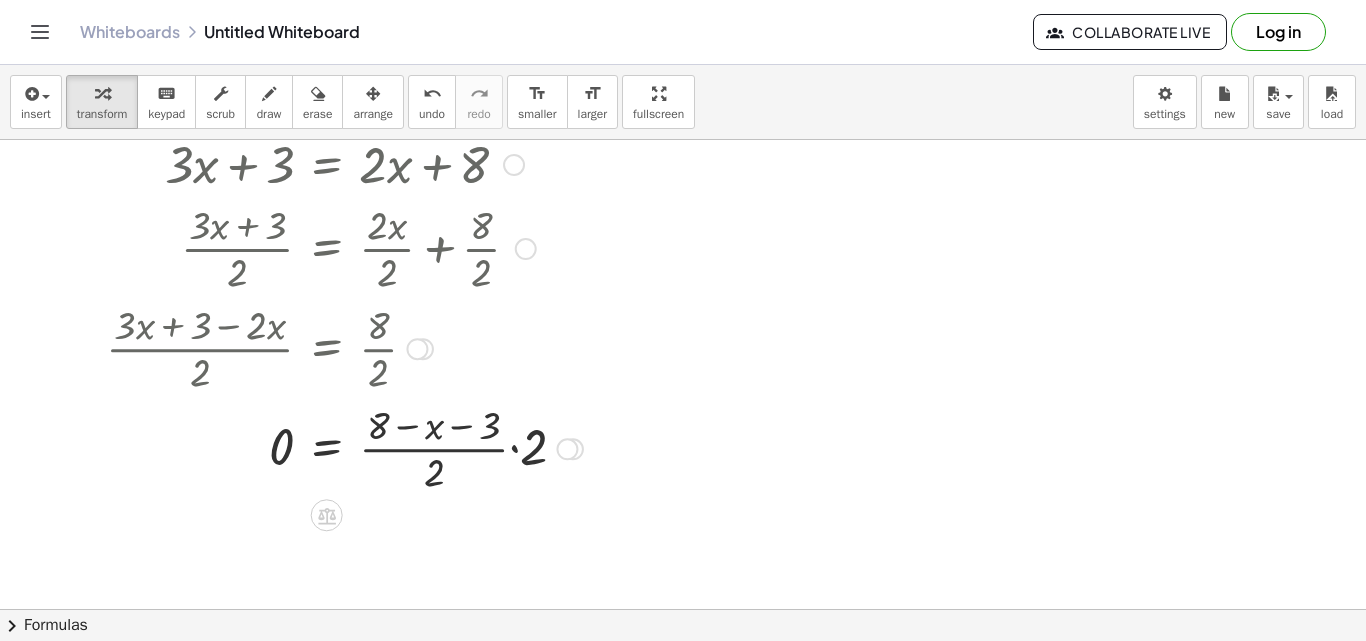 click at bounding box center (344, 447) 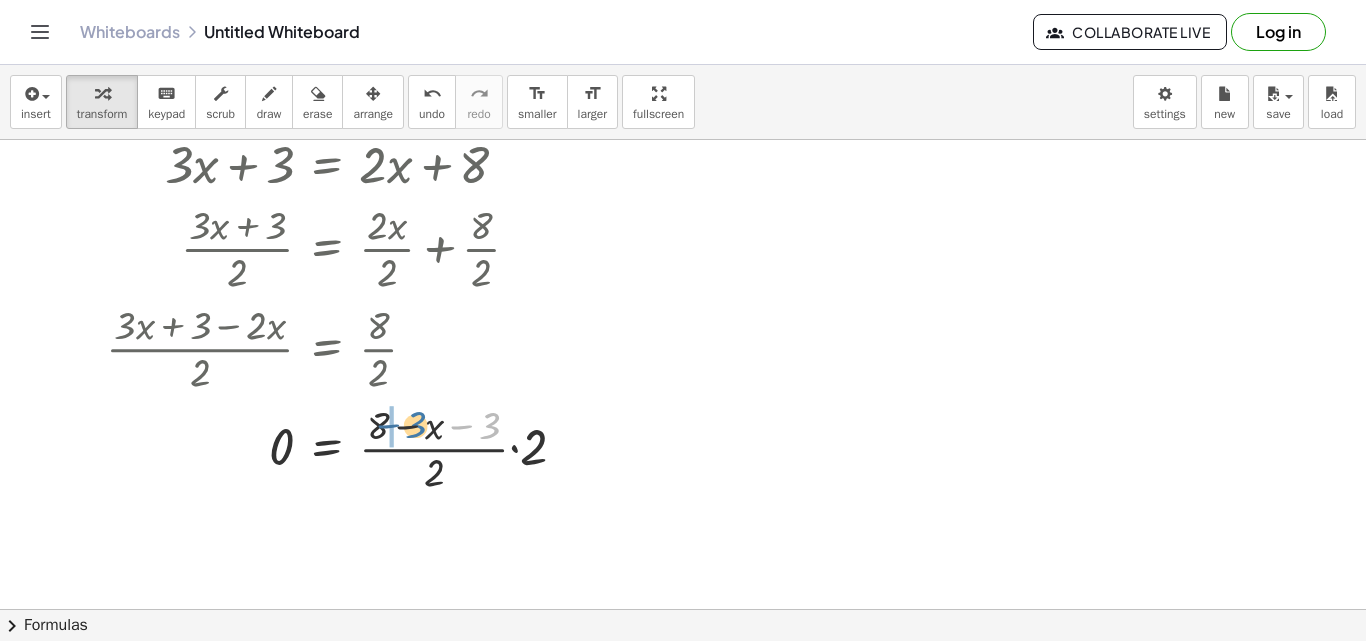 drag, startPoint x: 490, startPoint y: 421, endPoint x: 414, endPoint y: 425, distance: 76.105194 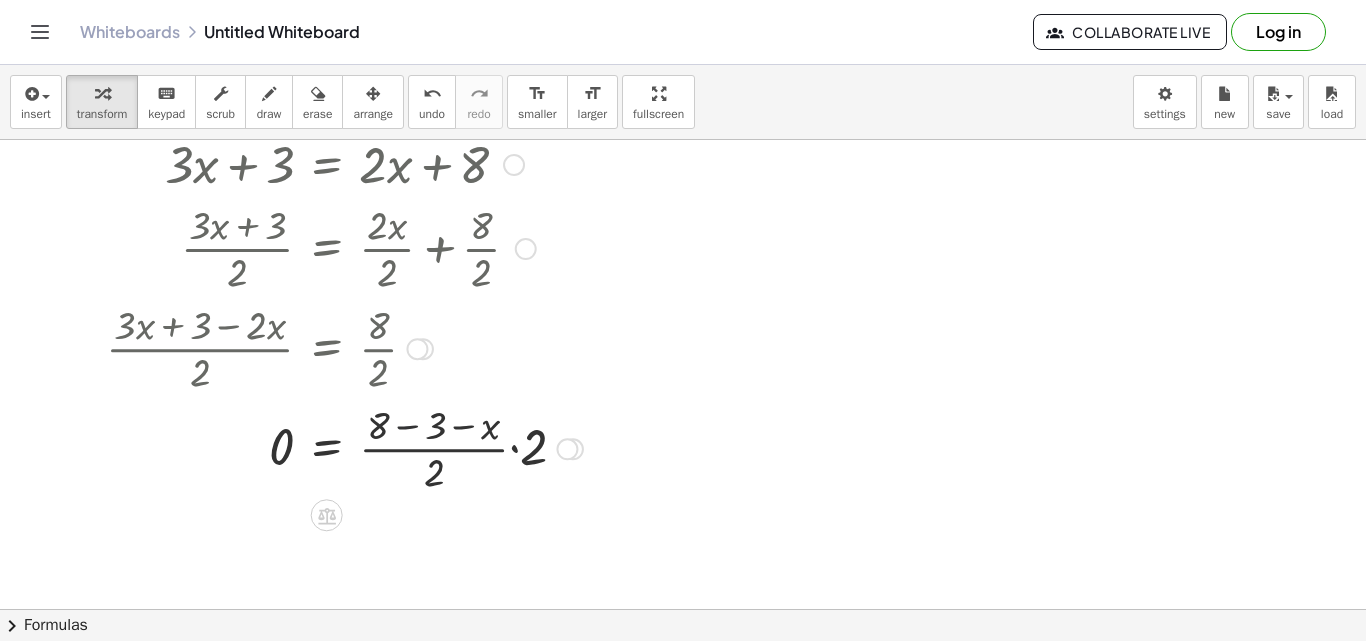 click at bounding box center (344, 447) 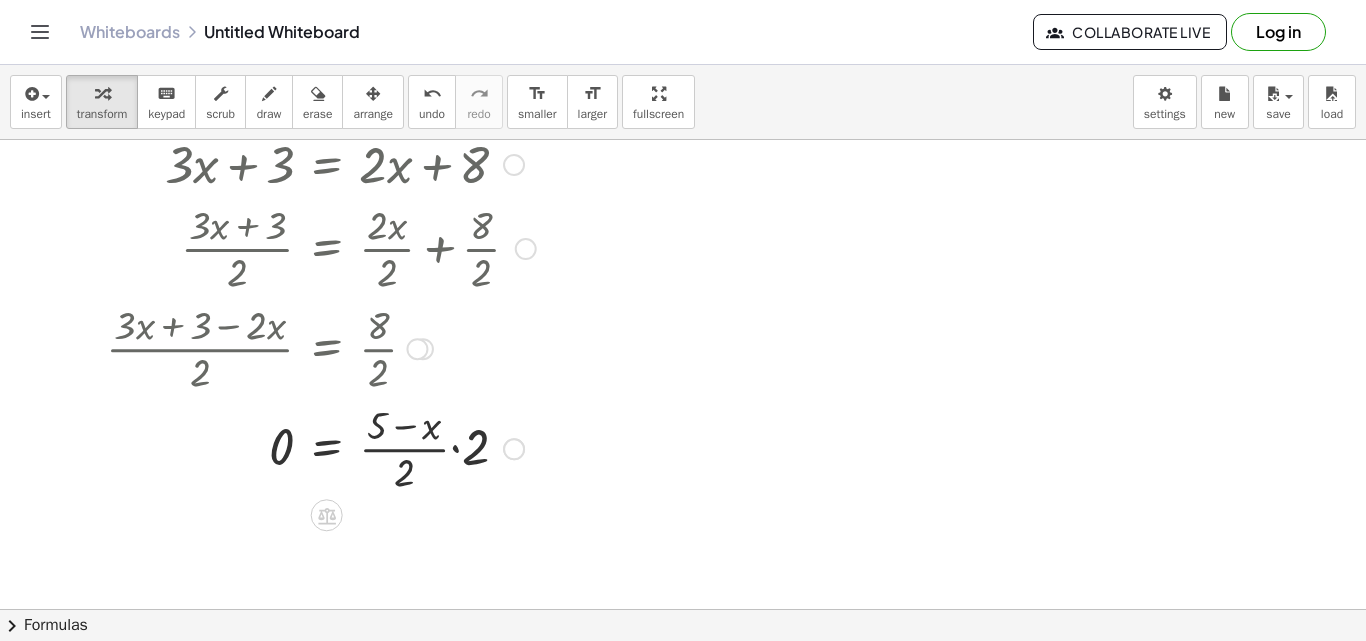 click at bounding box center [321, 447] 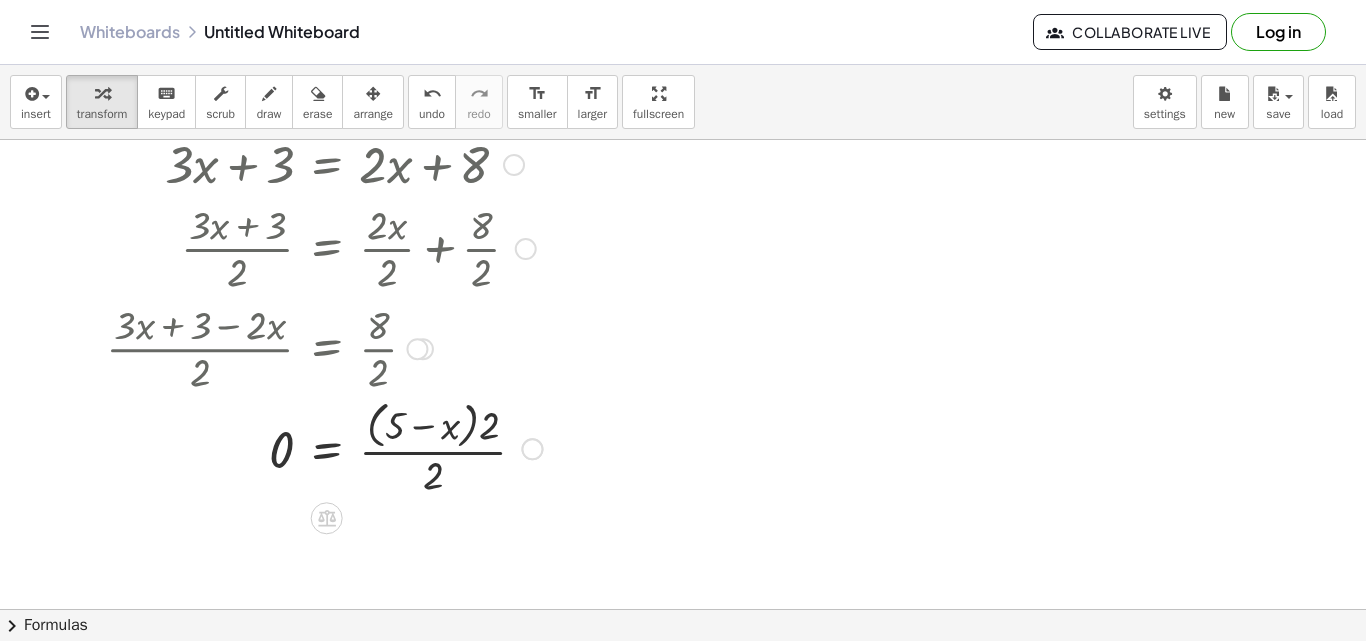 click at bounding box center [324, 447] 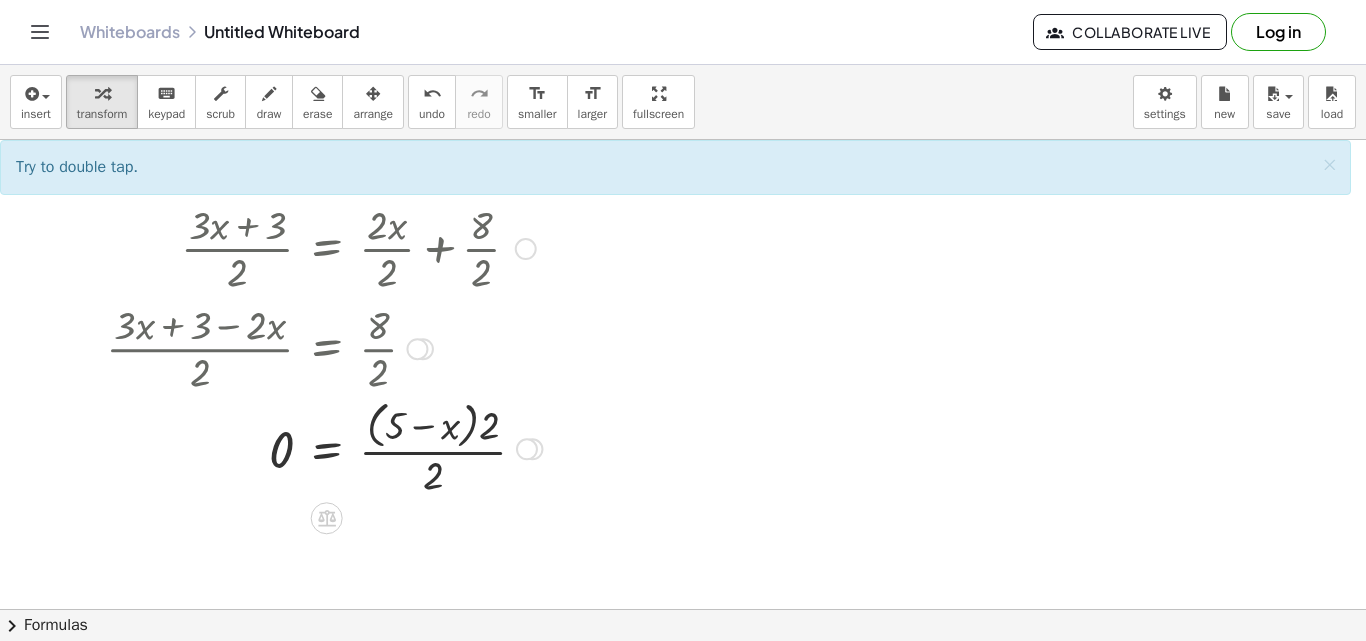 click at bounding box center [324, 447] 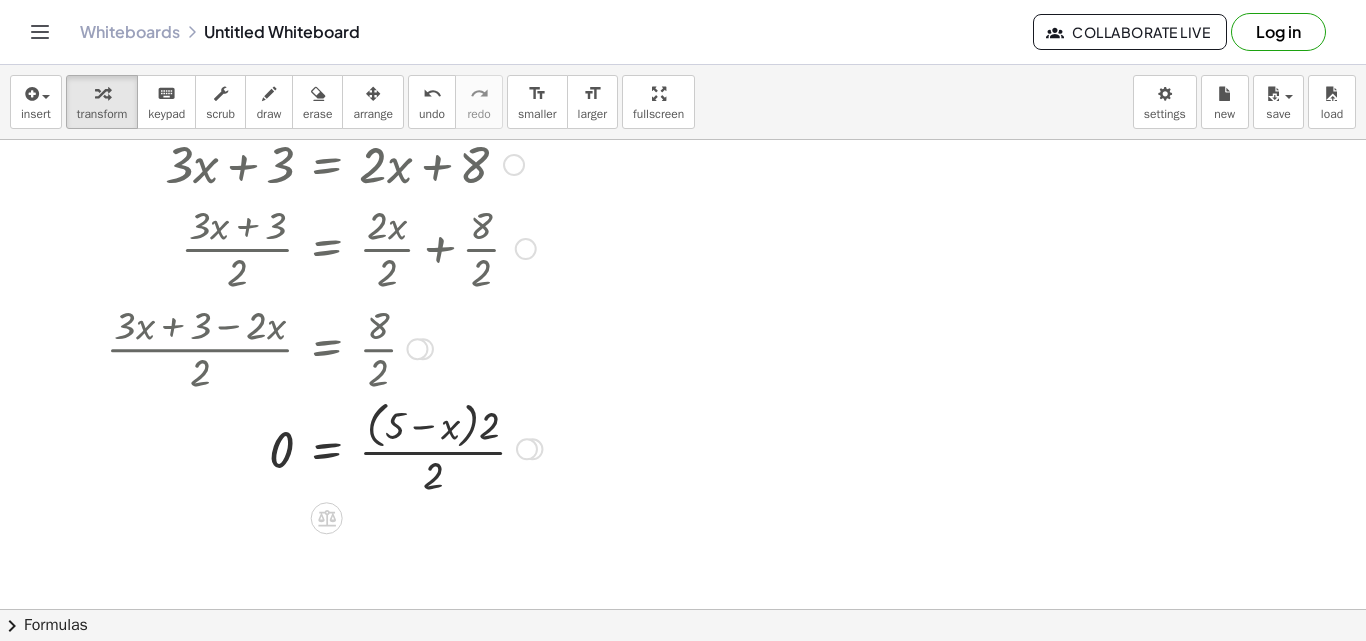click at bounding box center (324, 447) 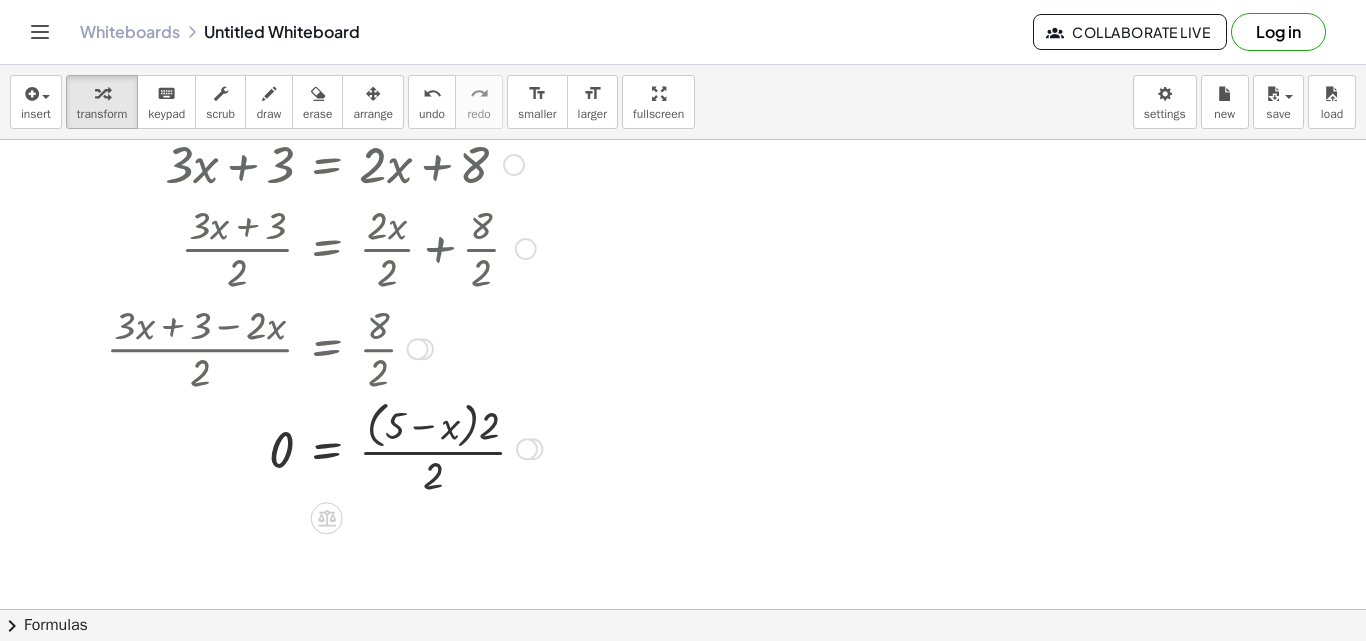 click at bounding box center [324, 447] 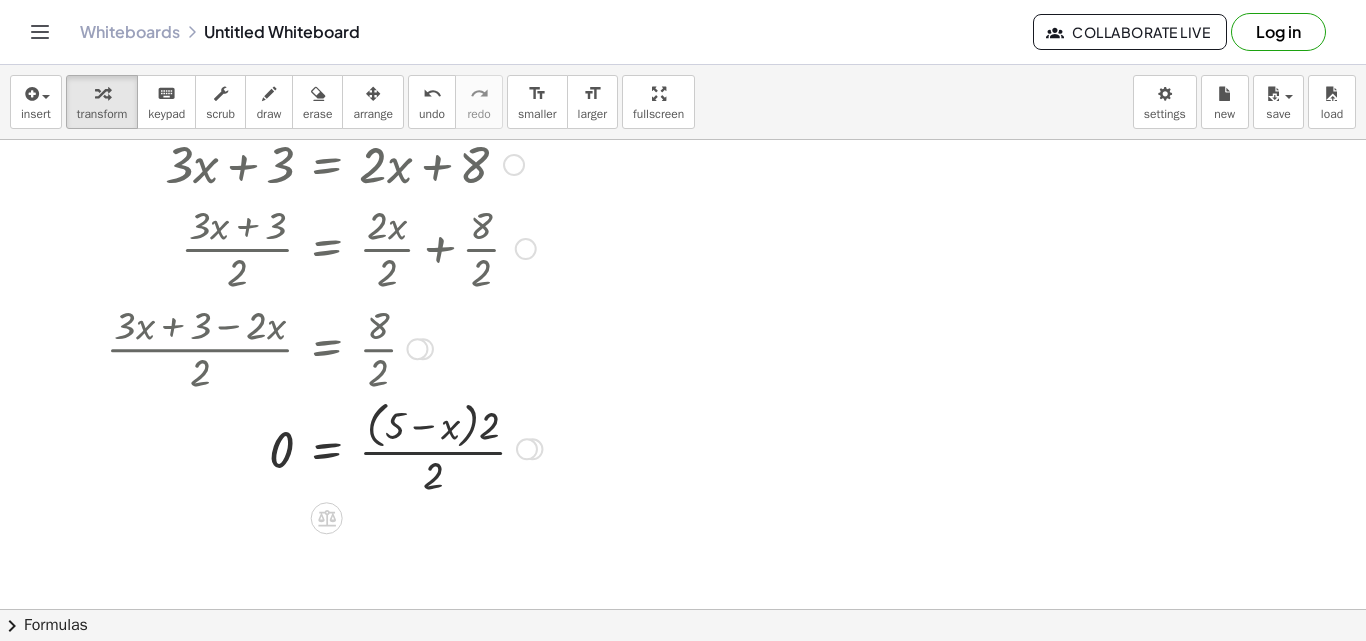 click at bounding box center [324, 447] 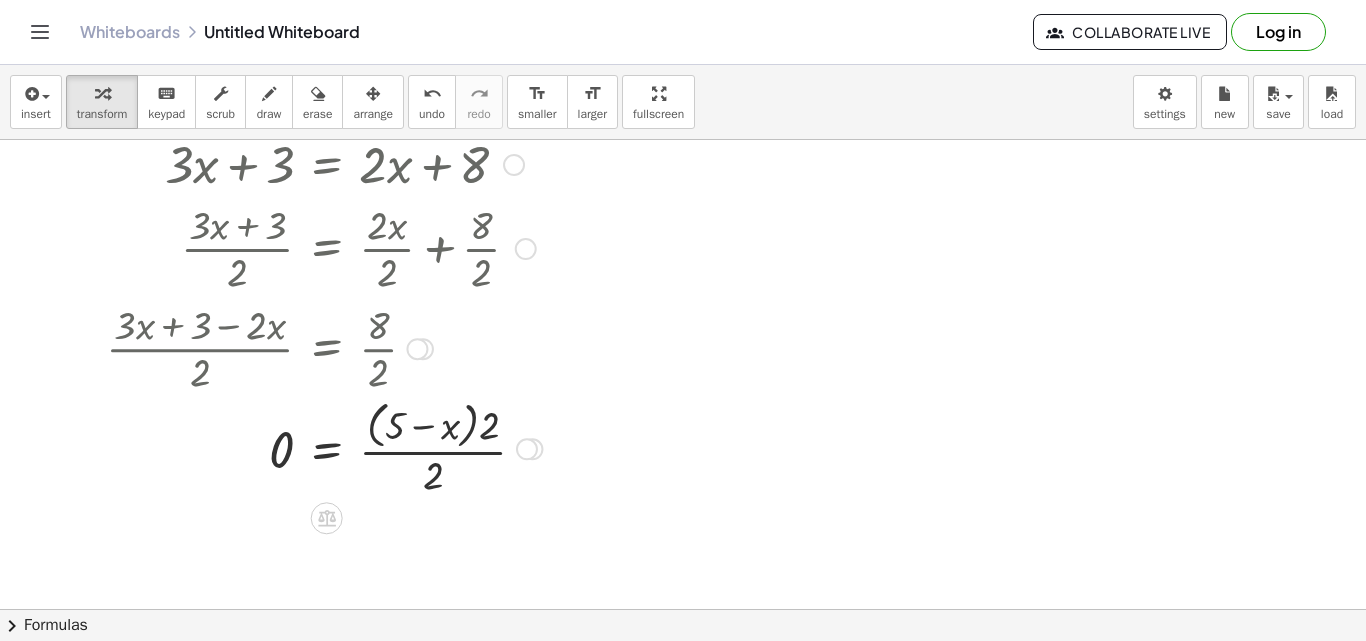 click at bounding box center [324, 447] 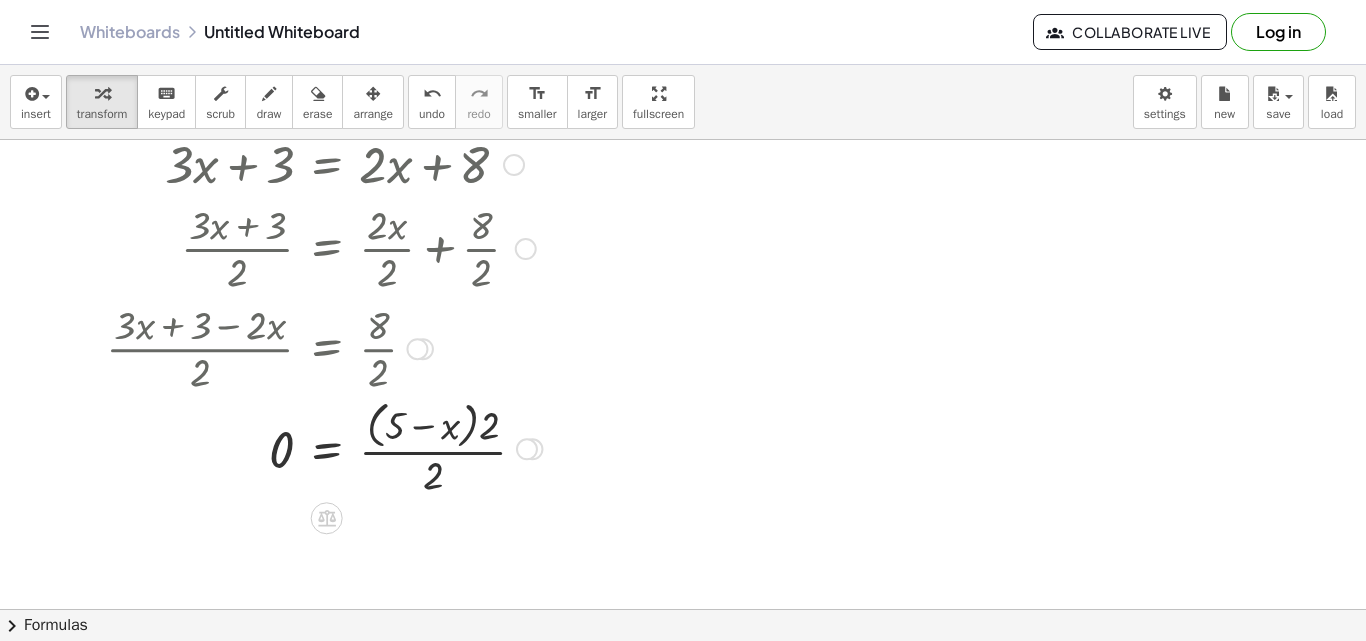 click at bounding box center [324, 447] 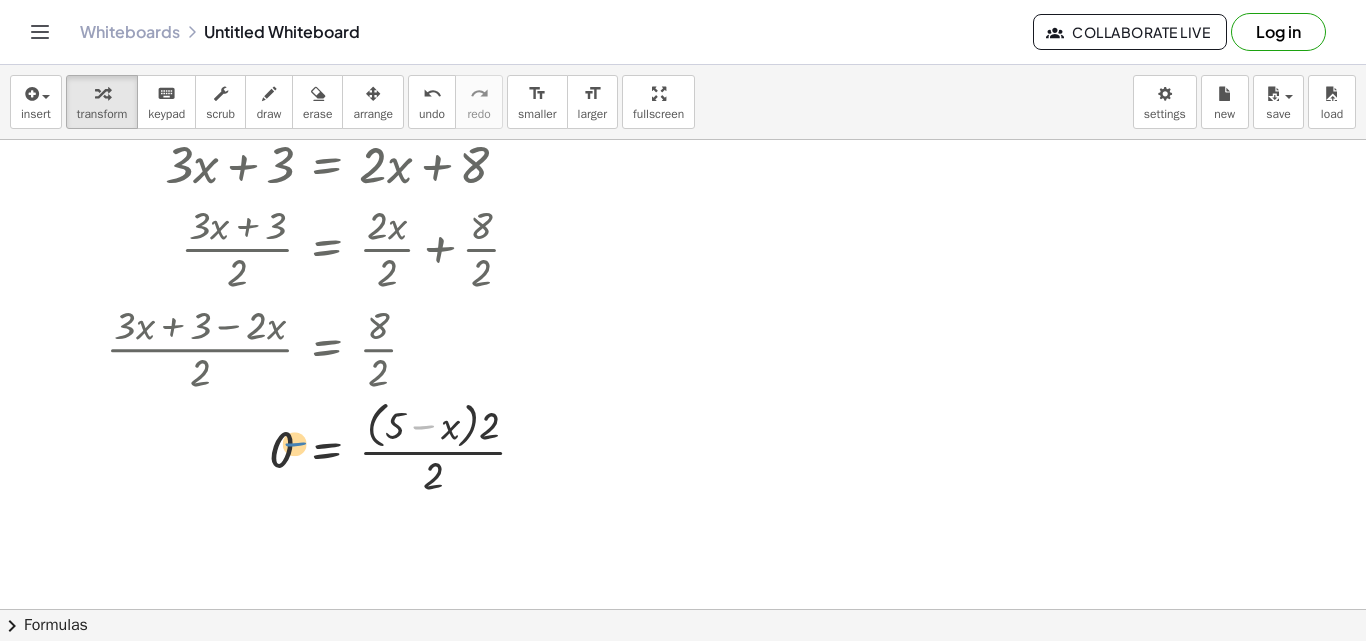 drag, startPoint x: 426, startPoint y: 426, endPoint x: 296, endPoint y: 446, distance: 131.52946 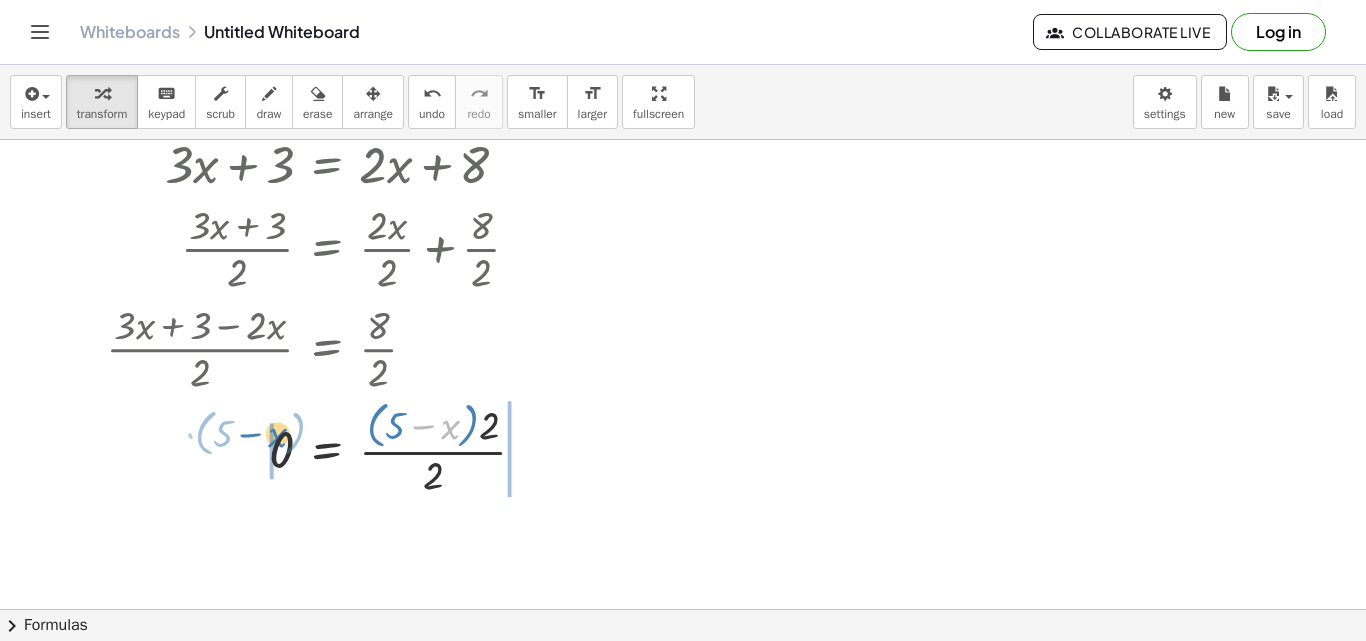drag, startPoint x: 454, startPoint y: 431, endPoint x: 281, endPoint y: 439, distance: 173.18488 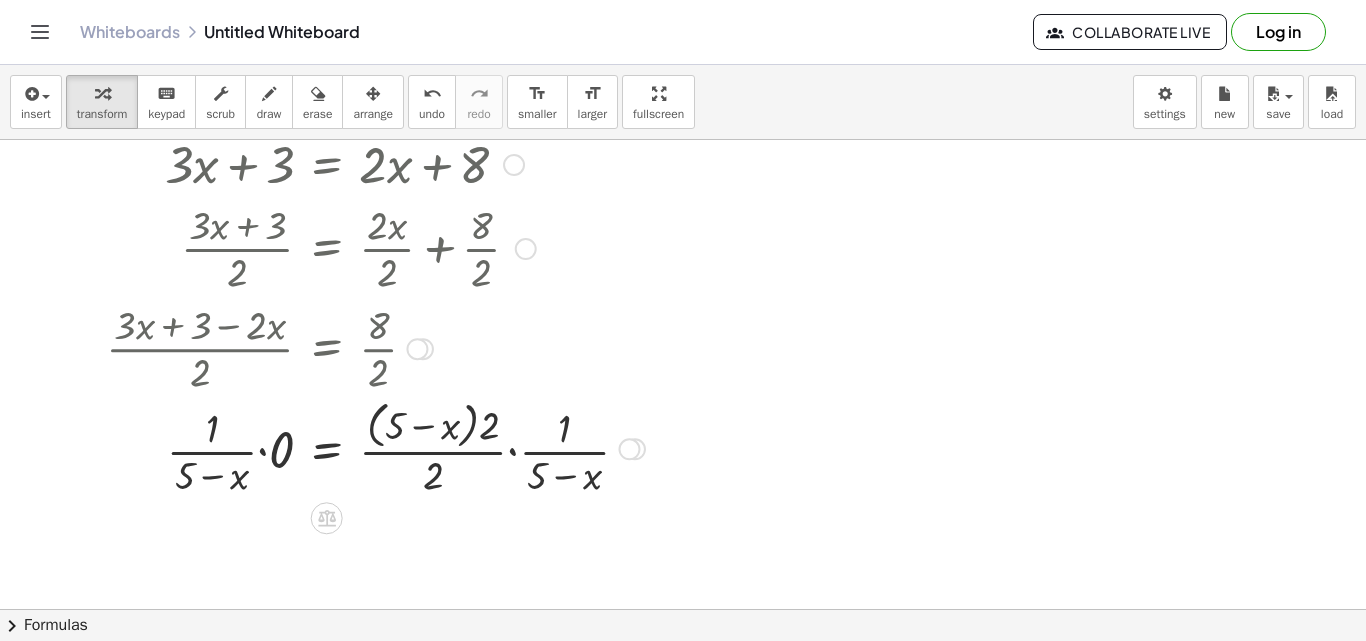 click at bounding box center (375, 447) 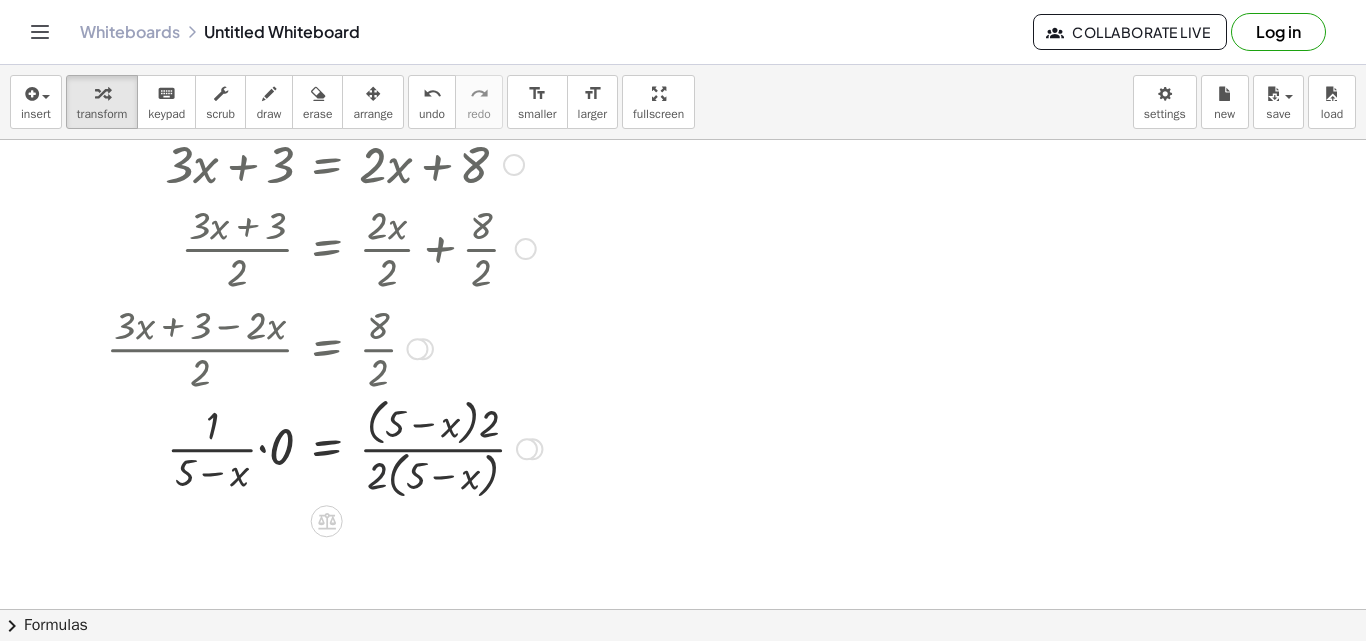 click at bounding box center (324, 447) 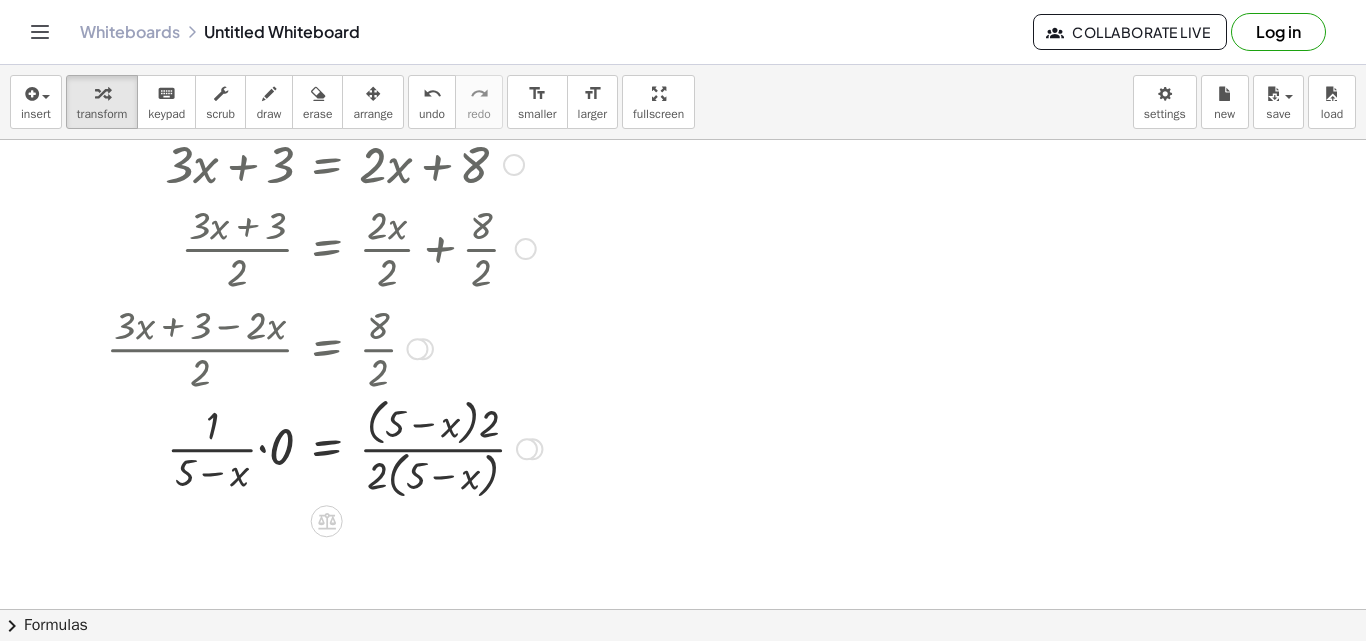 click at bounding box center [324, 447] 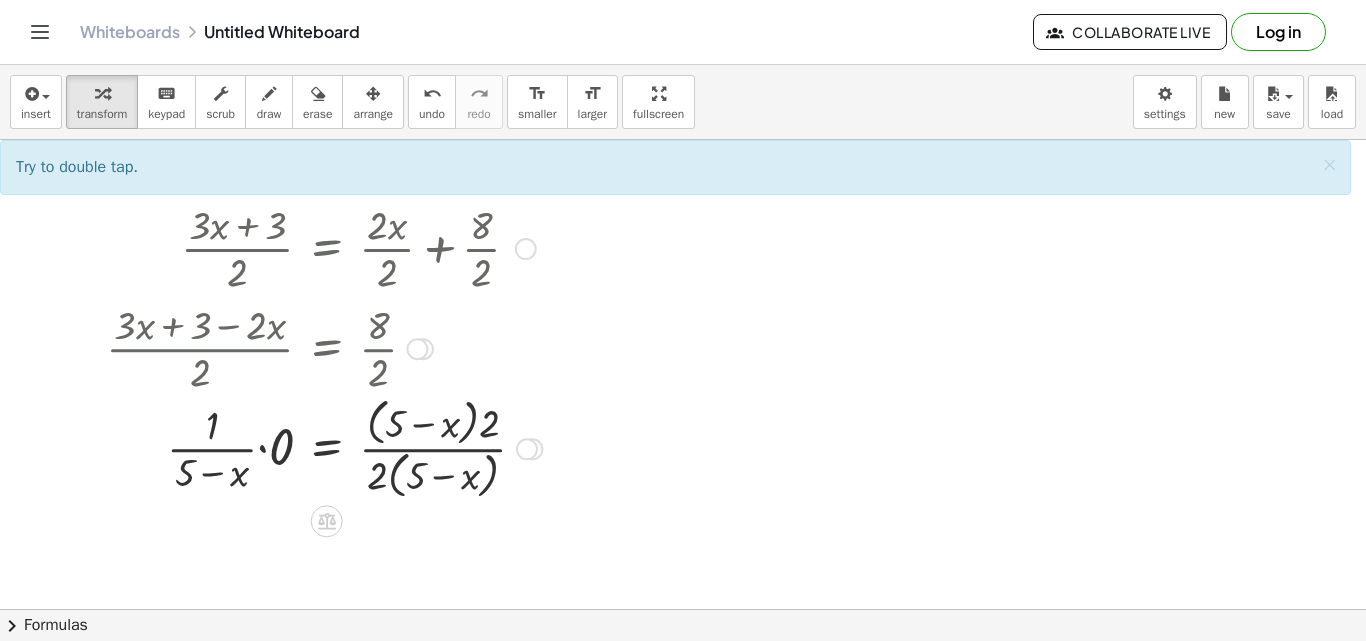 click at bounding box center [324, 447] 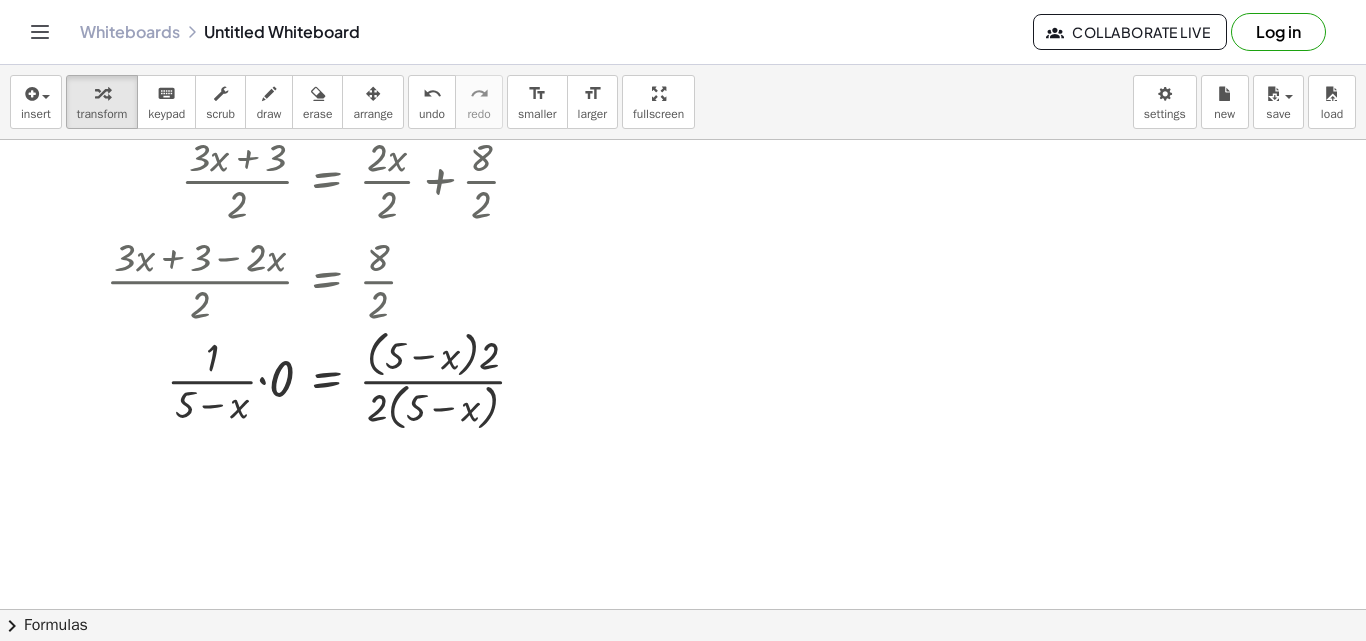 scroll, scrollTop: 1195, scrollLeft: 0, axis: vertical 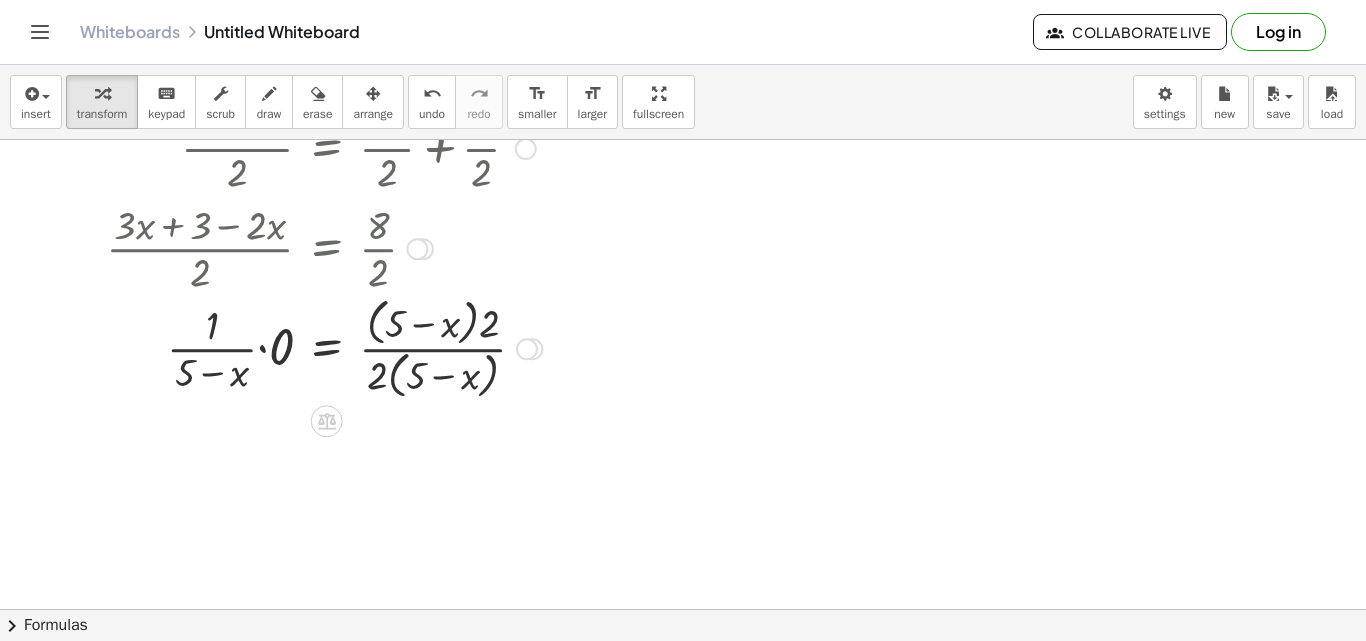 click at bounding box center [324, 347] 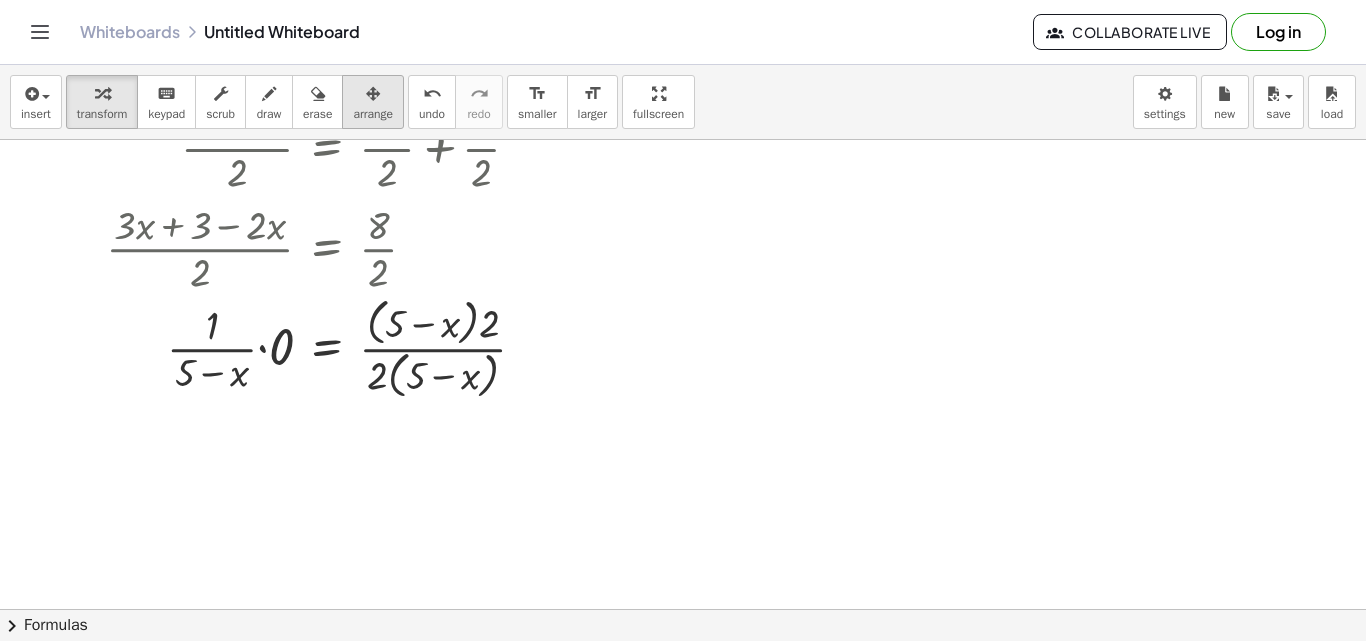 click at bounding box center [373, 94] 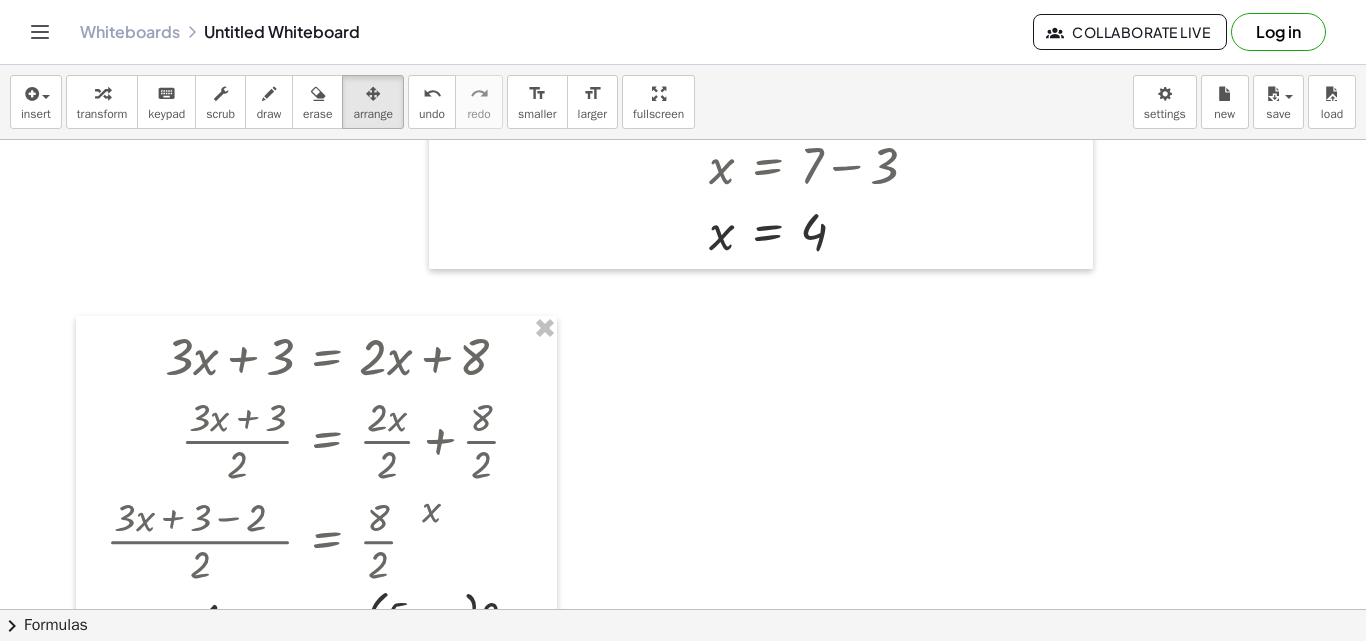 scroll, scrollTop: 895, scrollLeft: 0, axis: vertical 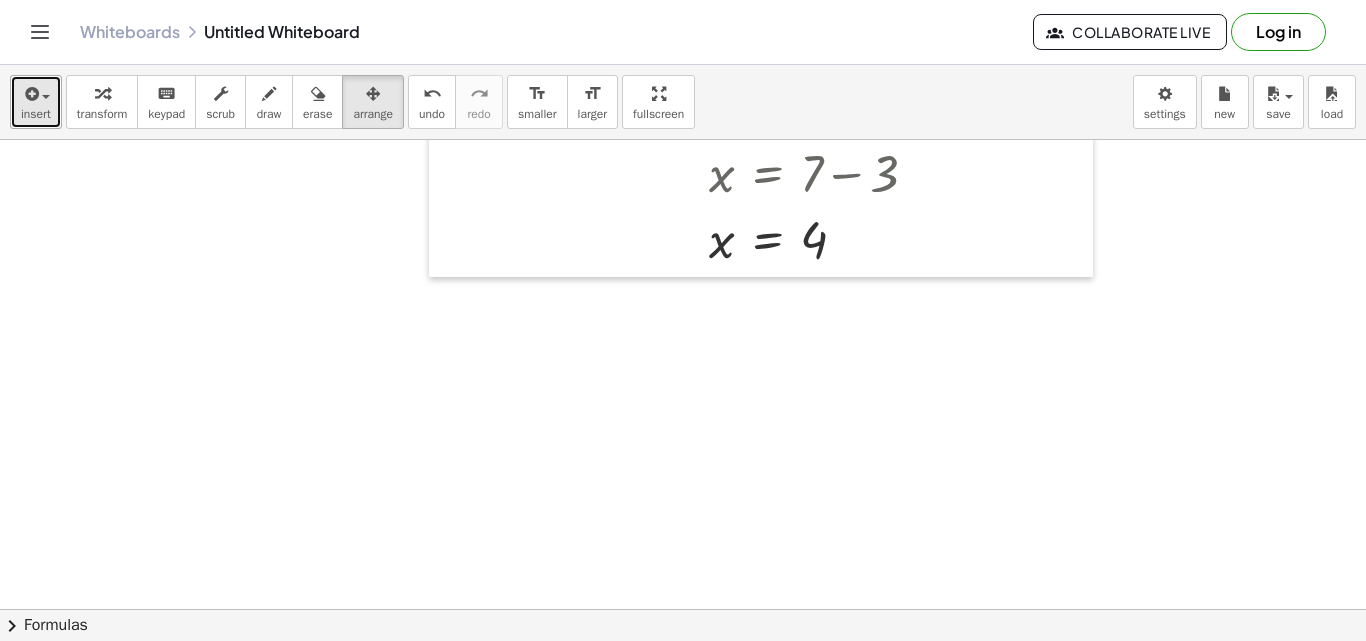 click at bounding box center (30, 94) 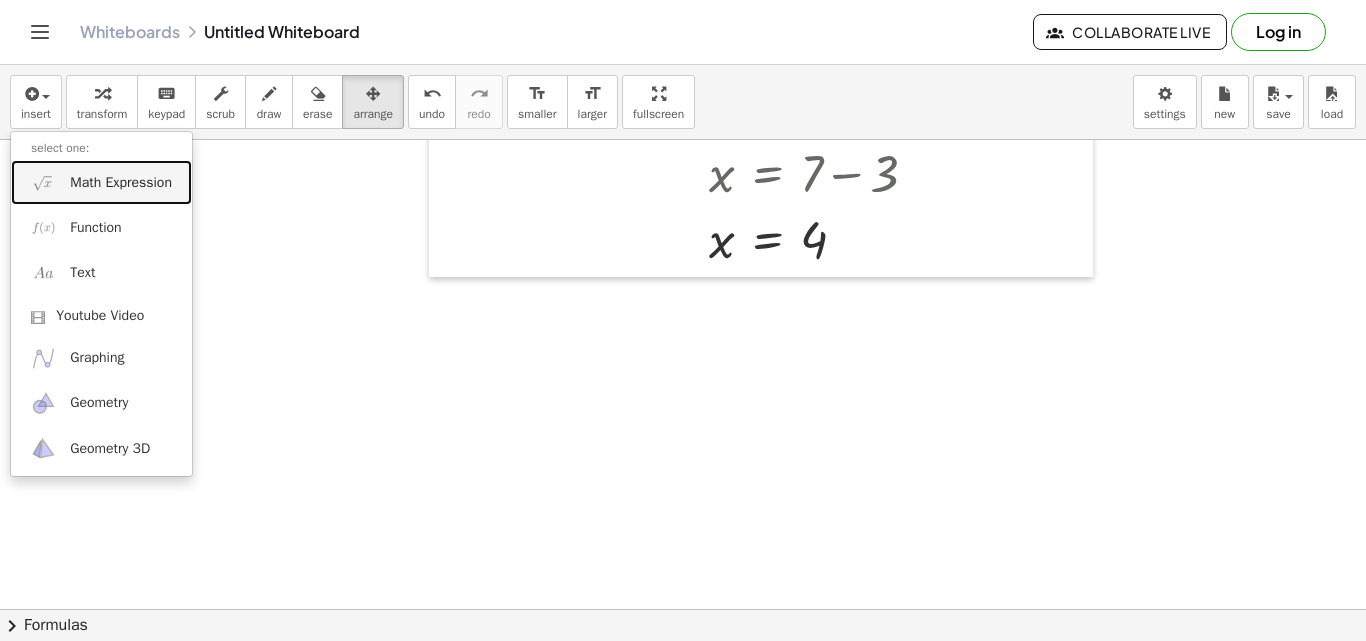 click on "Math Expression" at bounding box center [121, 183] 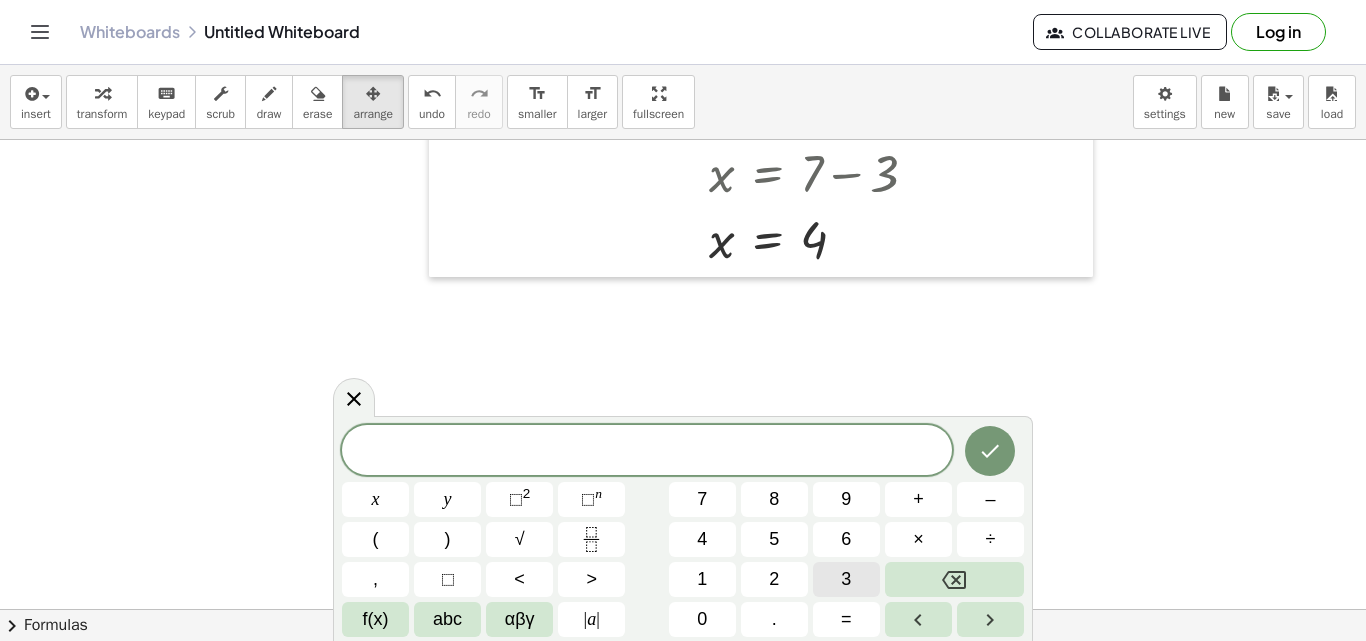 click on "3" at bounding box center (846, 579) 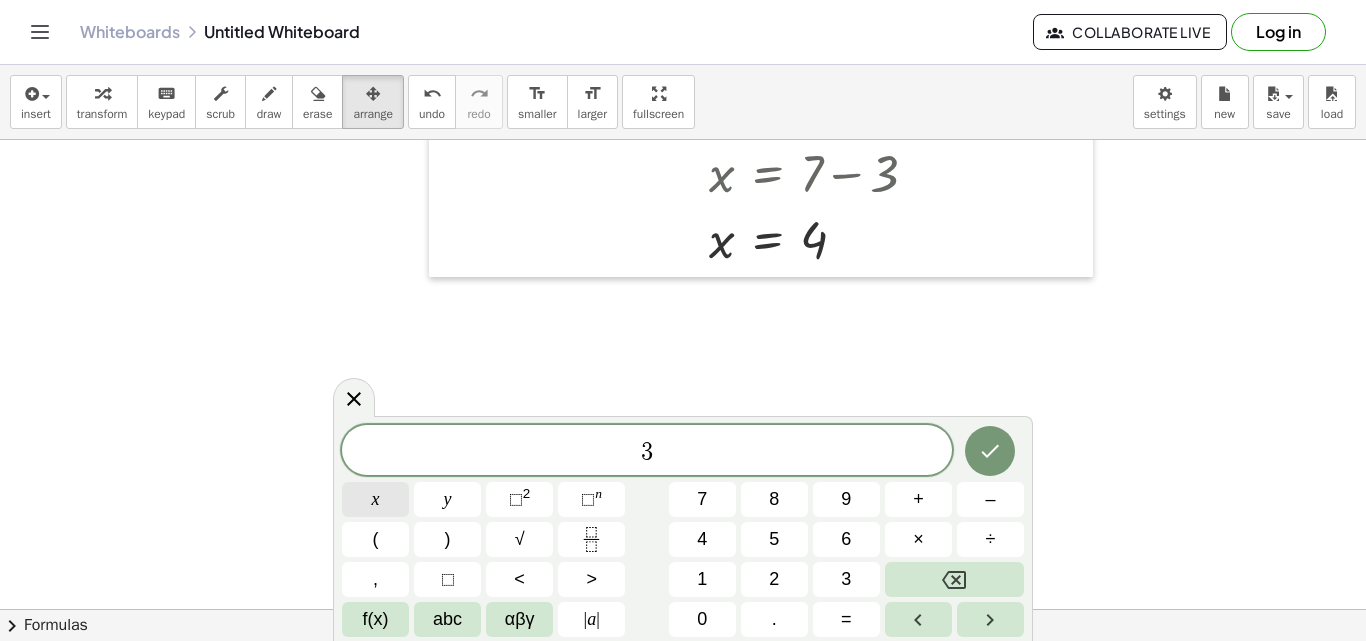 click on "x" at bounding box center [375, 499] 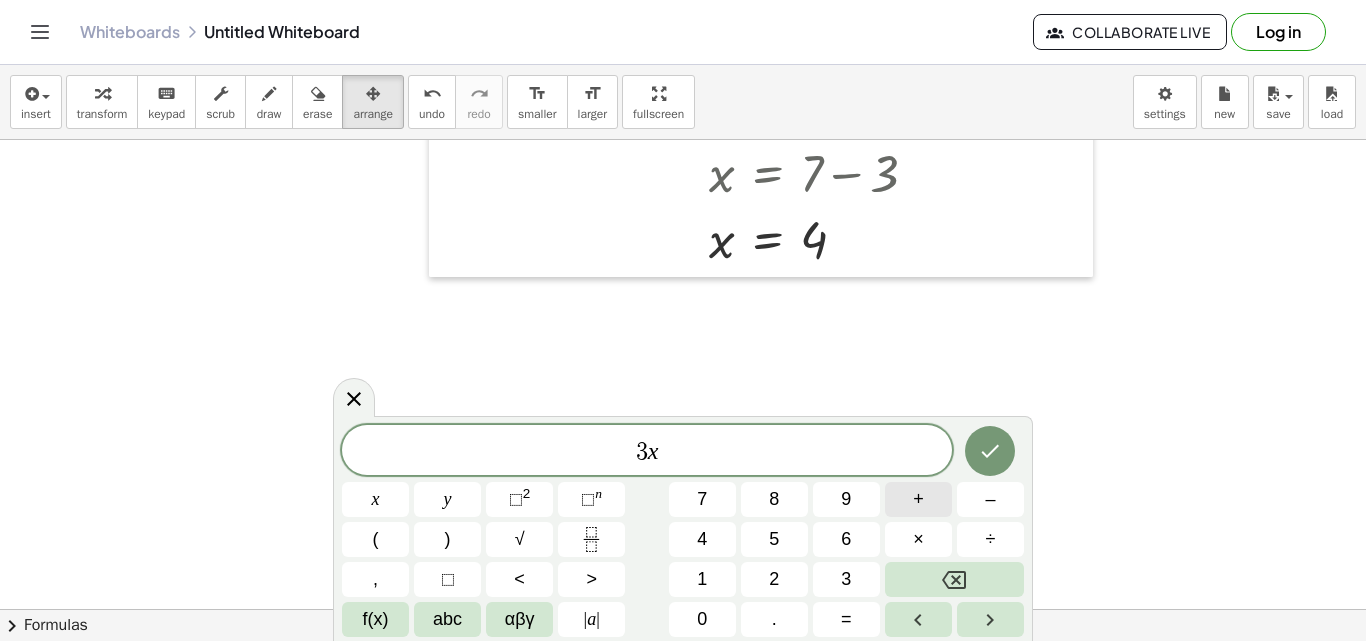 click on "+" at bounding box center [918, 499] 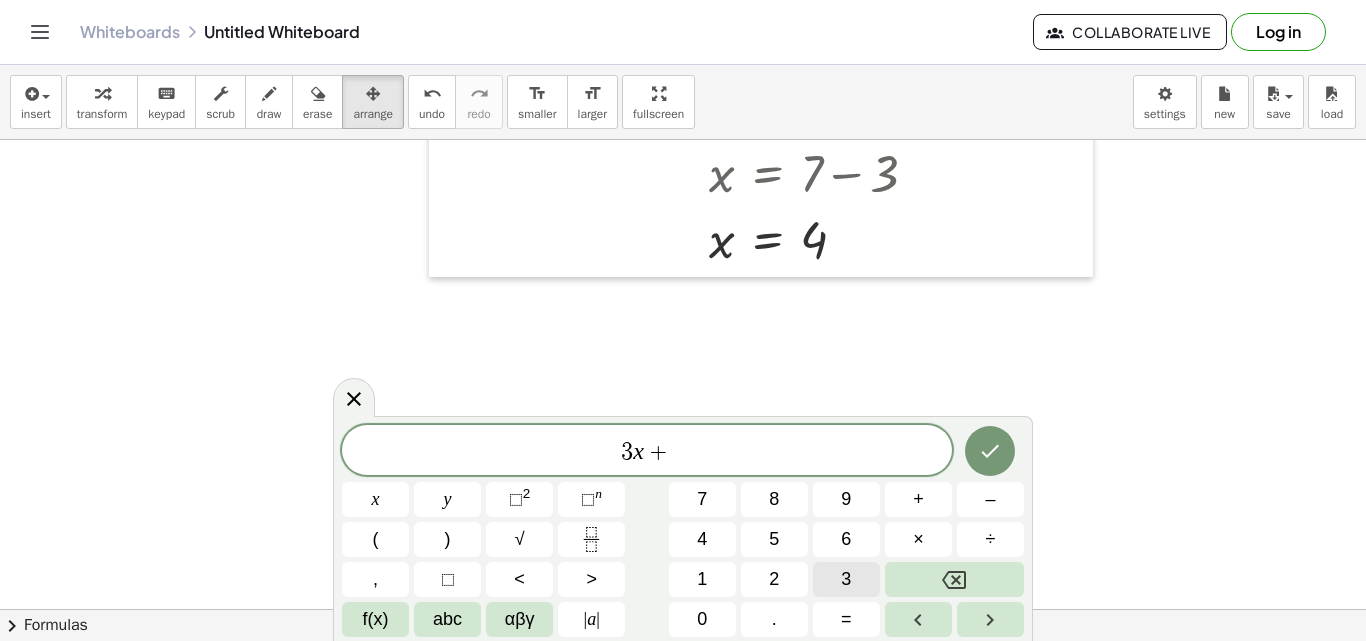 click on "3" at bounding box center [846, 579] 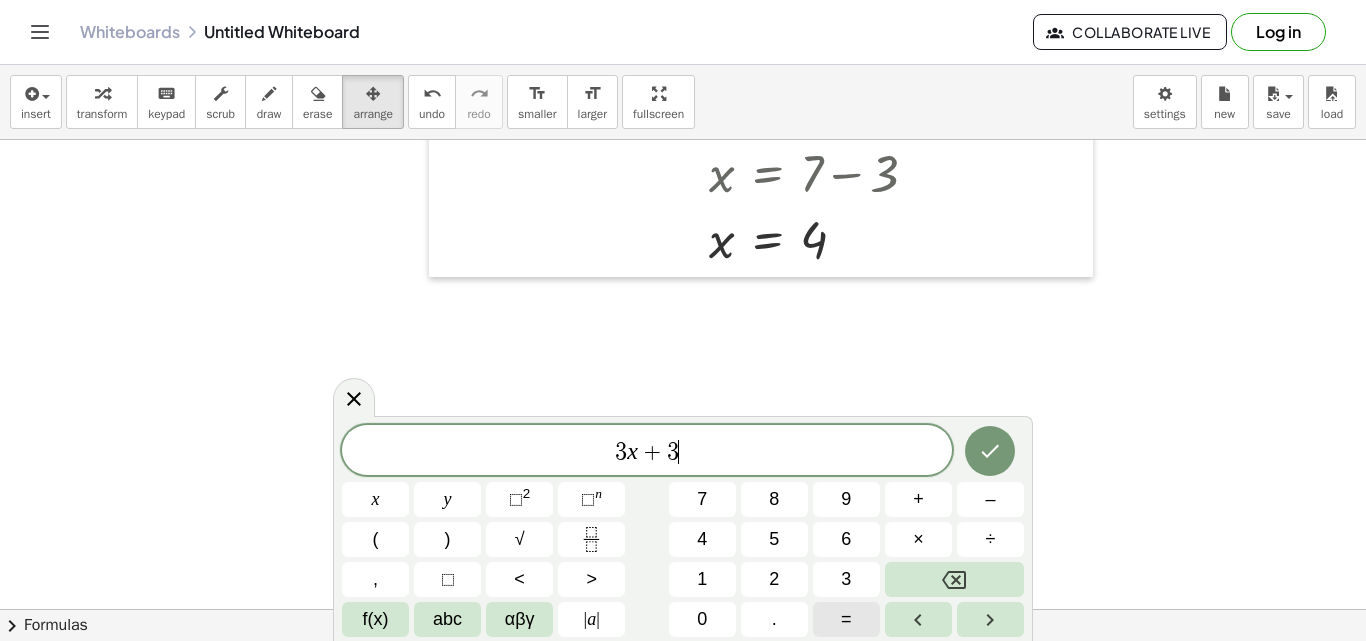 click on "=" at bounding box center [846, 619] 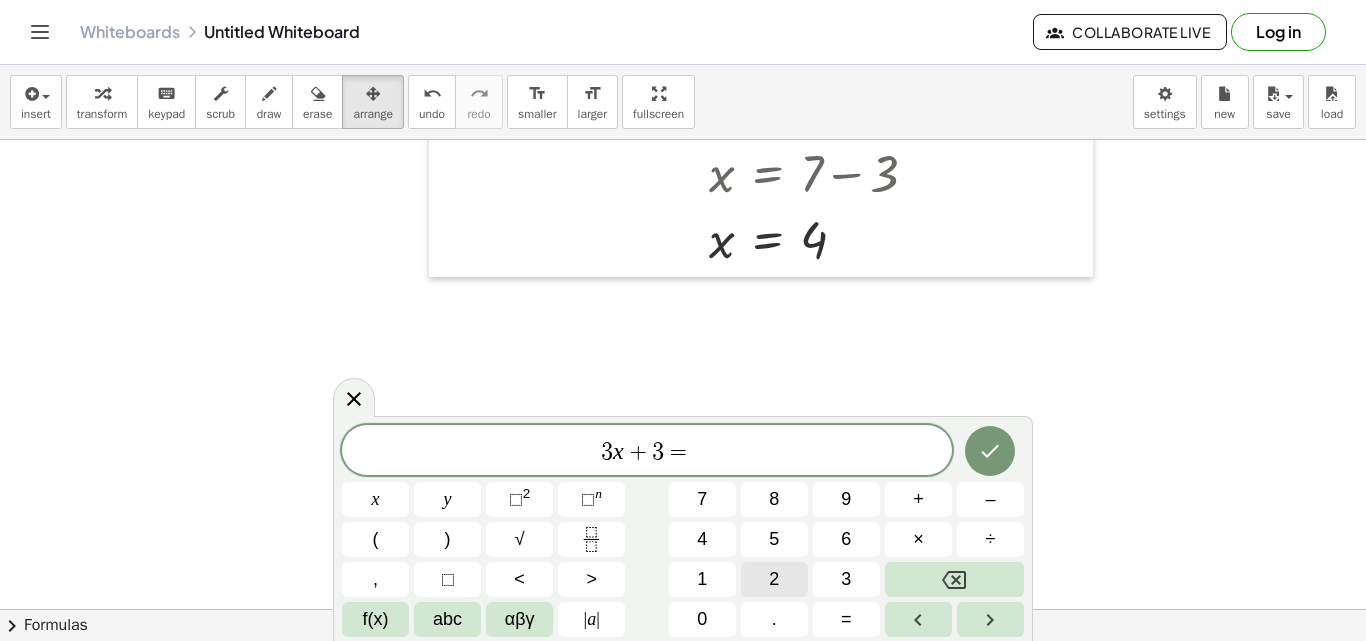 click on "2" at bounding box center [774, 579] 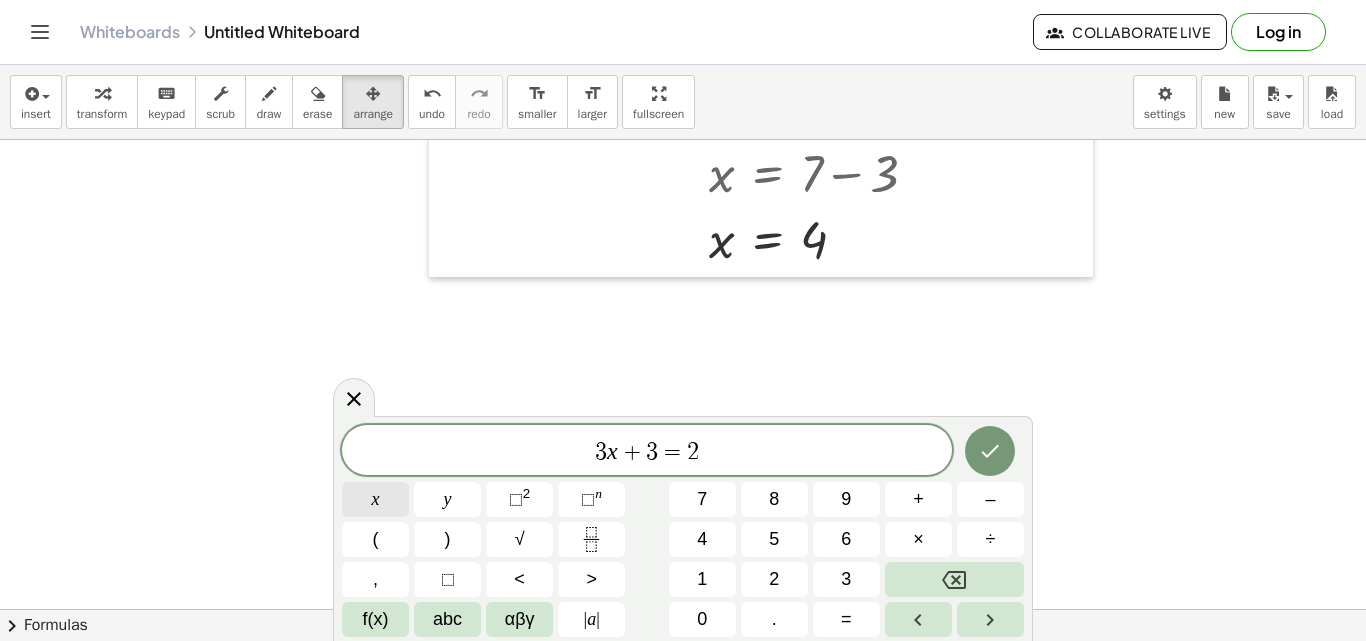 click on "x" at bounding box center [376, 499] 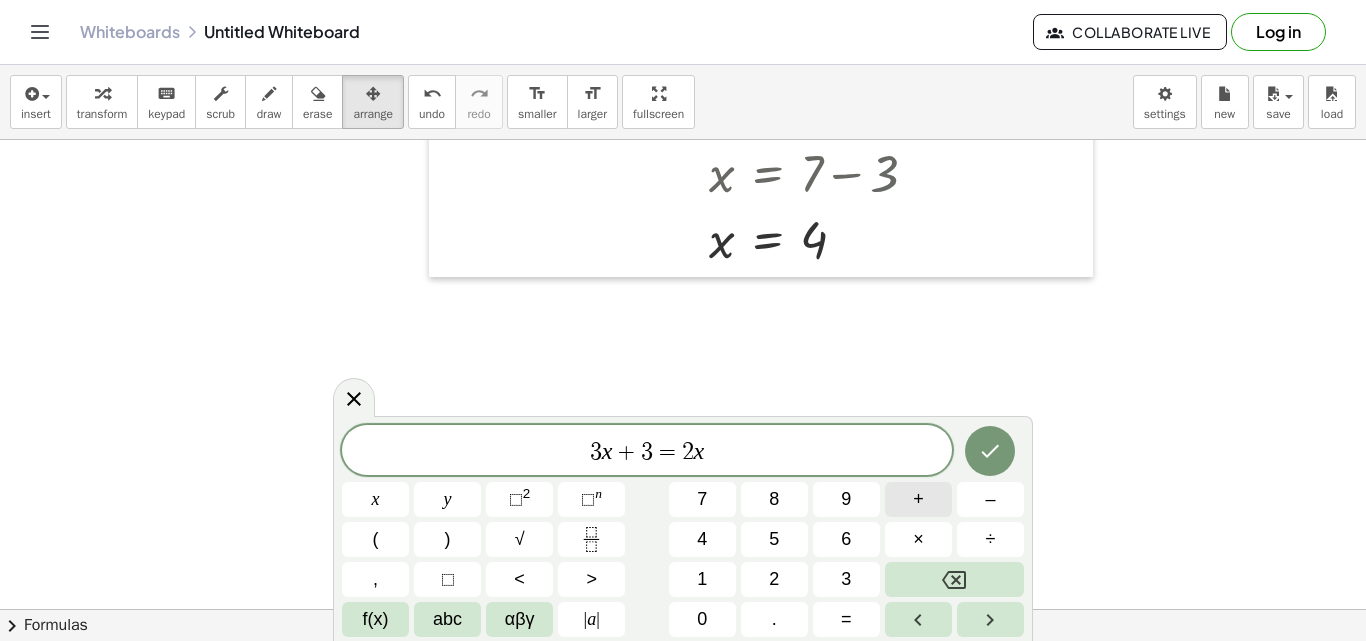 click on "+" at bounding box center (918, 499) 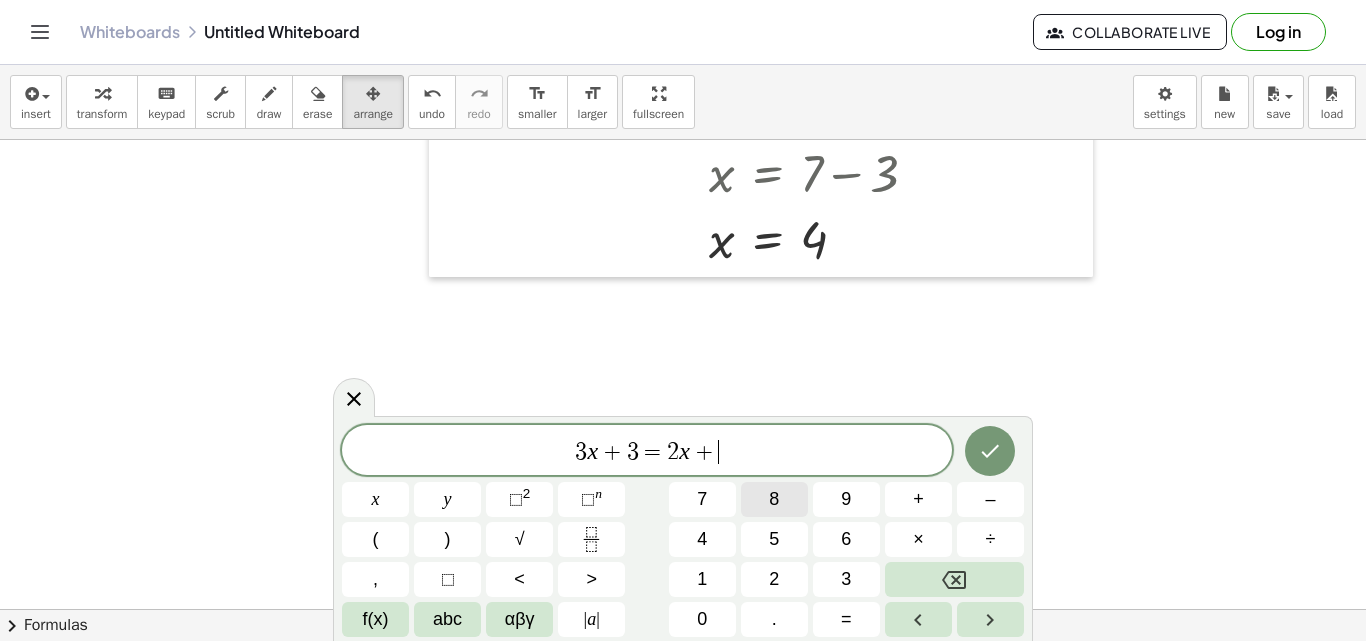 click on "8" at bounding box center (774, 499) 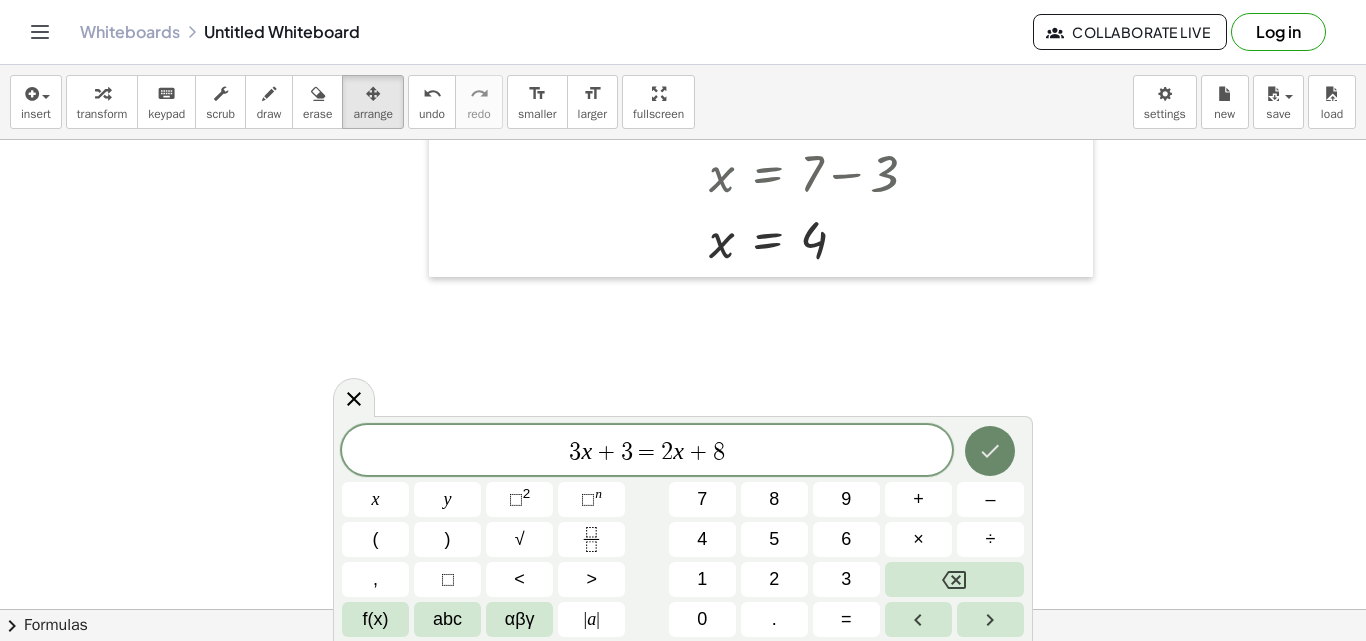 click 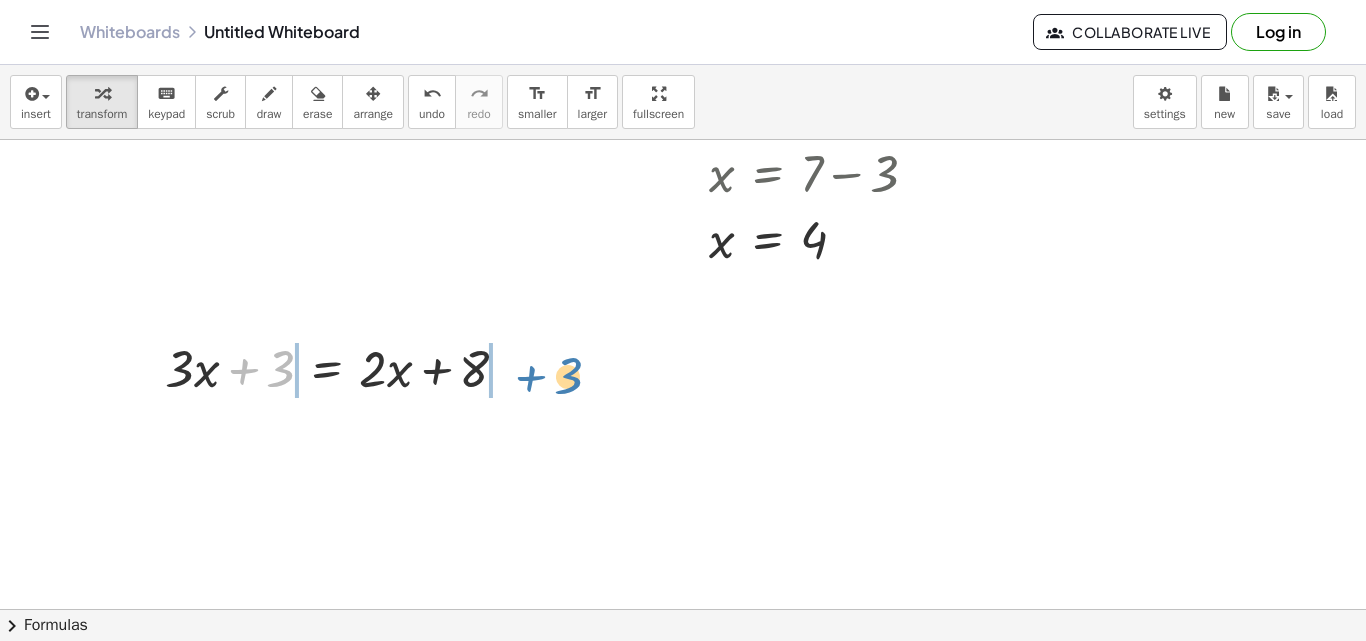 drag, startPoint x: 240, startPoint y: 372, endPoint x: 528, endPoint y: 379, distance: 288.08505 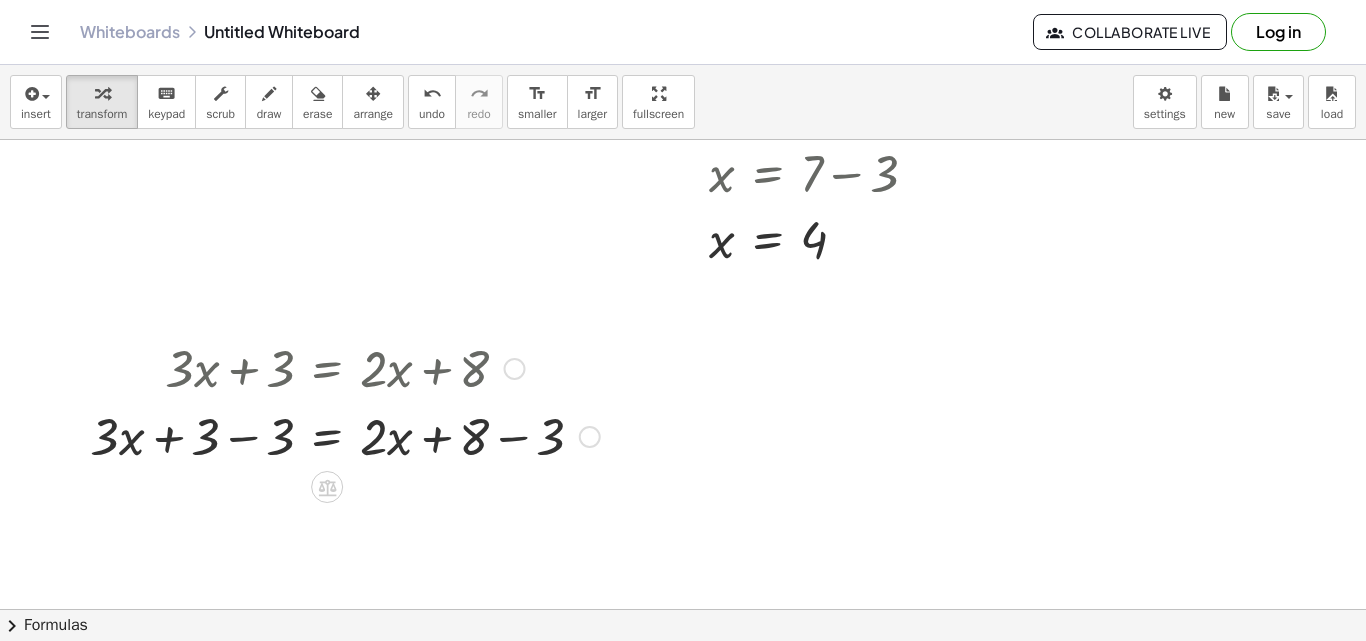 click at bounding box center (345, 435) 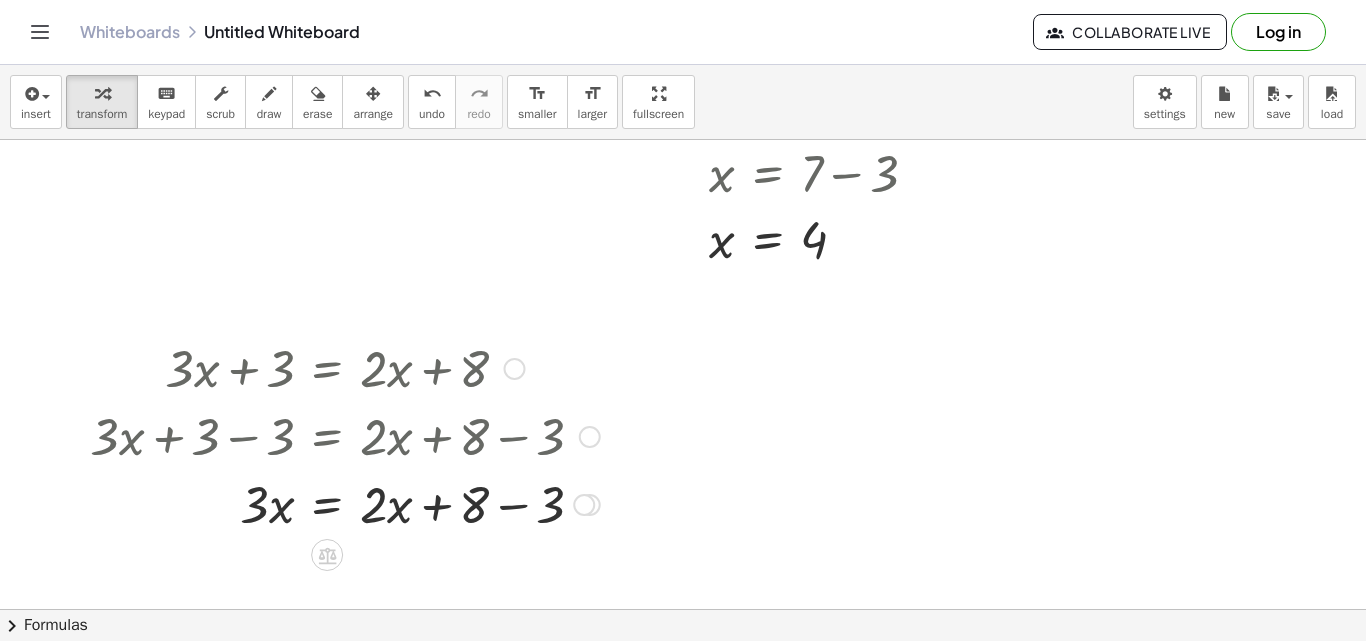 click at bounding box center (345, 503) 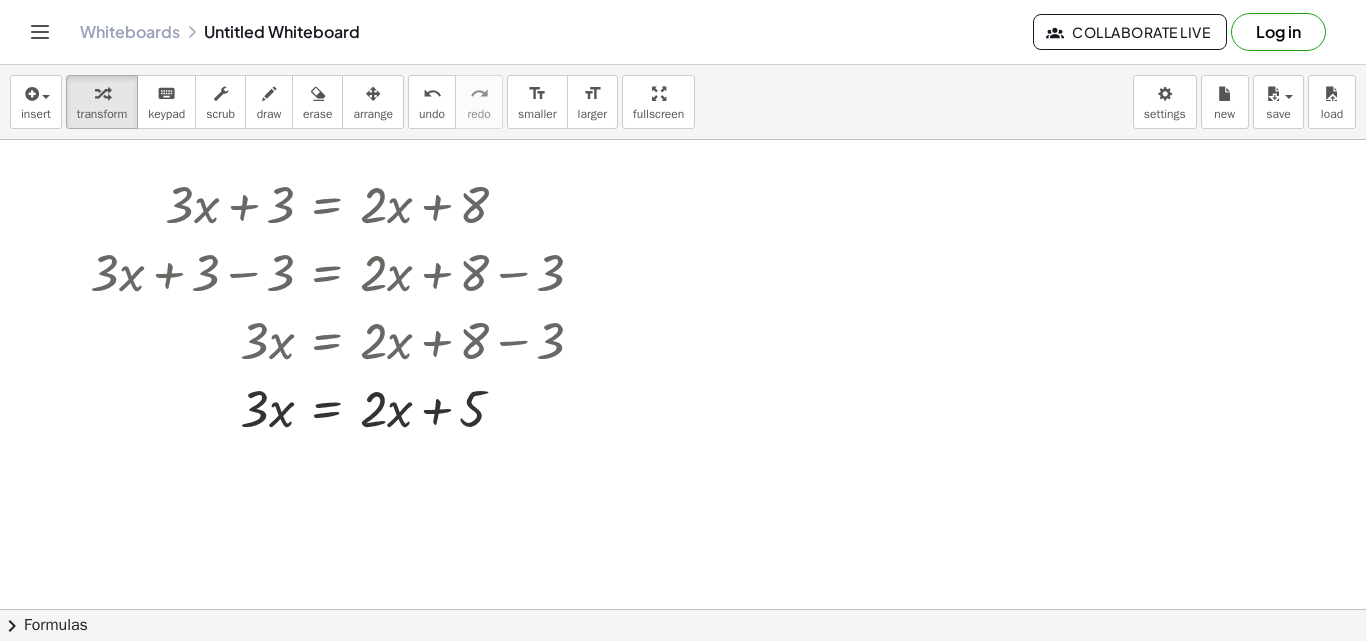 scroll, scrollTop: 1095, scrollLeft: 0, axis: vertical 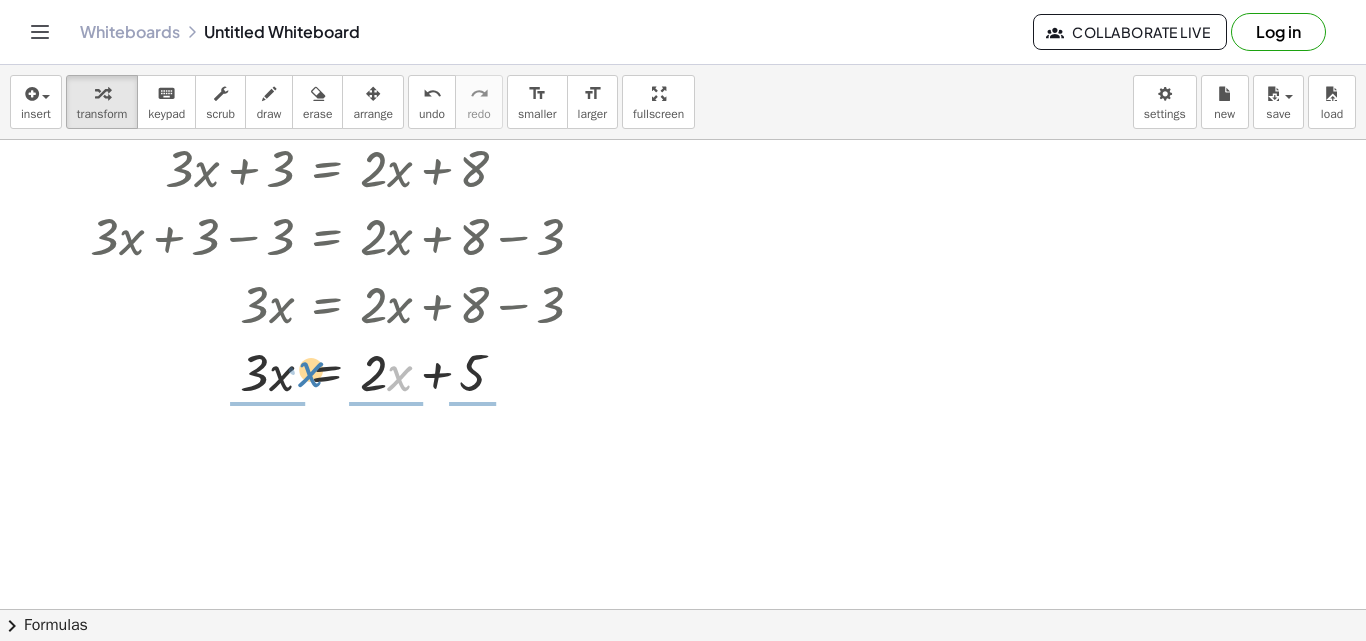 drag, startPoint x: 390, startPoint y: 382, endPoint x: 301, endPoint y: 378, distance: 89.08984 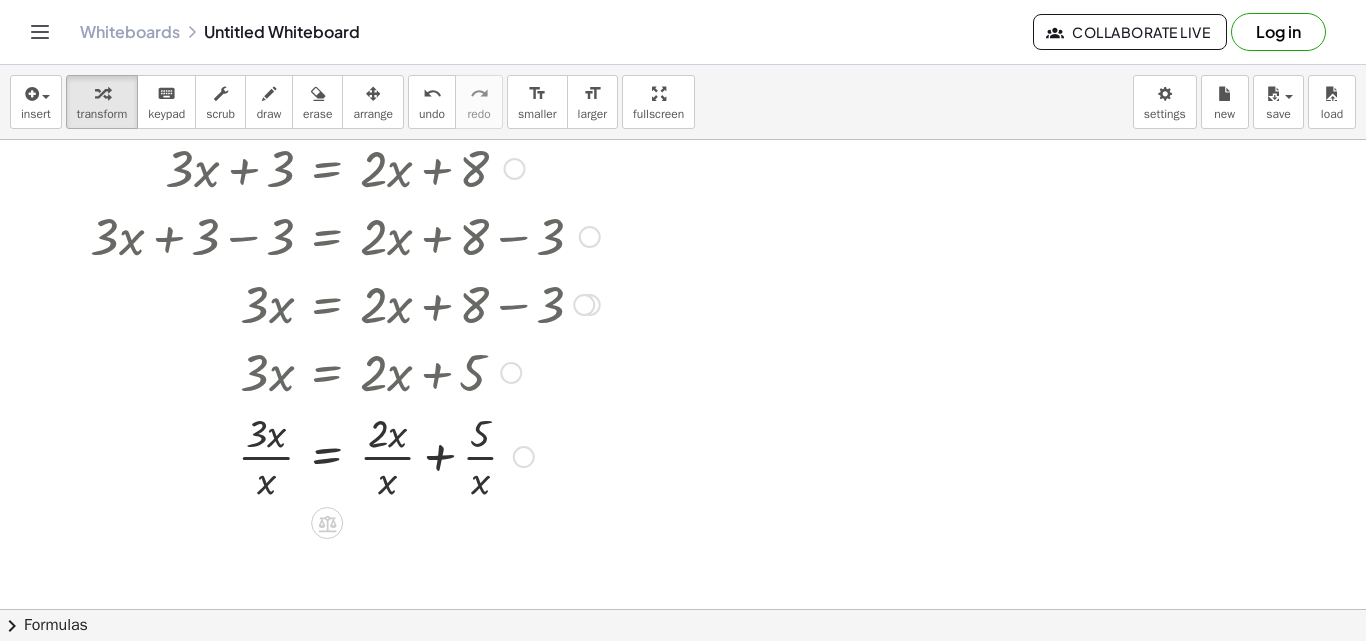 click at bounding box center [524, 457] 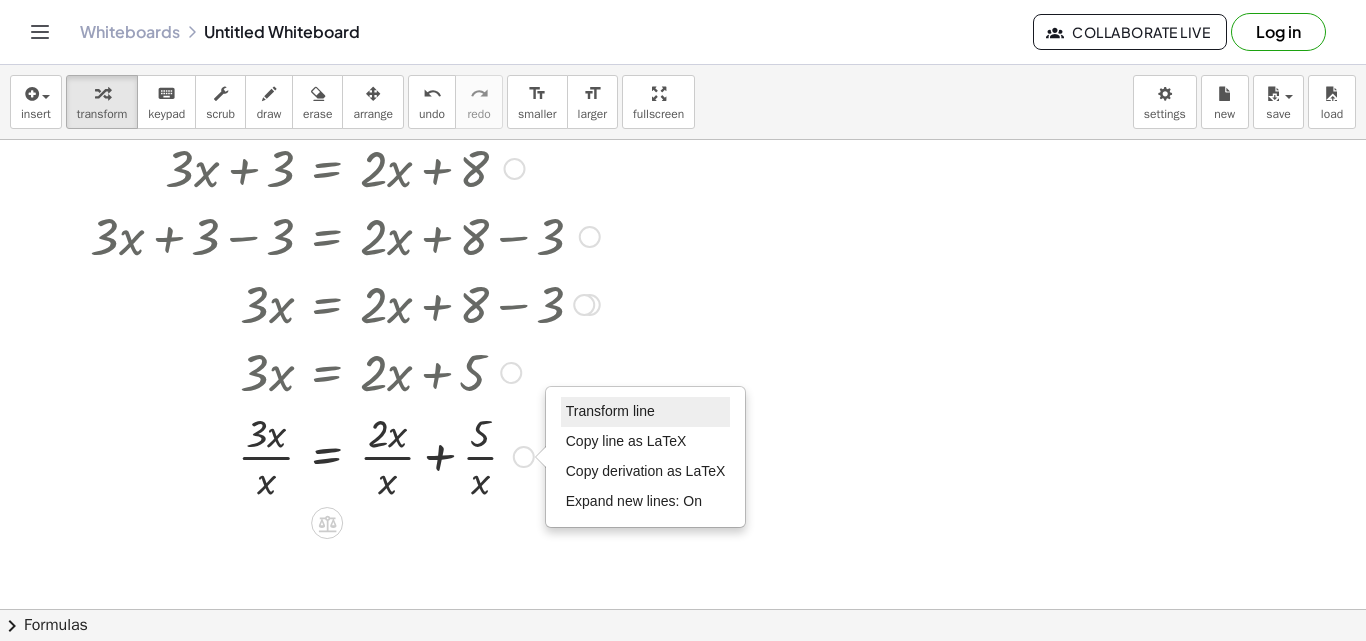 click on "Transform line" at bounding box center [610, 411] 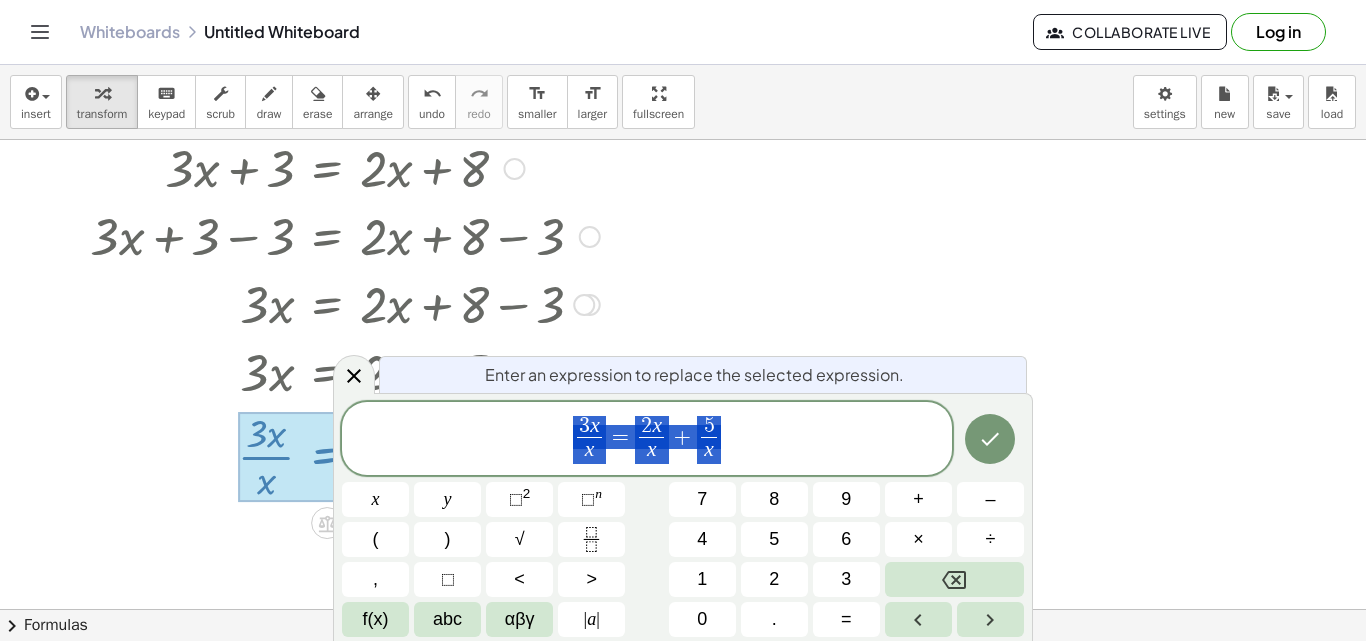 click at bounding box center [683, -17] 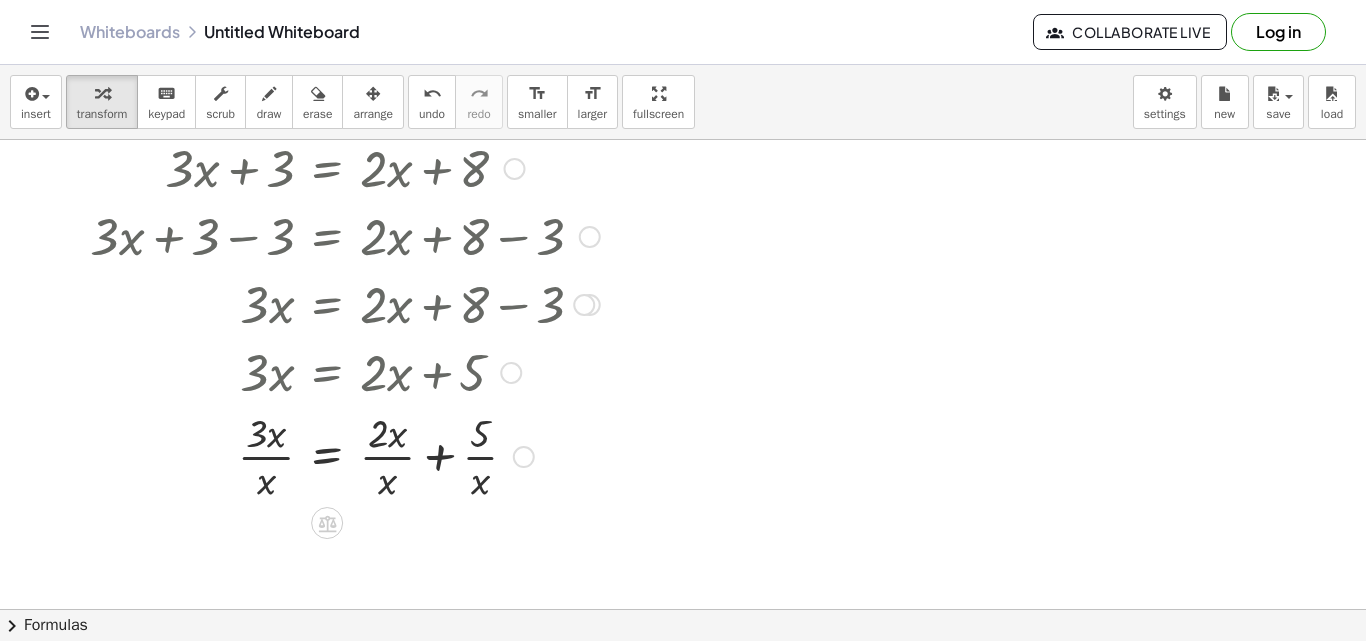 click at bounding box center (683, -17) 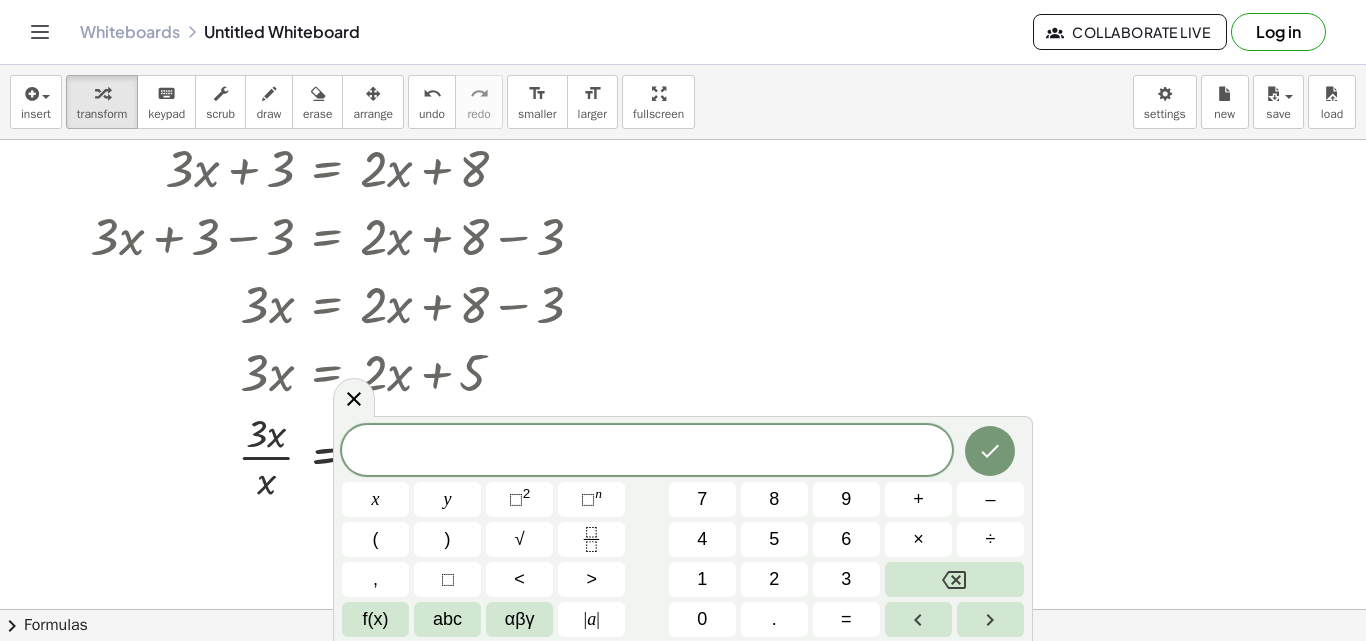 click at bounding box center (683, -17) 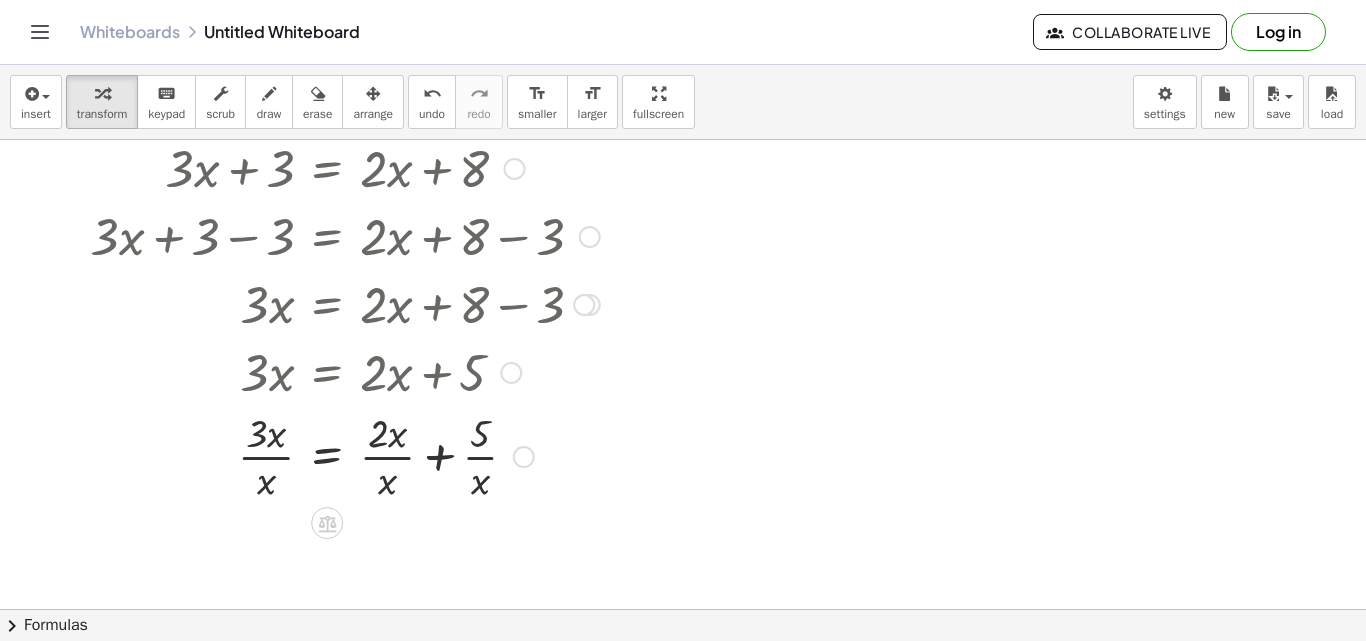 click at bounding box center (345, 455) 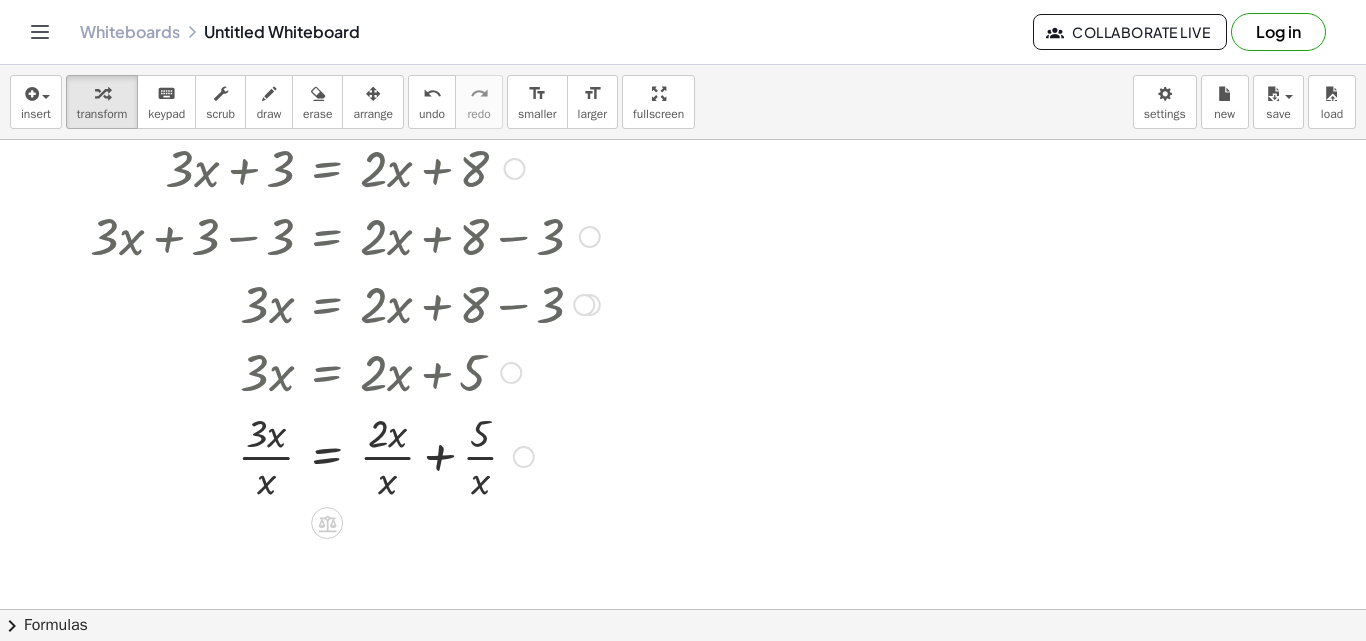 click at bounding box center (345, 455) 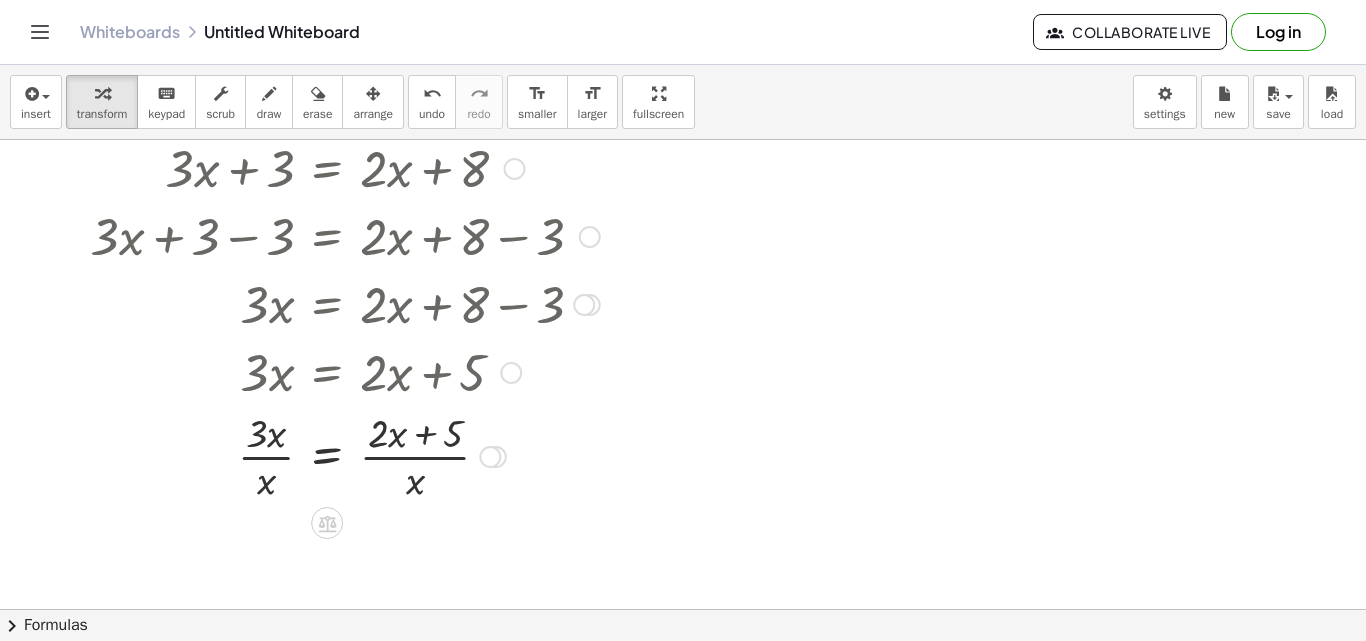 click at bounding box center (345, 455) 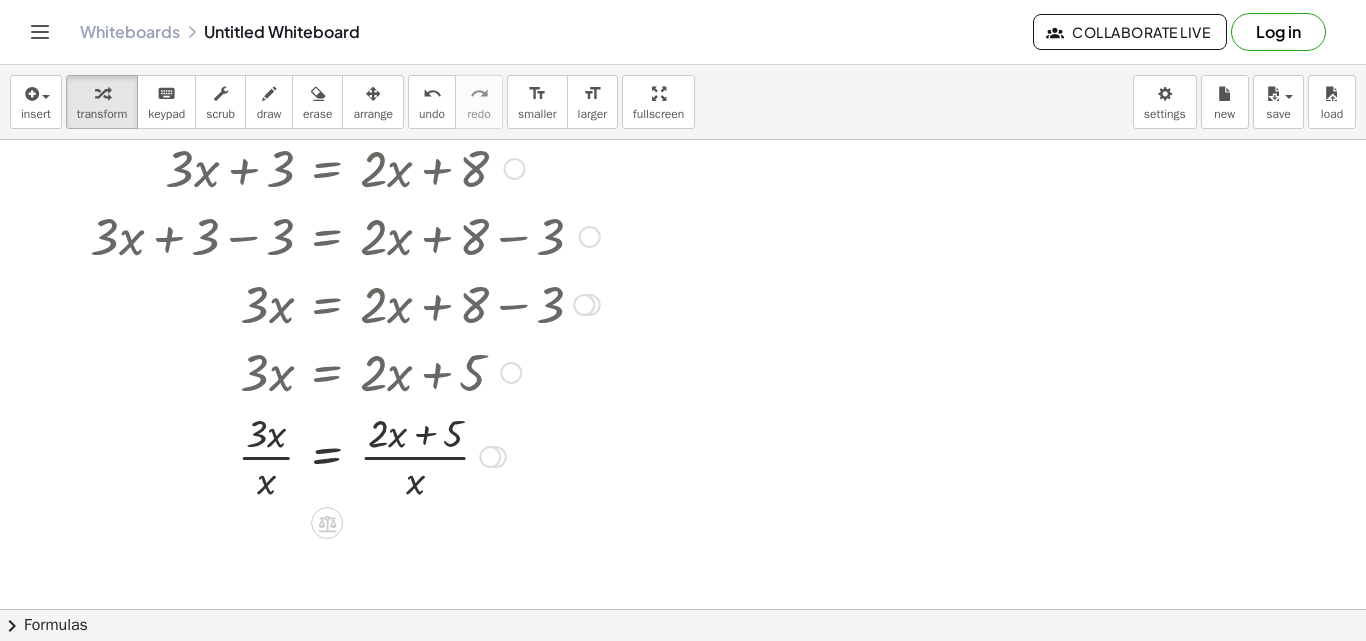 click at bounding box center [345, 455] 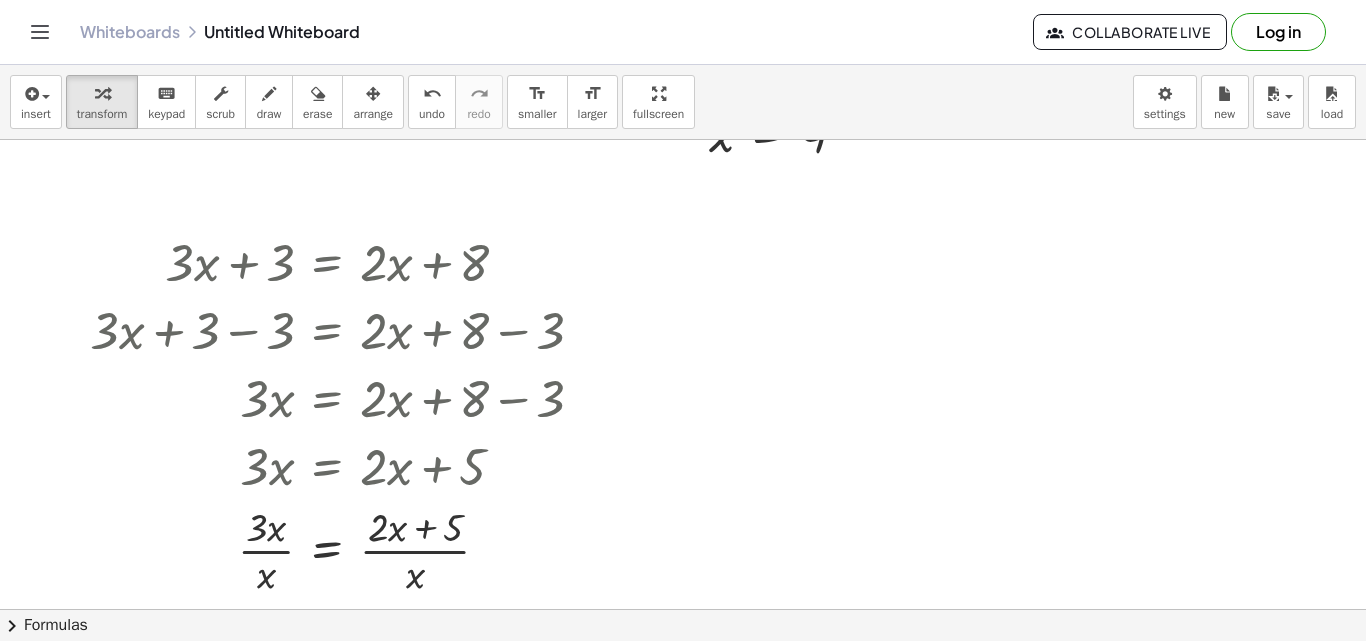 scroll, scrollTop: 895, scrollLeft: 0, axis: vertical 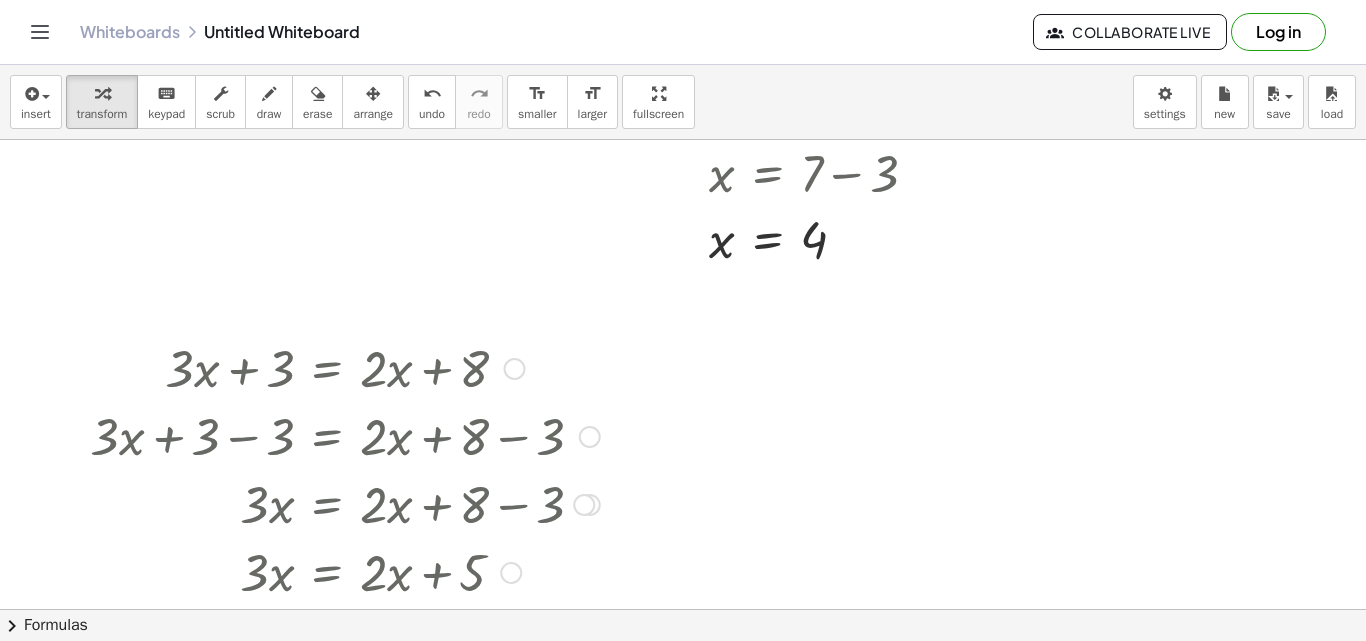 click at bounding box center (345, 435) 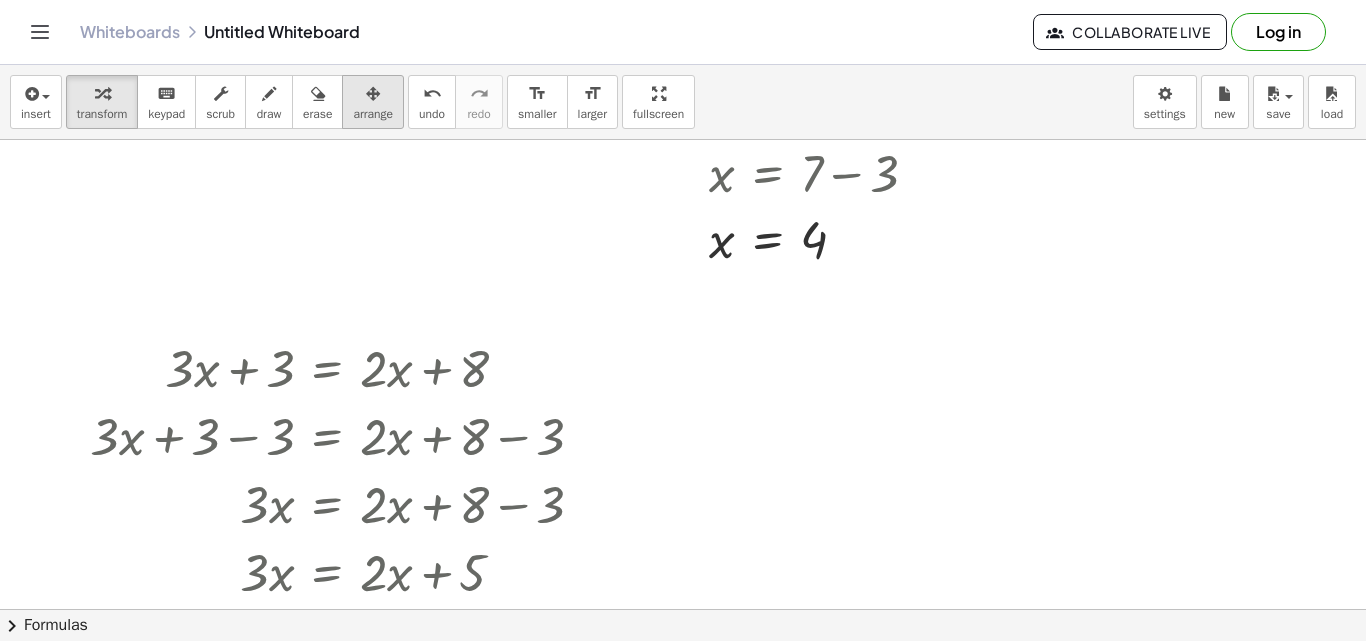 click on "arrange" at bounding box center [373, 102] 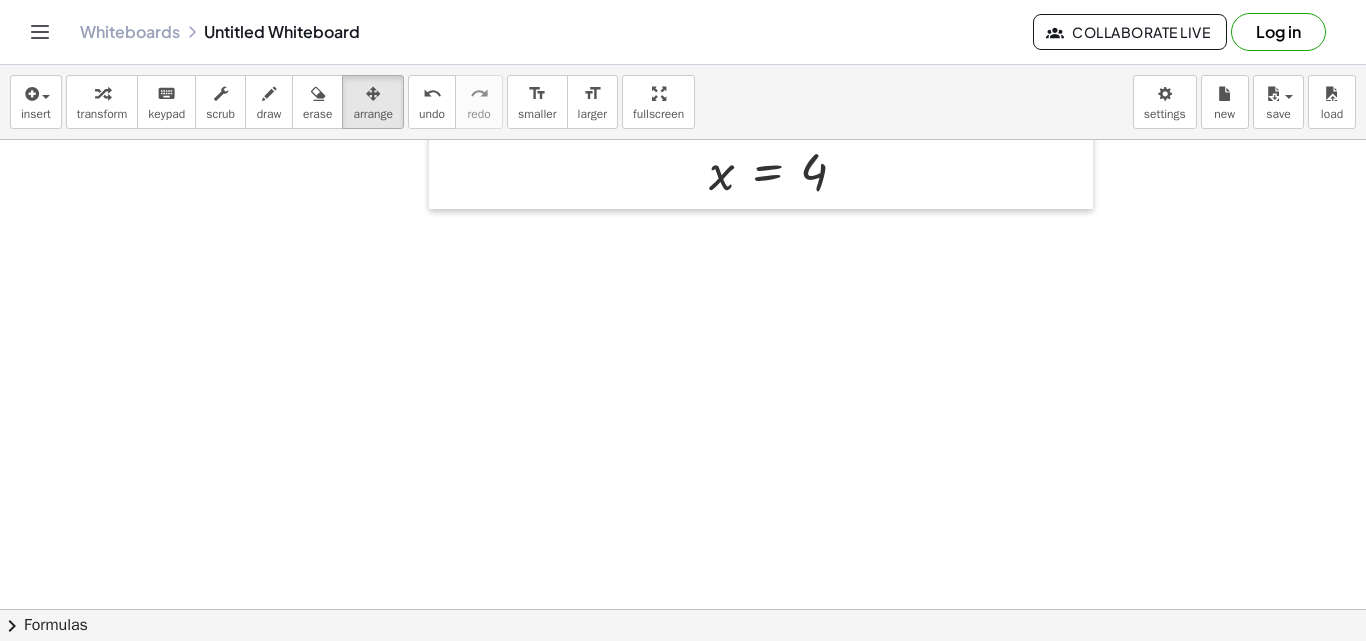 scroll, scrollTop: 995, scrollLeft: 0, axis: vertical 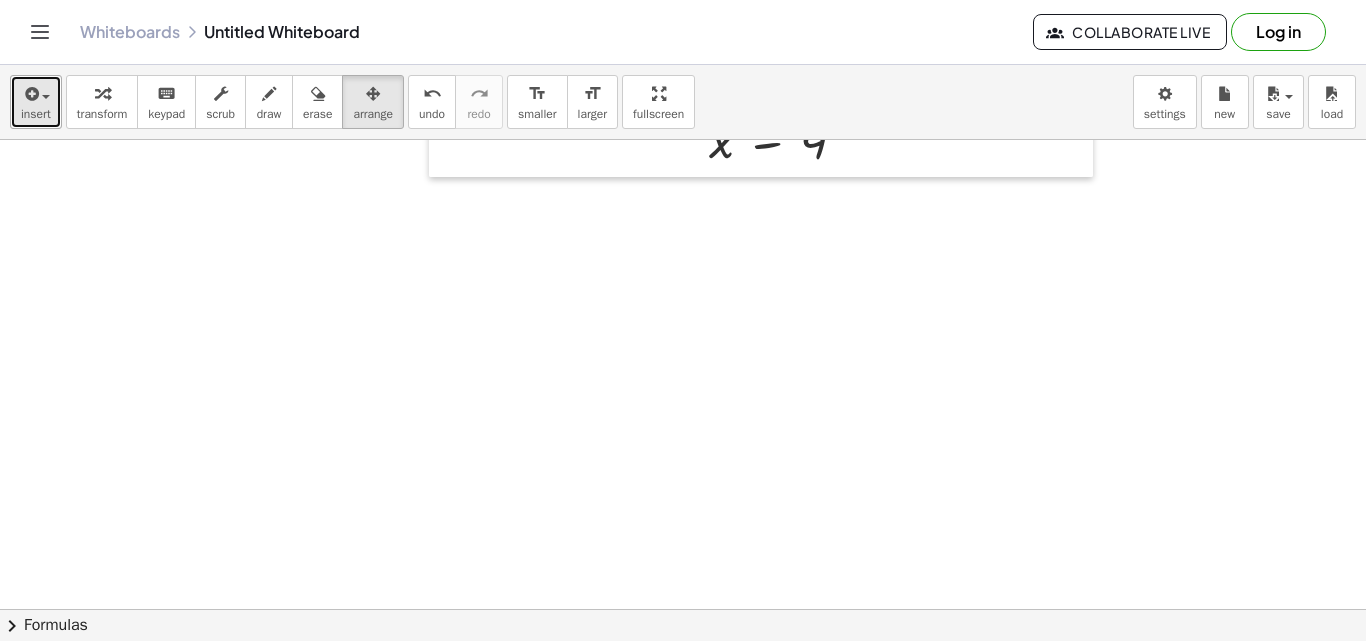 click at bounding box center [36, 93] 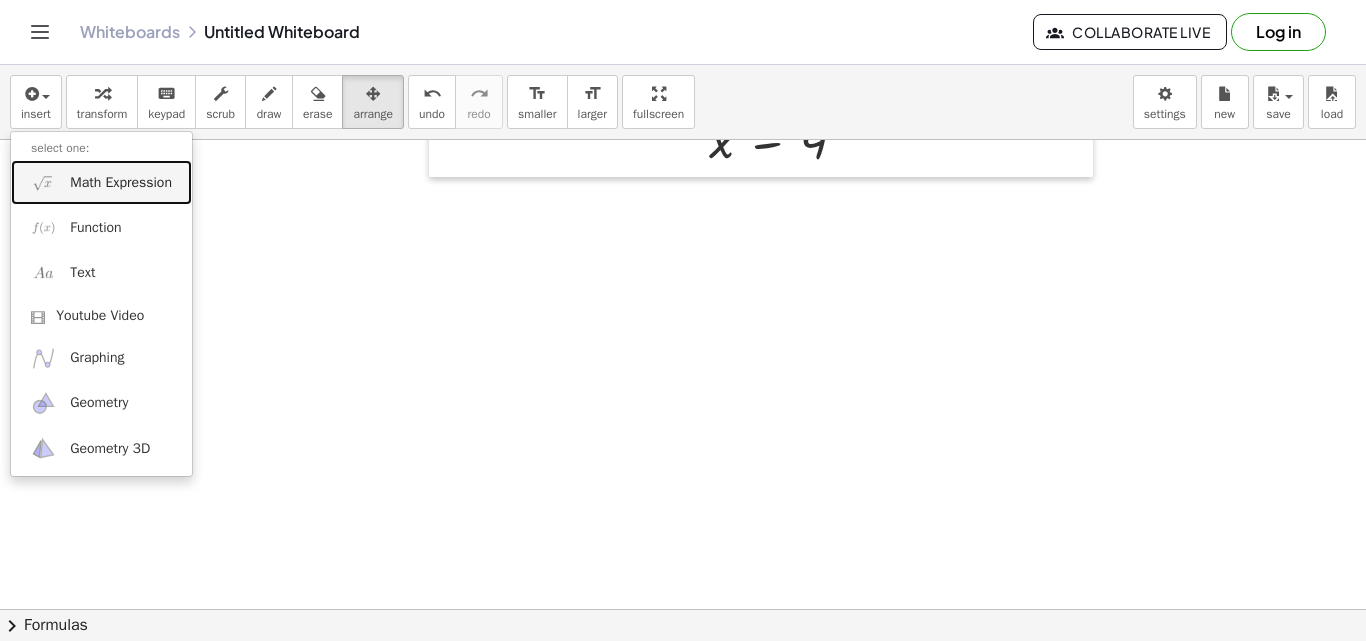 click on "Math Expression" at bounding box center [121, 183] 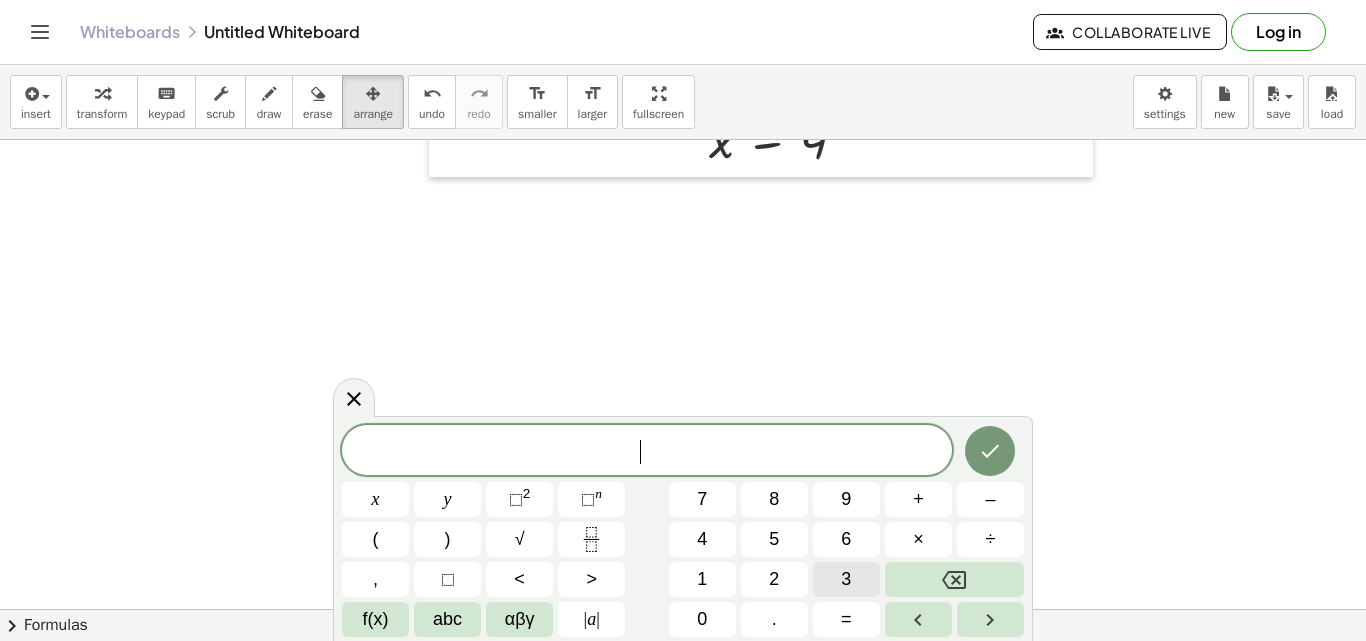click on "3" at bounding box center (846, 579) 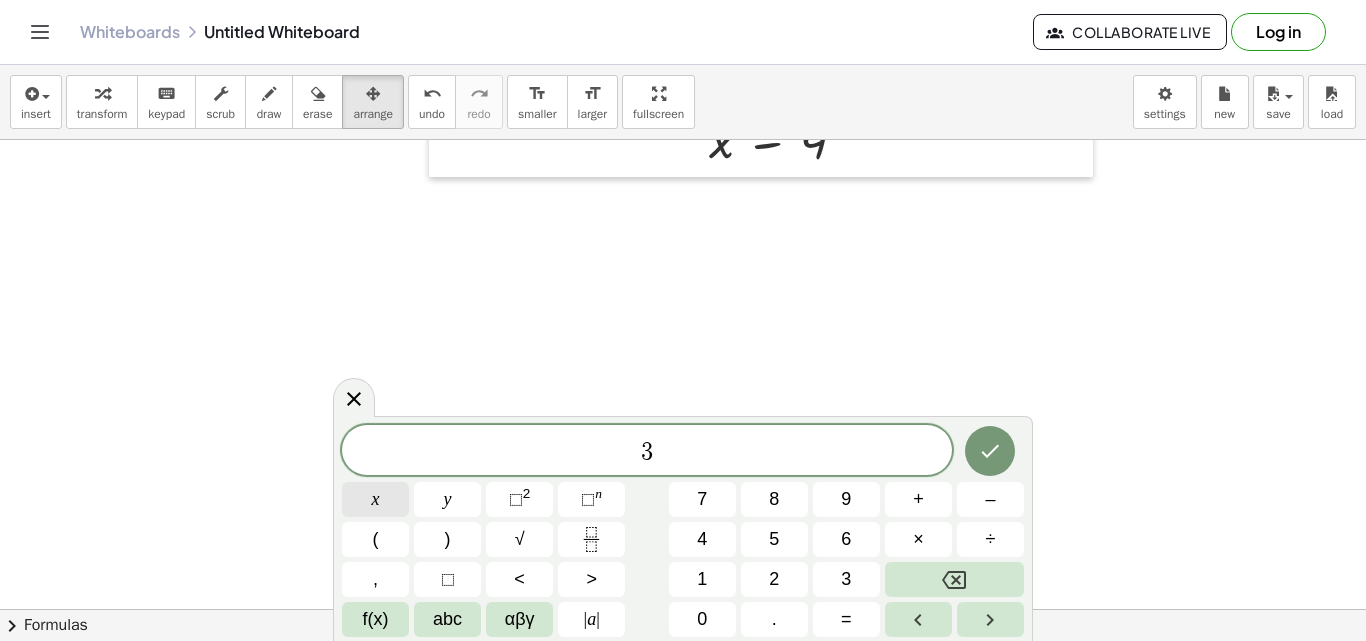 click on "x" at bounding box center [375, 499] 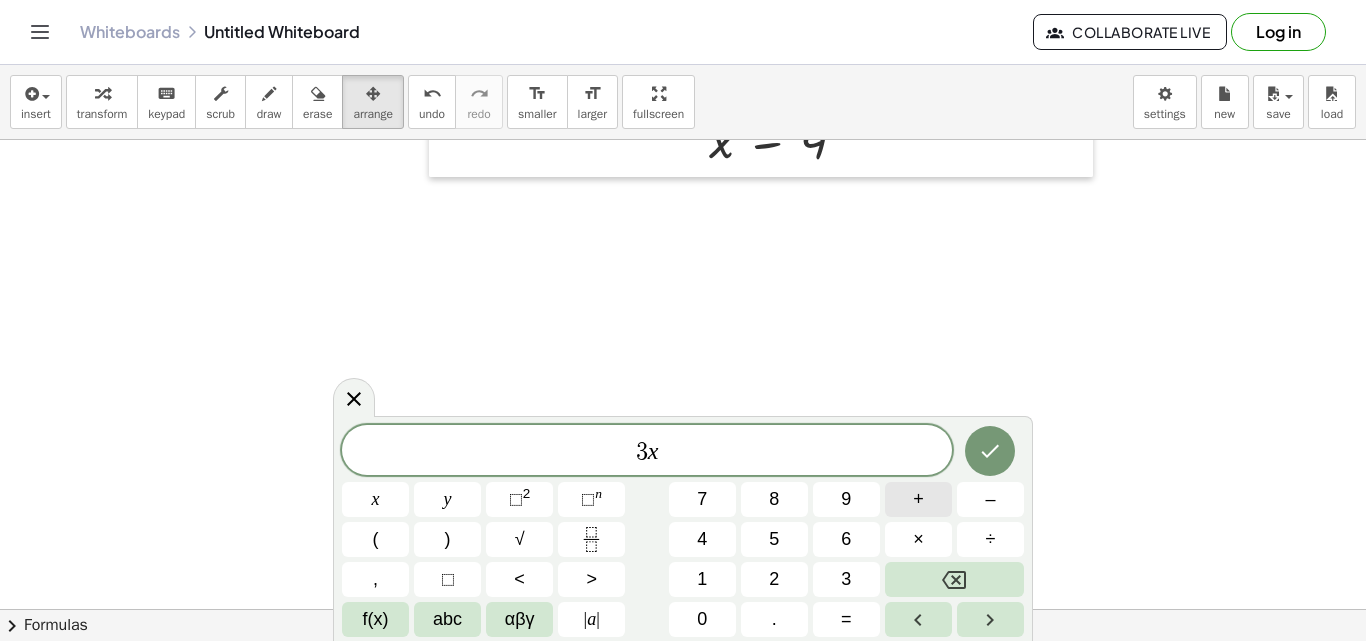 click on "+" at bounding box center [918, 499] 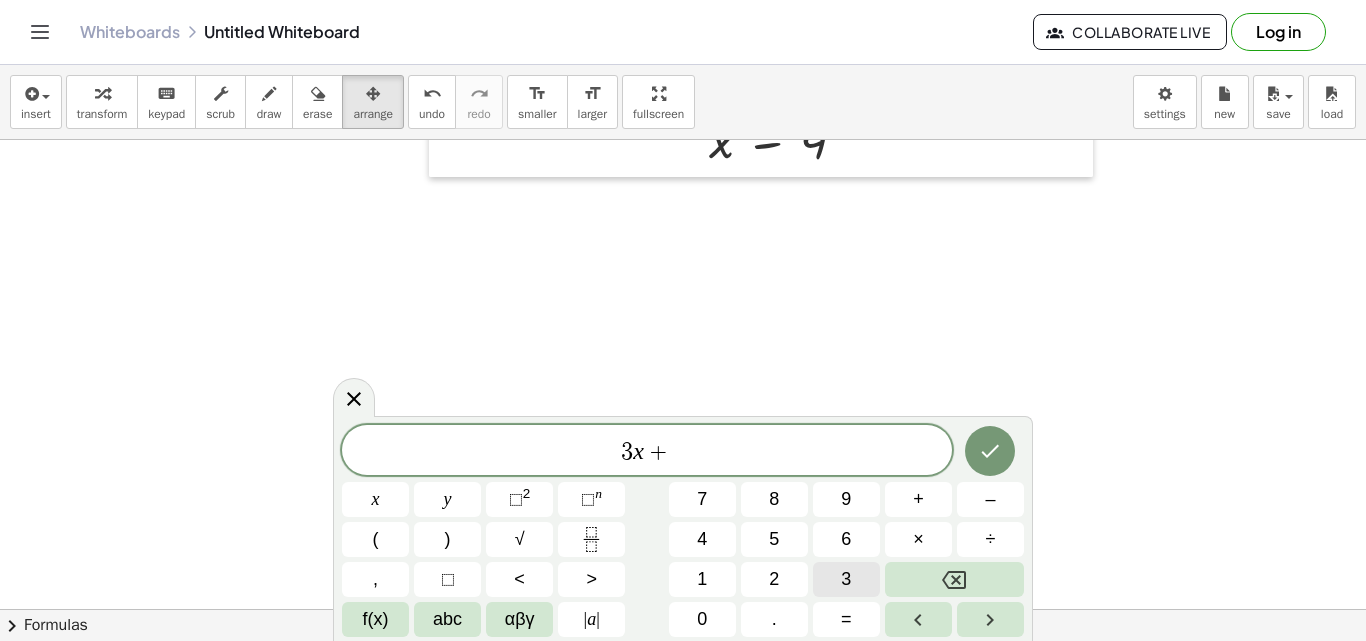 click on "3" at bounding box center [846, 579] 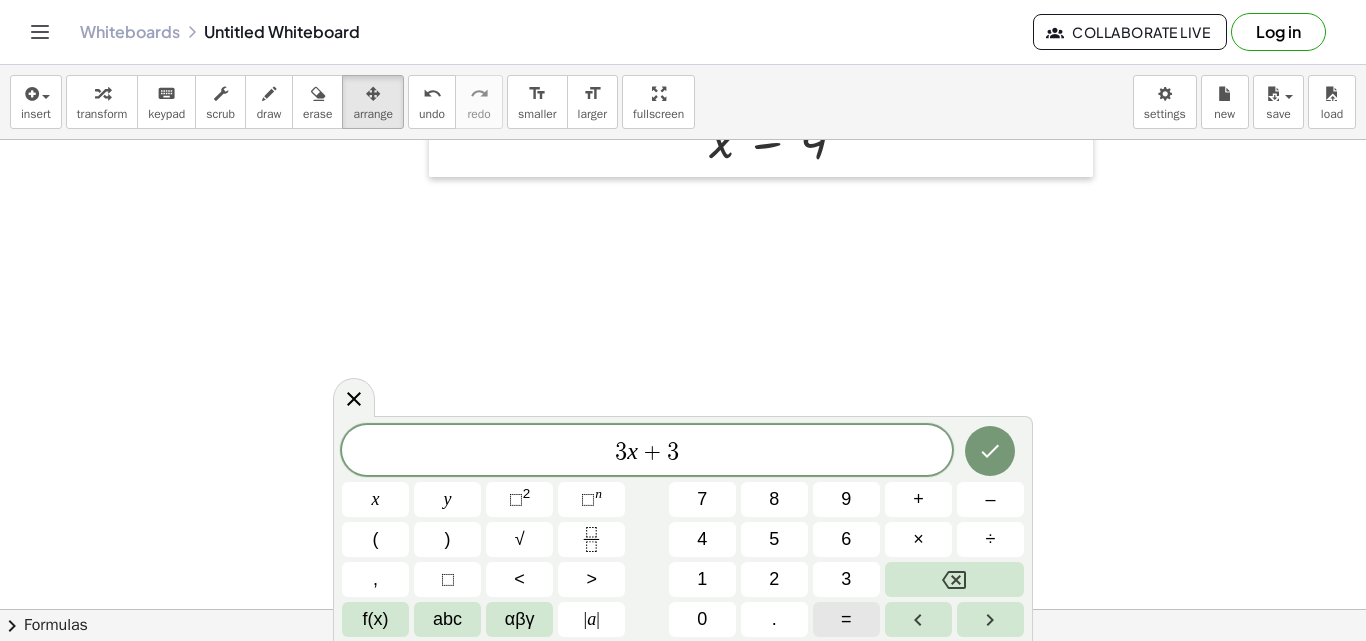 click on "=" at bounding box center (846, 619) 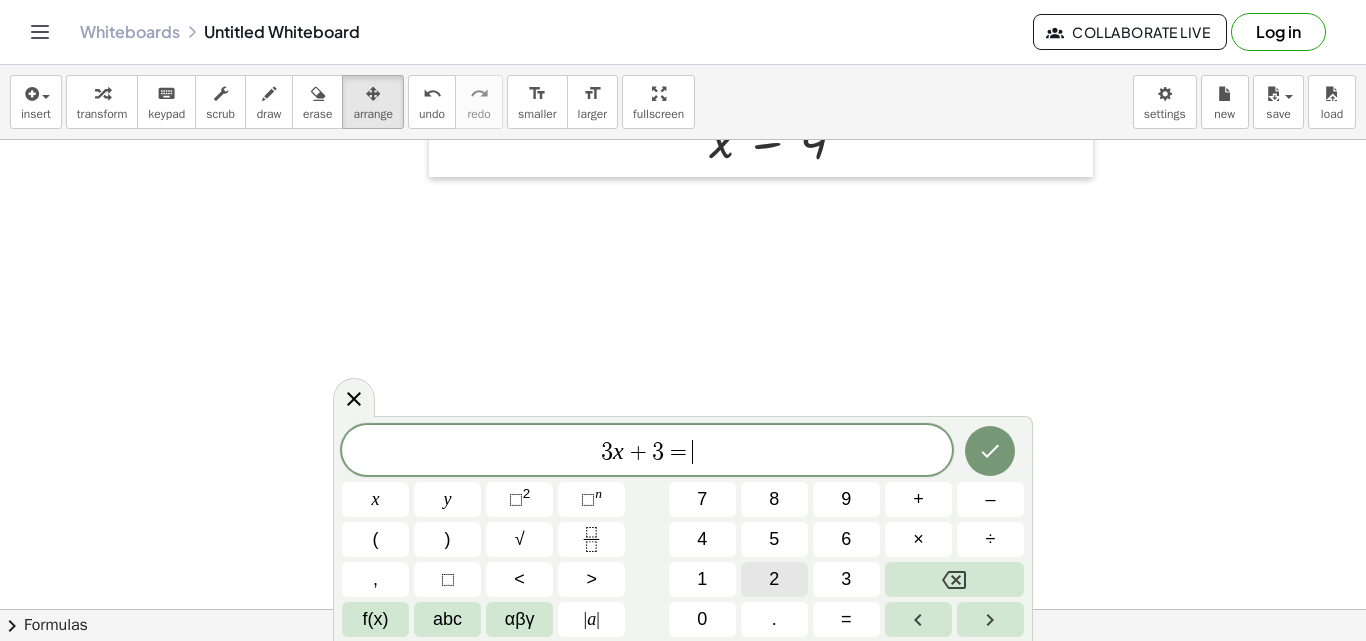 click on "2" at bounding box center [774, 579] 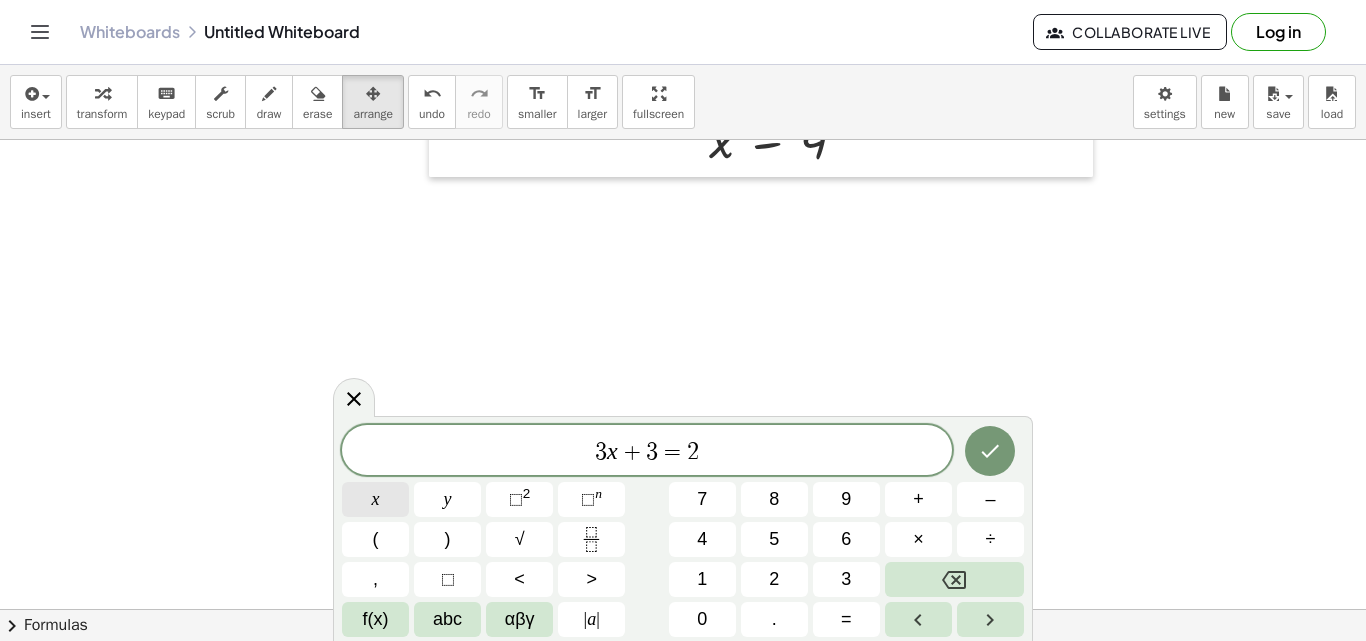 click on "x" at bounding box center [375, 499] 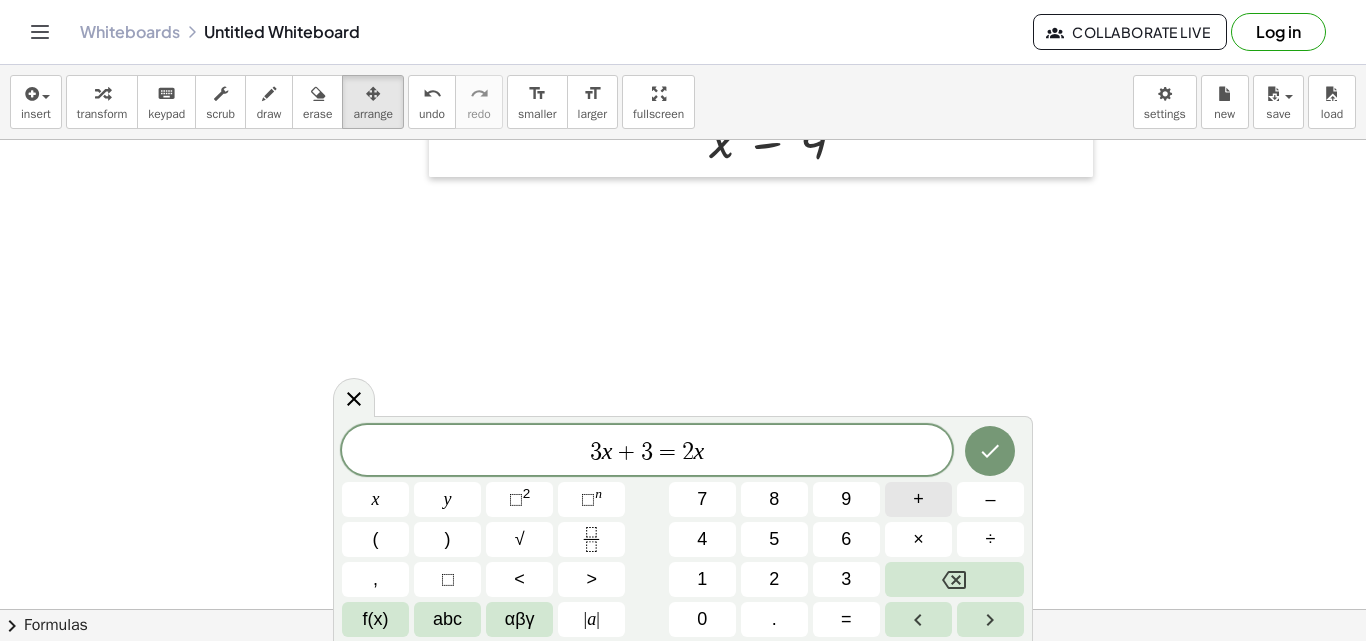 click on "+" at bounding box center [918, 499] 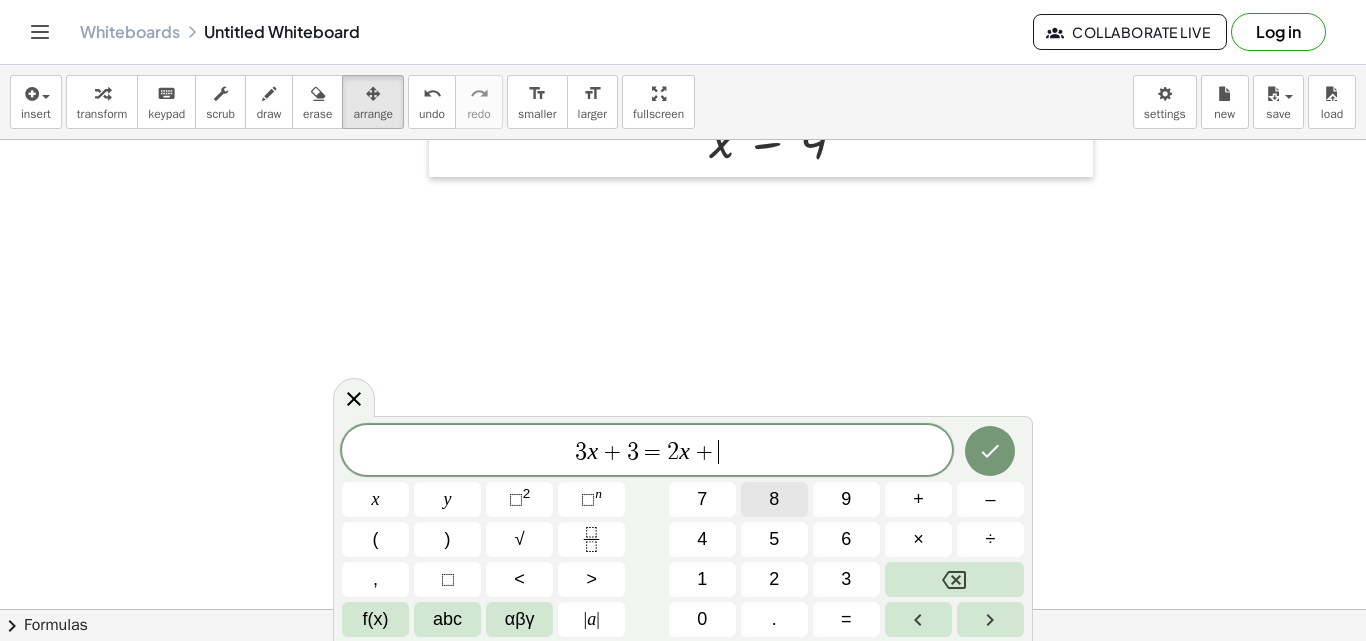 click on "8" at bounding box center (774, 499) 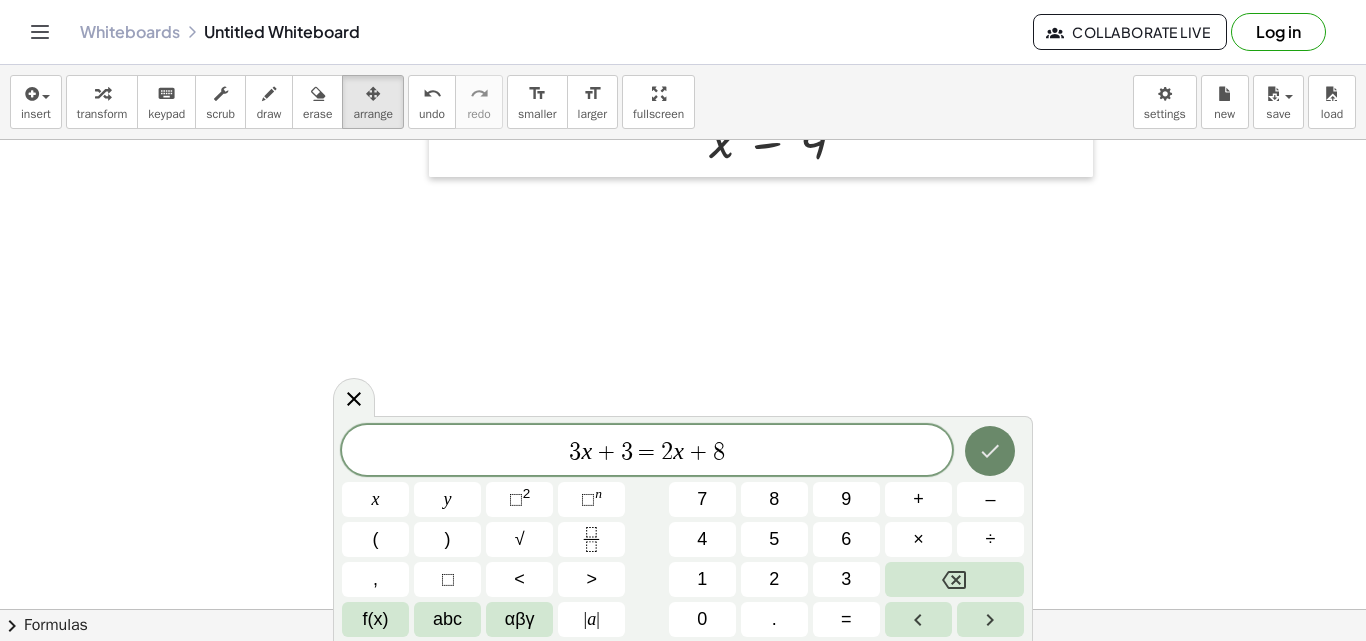 click at bounding box center [990, 451] 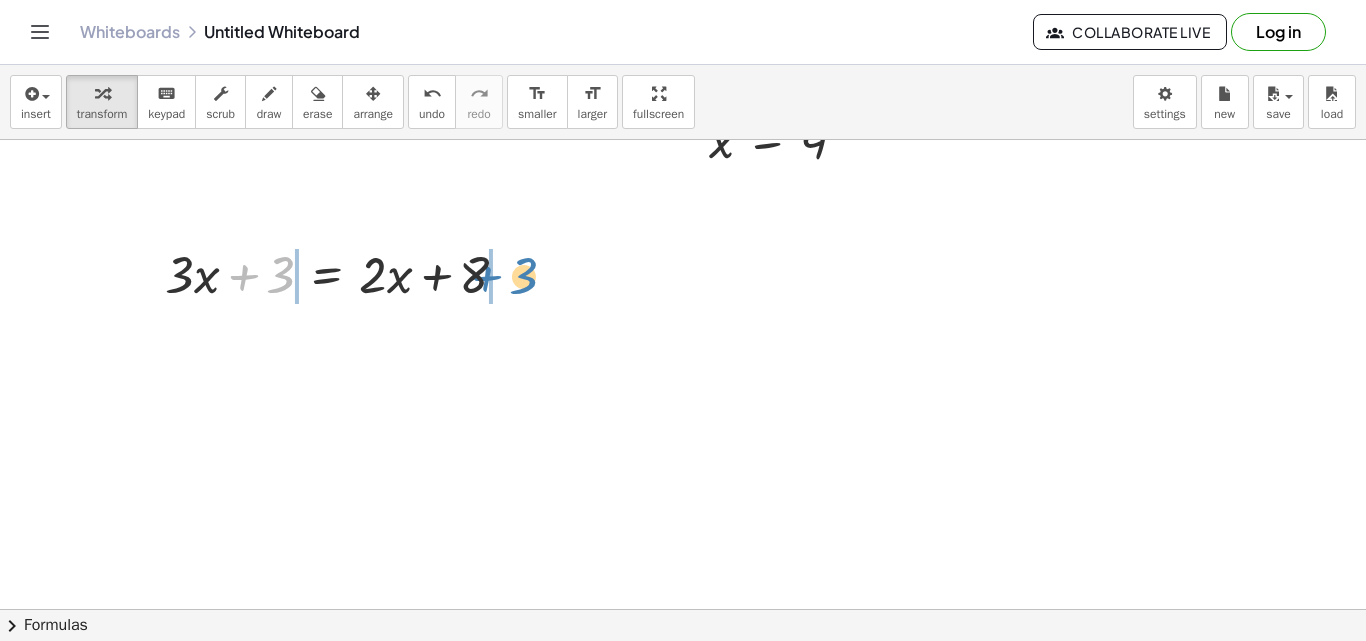 drag, startPoint x: 278, startPoint y: 274, endPoint x: 523, endPoint y: 270, distance: 245.03265 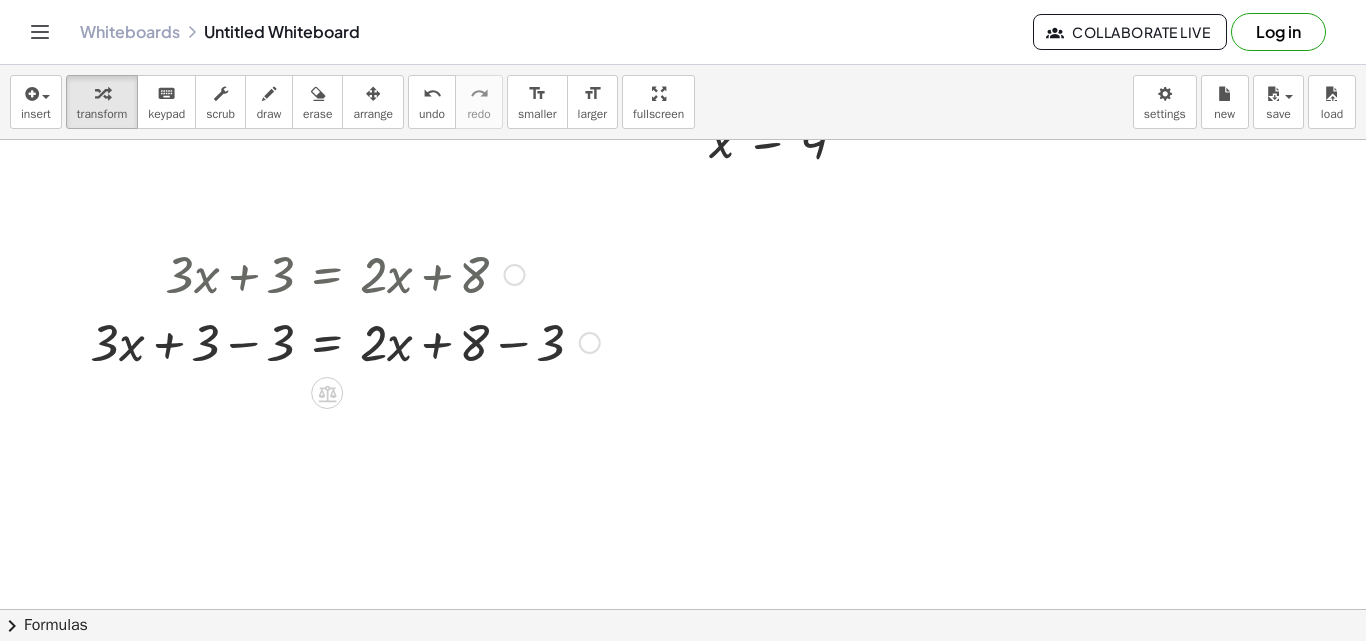 click at bounding box center [345, 341] 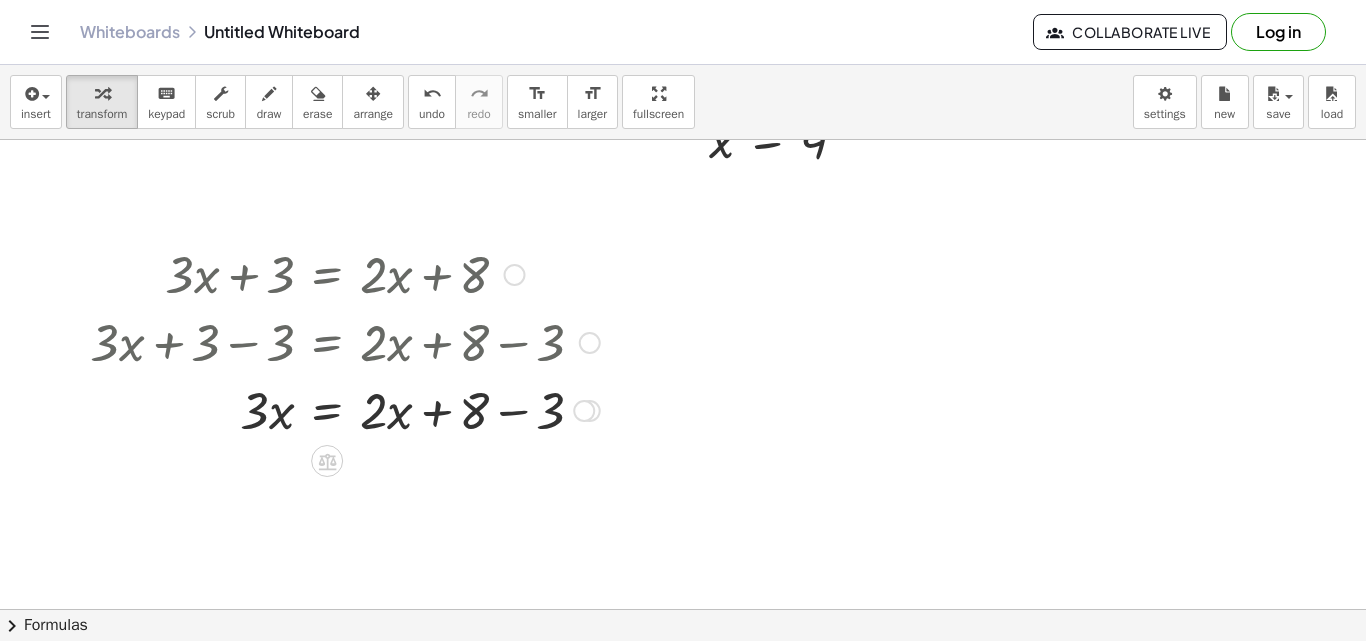 click at bounding box center (345, 409) 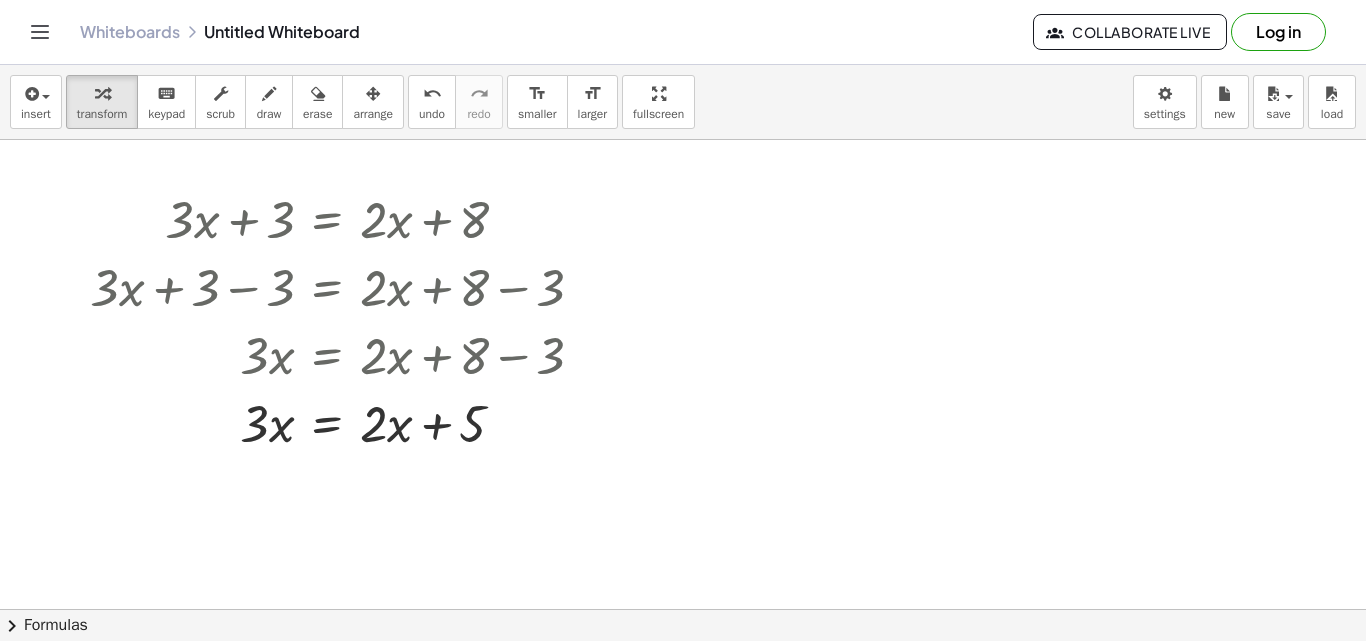 scroll, scrollTop: 1095, scrollLeft: 0, axis: vertical 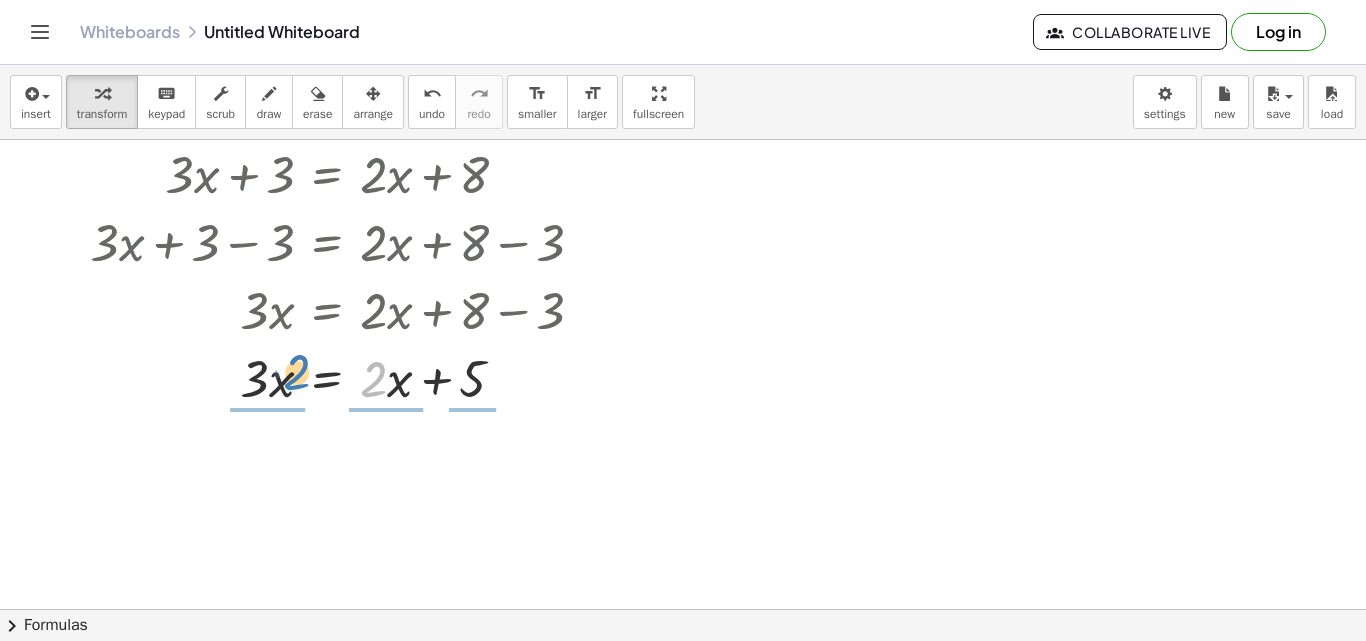 drag, startPoint x: 364, startPoint y: 388, endPoint x: 287, endPoint y: 381, distance: 77.31753 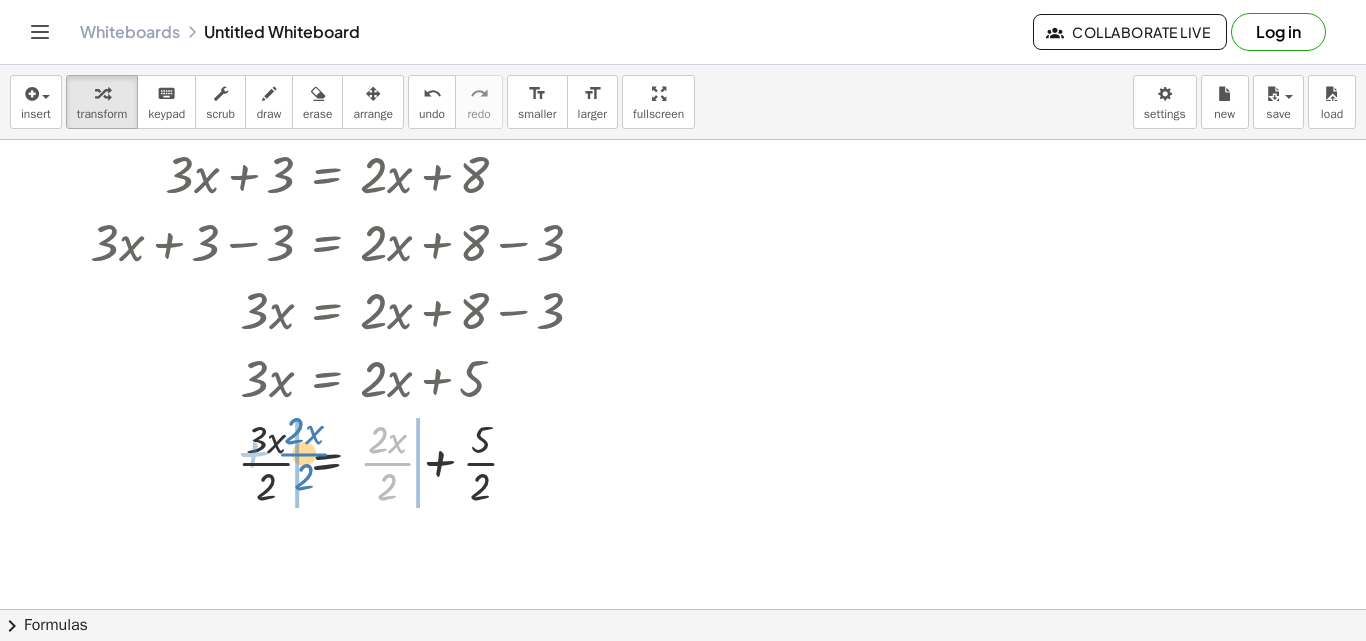 drag, startPoint x: 384, startPoint y: 467, endPoint x: 300, endPoint y: 458, distance: 84.48077 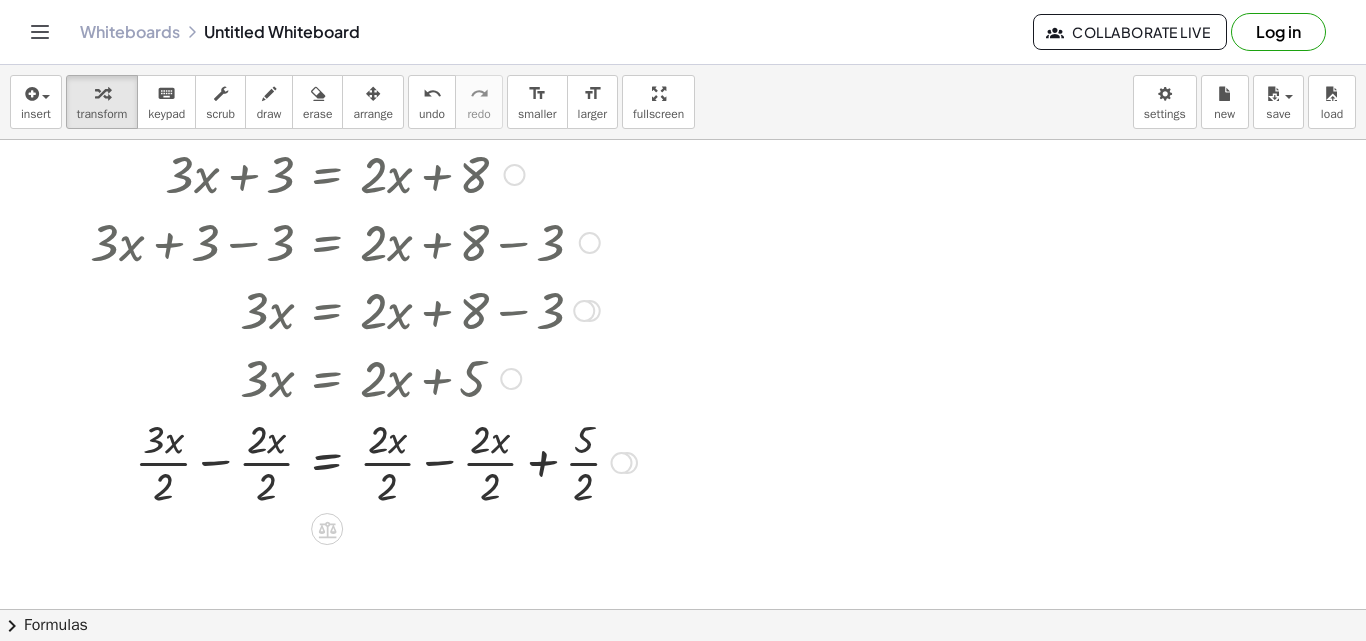 click at bounding box center [363, 461] 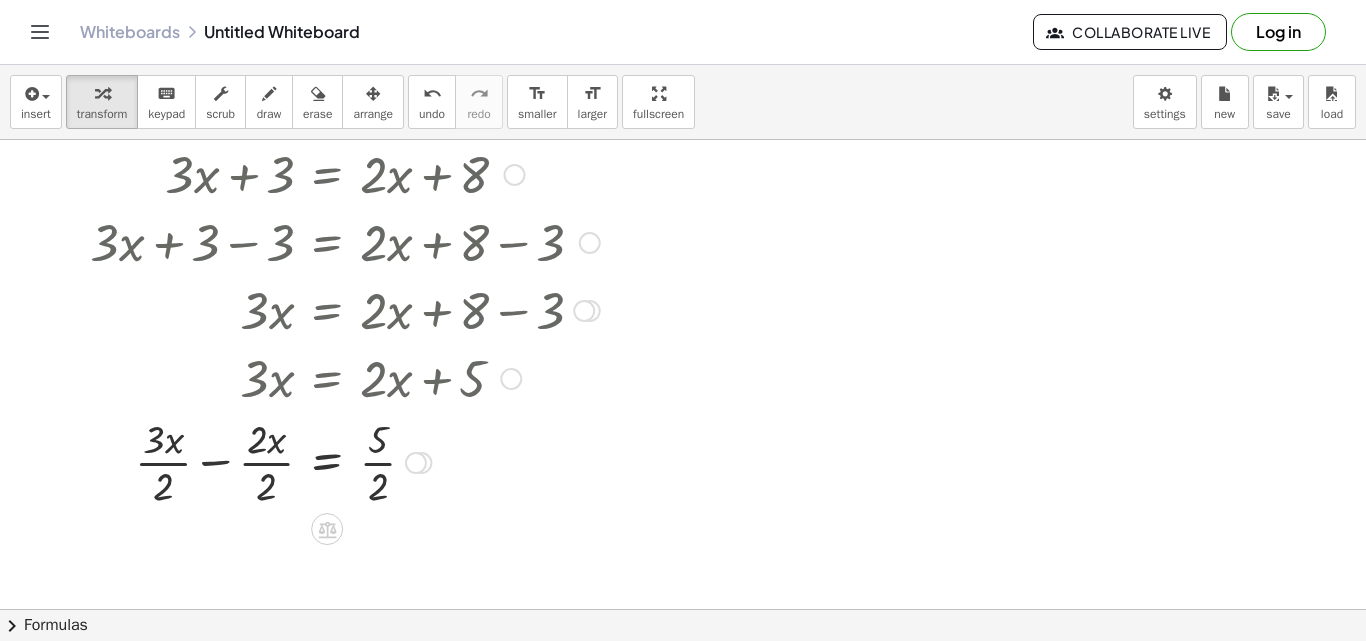 click at bounding box center [345, 461] 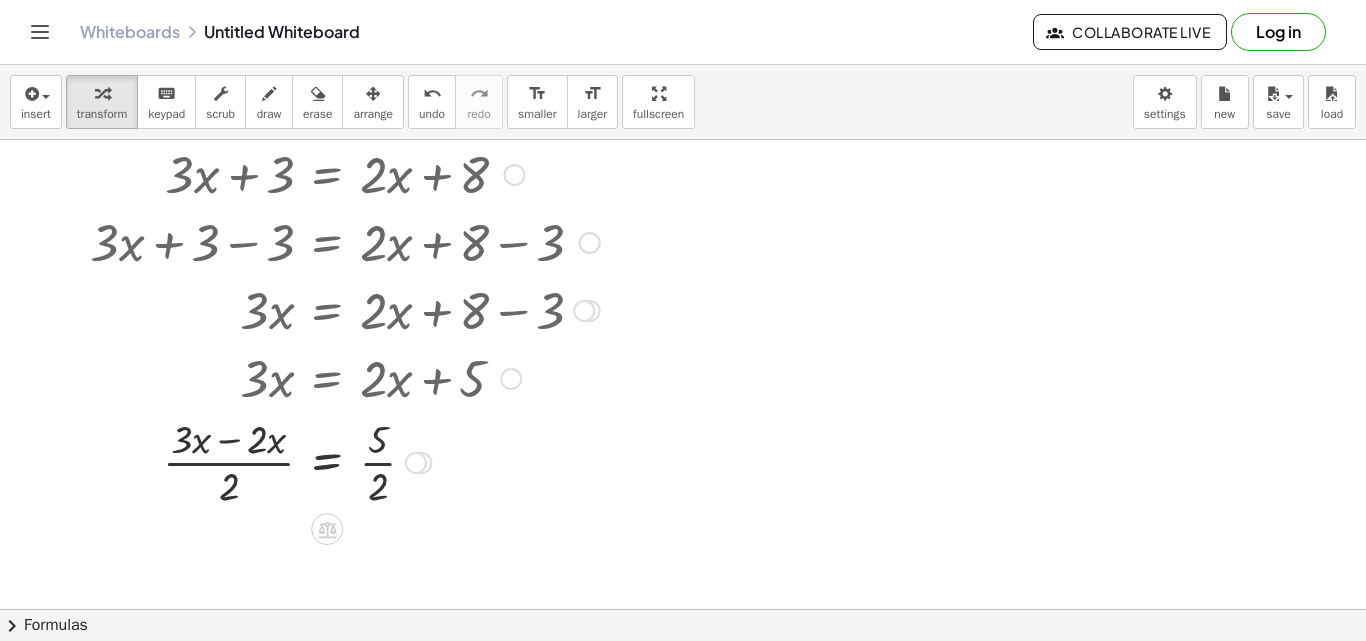 click at bounding box center [345, 461] 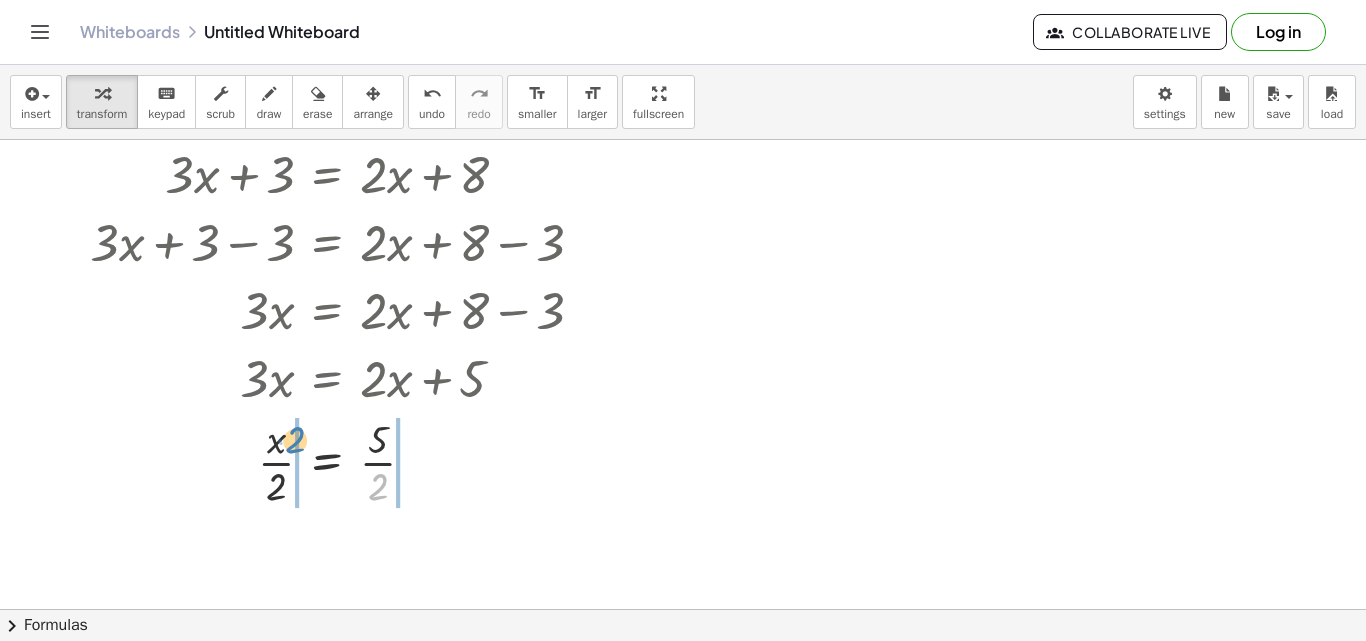 drag, startPoint x: 379, startPoint y: 488, endPoint x: 296, endPoint y: 441, distance: 95.38344 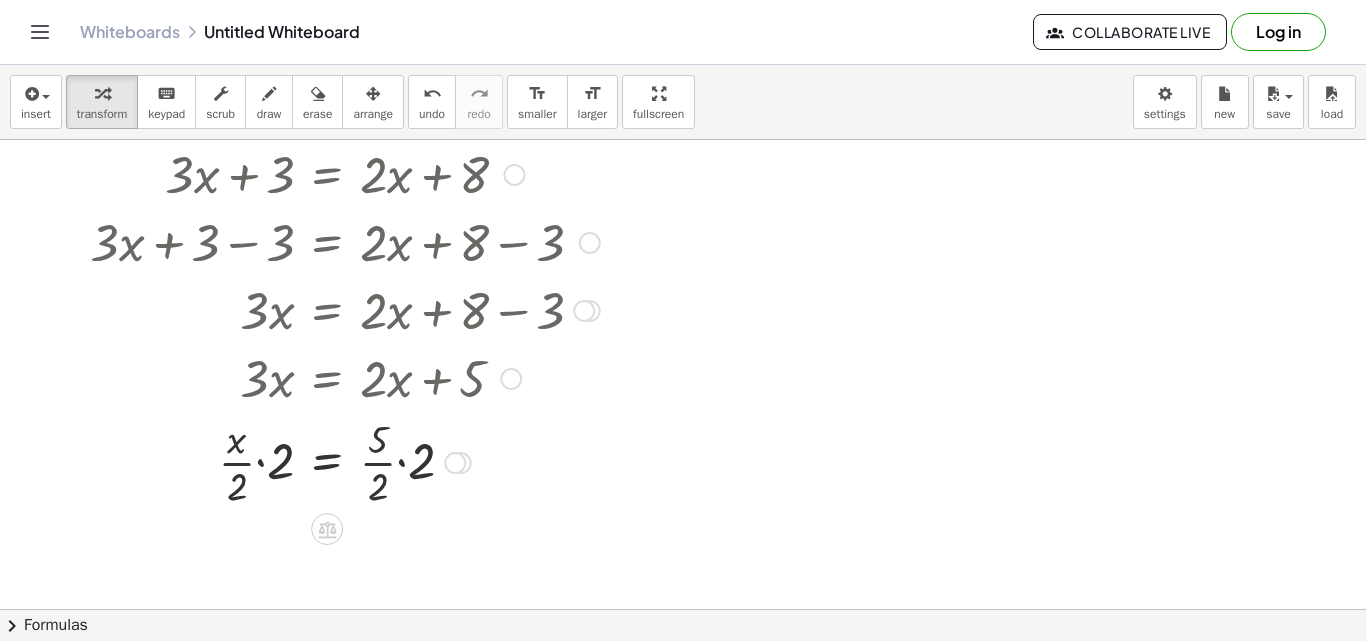click at bounding box center (345, 461) 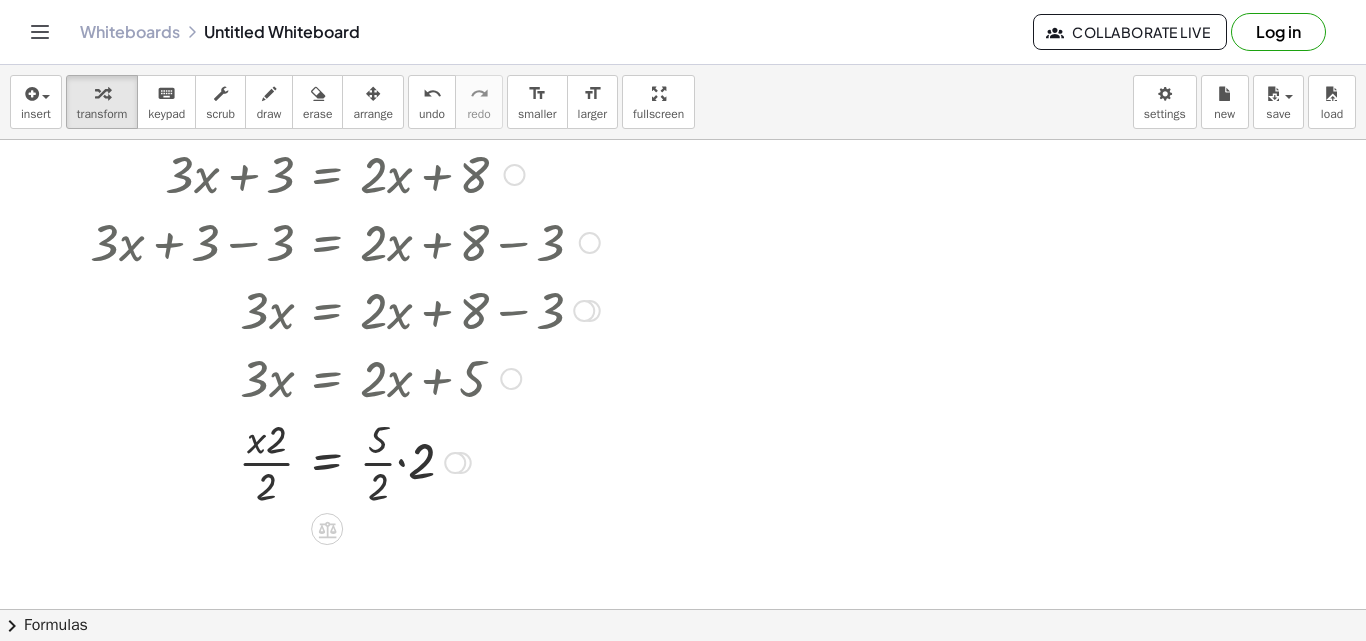 click at bounding box center (345, 461) 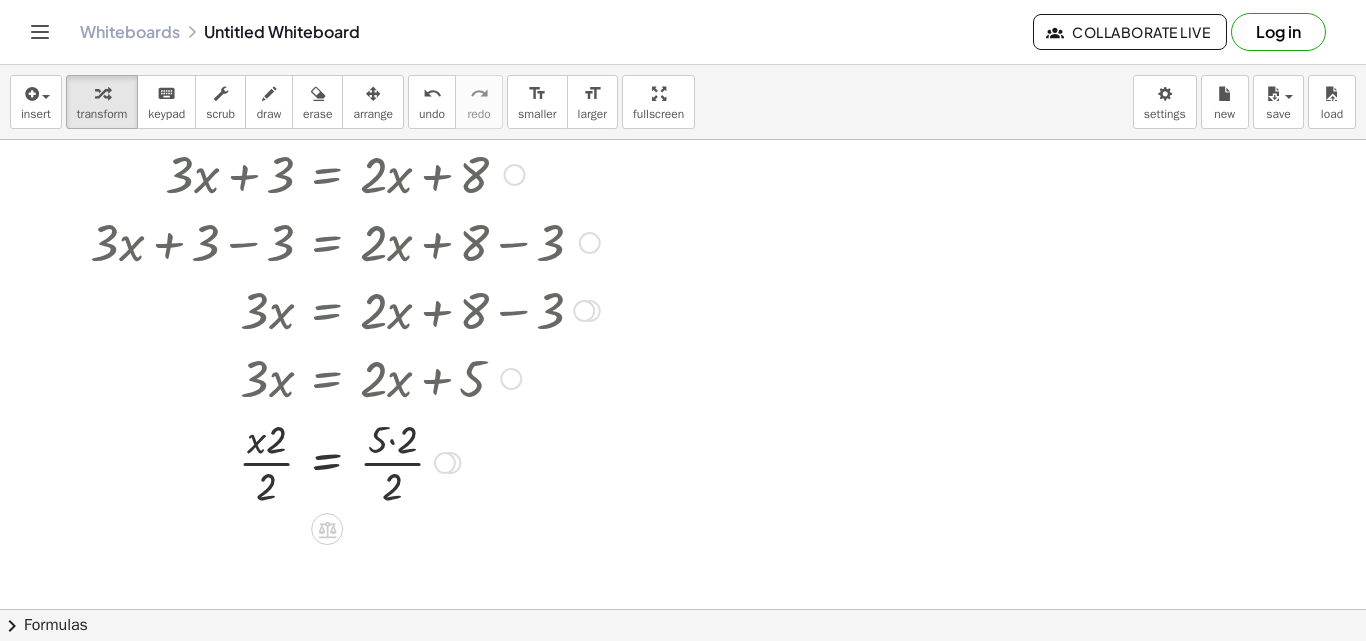 click at bounding box center (345, 461) 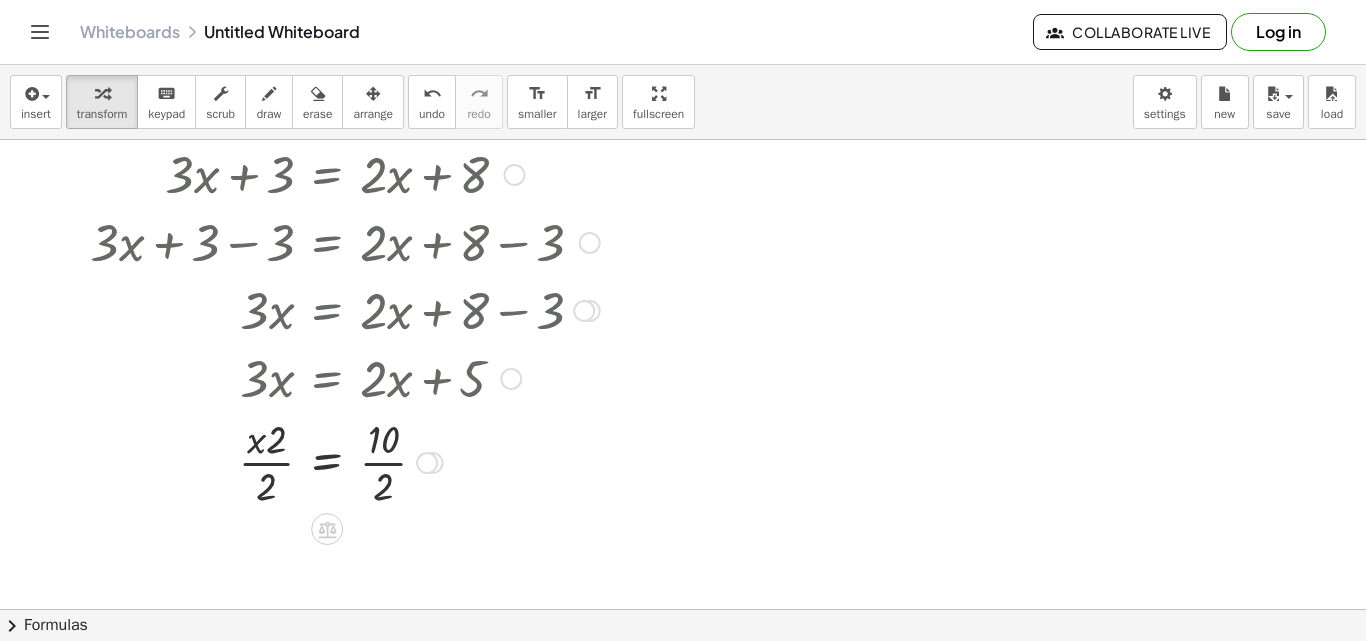 click at bounding box center [345, 461] 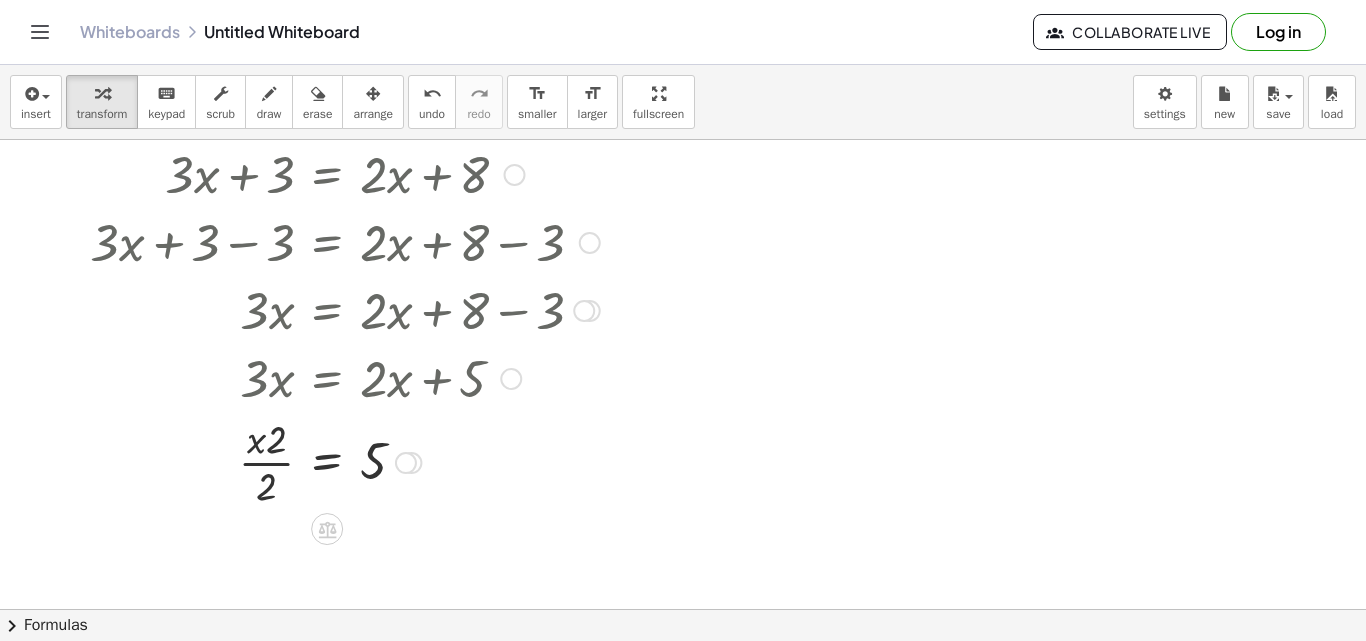 click at bounding box center (345, 461) 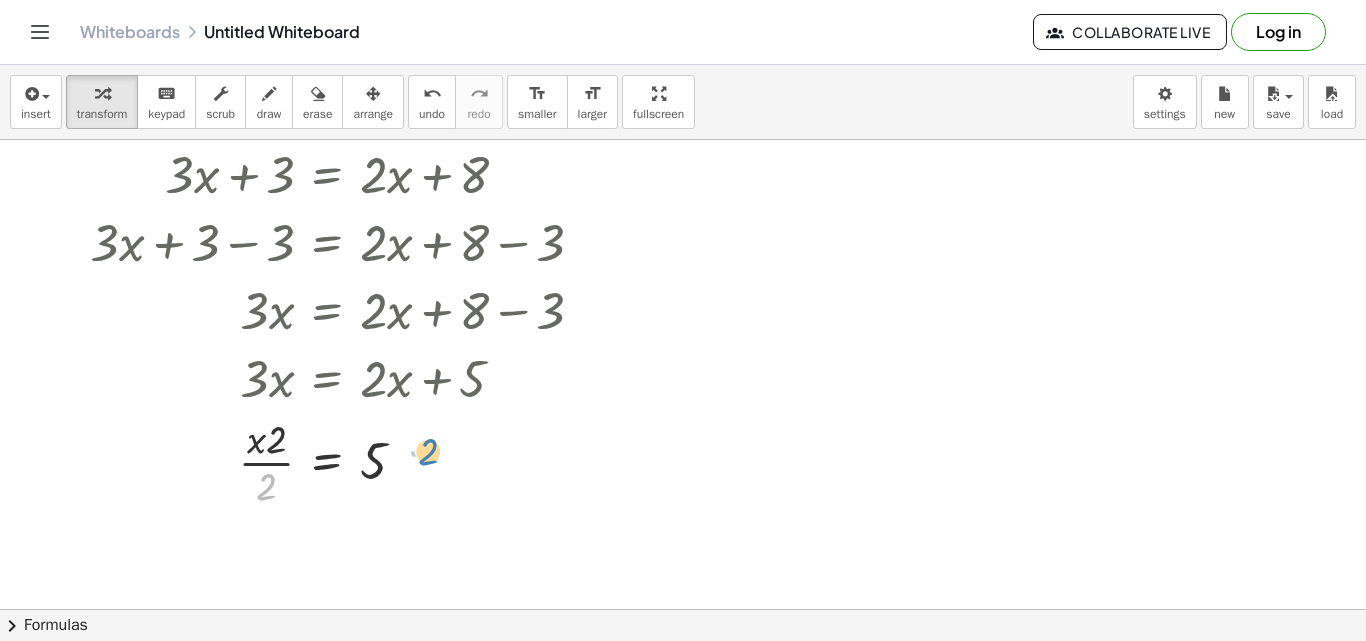 drag, startPoint x: 270, startPoint y: 479, endPoint x: 431, endPoint y: 444, distance: 164.76044 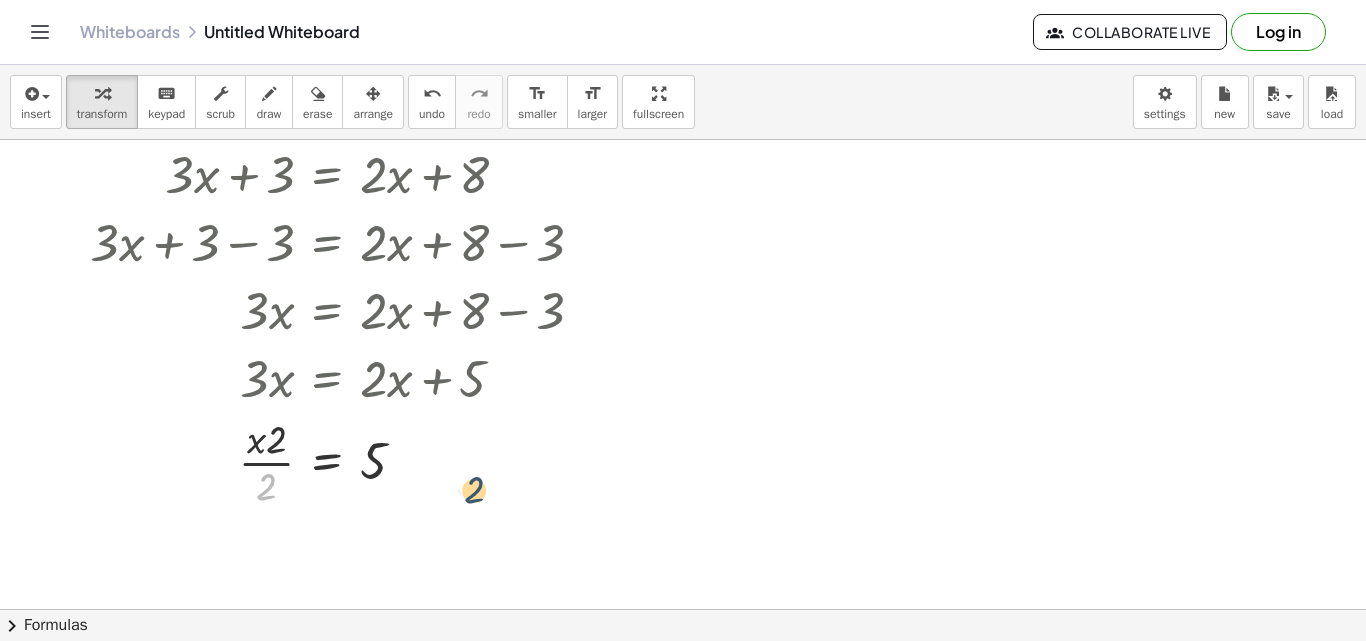 drag, startPoint x: 266, startPoint y: 482, endPoint x: 465, endPoint y: 478, distance: 199.04019 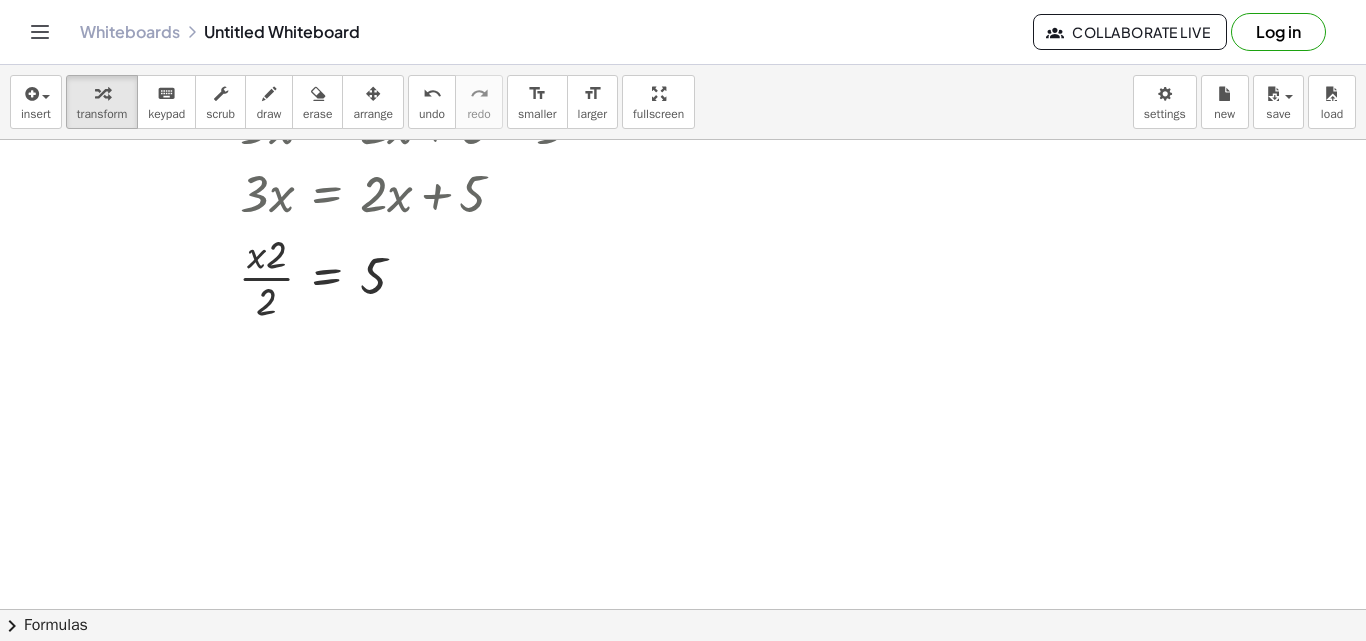 scroll, scrollTop: 1295, scrollLeft: 0, axis: vertical 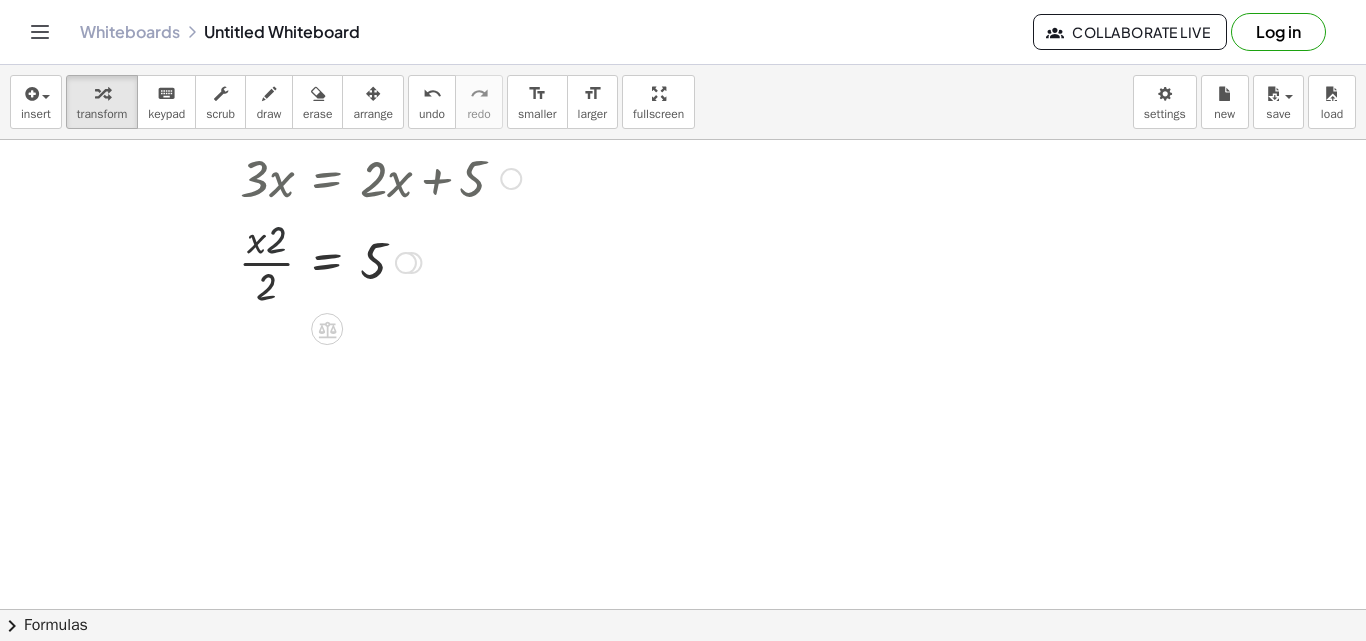 click at bounding box center [345, 261] 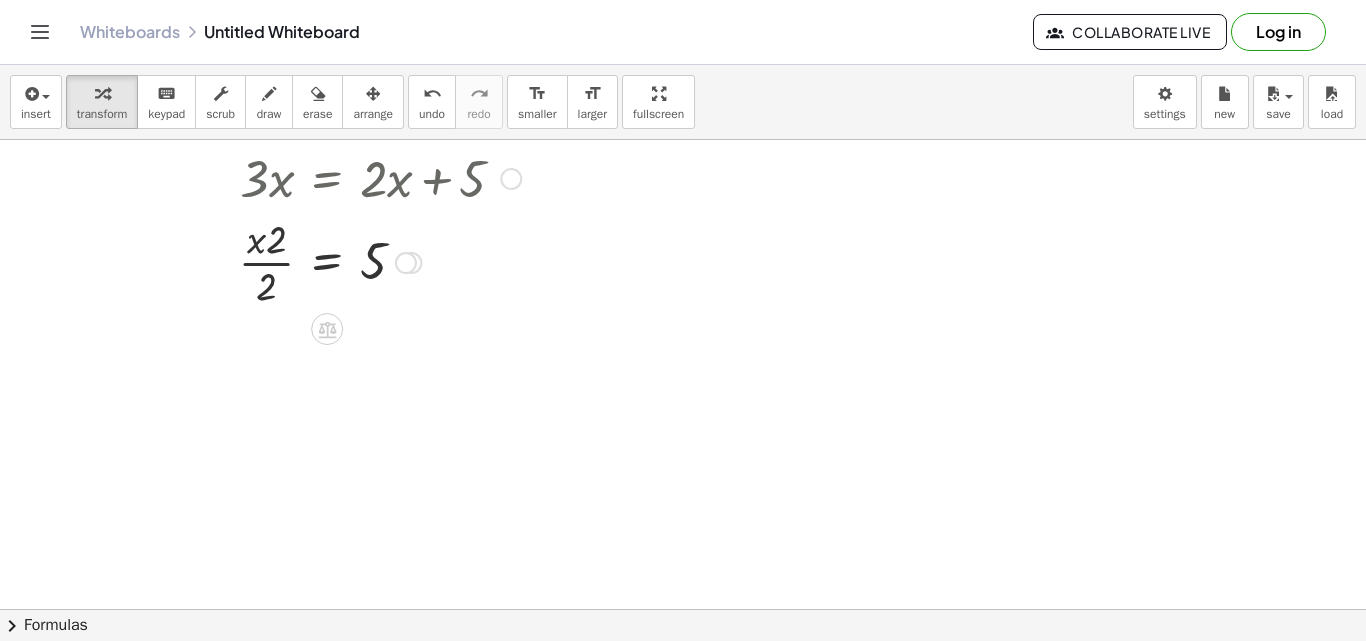 click at bounding box center (345, 261) 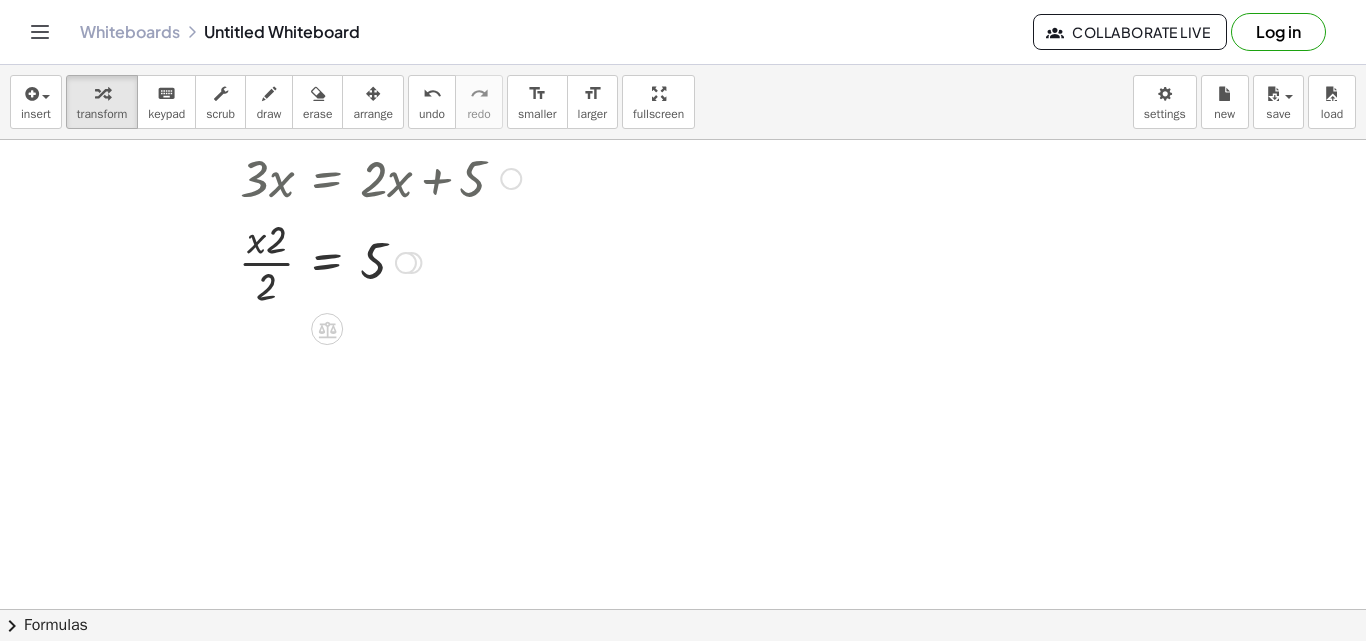 click at bounding box center (345, 261) 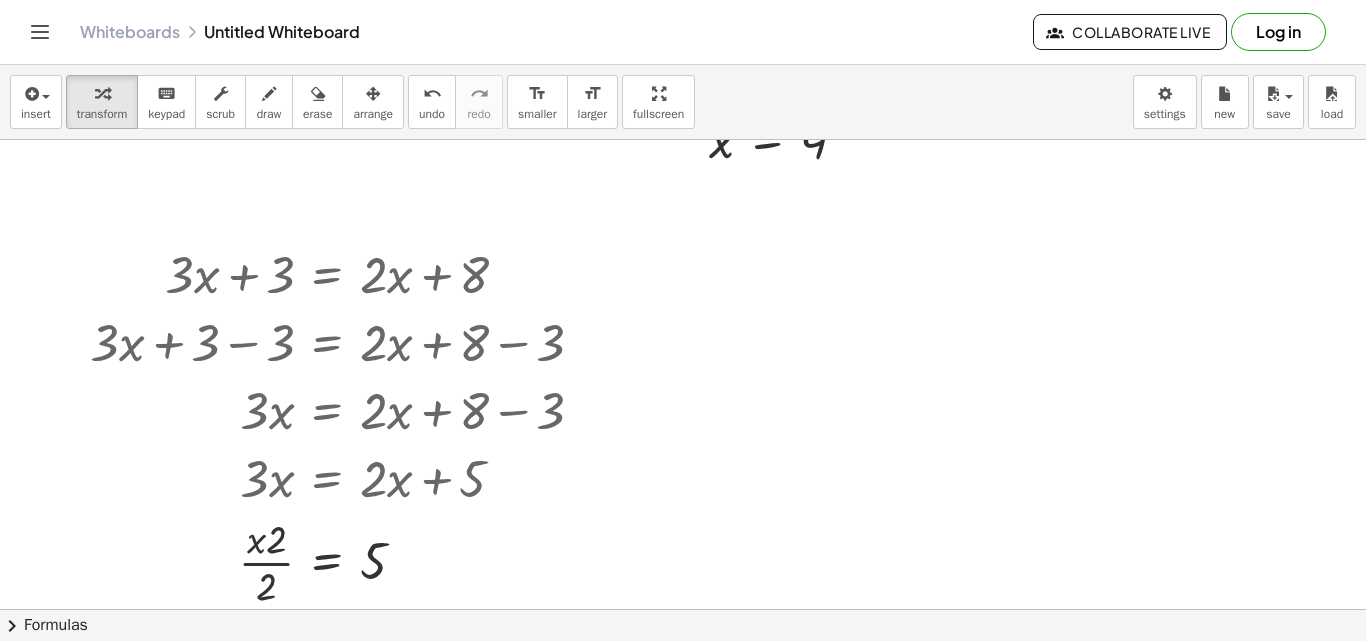 scroll, scrollTop: 1095, scrollLeft: 0, axis: vertical 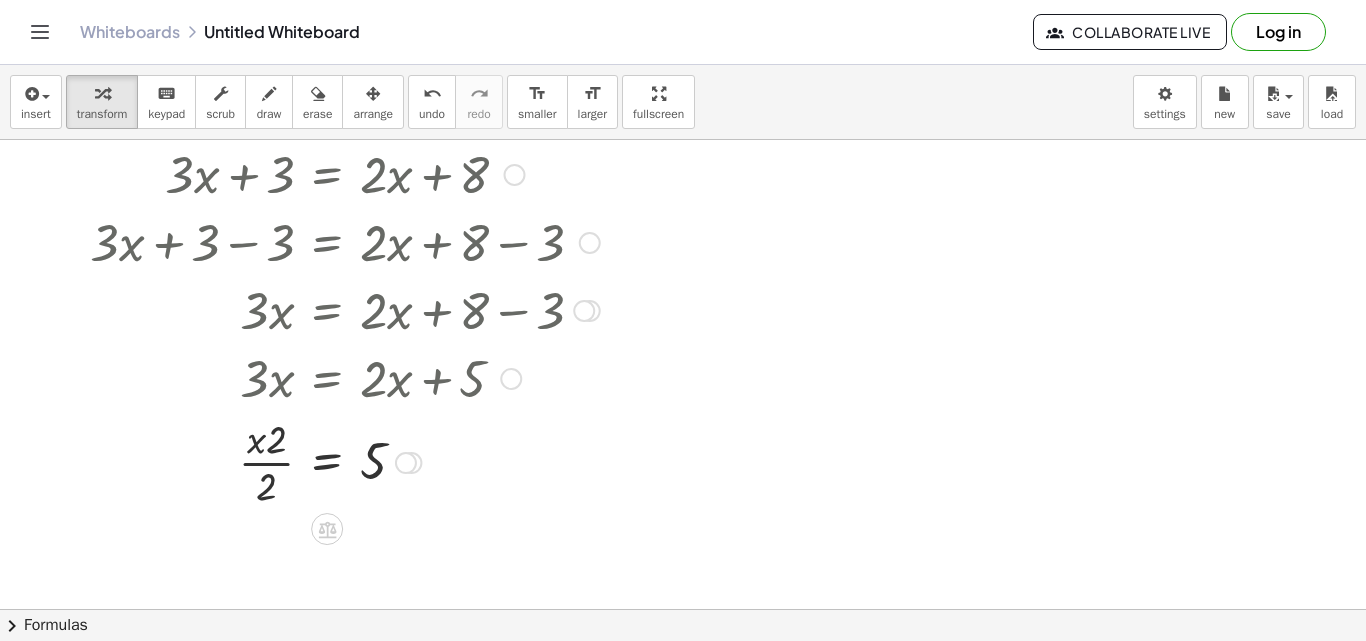 click at bounding box center [345, 241] 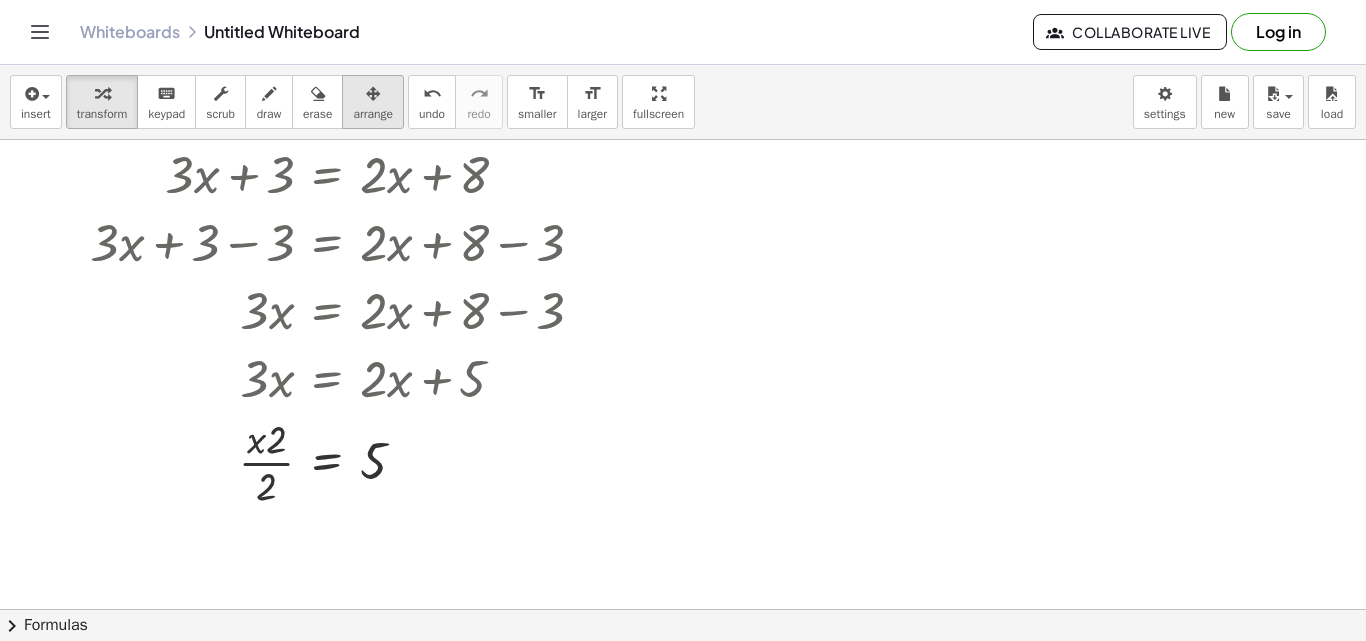 click on "arrange" at bounding box center (373, 114) 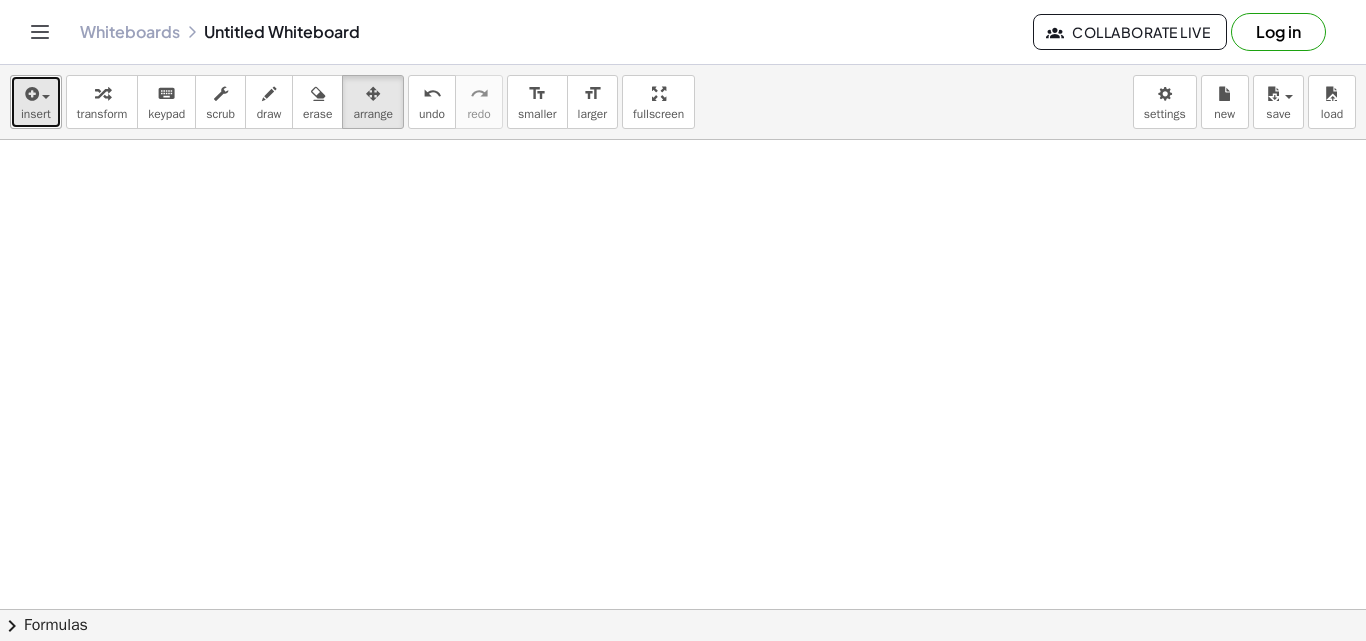 click at bounding box center (30, 94) 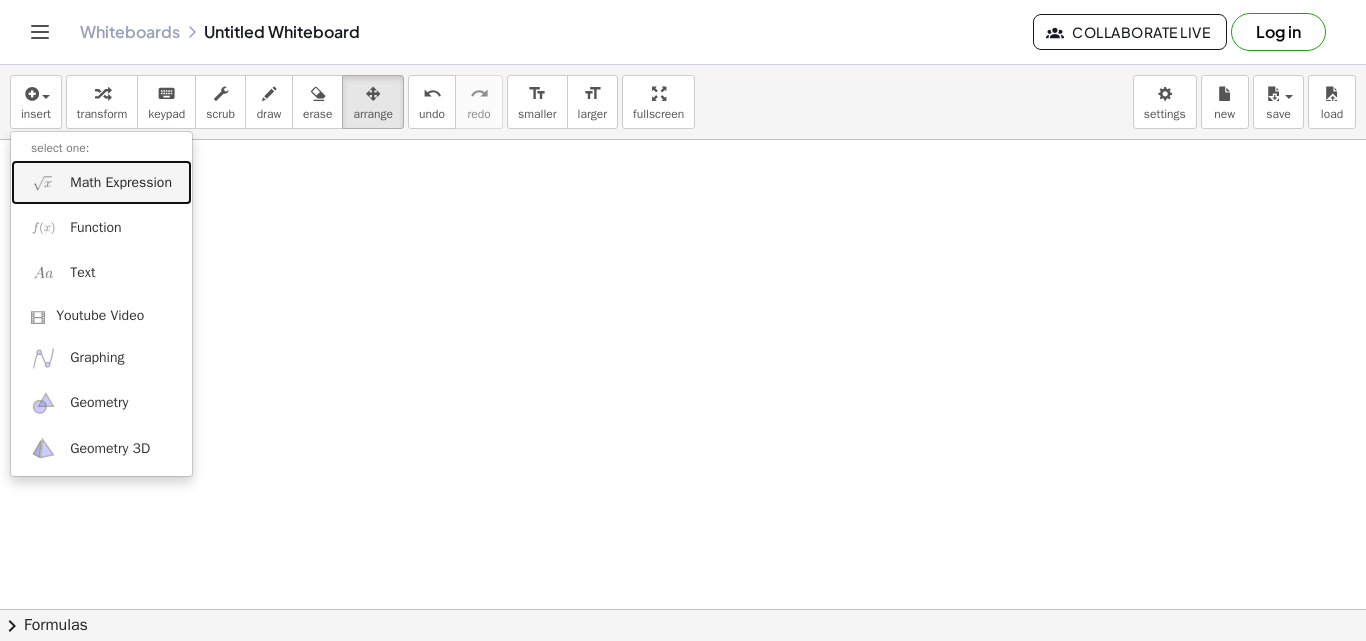 click on "Math Expression" at bounding box center (121, 183) 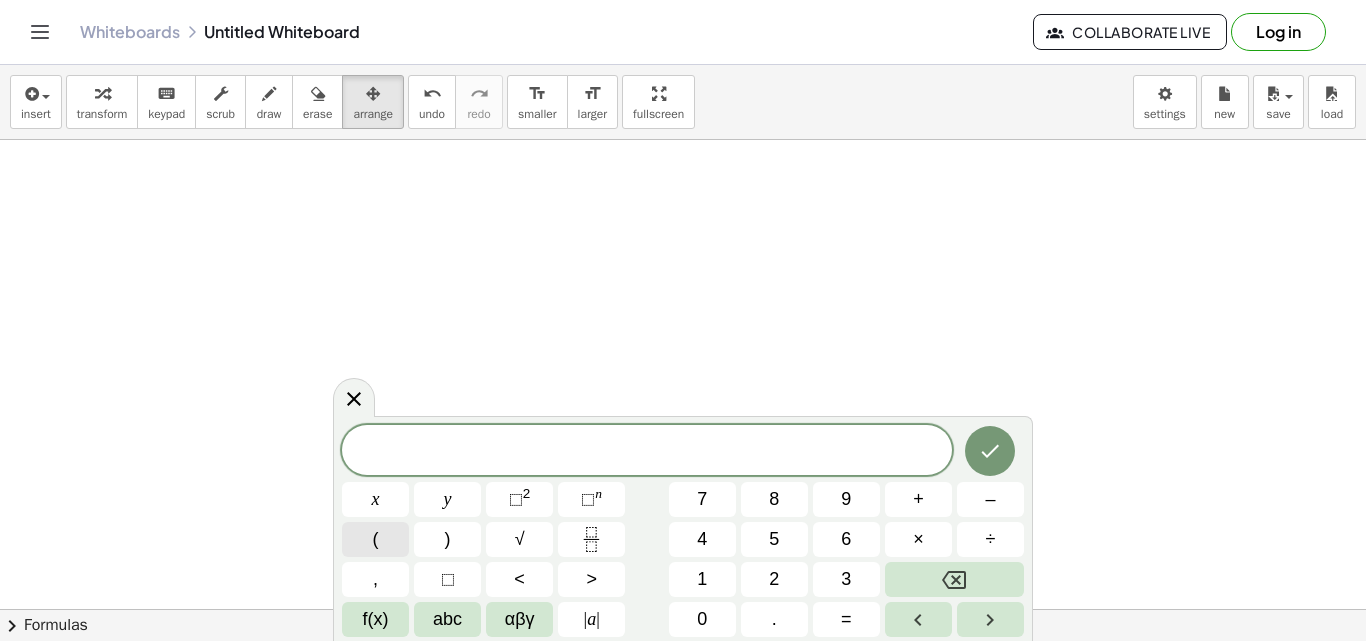 click on "(" at bounding box center [375, 539] 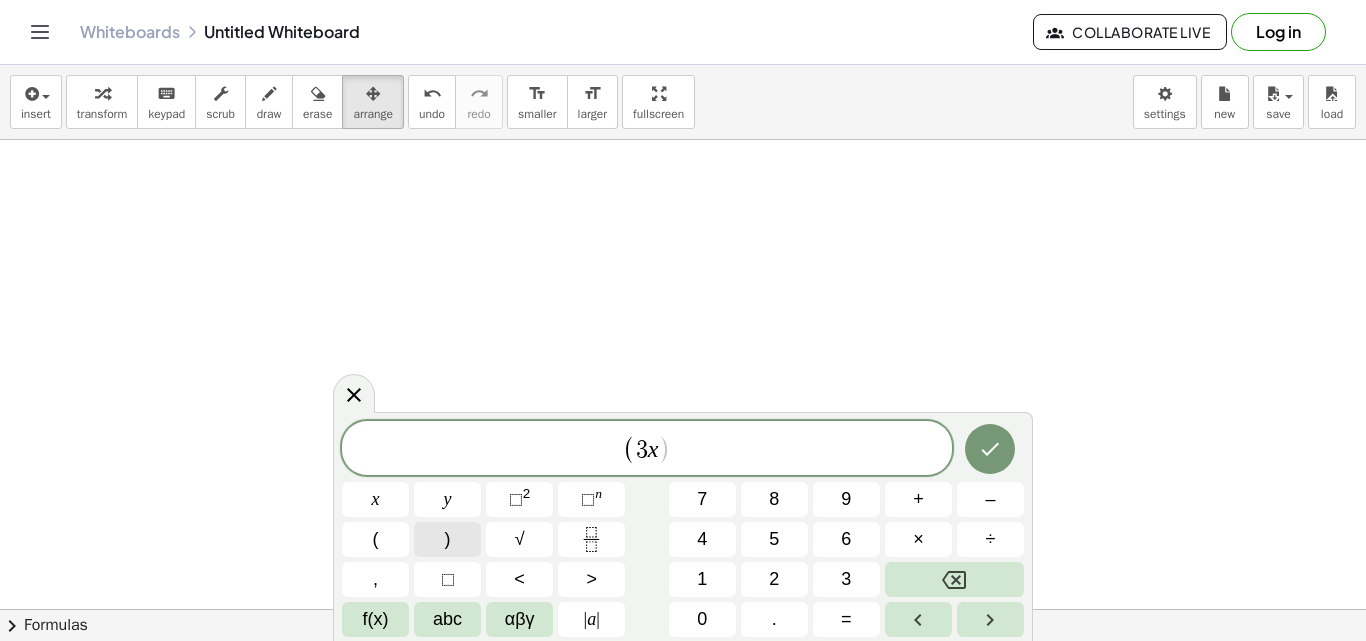 click on ")" at bounding box center [448, 539] 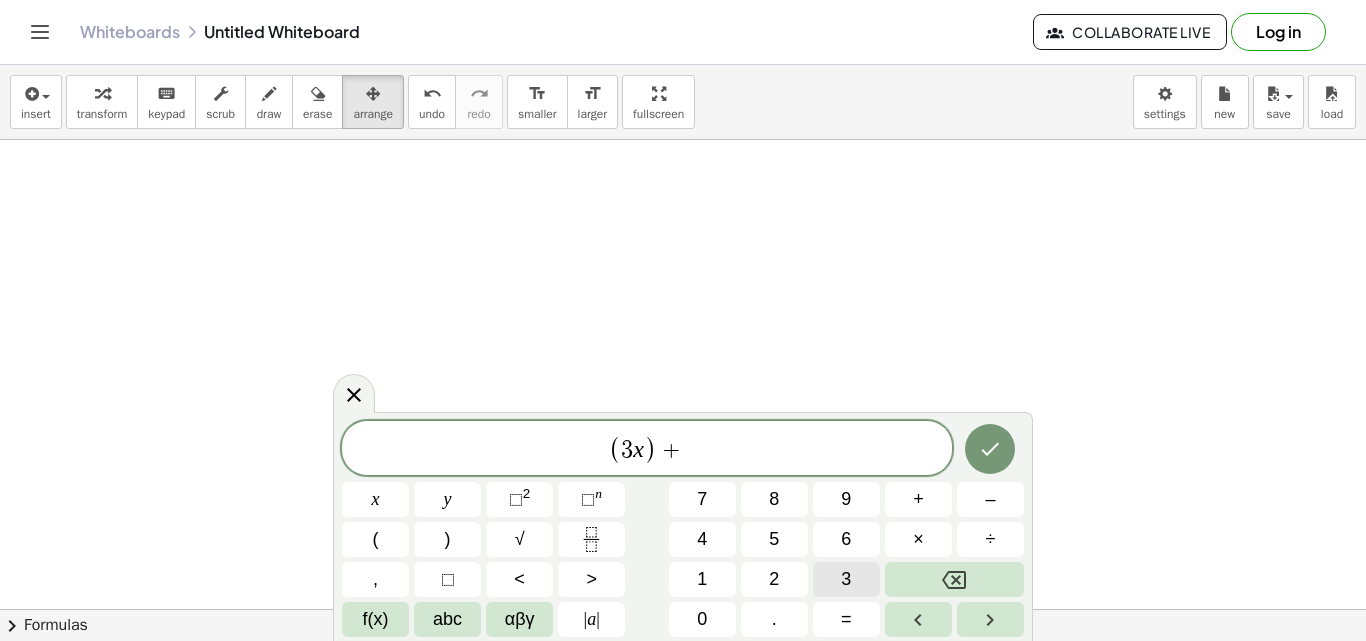 click on "3" at bounding box center (846, 579) 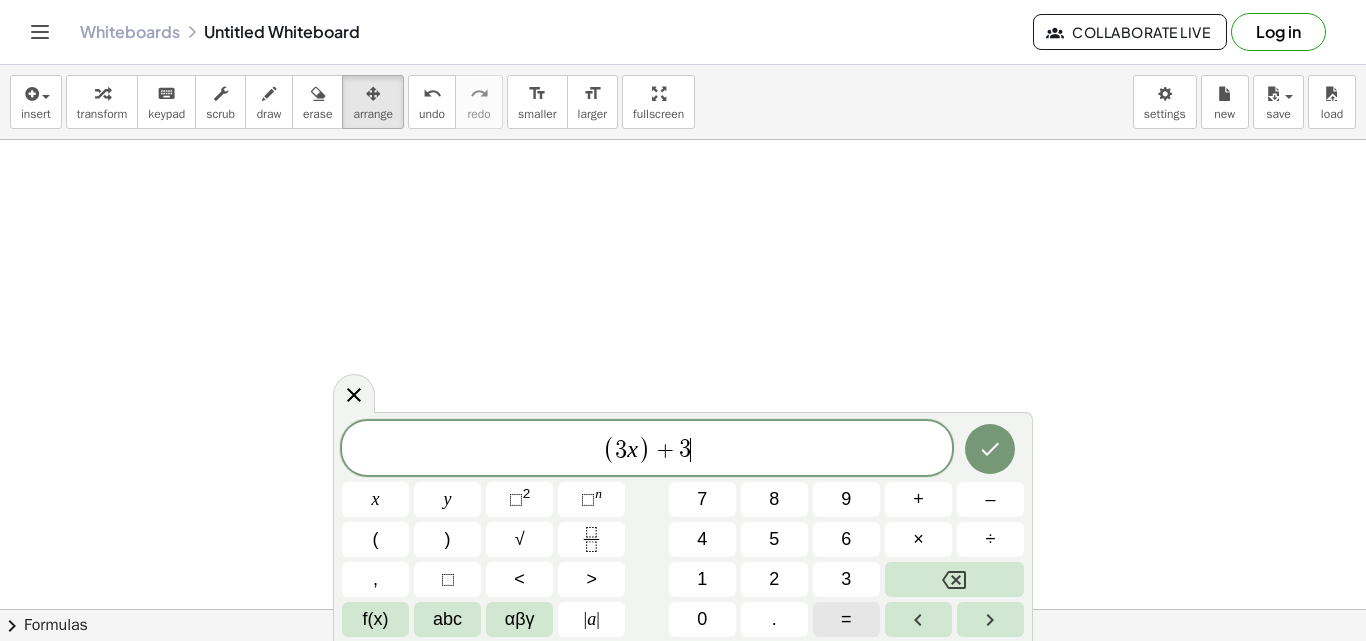 click on "=" at bounding box center [846, 619] 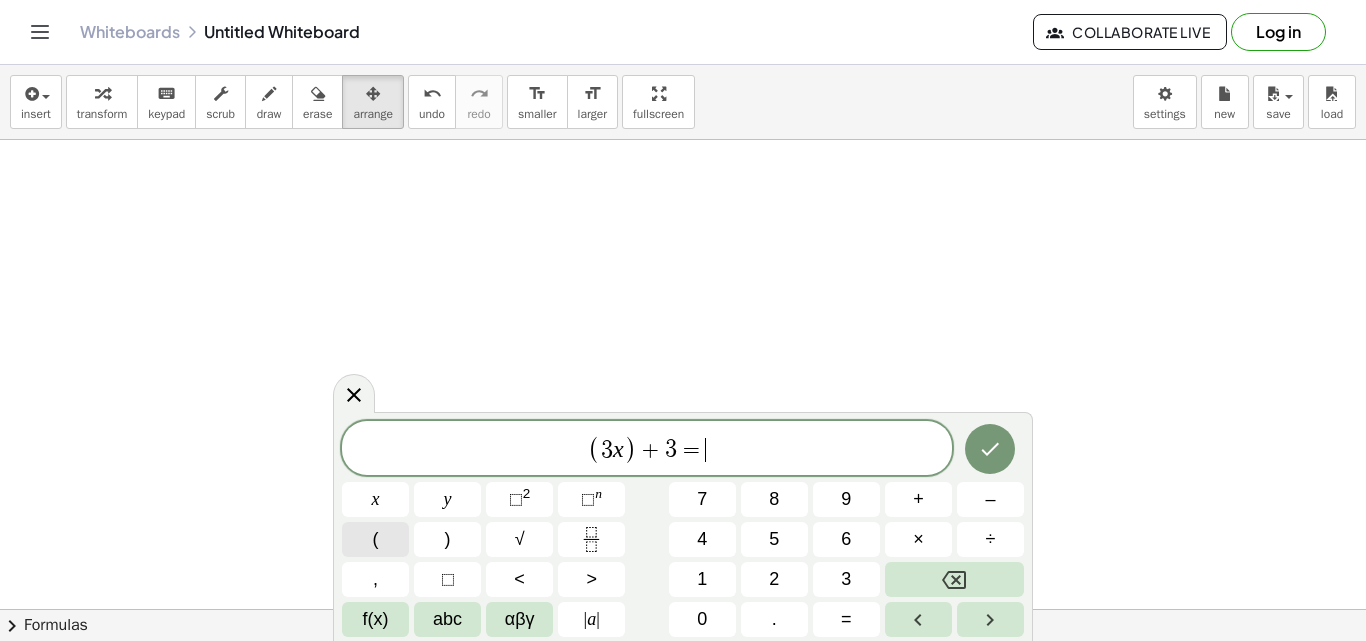 click on "(" at bounding box center [375, 539] 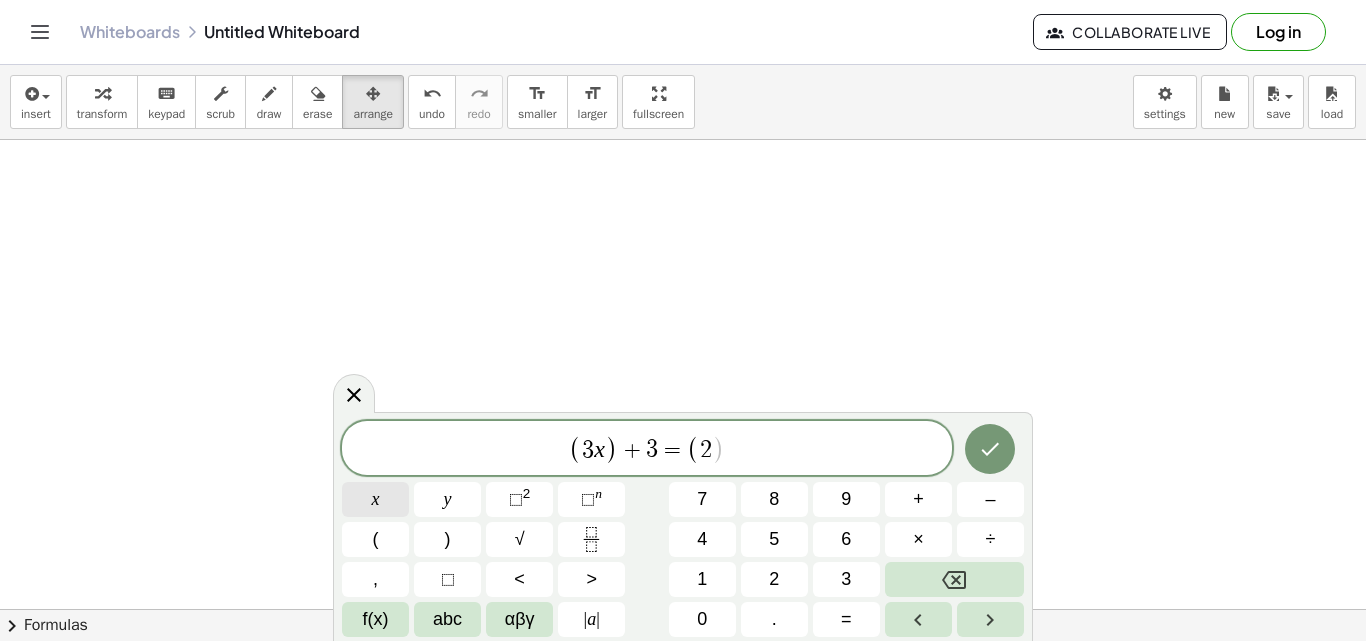 click on "x" at bounding box center [375, 499] 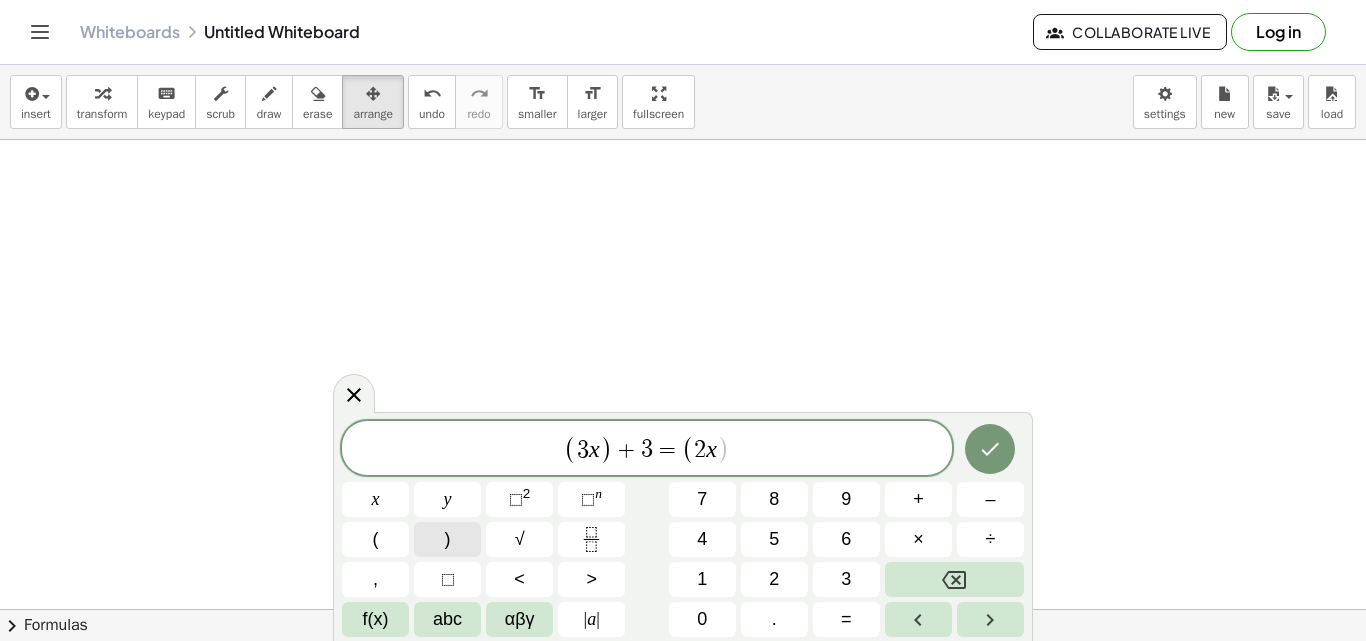 click on ")" at bounding box center [447, 539] 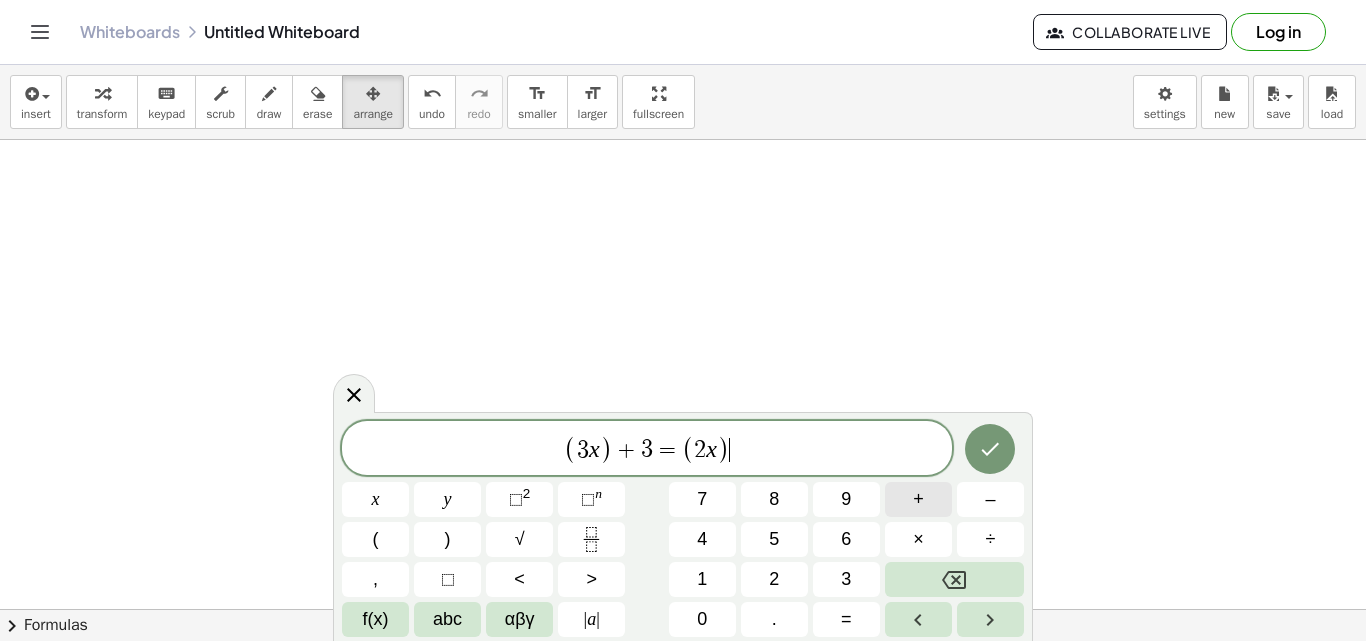 click on "+" at bounding box center [918, 499] 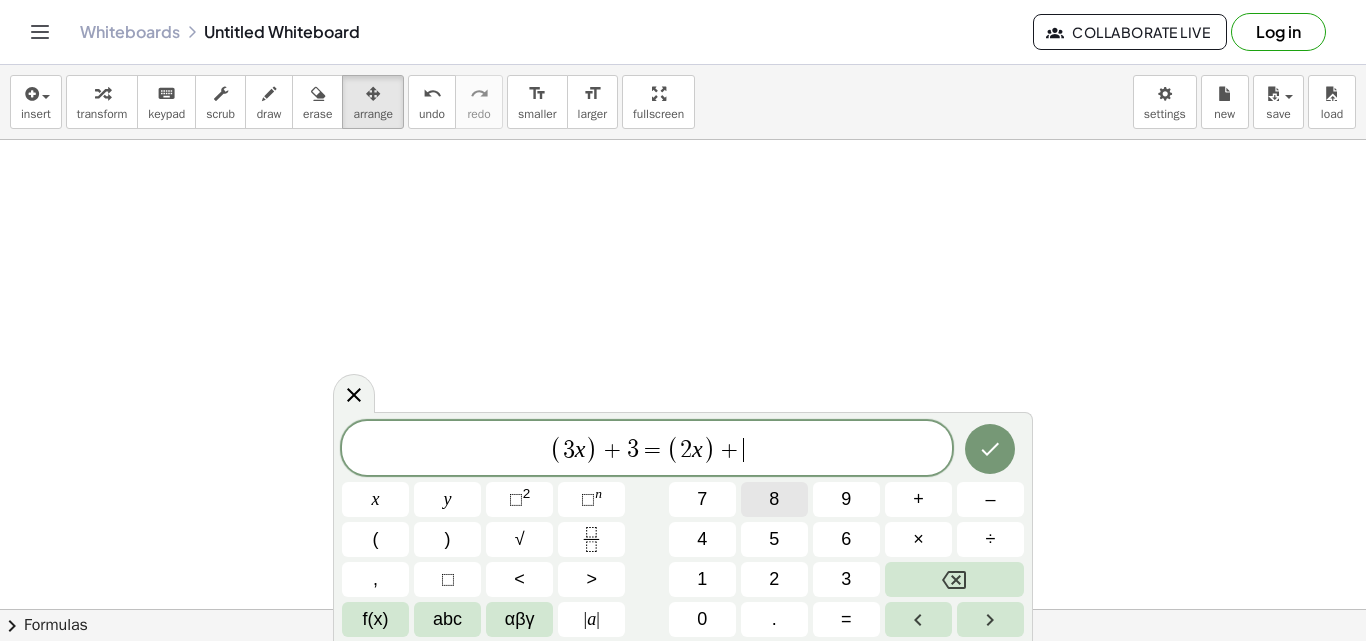 click on "8" at bounding box center [774, 499] 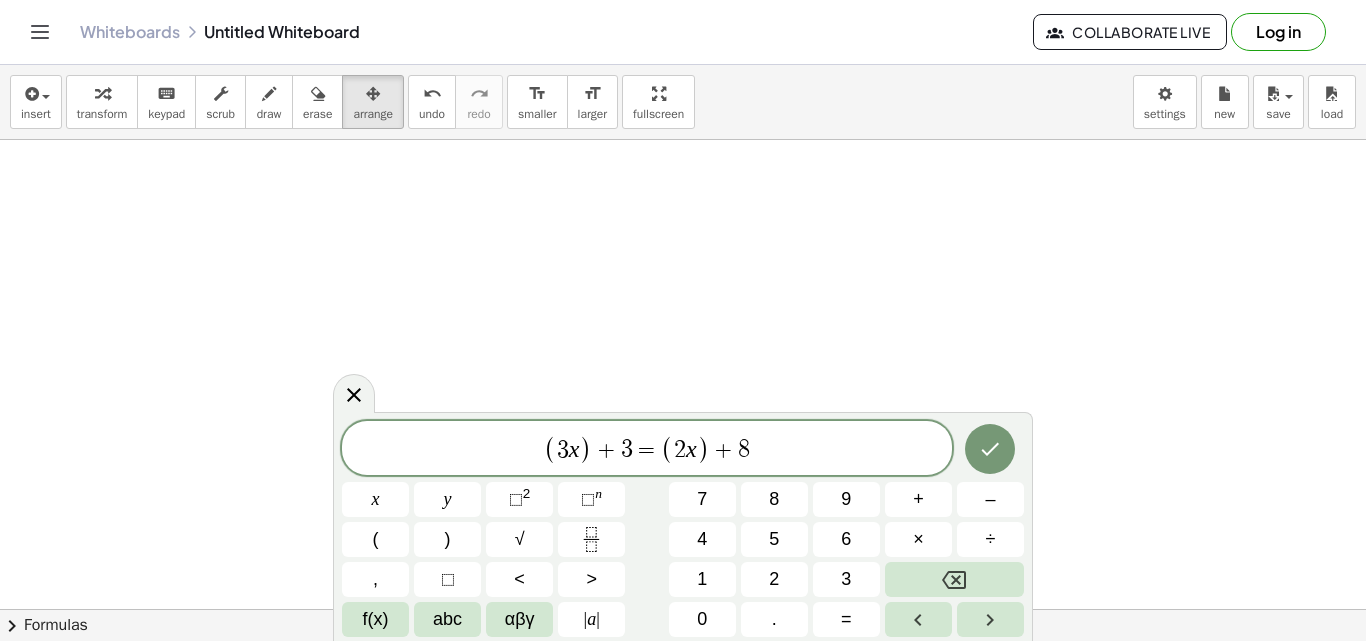 click 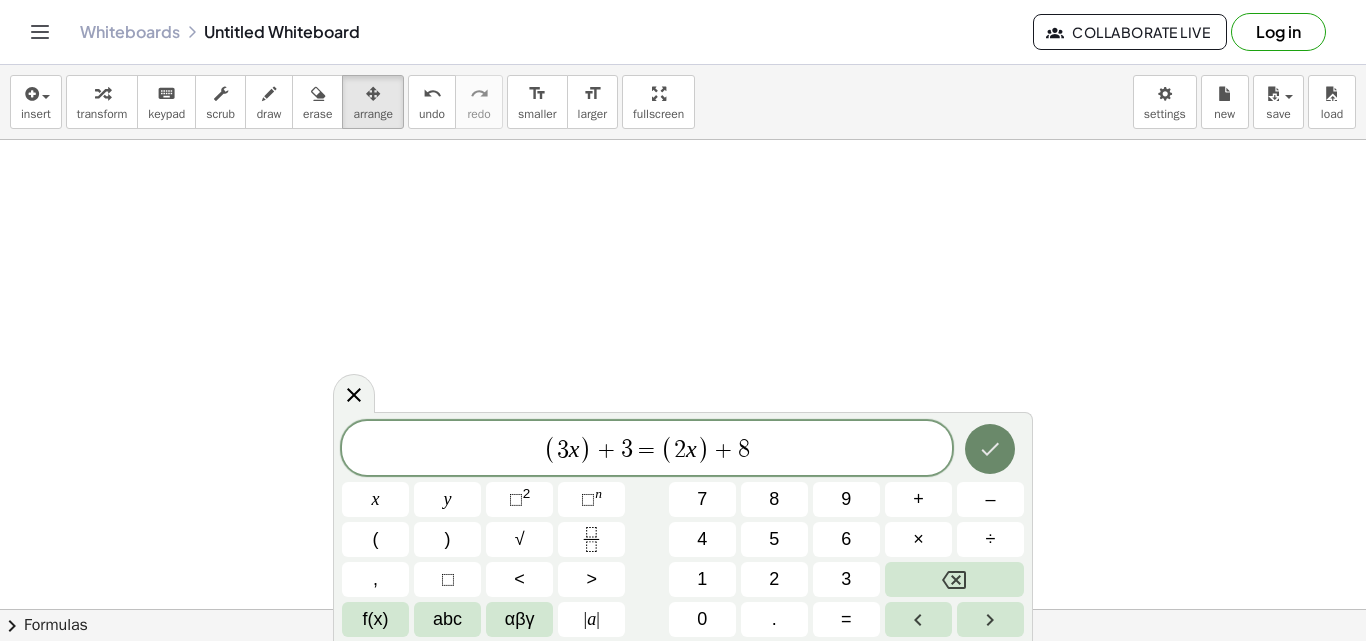 click 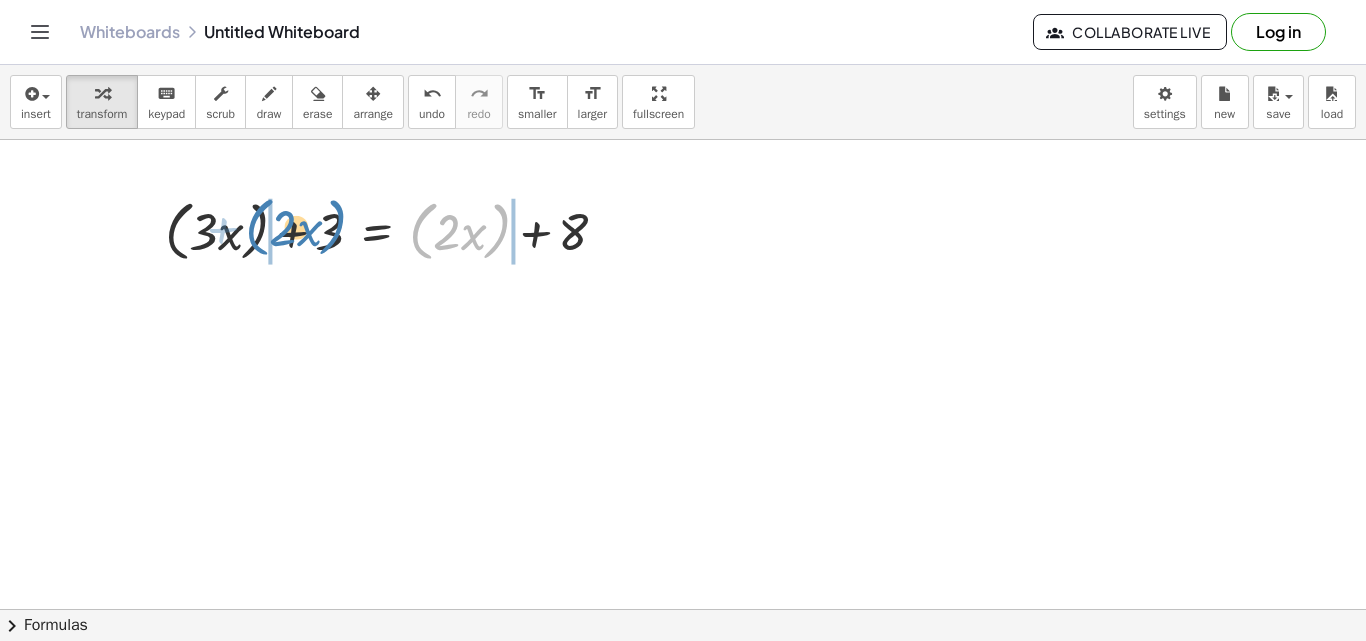 drag, startPoint x: 419, startPoint y: 222, endPoint x: 255, endPoint y: 218, distance: 164.04877 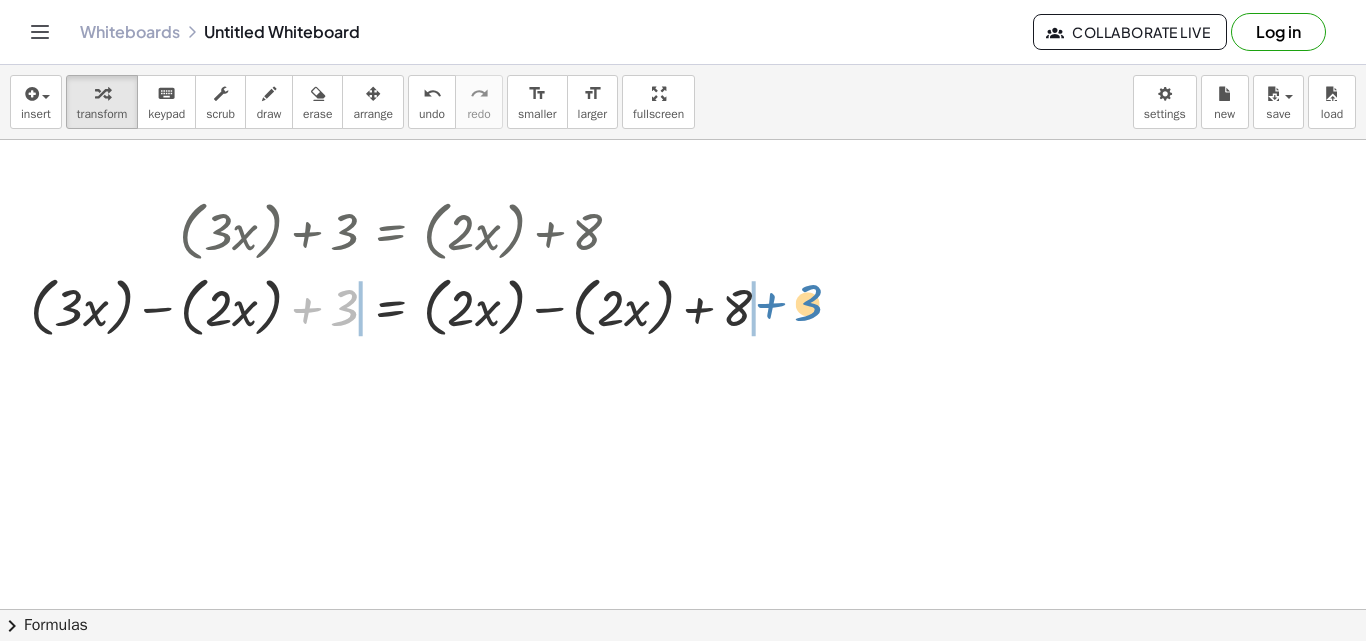 drag, startPoint x: 307, startPoint y: 305, endPoint x: 771, endPoint y: 301, distance: 464.01724 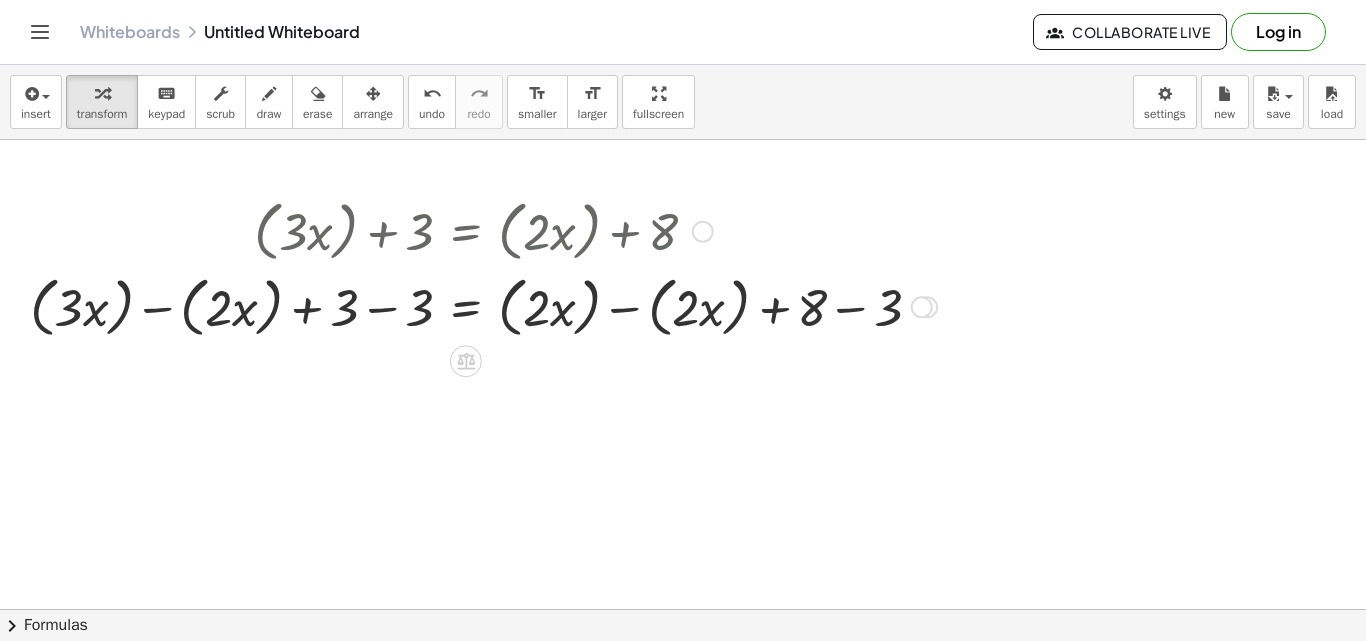 click at bounding box center (483, 306) 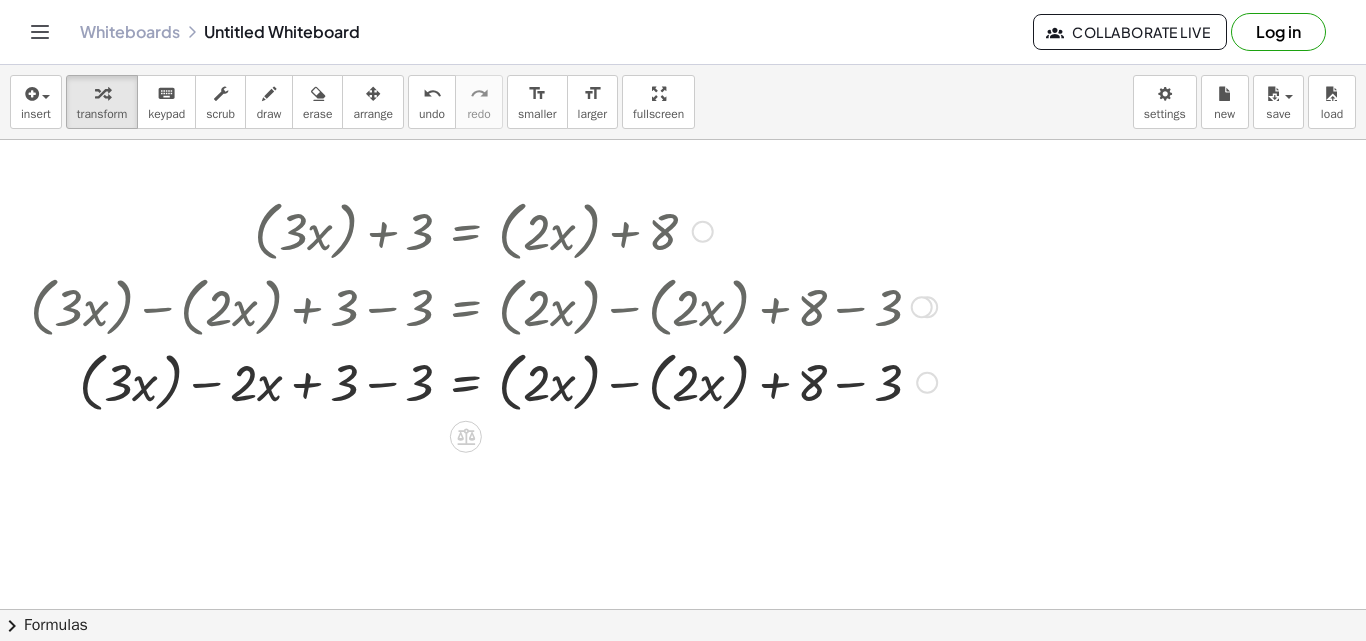 click at bounding box center (483, 381) 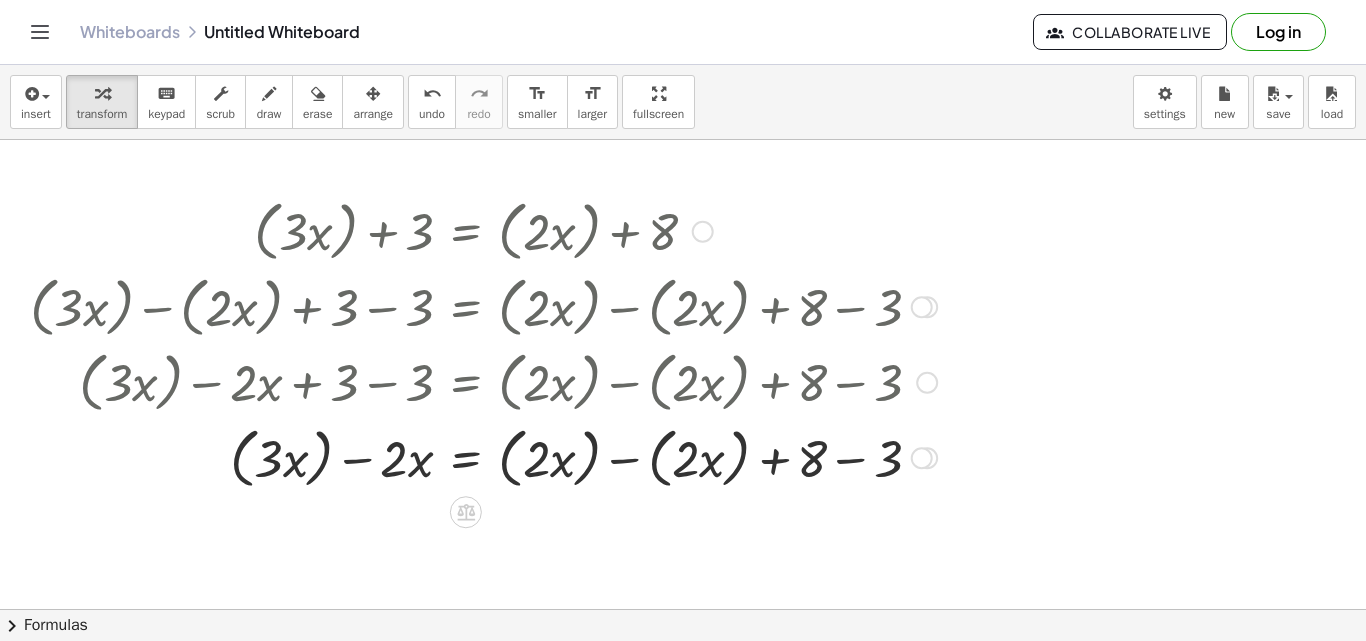 click at bounding box center [483, 457] 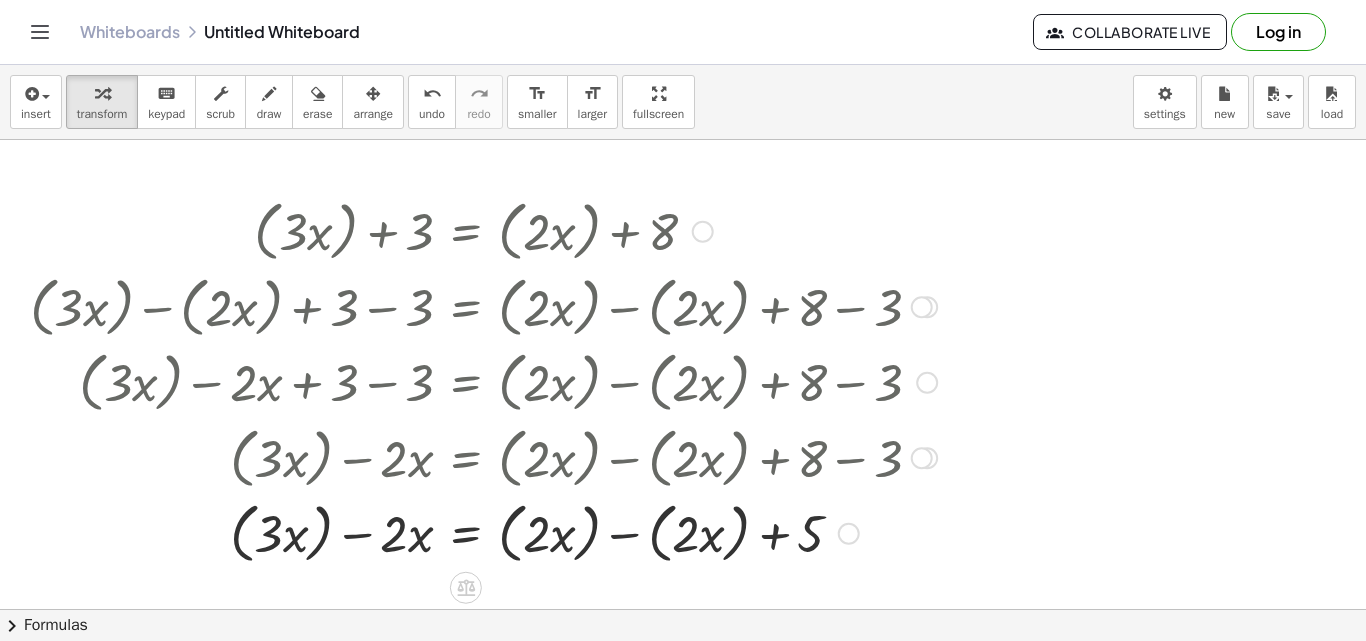 click at bounding box center (483, 532) 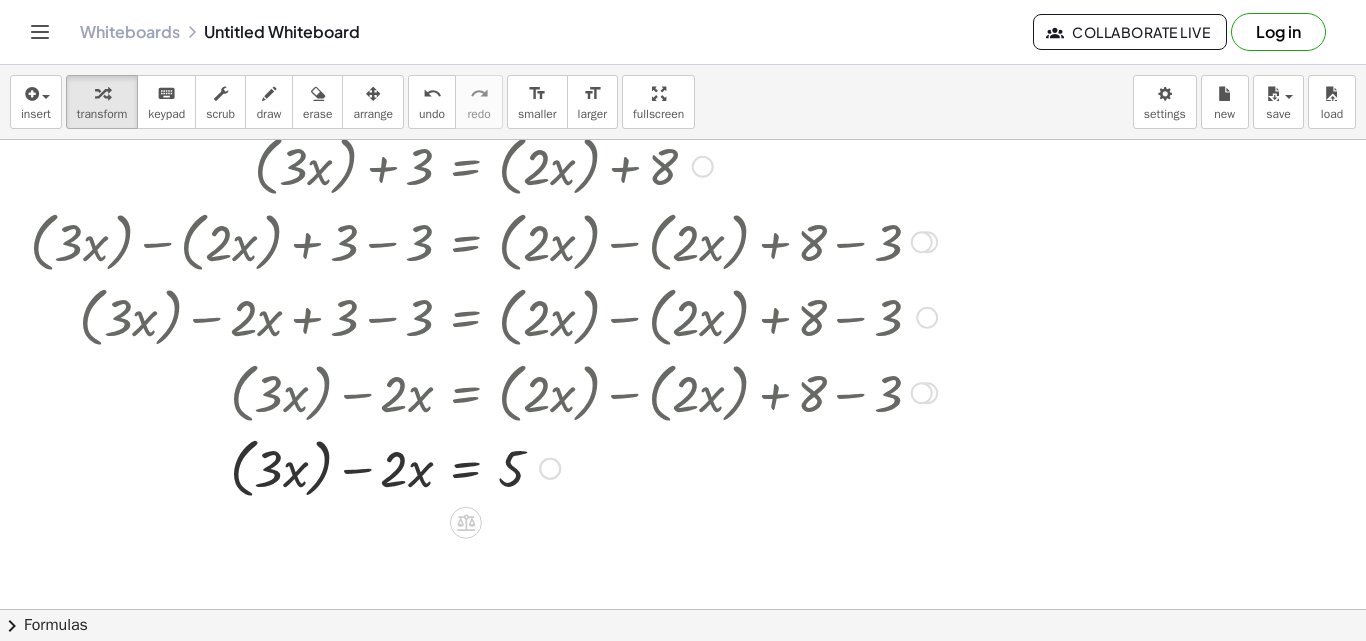 scroll, scrollTop: 1295, scrollLeft: 0, axis: vertical 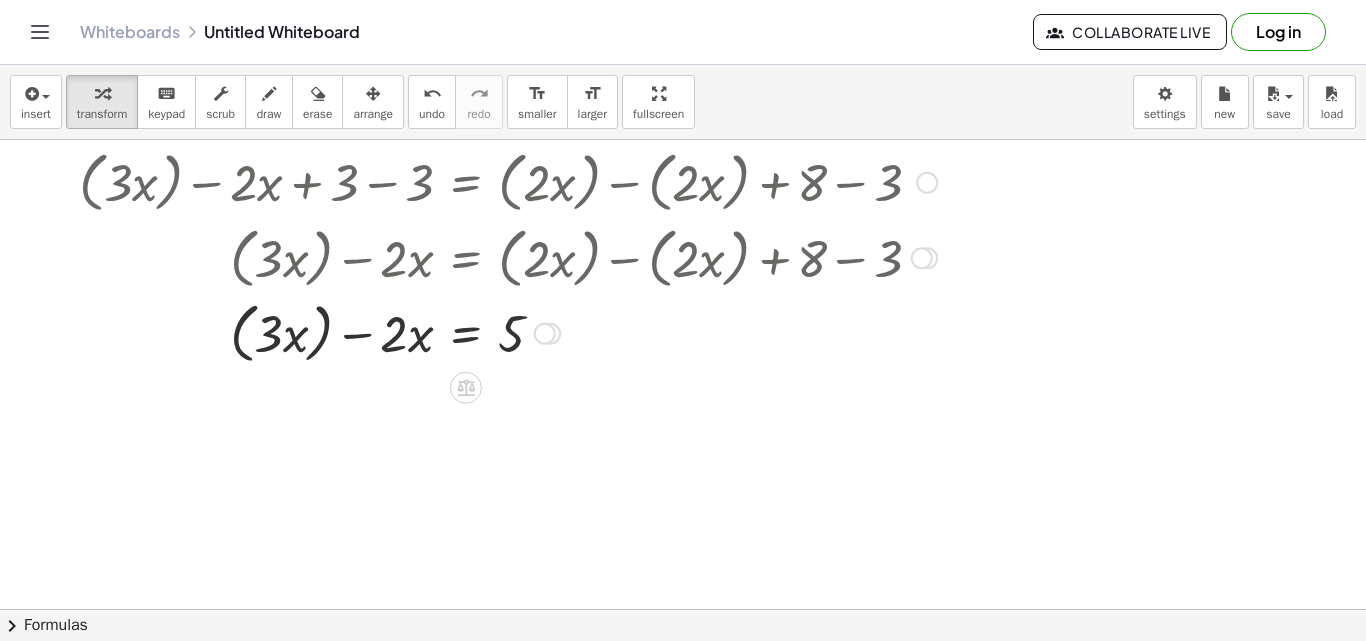 click at bounding box center (483, 332) 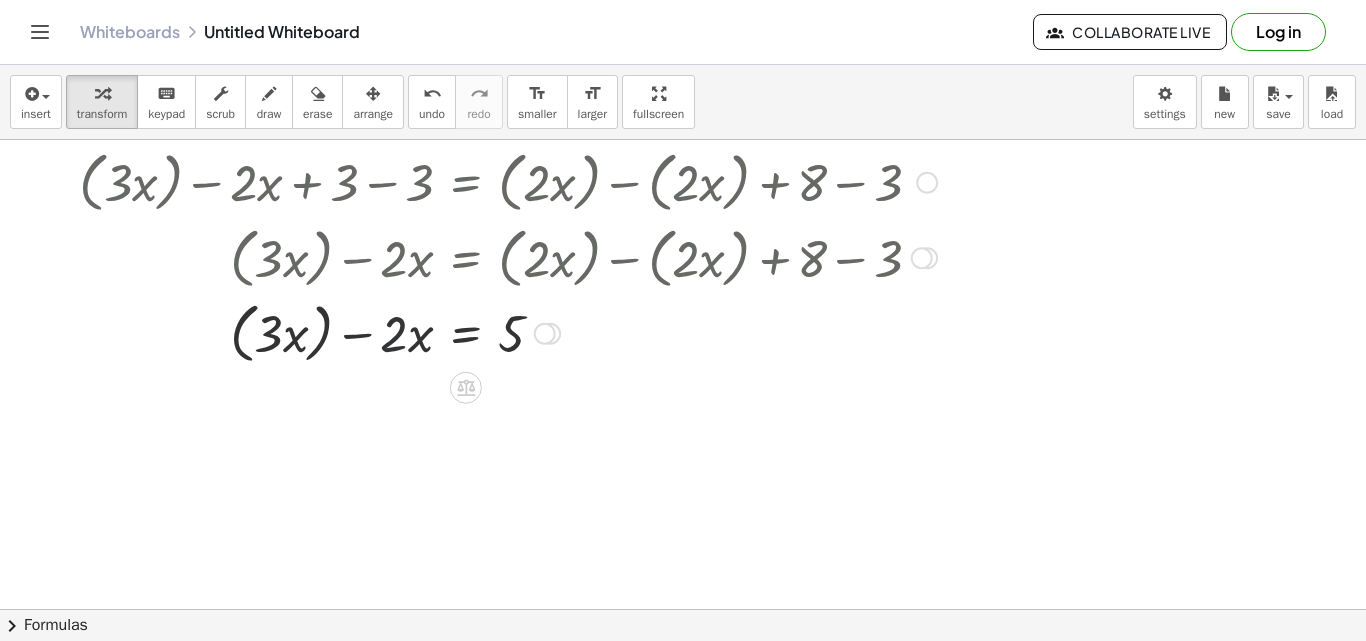 click at bounding box center [483, 332] 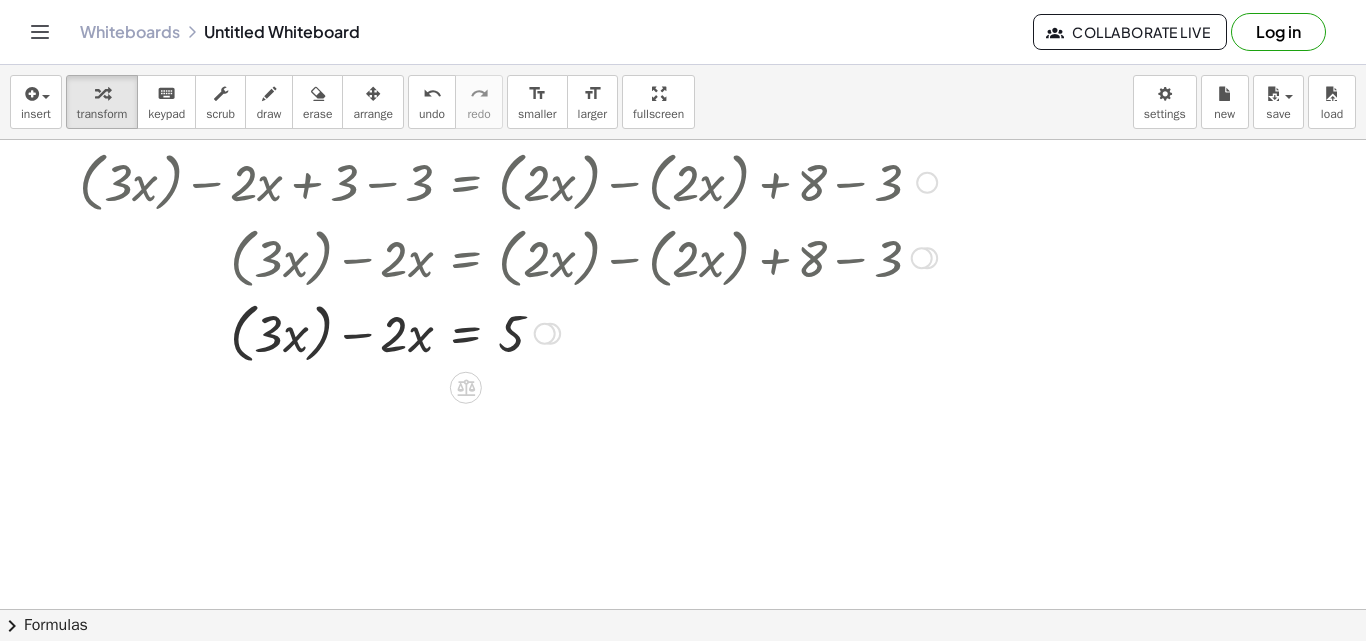 click at bounding box center [483, 332] 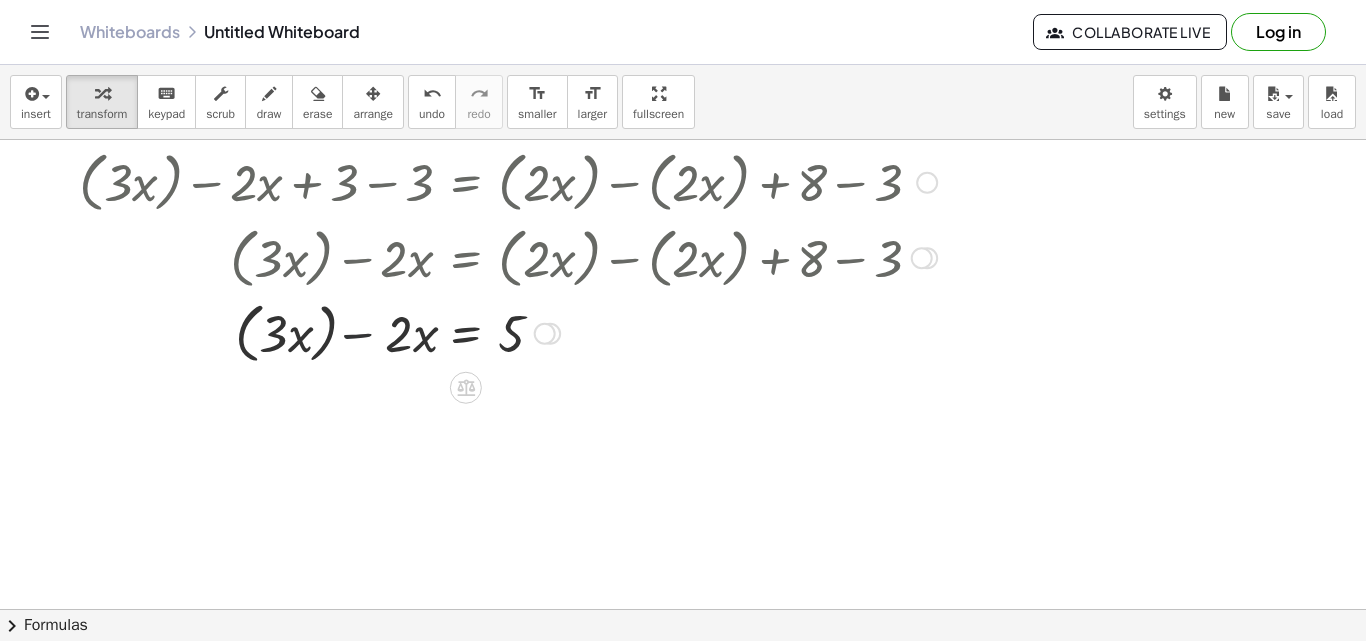 click at bounding box center (483, 332) 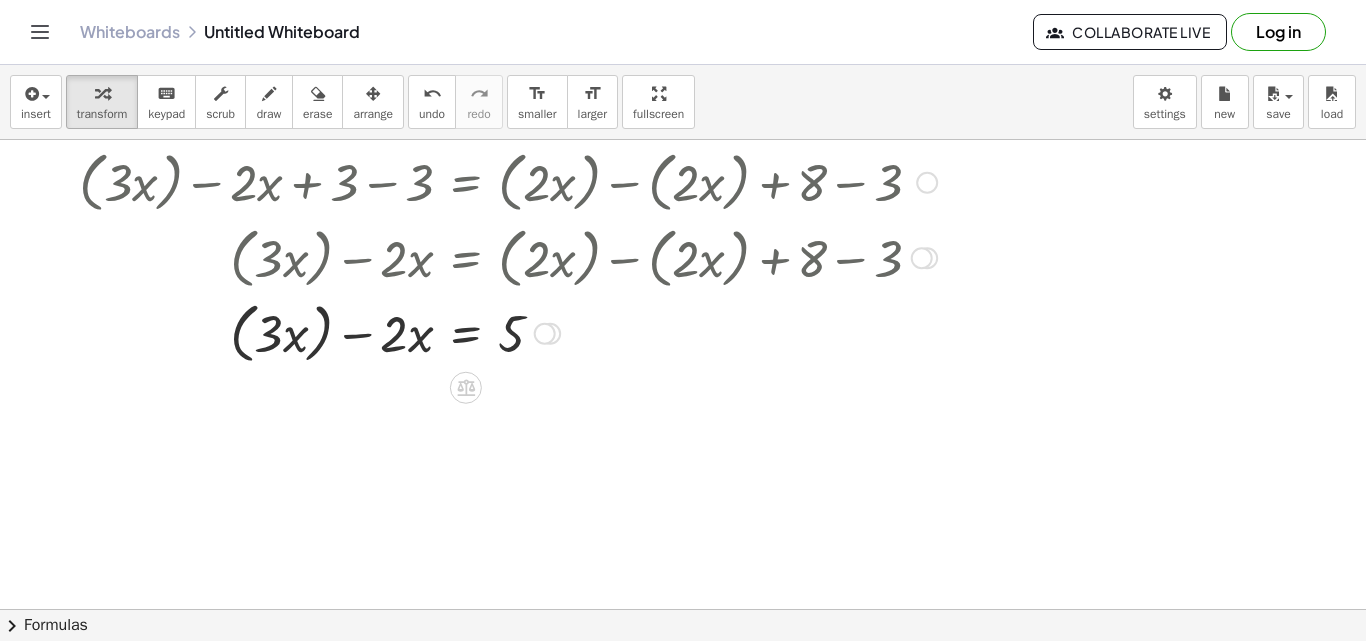 click at bounding box center [483, 332] 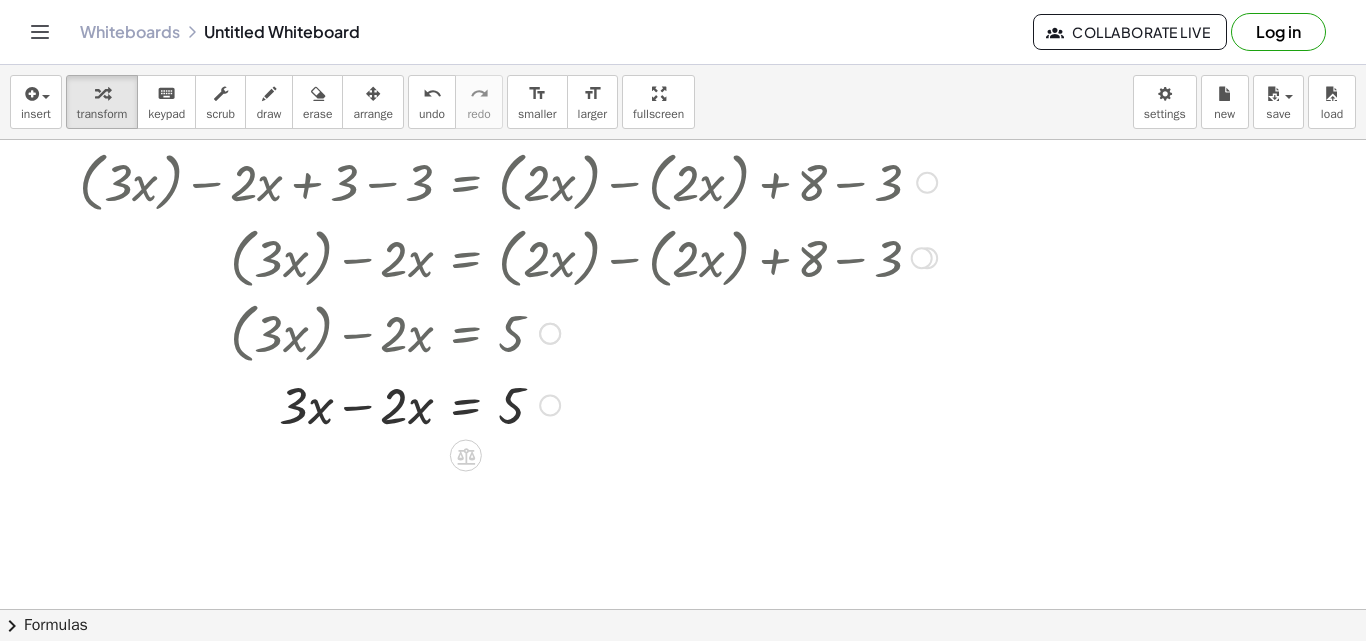 click at bounding box center [483, 404] 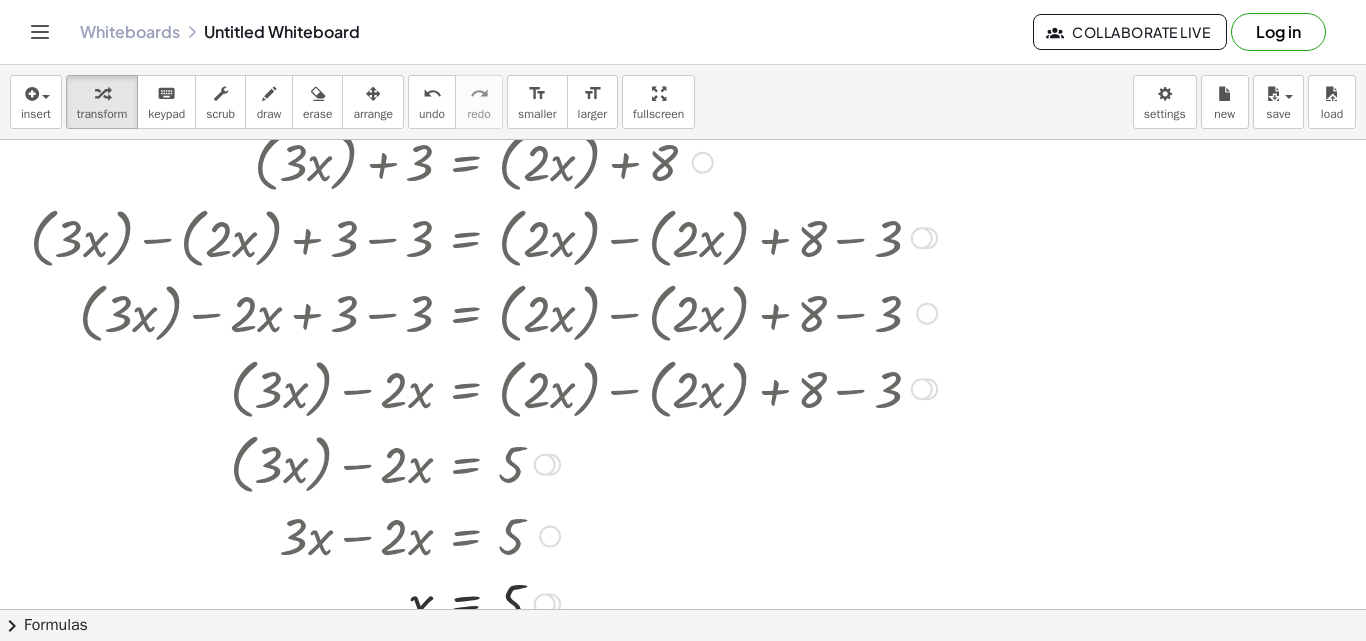 scroll, scrollTop: 1195, scrollLeft: 0, axis: vertical 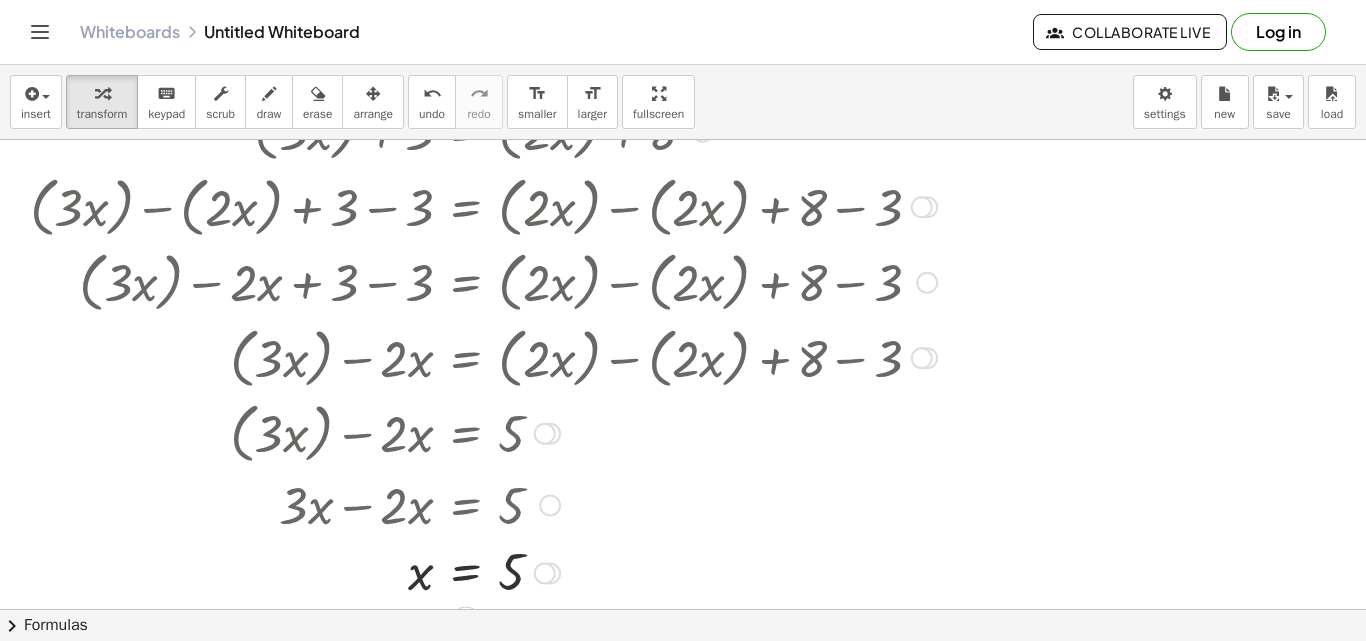 drag, startPoint x: 284, startPoint y: 443, endPoint x: 289, endPoint y: 472, distance: 29.427877 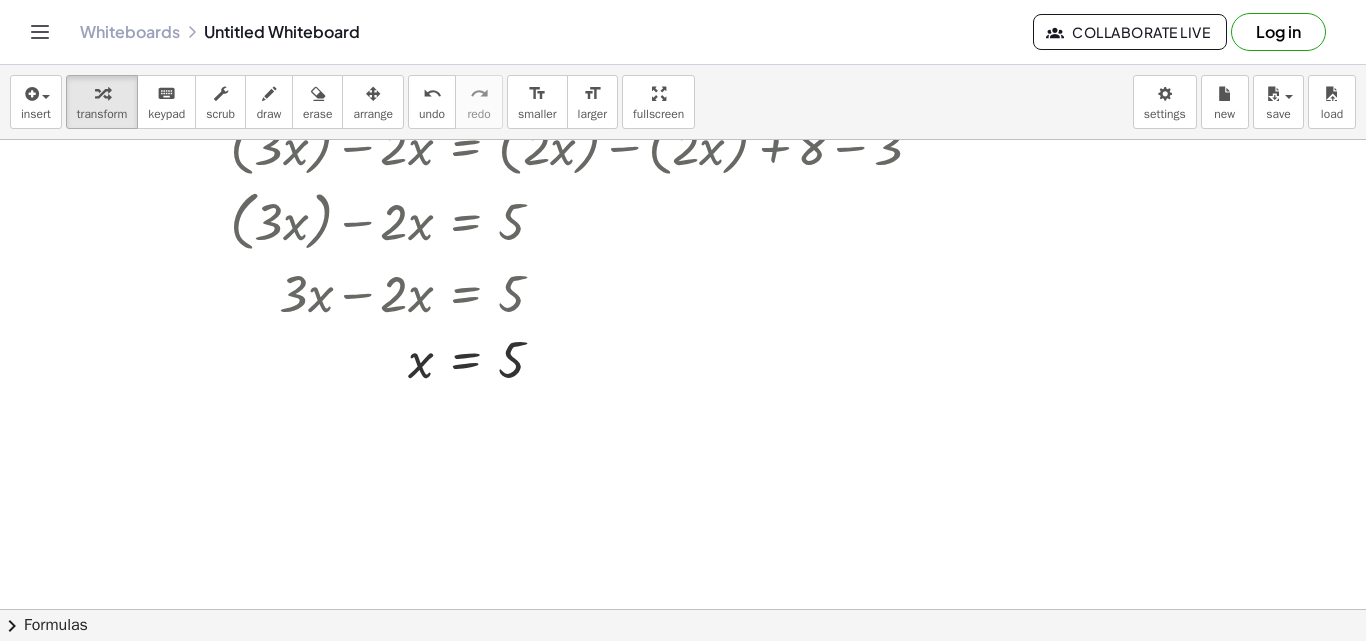 scroll, scrollTop: 1507, scrollLeft: 0, axis: vertical 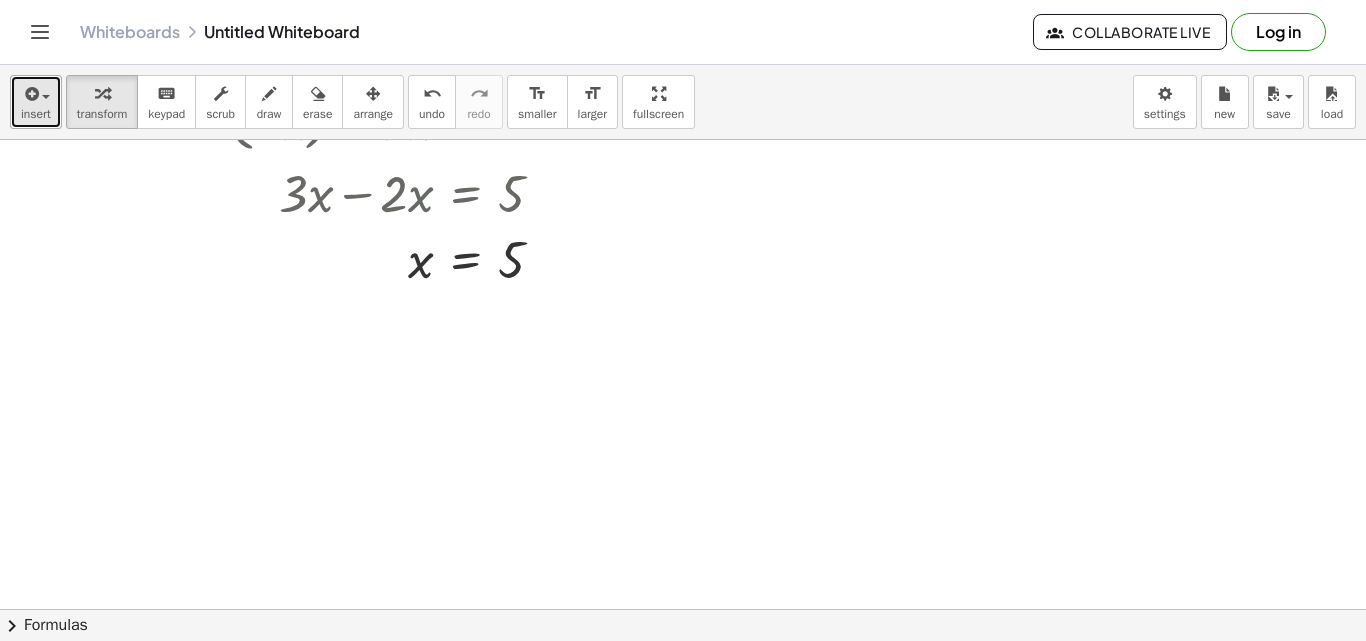 click at bounding box center [30, 94] 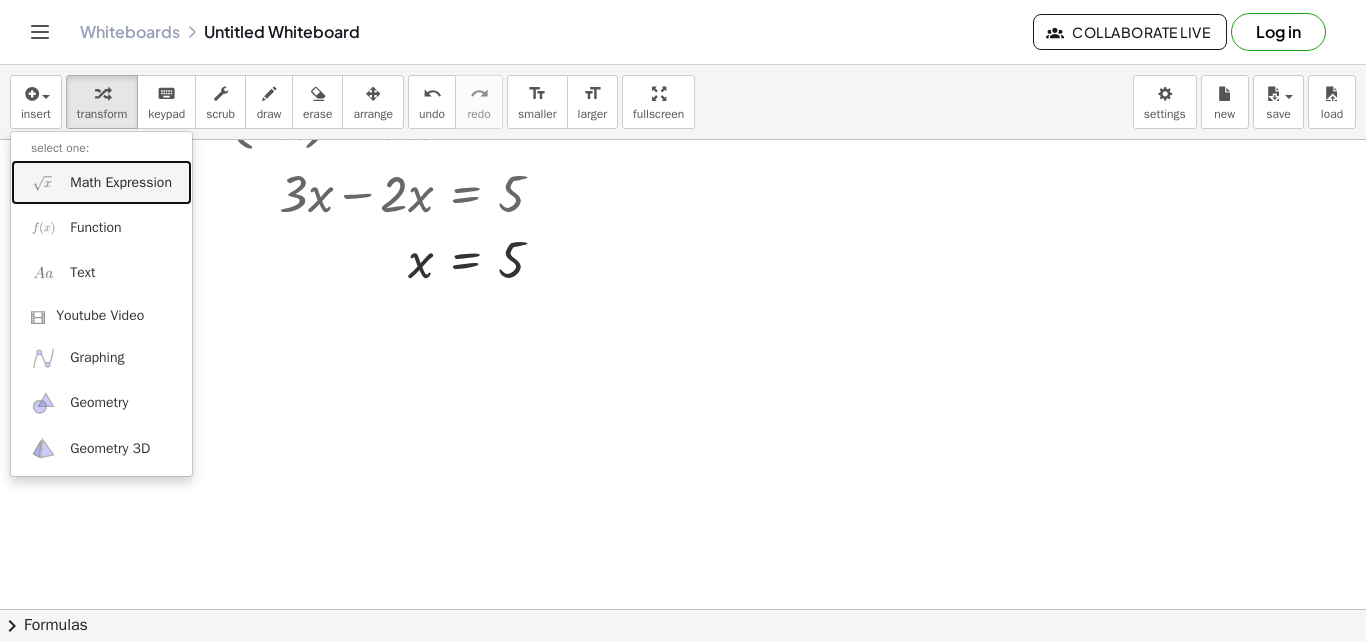 click on "Math Expression" at bounding box center [121, 183] 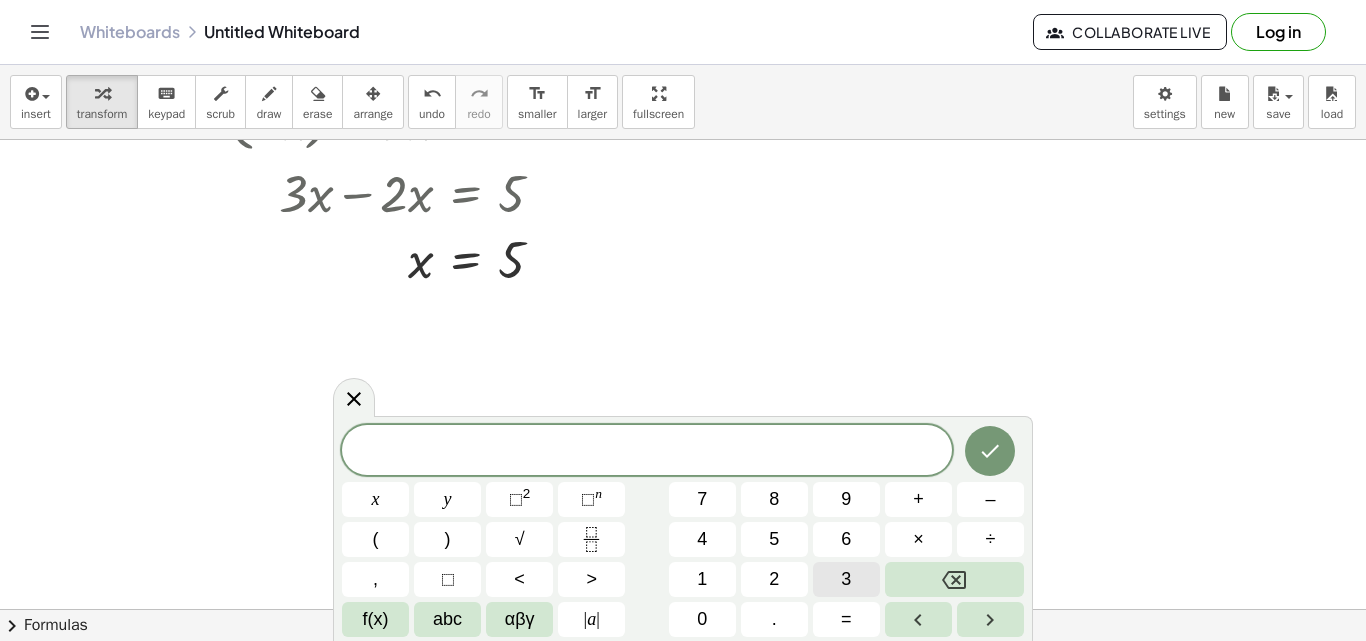 click on "3" at bounding box center [846, 579] 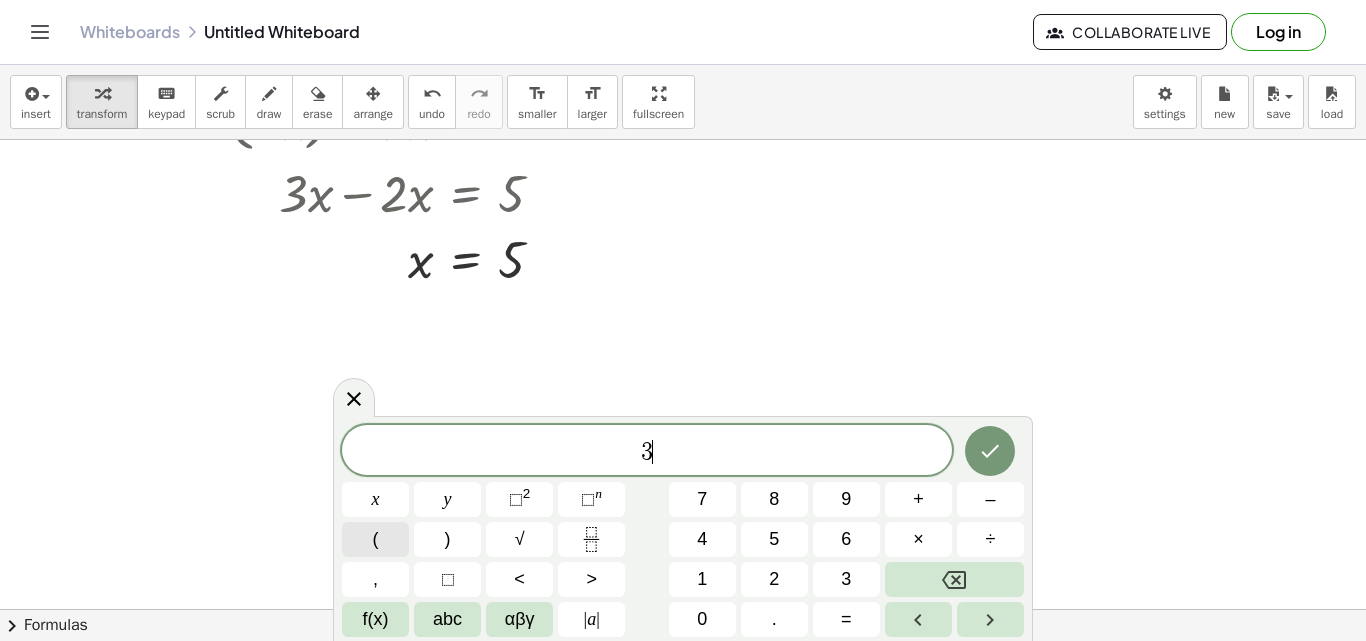 click on "(" at bounding box center [375, 539] 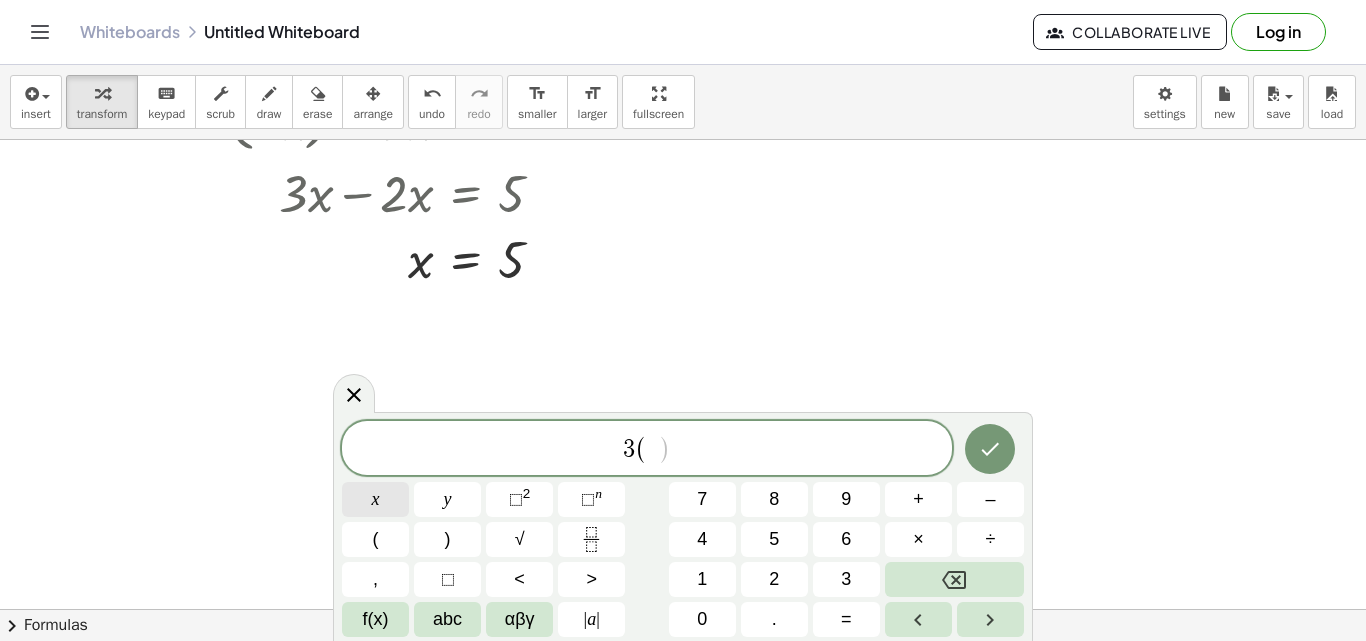 click on "x" at bounding box center [376, 499] 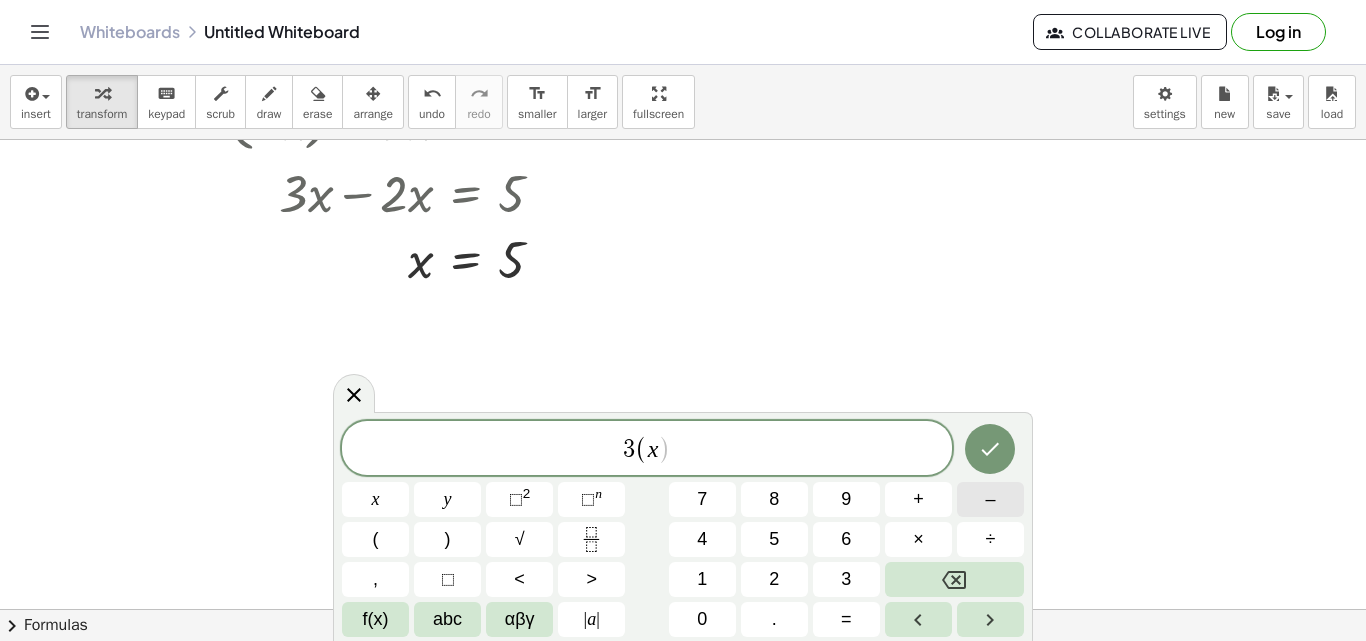 click on "–" at bounding box center (990, 499) 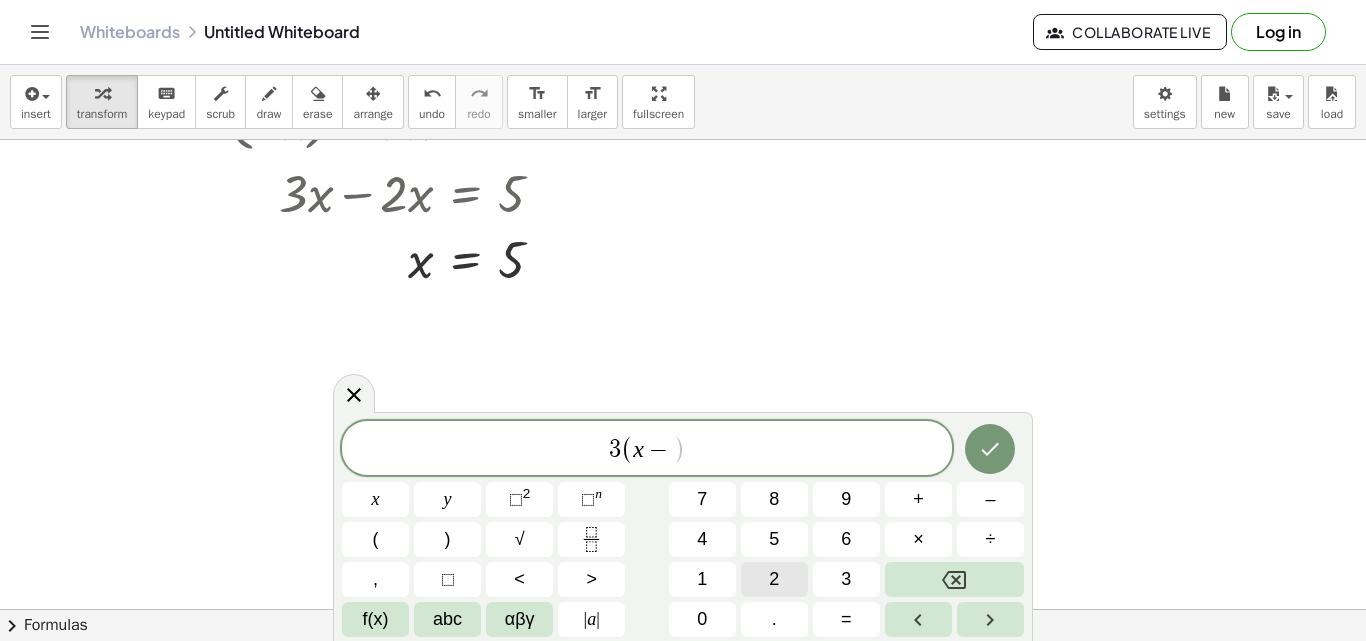 click on "2" at bounding box center [774, 579] 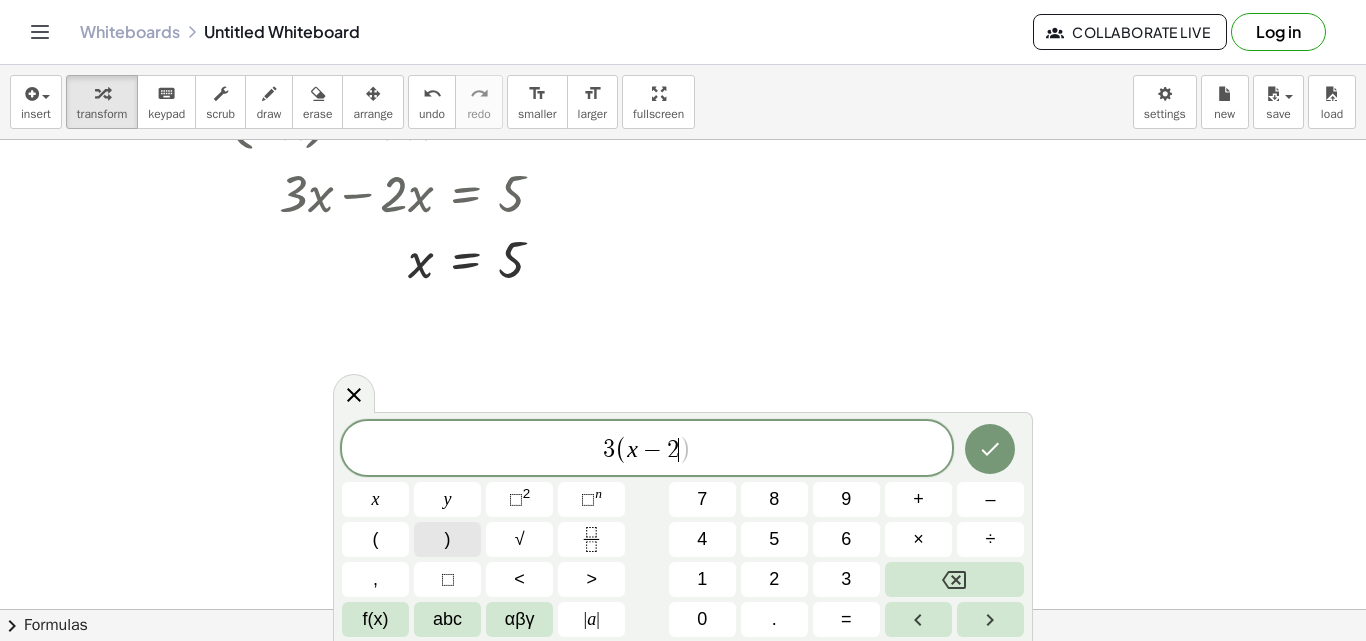click on ")" at bounding box center (448, 539) 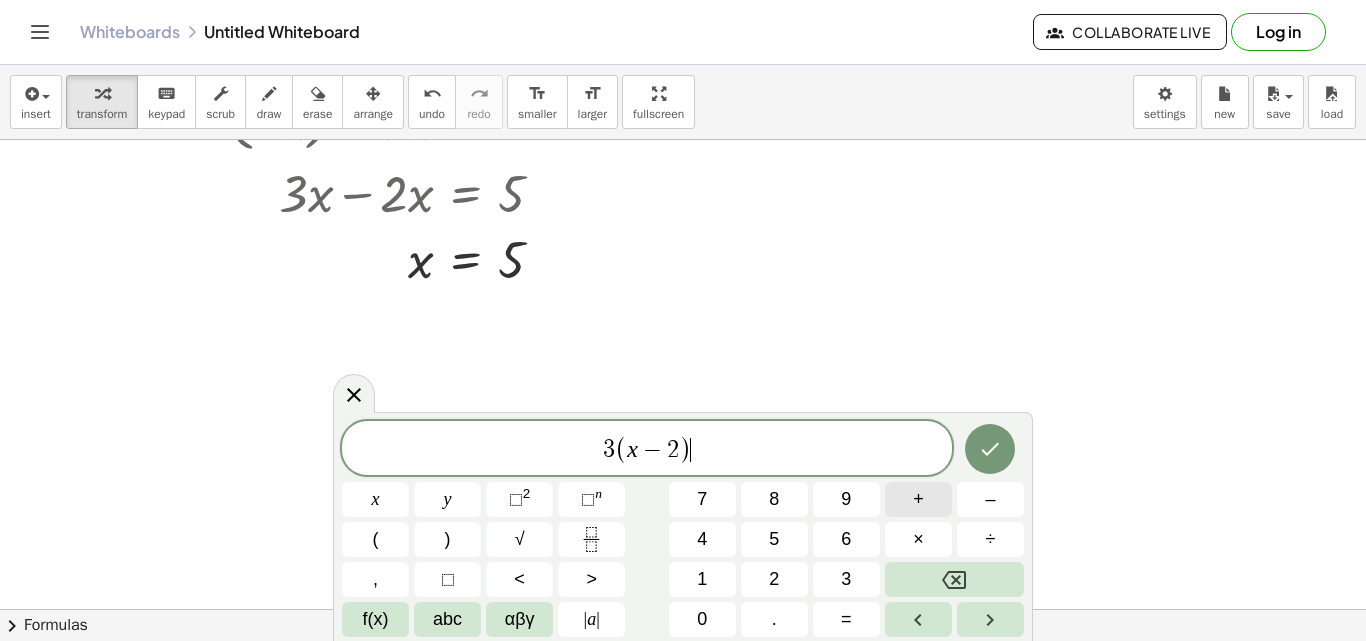 click on "+" at bounding box center (918, 499) 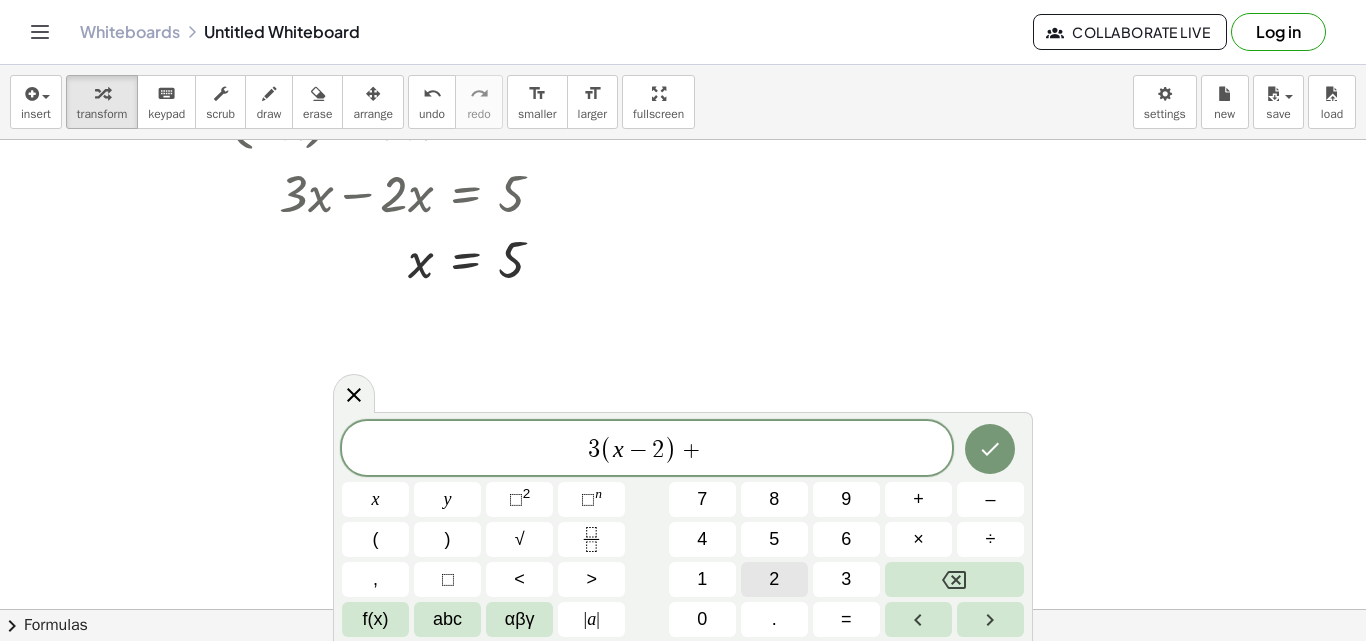 click on "2" at bounding box center (774, 579) 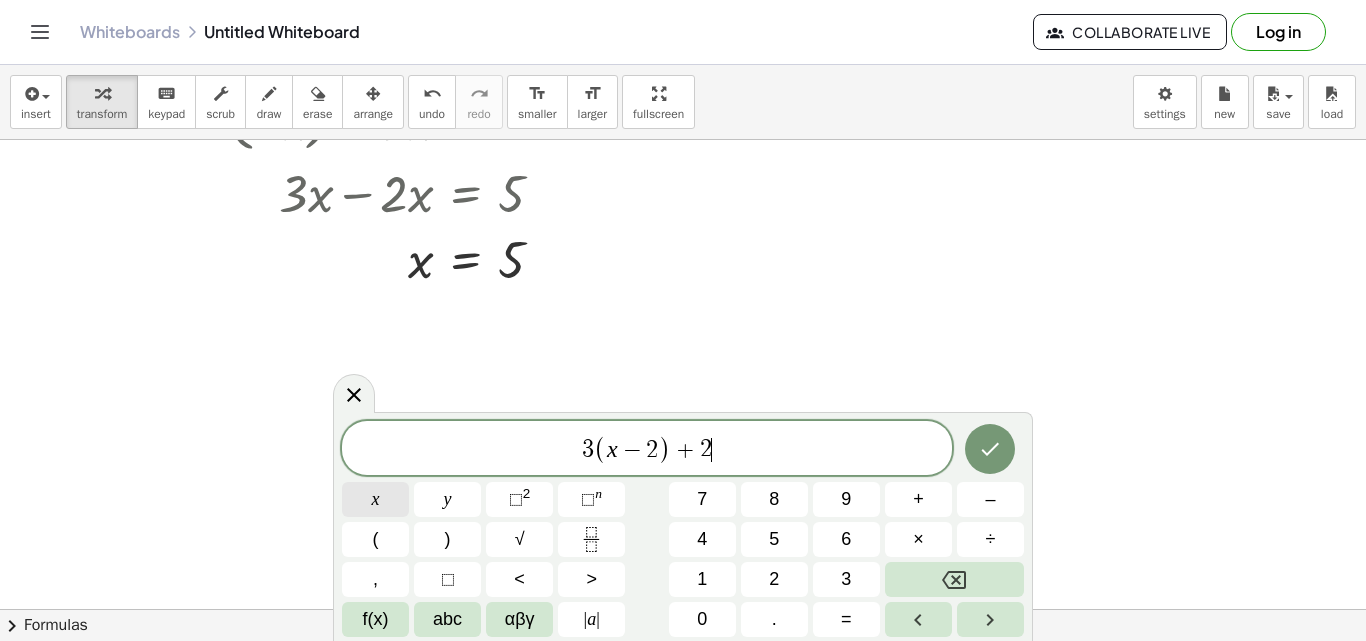 click on "x" at bounding box center (375, 499) 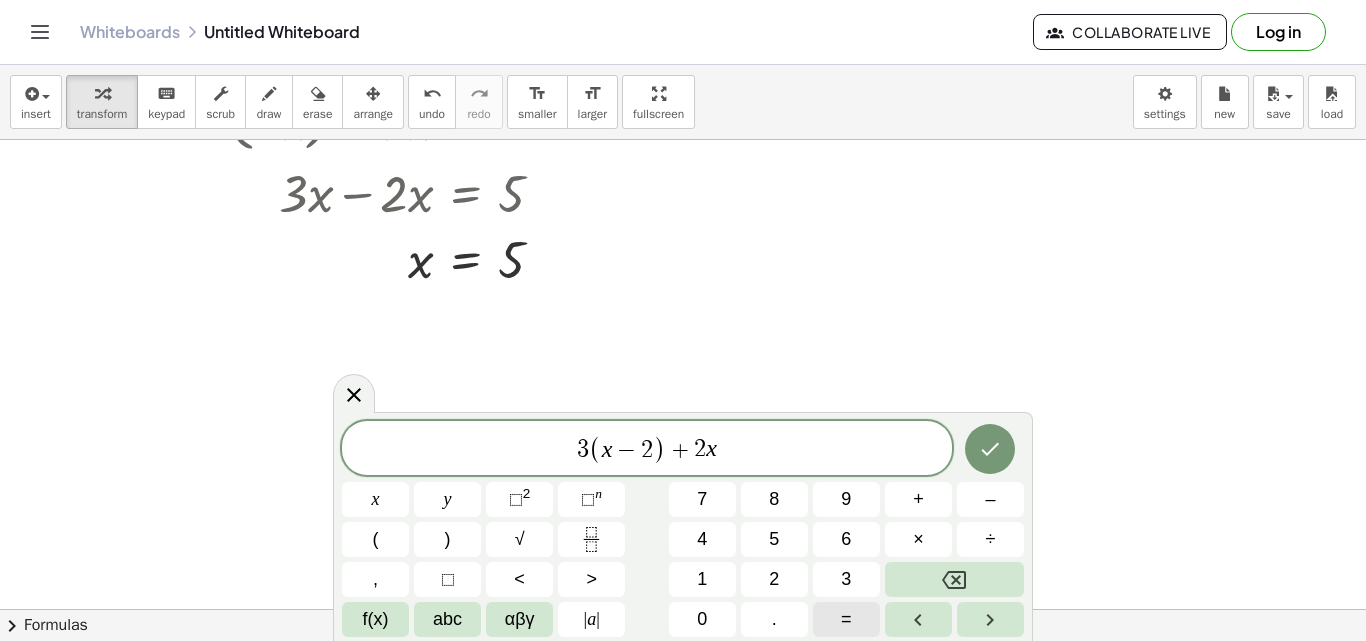 click on "=" at bounding box center [846, 619] 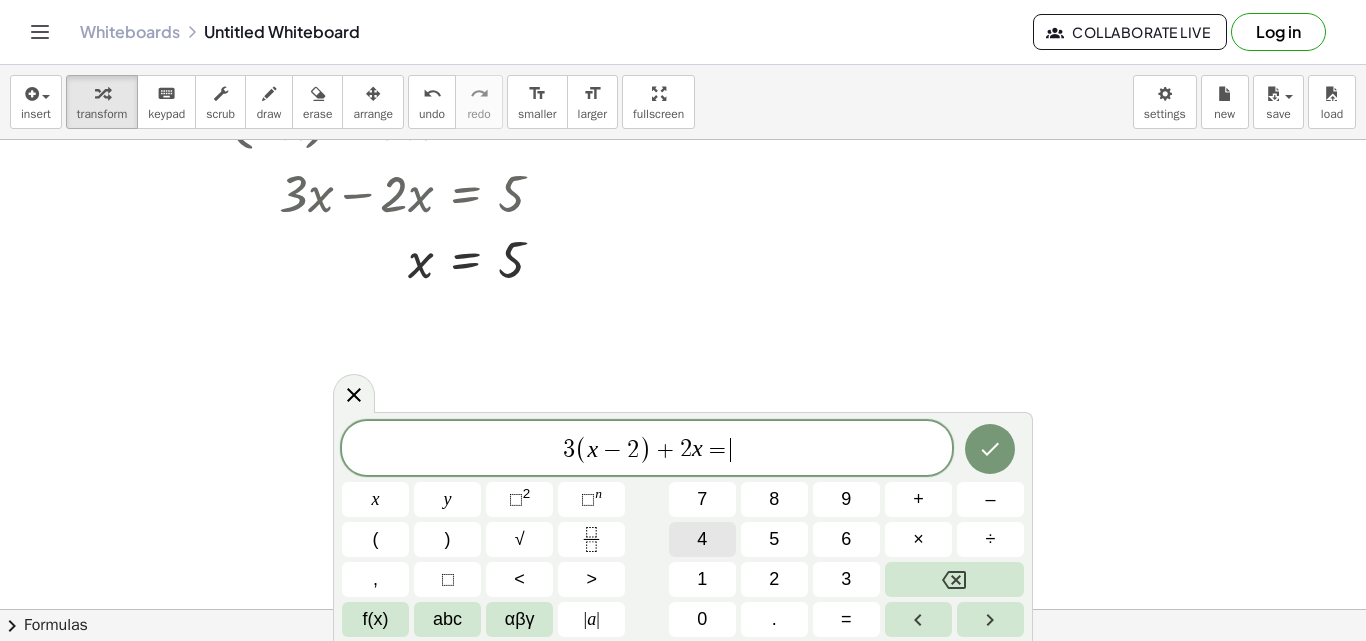 click on "4" at bounding box center [702, 539] 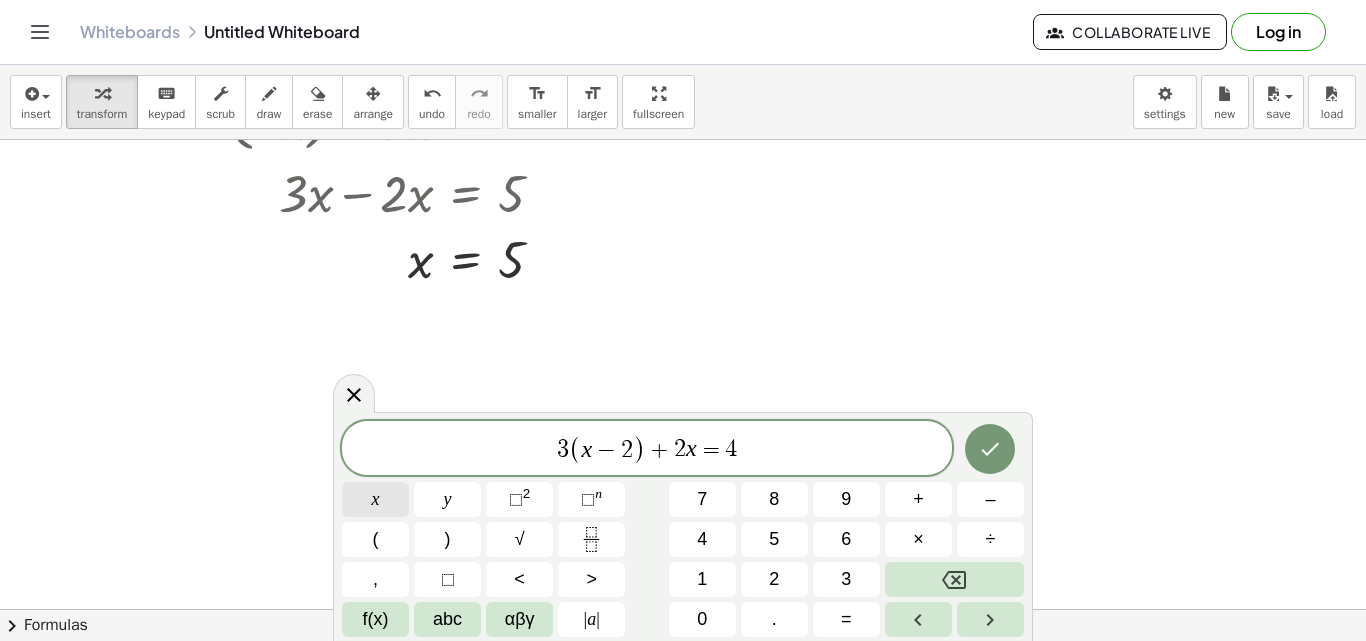 click on "x" at bounding box center (375, 499) 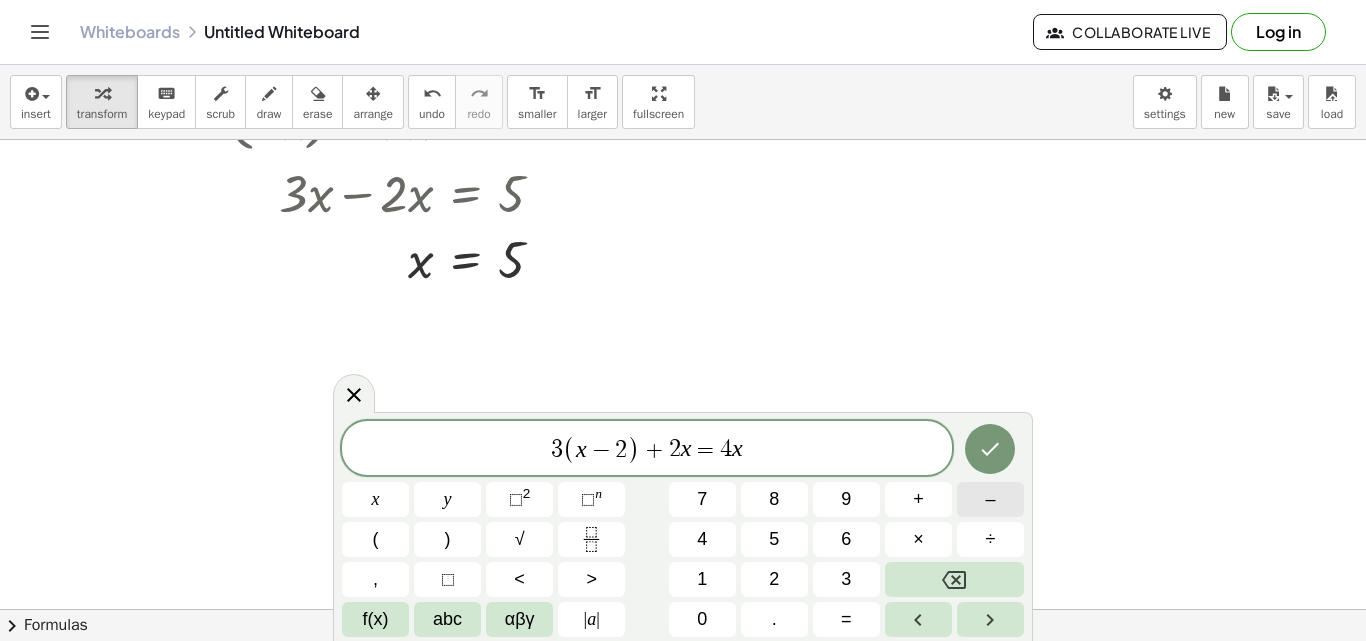 click on "–" at bounding box center (990, 499) 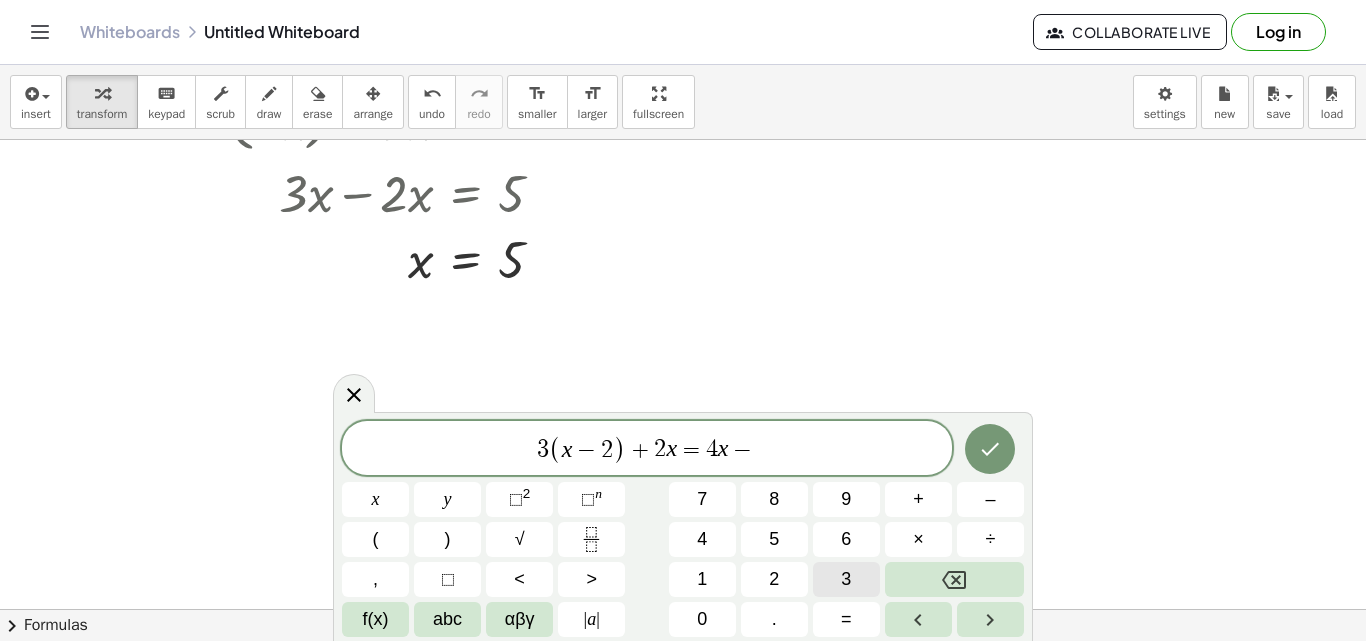 click on "3" at bounding box center [846, 579] 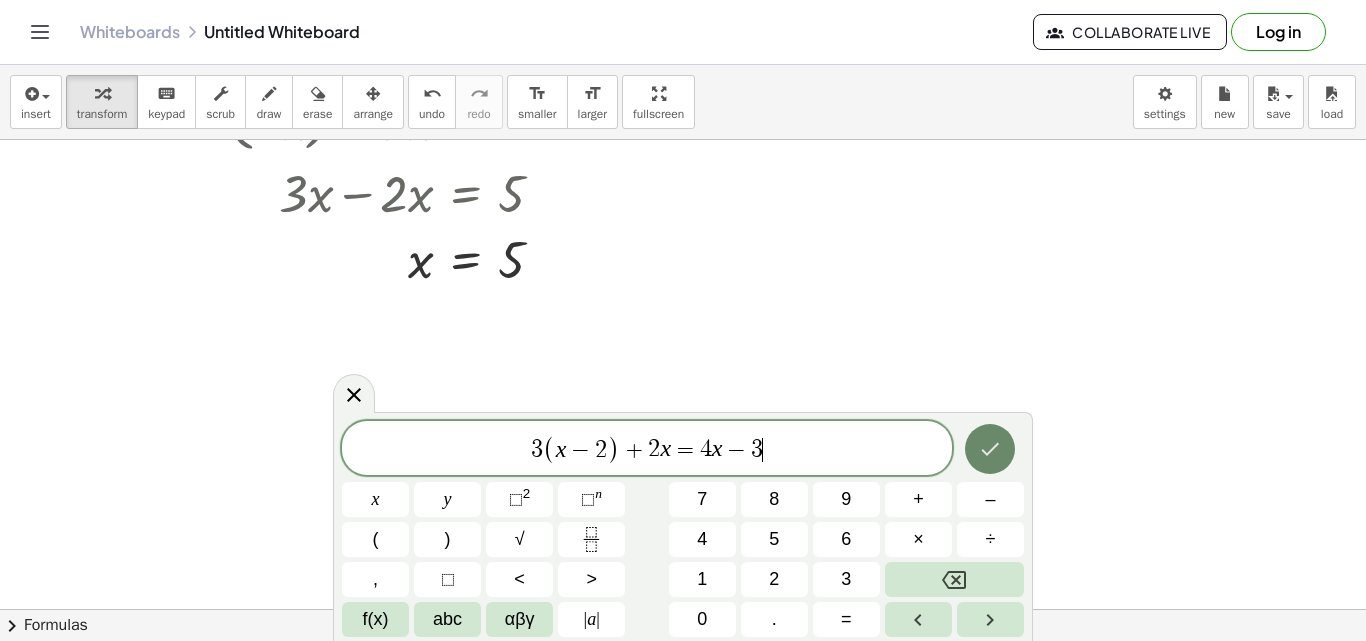 click at bounding box center (990, 449) 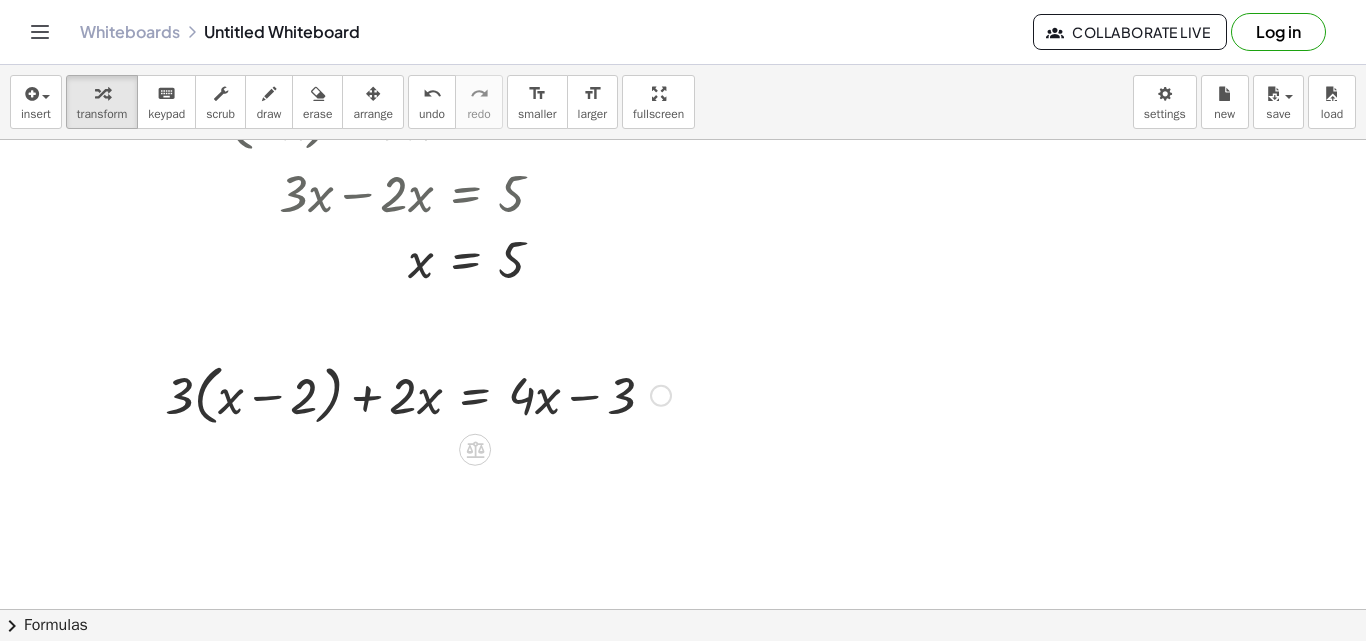 click at bounding box center [418, 394] 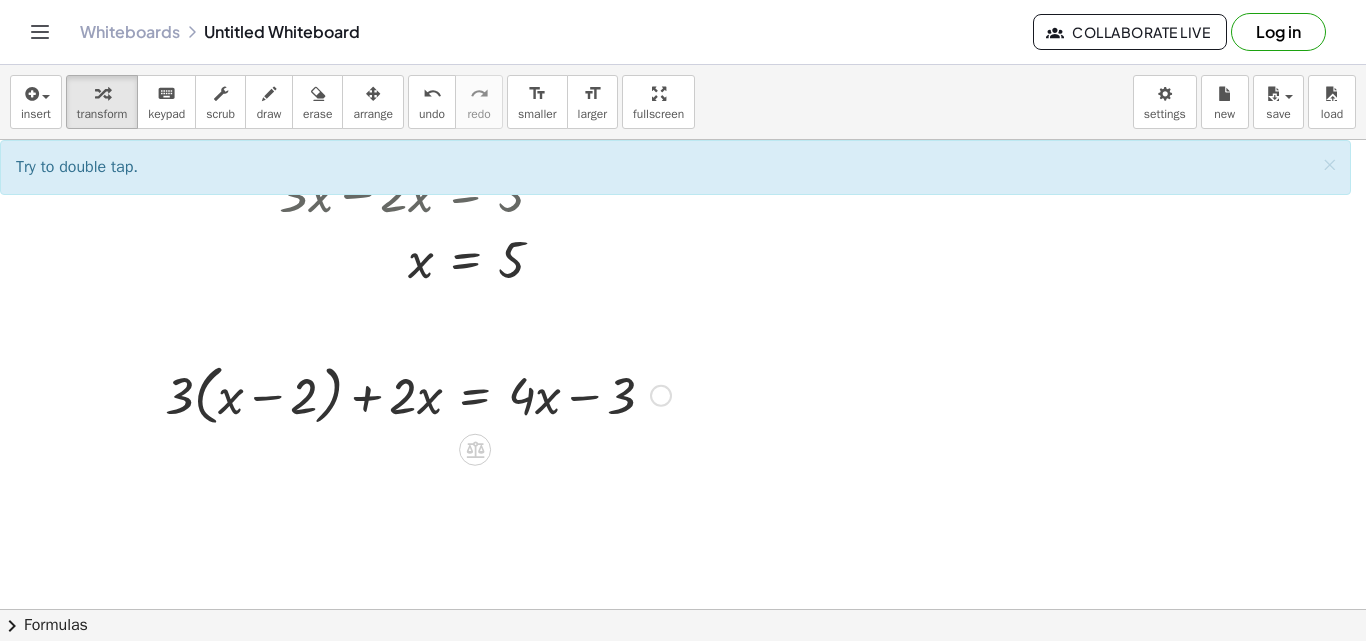 click at bounding box center [418, 394] 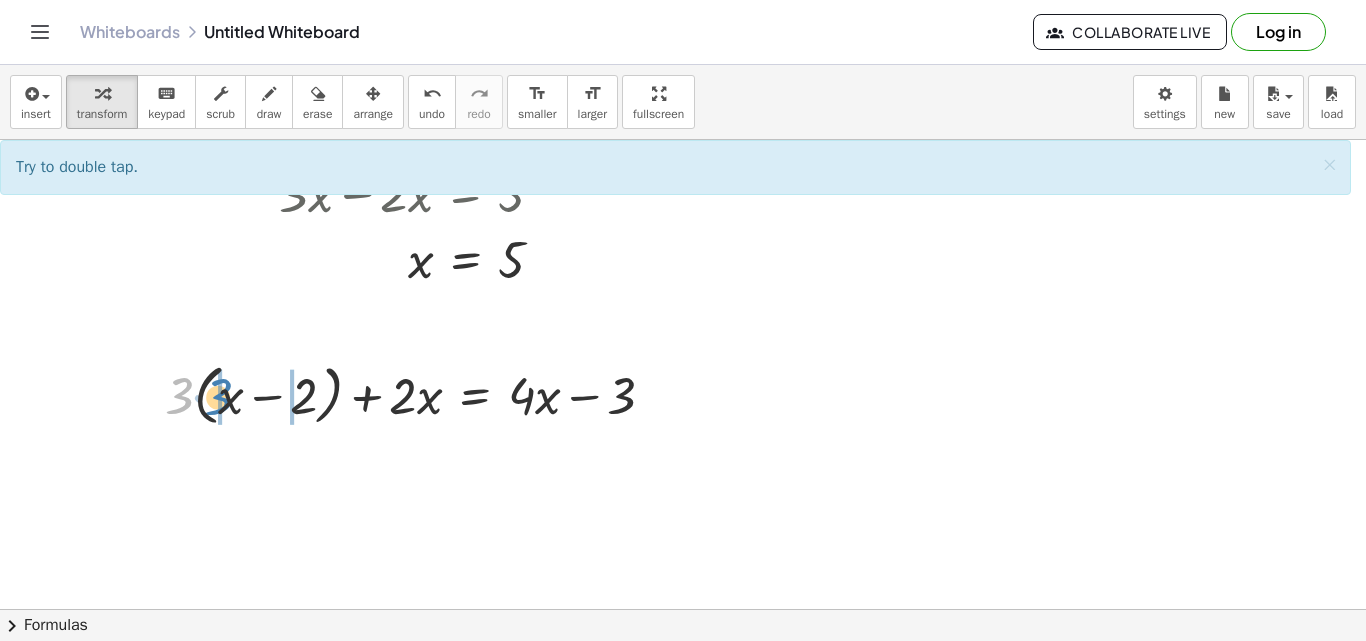 drag, startPoint x: 183, startPoint y: 386, endPoint x: 222, endPoint y: 387, distance: 39.012817 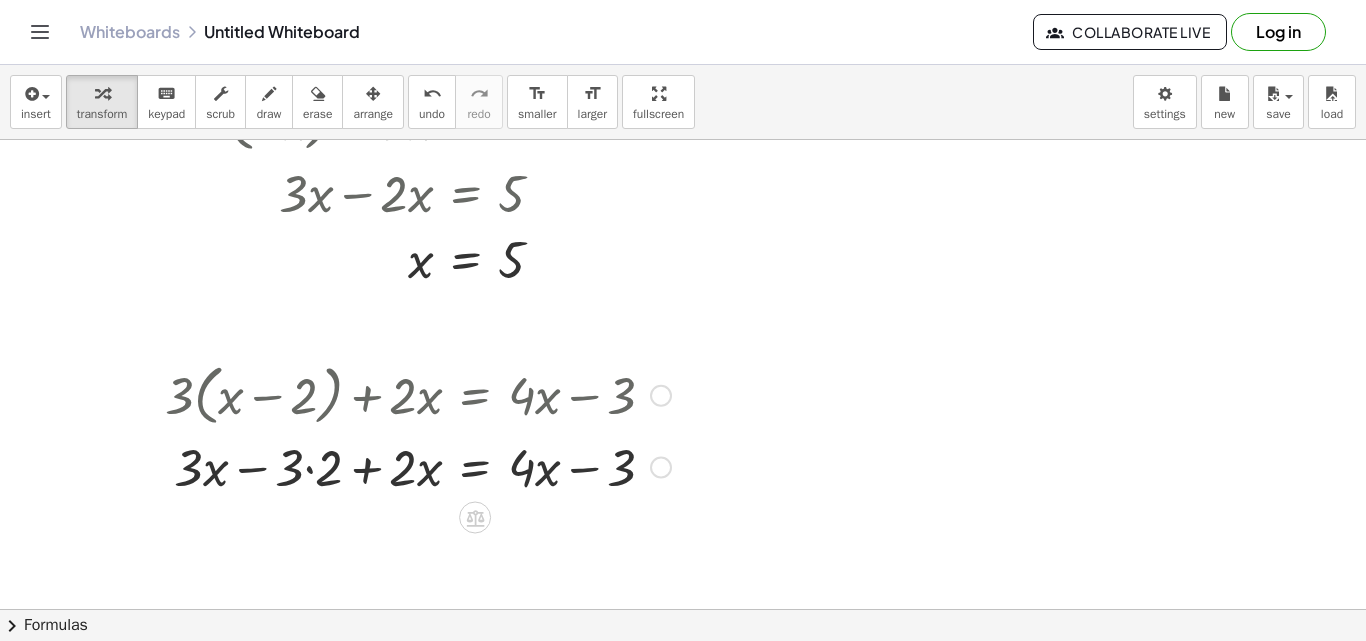 click at bounding box center [418, 466] 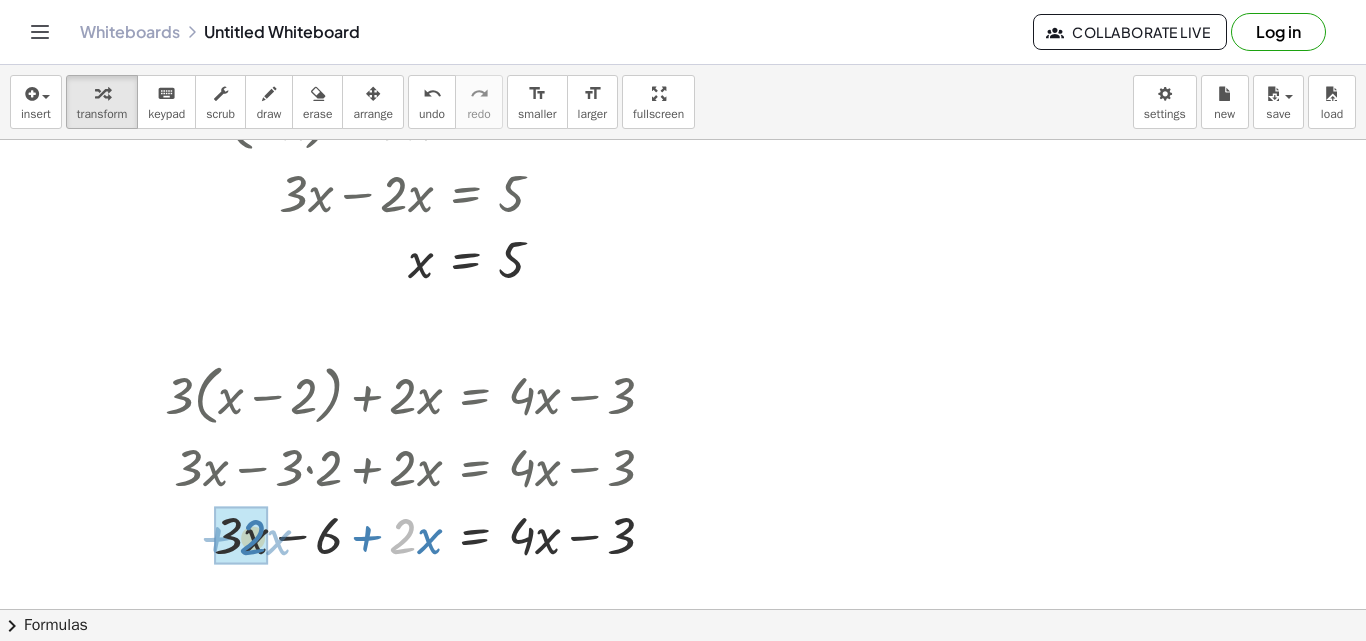 drag, startPoint x: 402, startPoint y: 540, endPoint x: 252, endPoint y: 542, distance: 150.01334 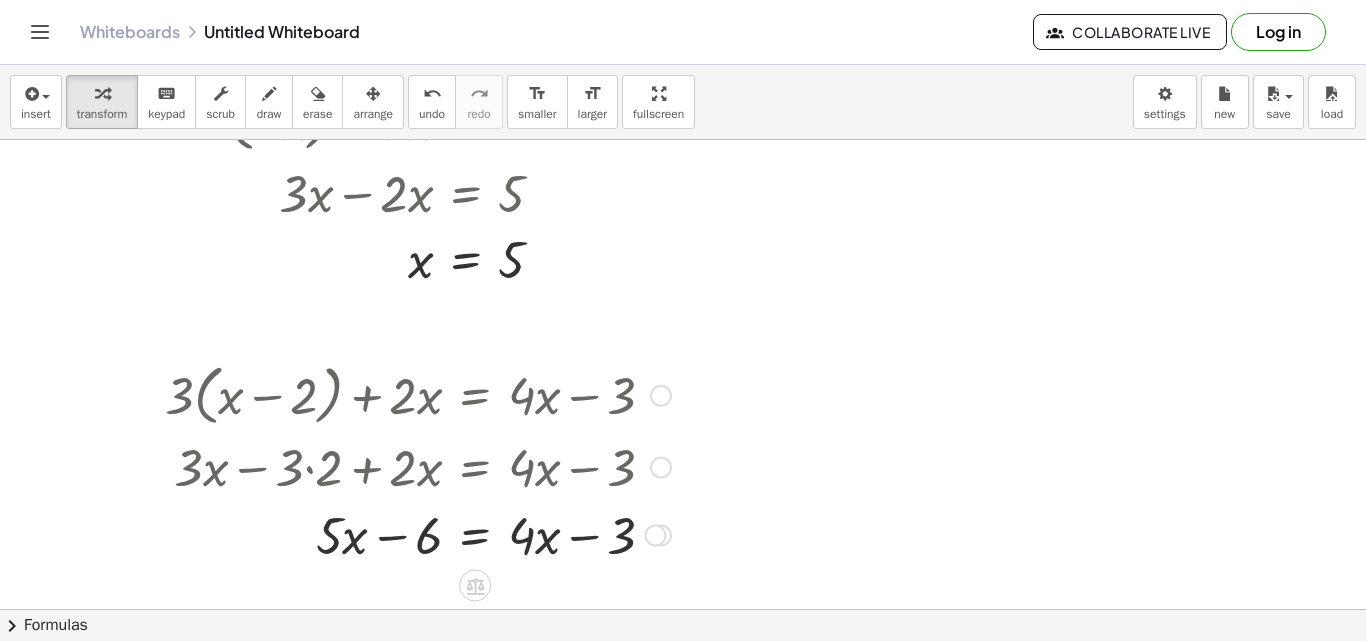 click at bounding box center (418, 534) 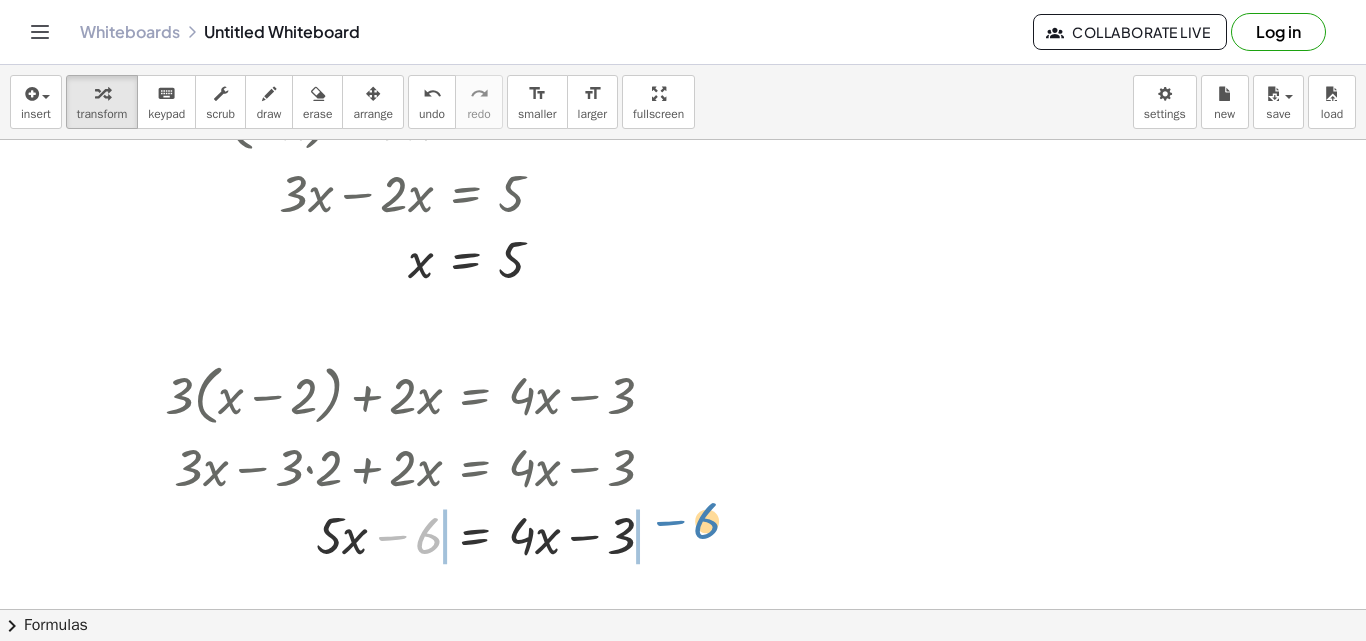 drag, startPoint x: 422, startPoint y: 536, endPoint x: 669, endPoint y: 540, distance: 247.03238 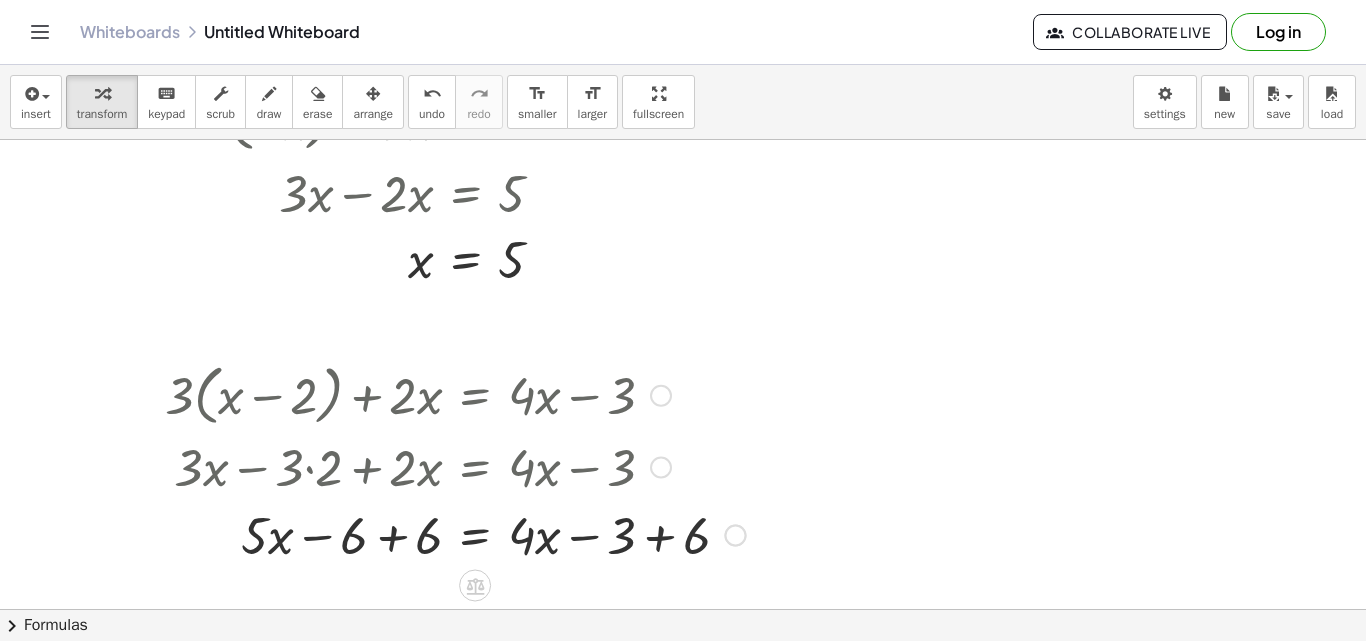 click at bounding box center [455, 534] 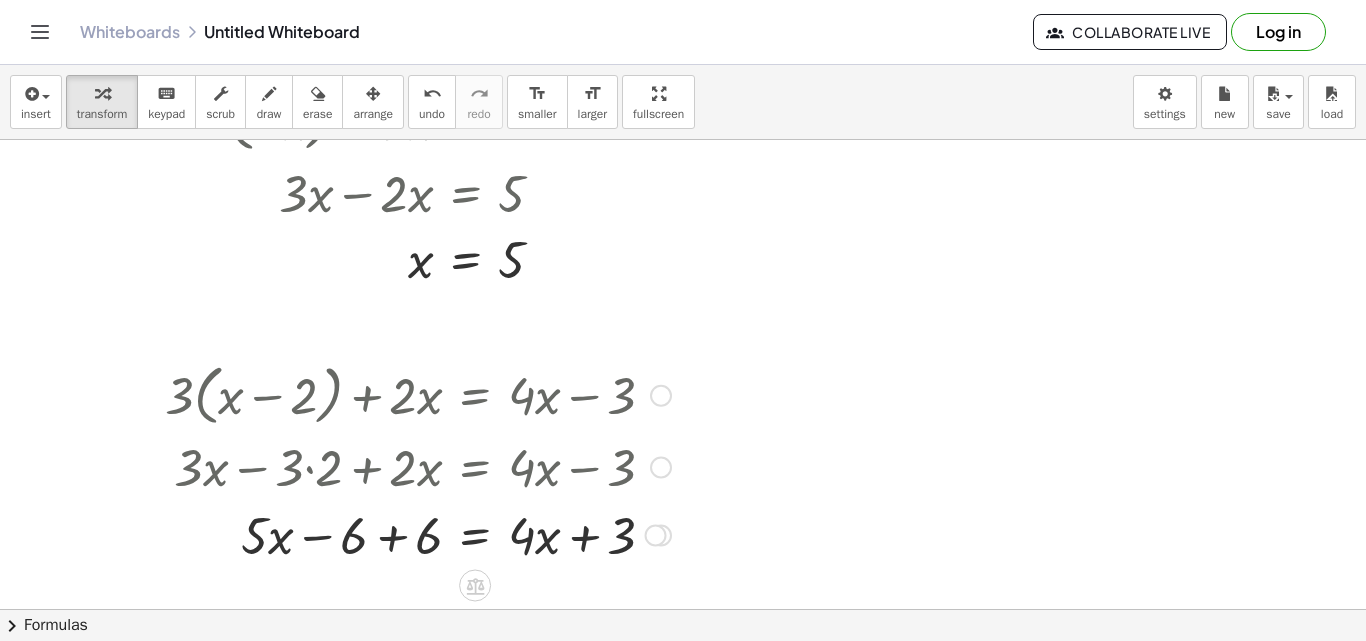 click at bounding box center [418, 534] 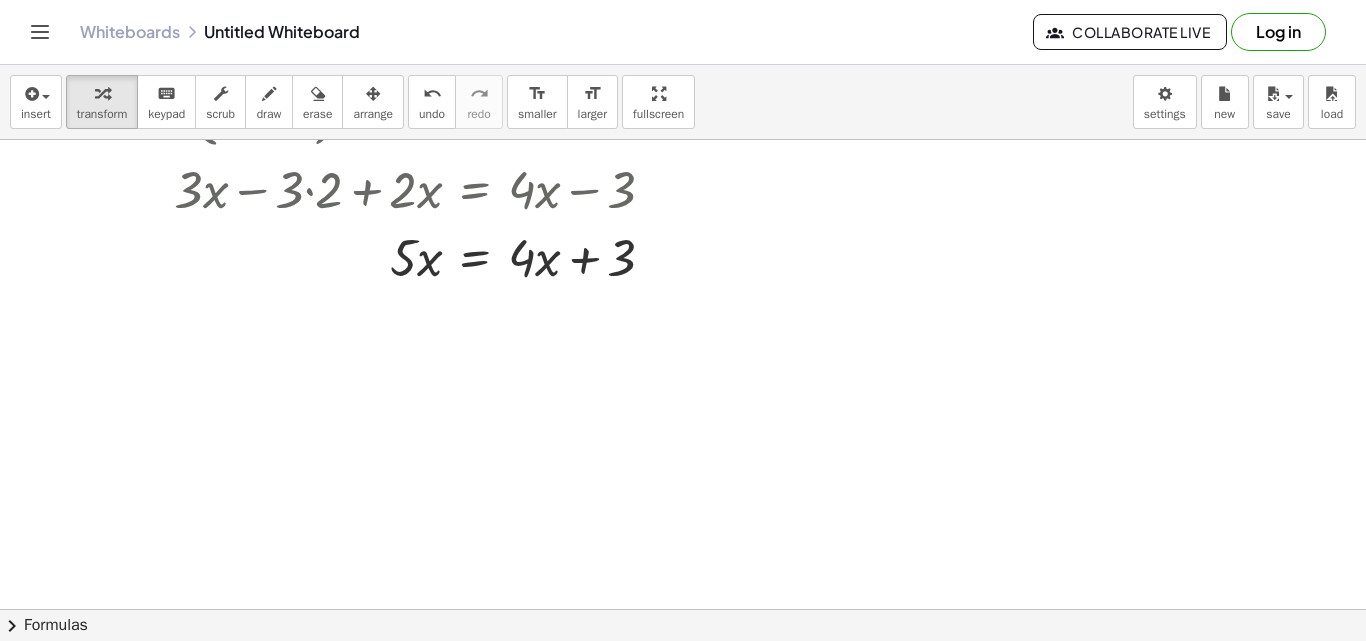 scroll, scrollTop: 1807, scrollLeft: 0, axis: vertical 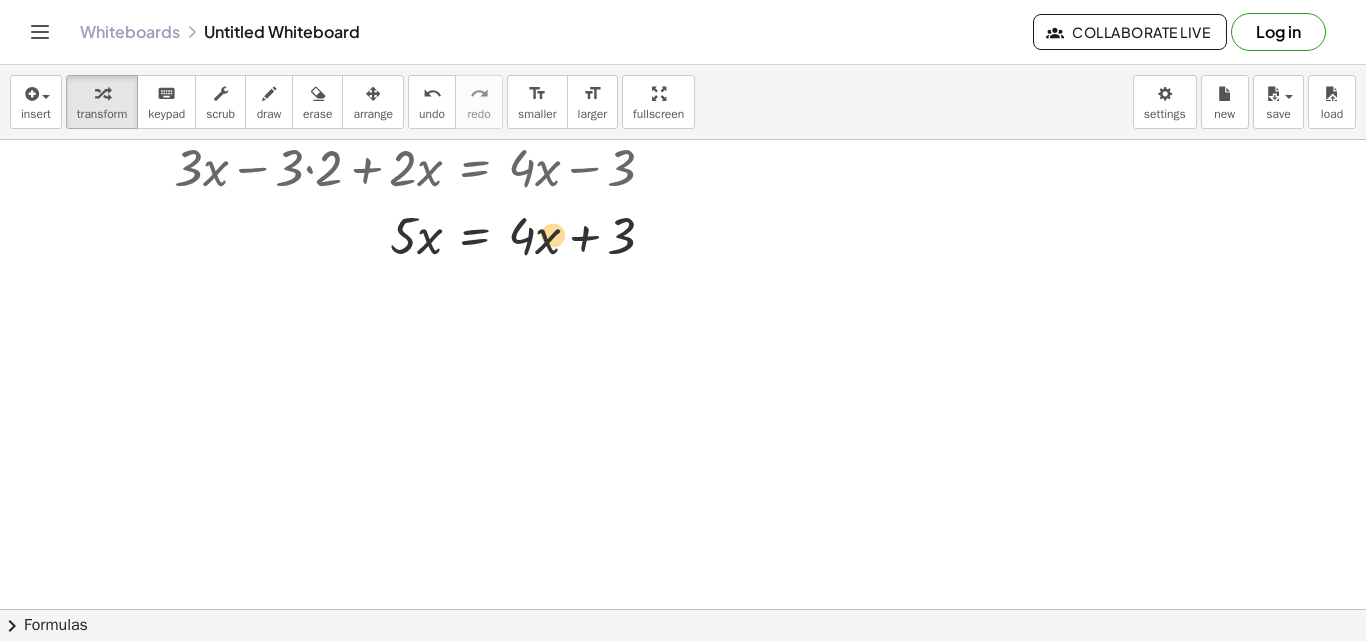 drag, startPoint x: 536, startPoint y: 238, endPoint x: 535, endPoint y: 249, distance: 11.045361 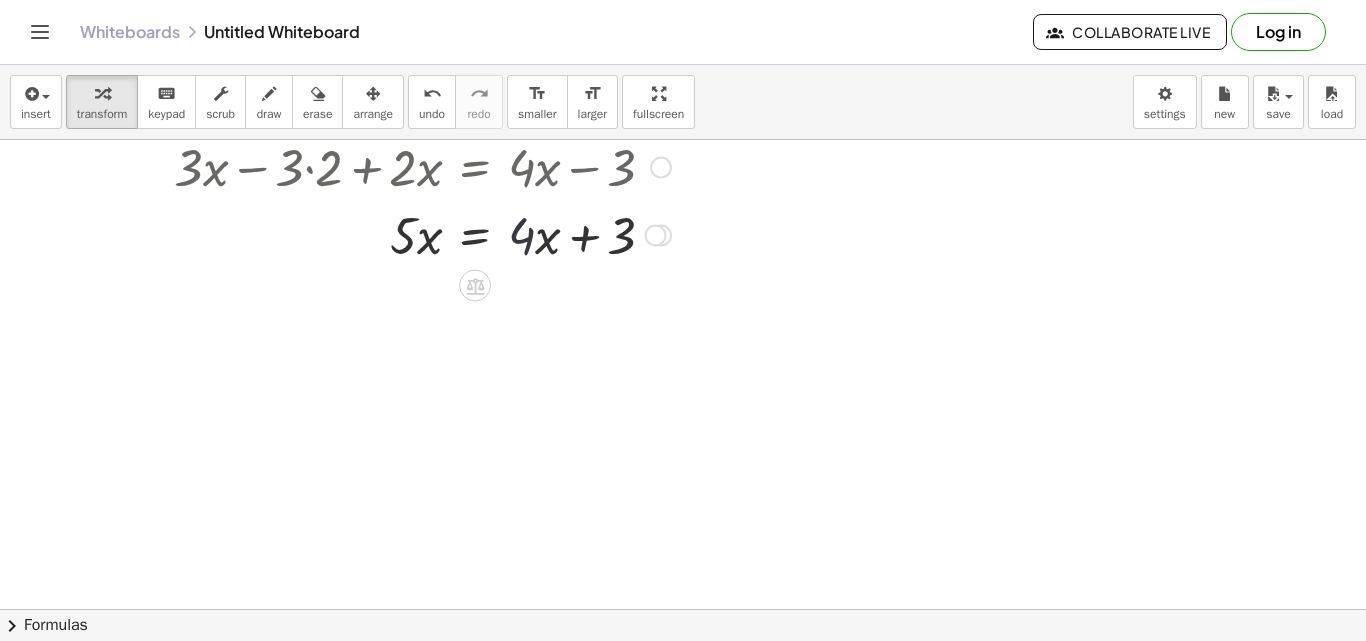 click at bounding box center (418, 234) 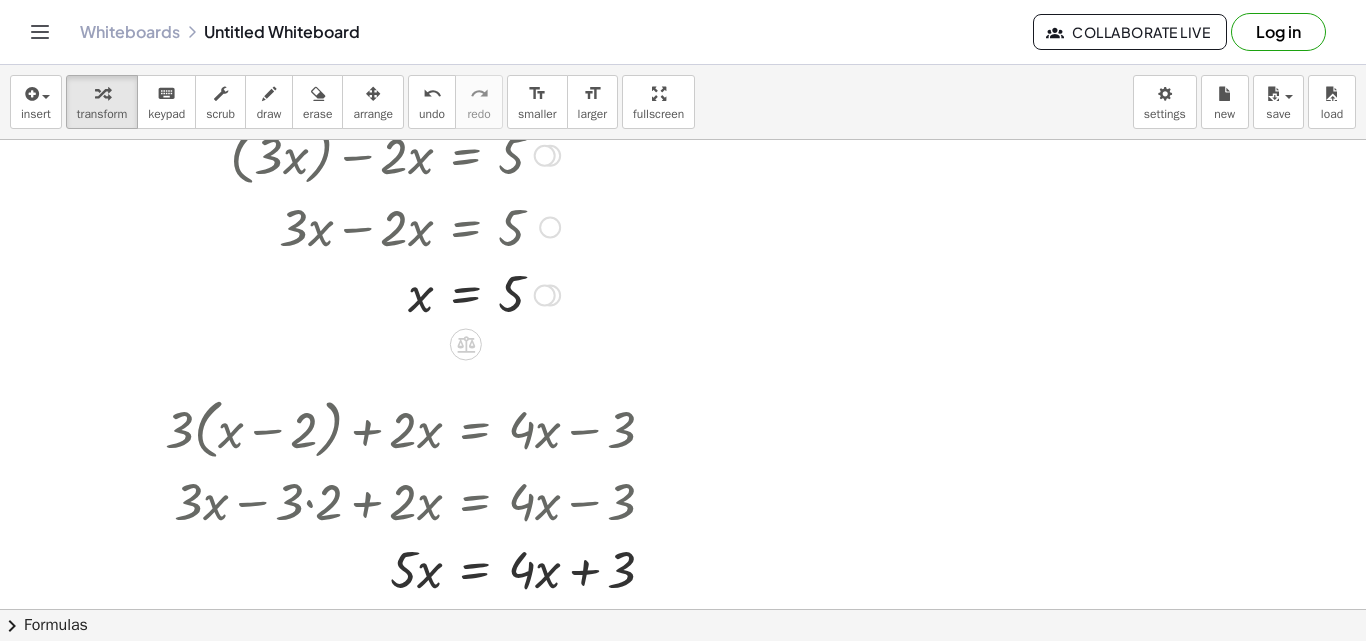 scroll, scrollTop: 1607, scrollLeft: 0, axis: vertical 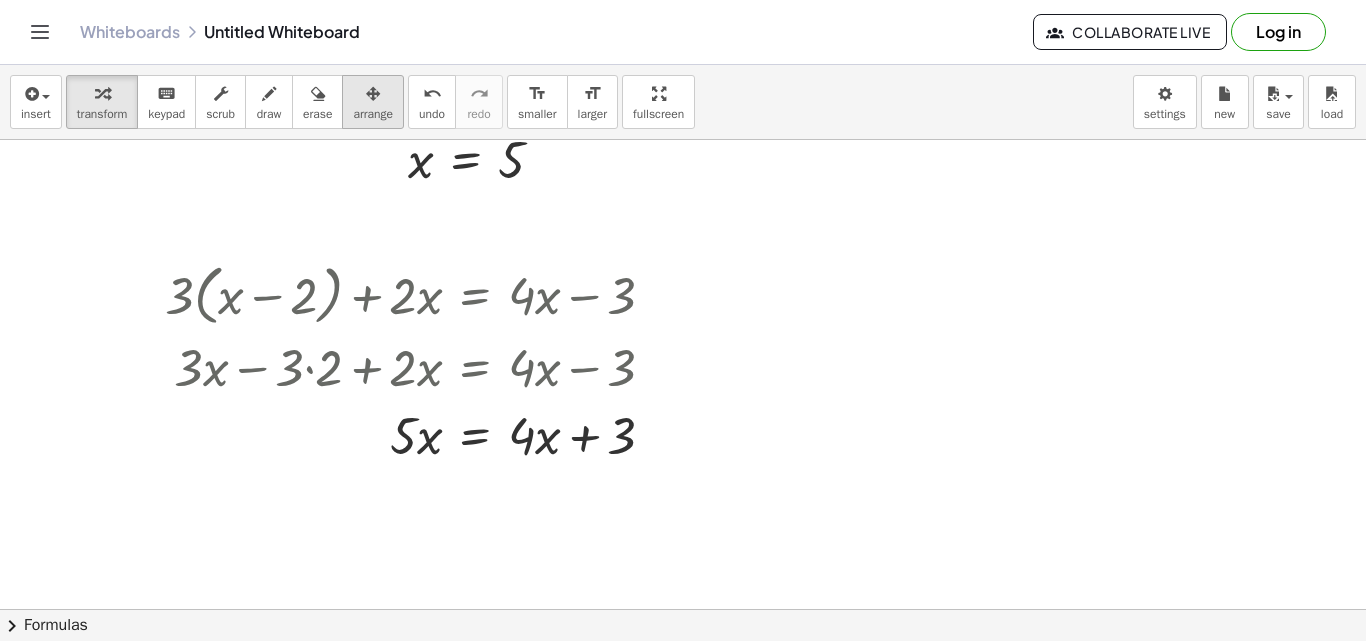 click at bounding box center [373, 93] 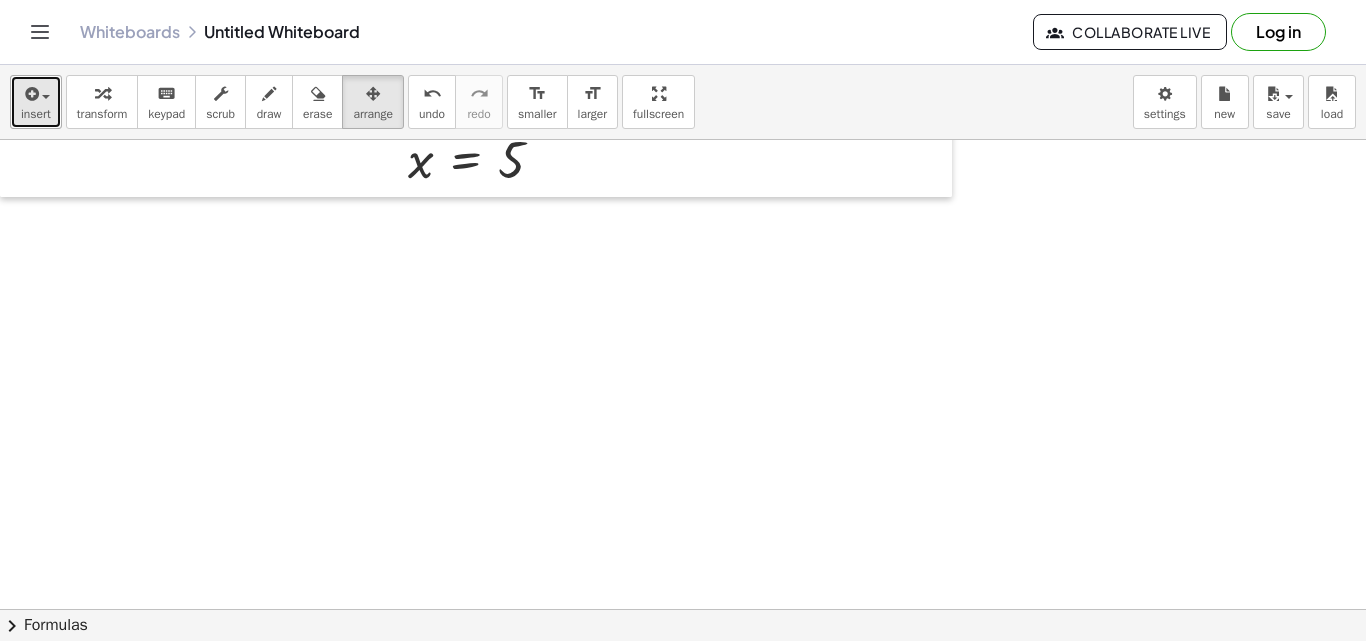 click at bounding box center (36, 93) 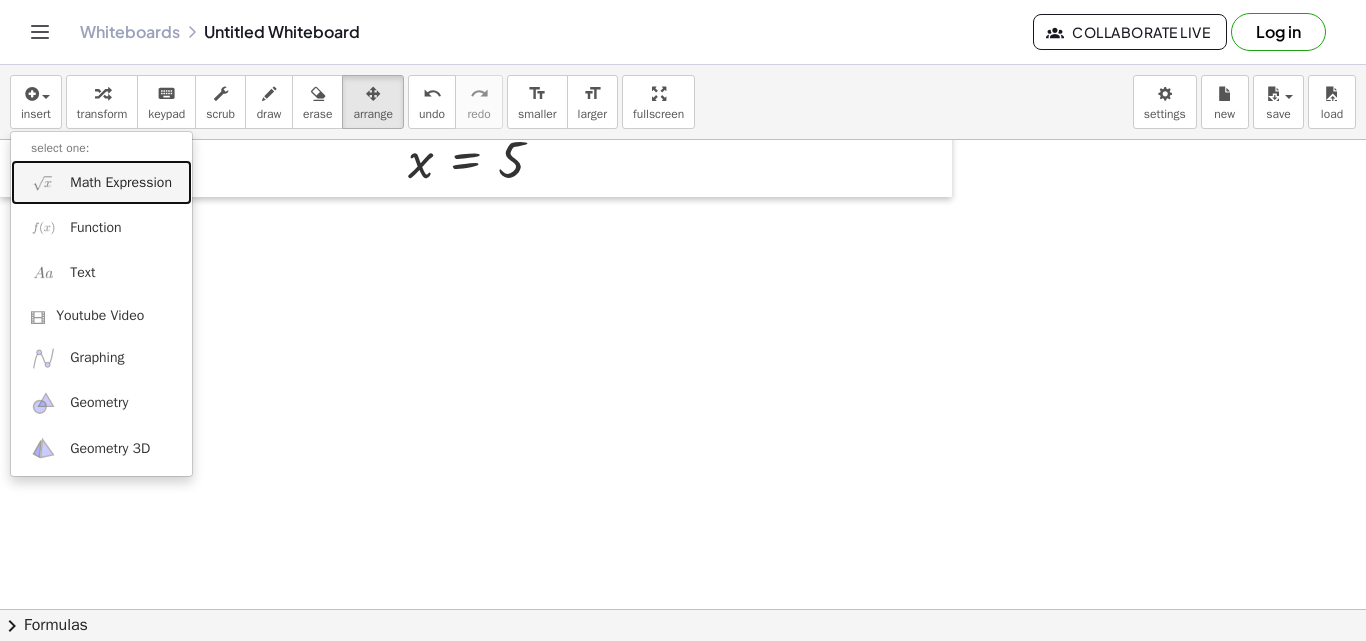 click on "Math Expression" at bounding box center (121, 183) 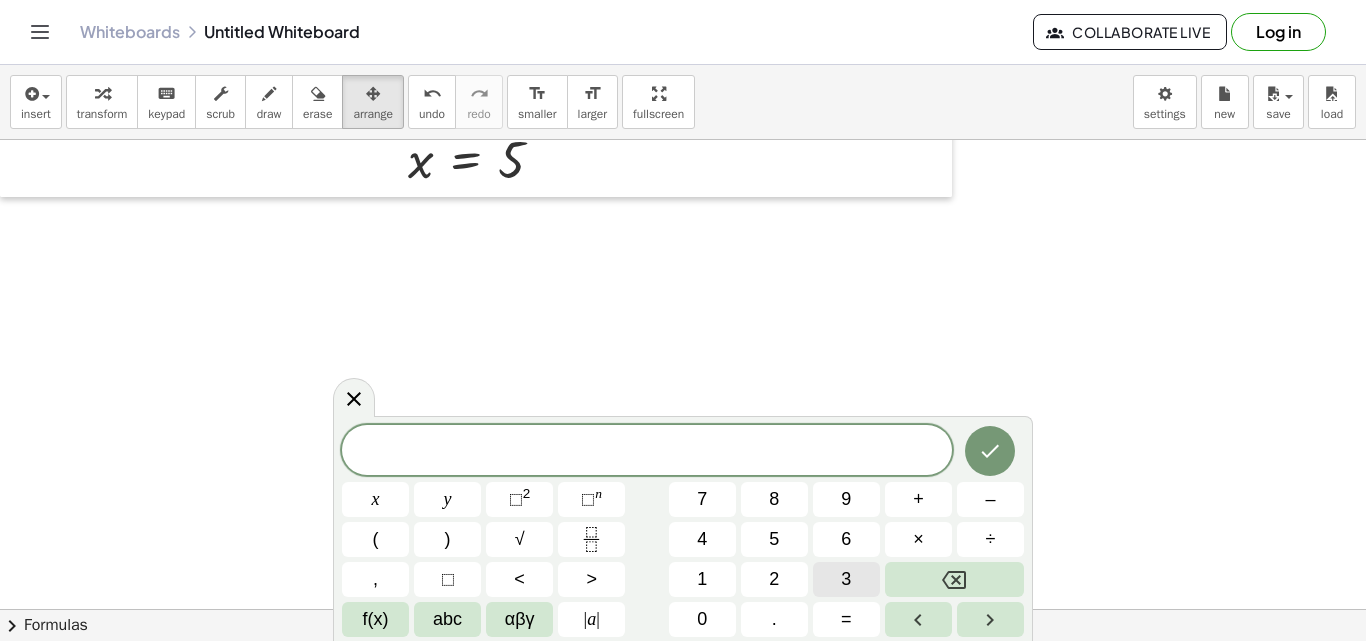 click on "3" at bounding box center (846, 579) 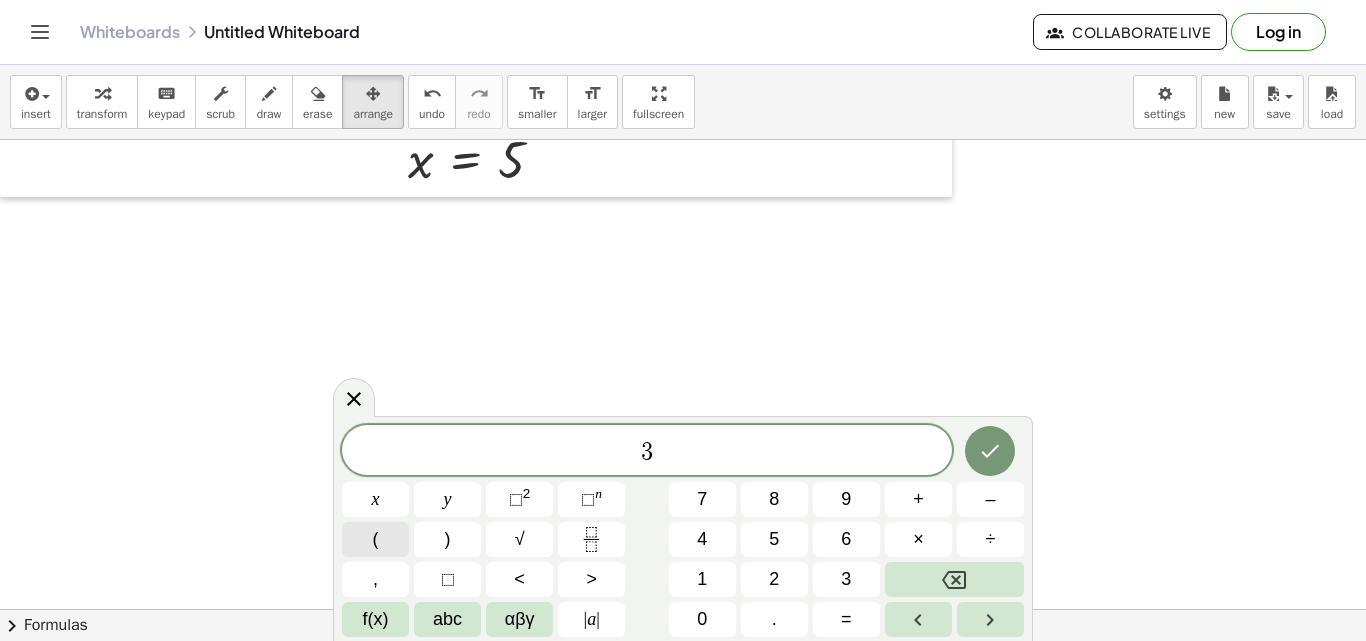 click on "(" at bounding box center [375, 539] 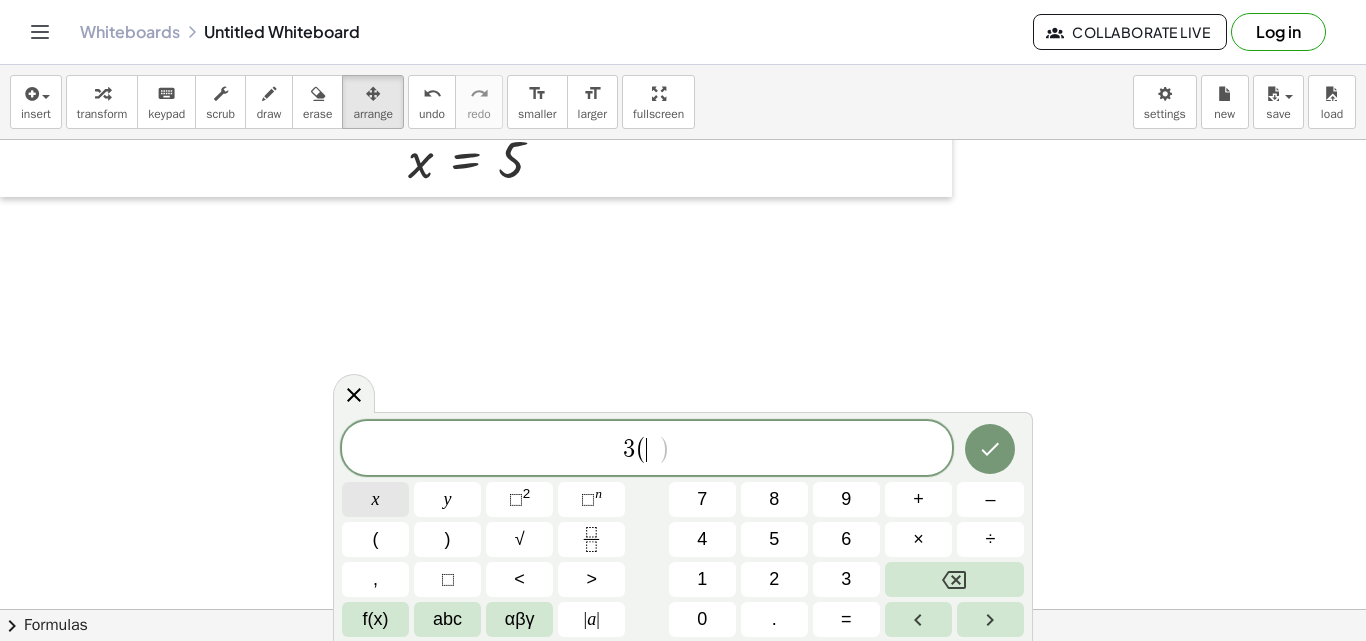 click on "x" at bounding box center [375, 499] 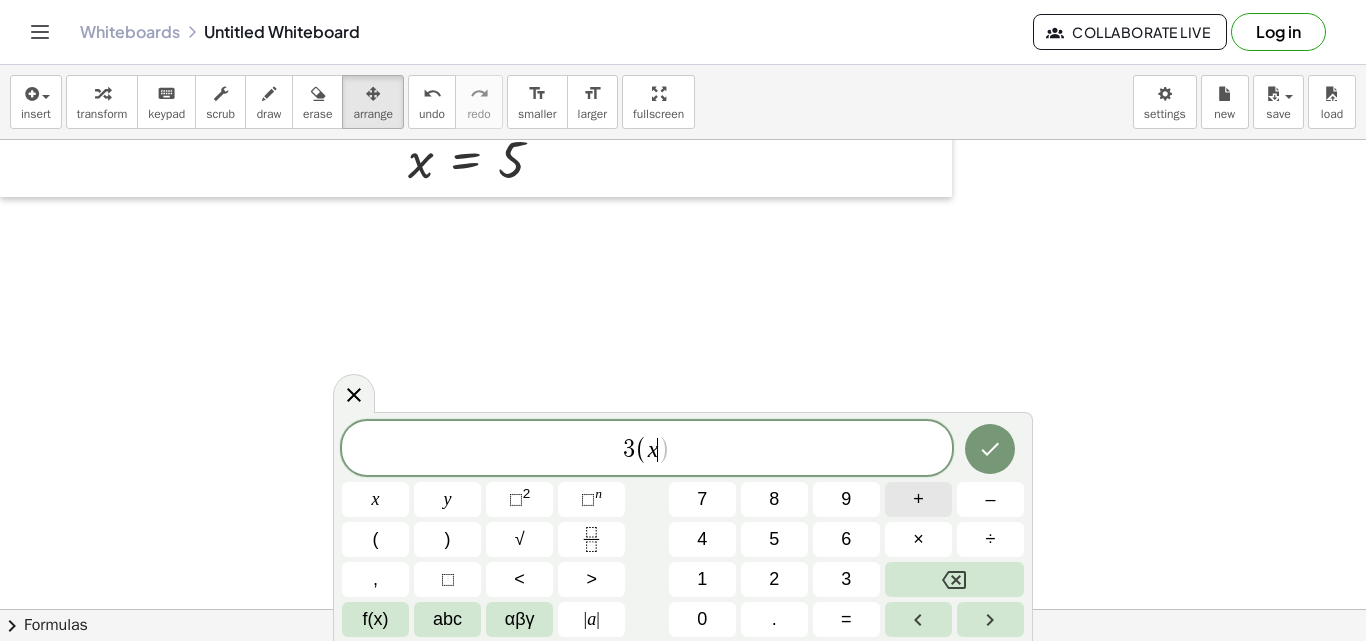click on "+" at bounding box center [918, 499] 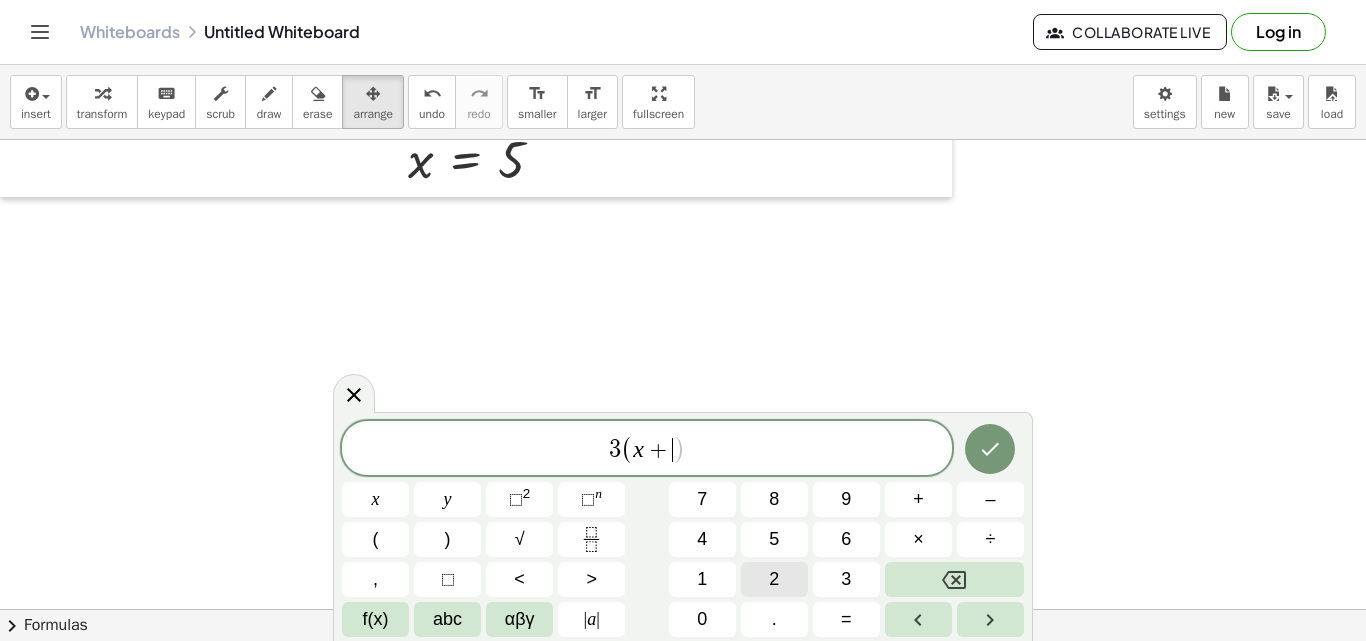click on "2" at bounding box center (774, 579) 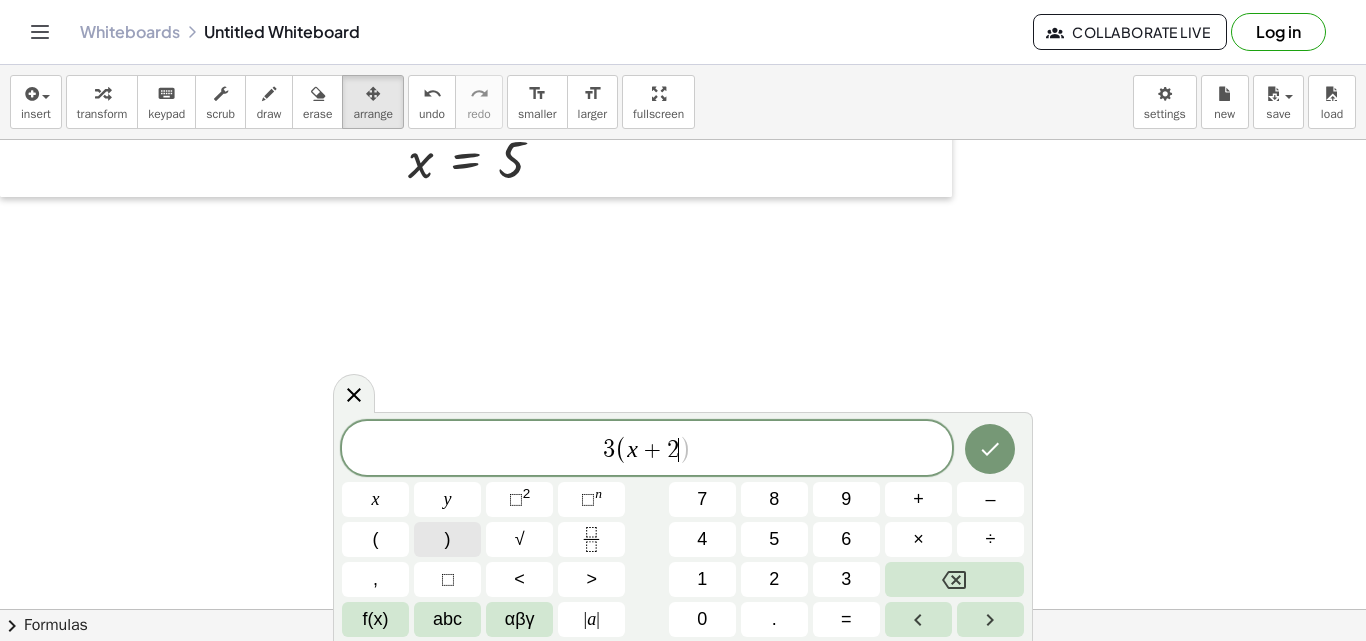 click on ")" at bounding box center [447, 539] 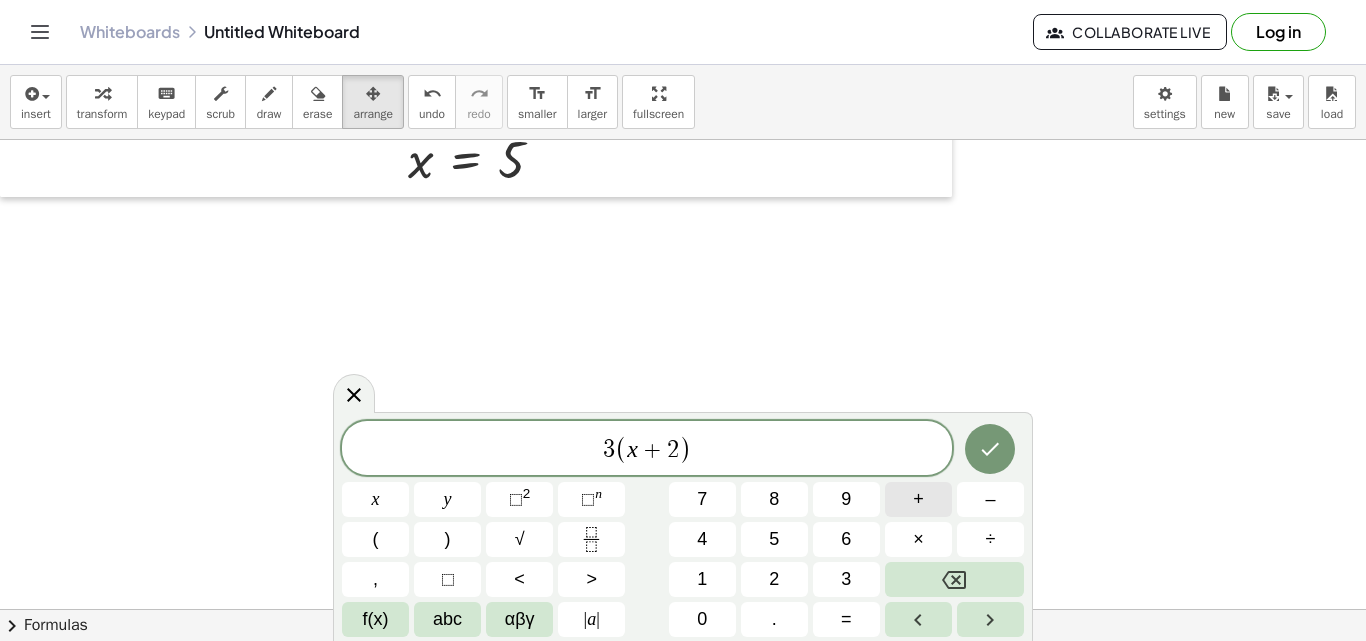click on "+" at bounding box center [918, 499] 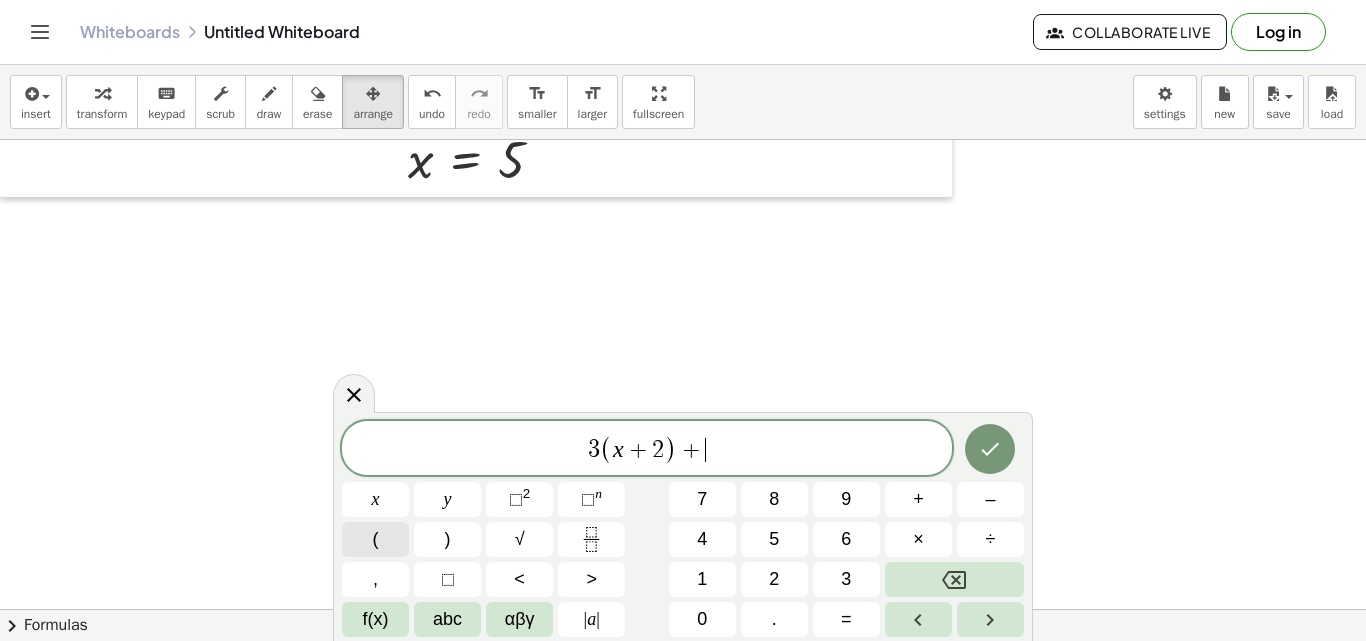 click on "(" at bounding box center [375, 539] 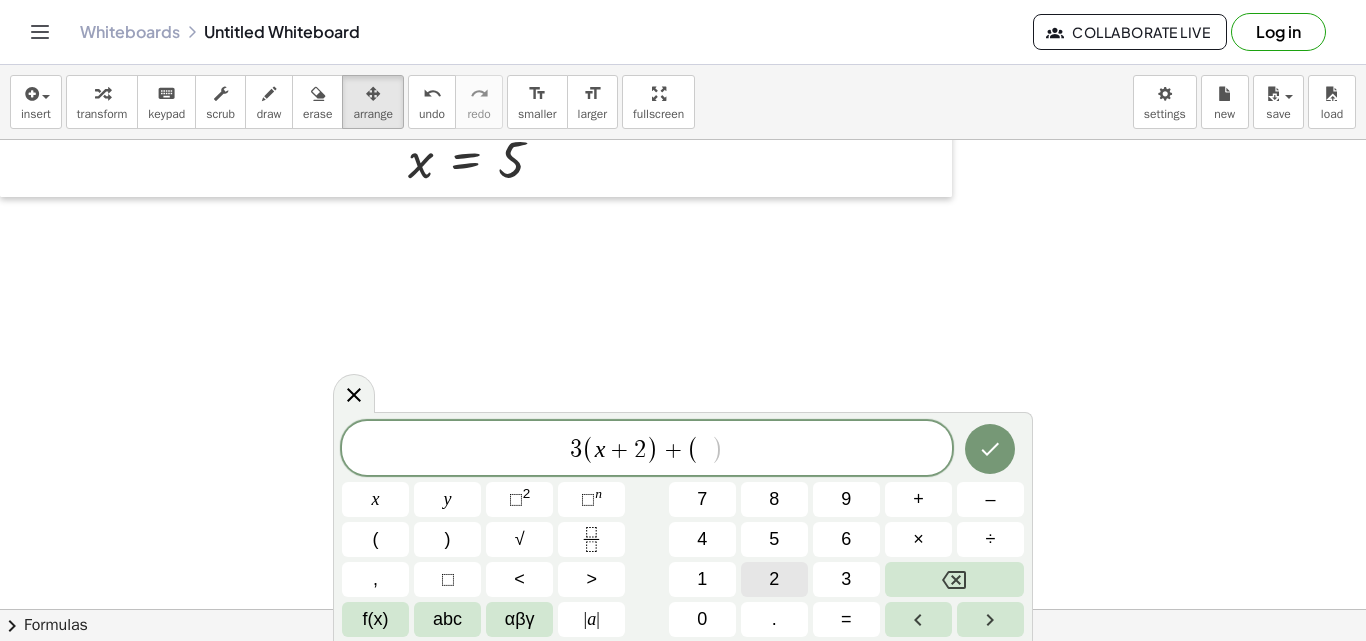 click on "2" at bounding box center [774, 579] 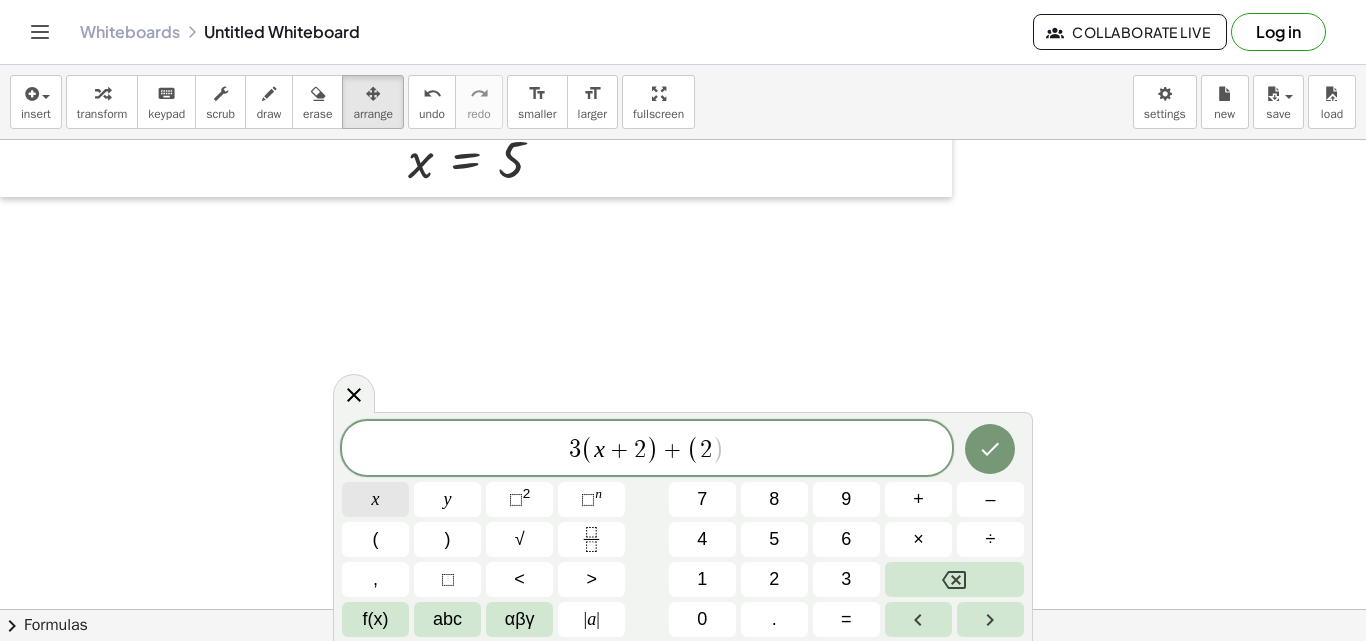 click on "x" at bounding box center (375, 499) 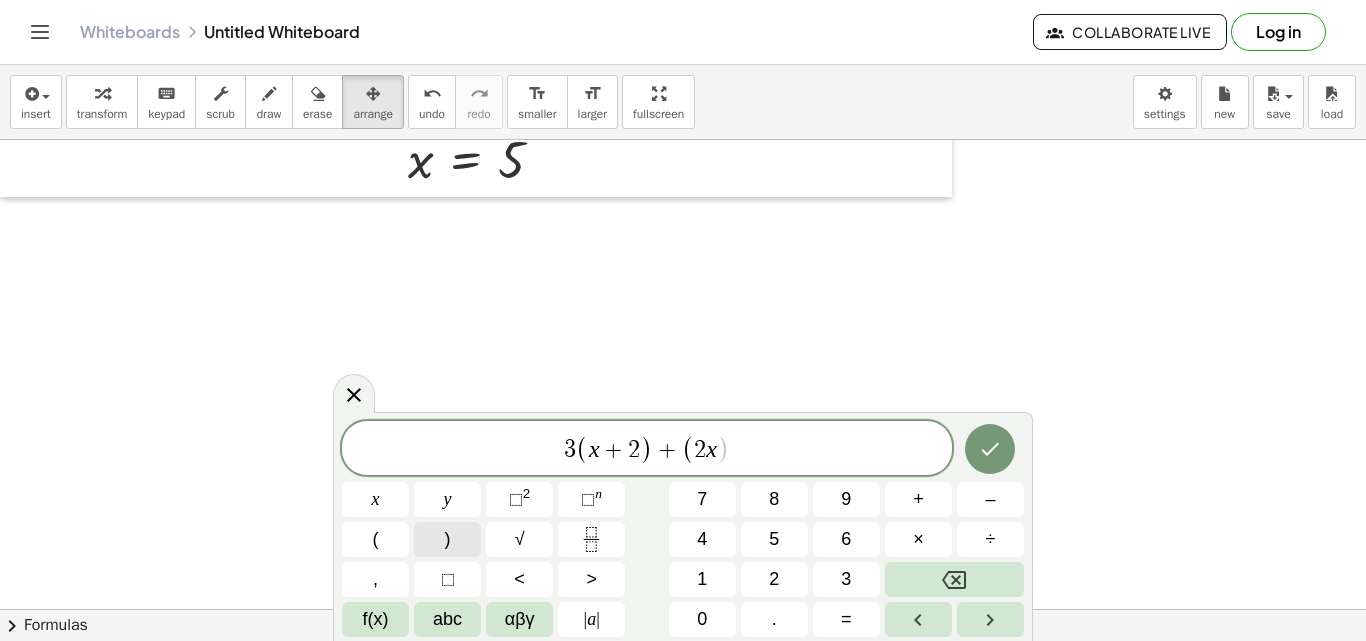 click on ")" at bounding box center [447, 539] 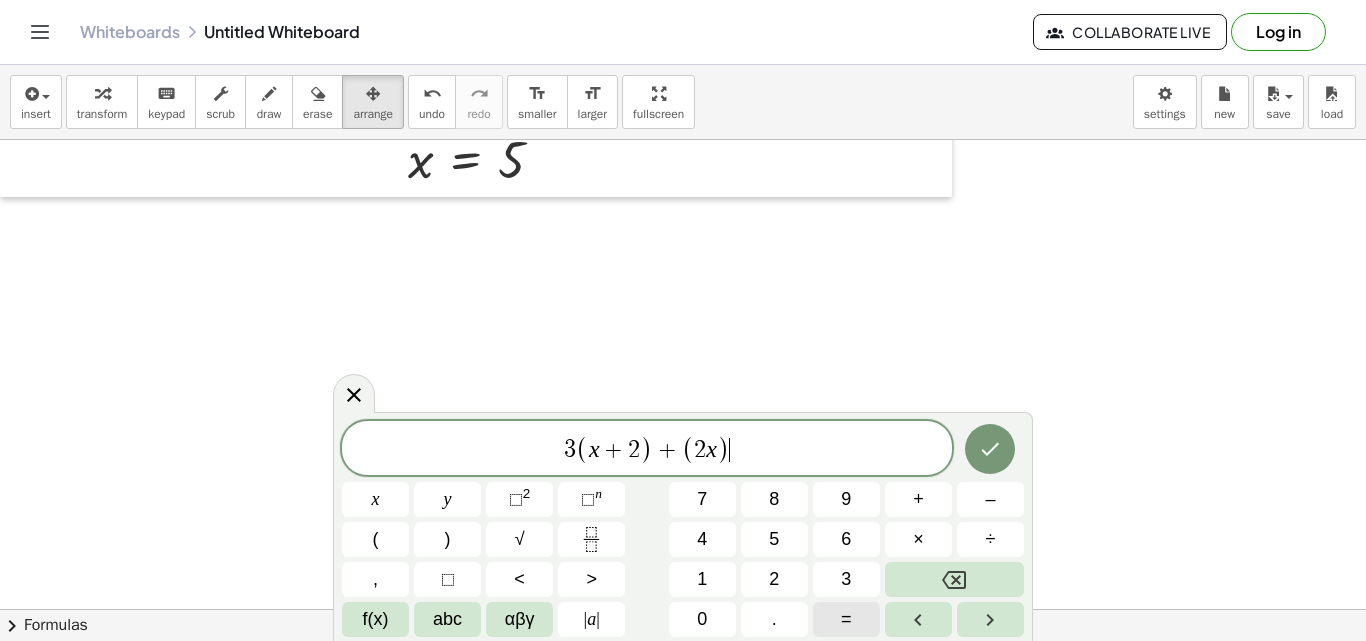 click on "=" at bounding box center (846, 619) 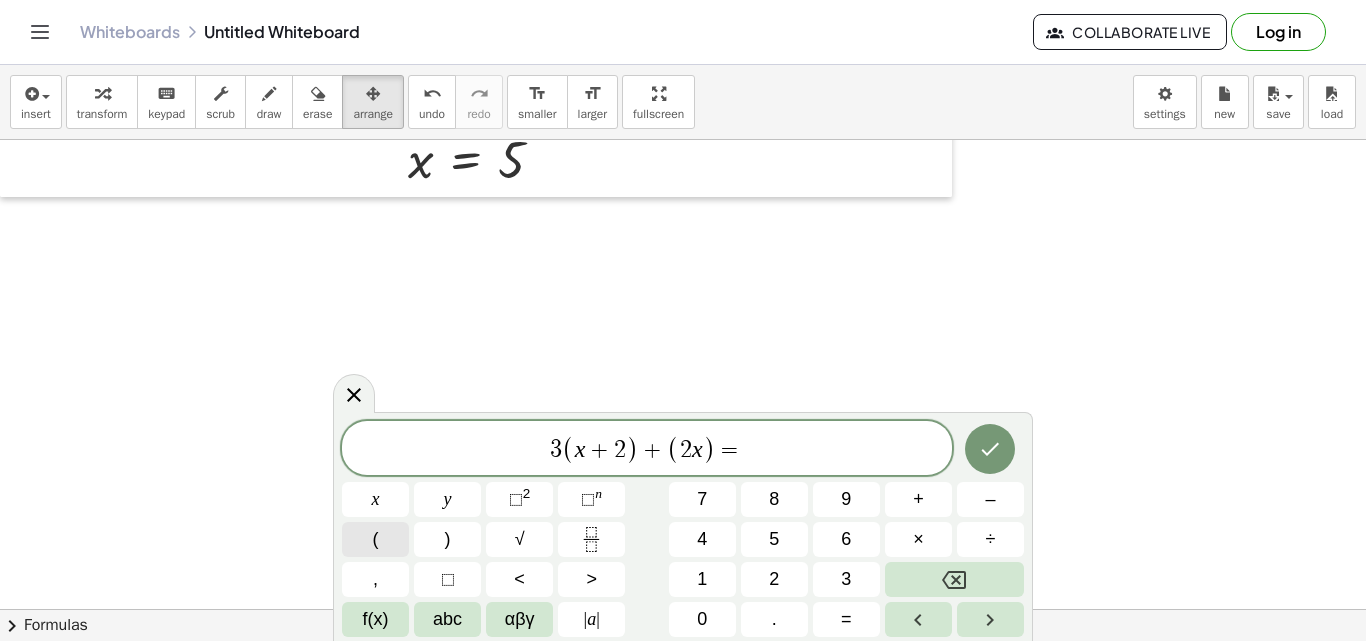 click on "(" at bounding box center [375, 539] 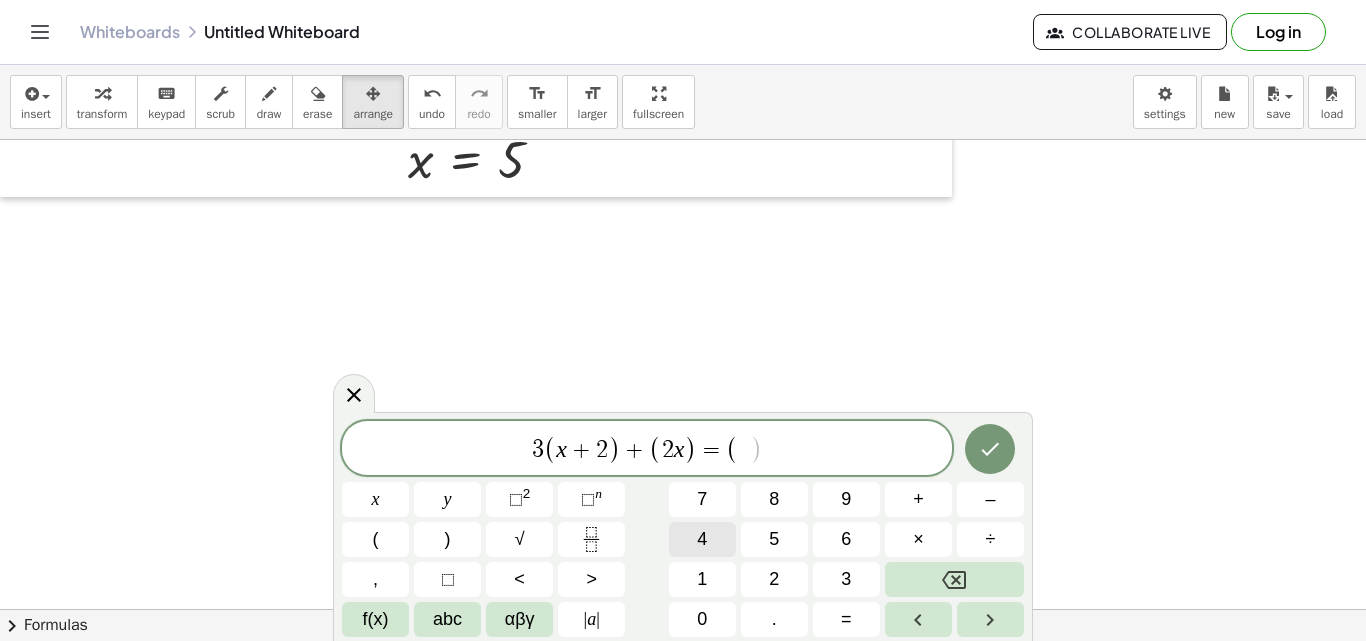 click on "4" at bounding box center [702, 539] 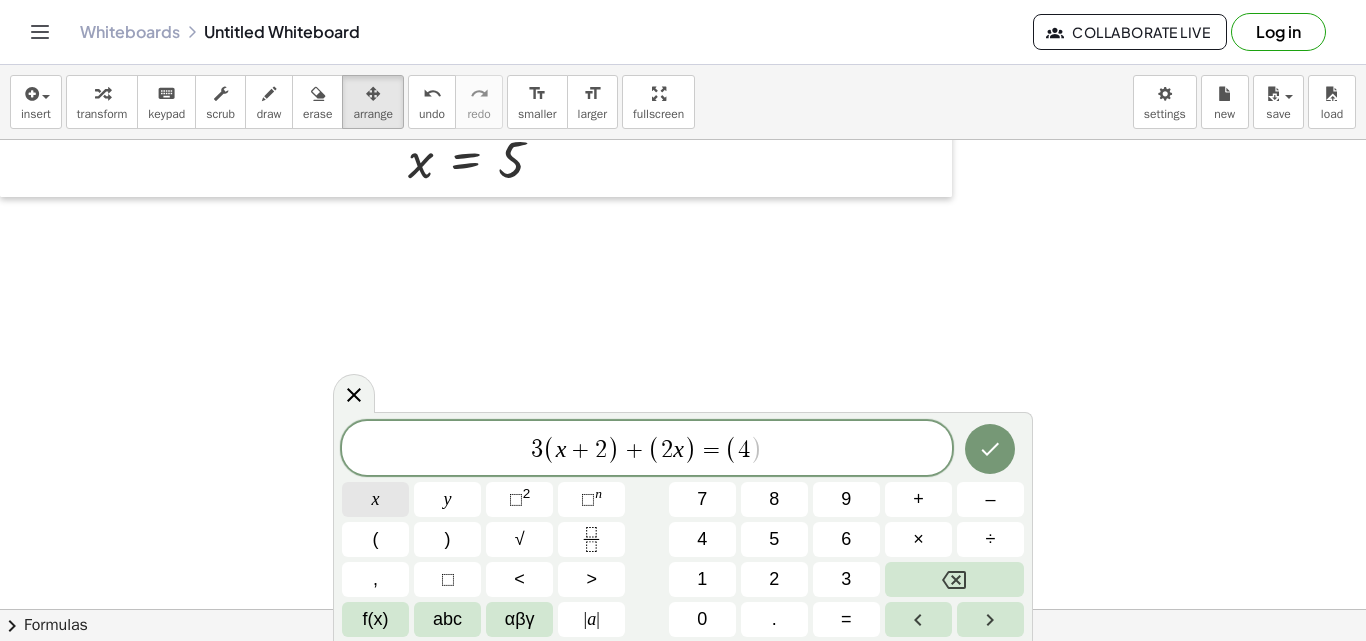 click on "x" at bounding box center (375, 499) 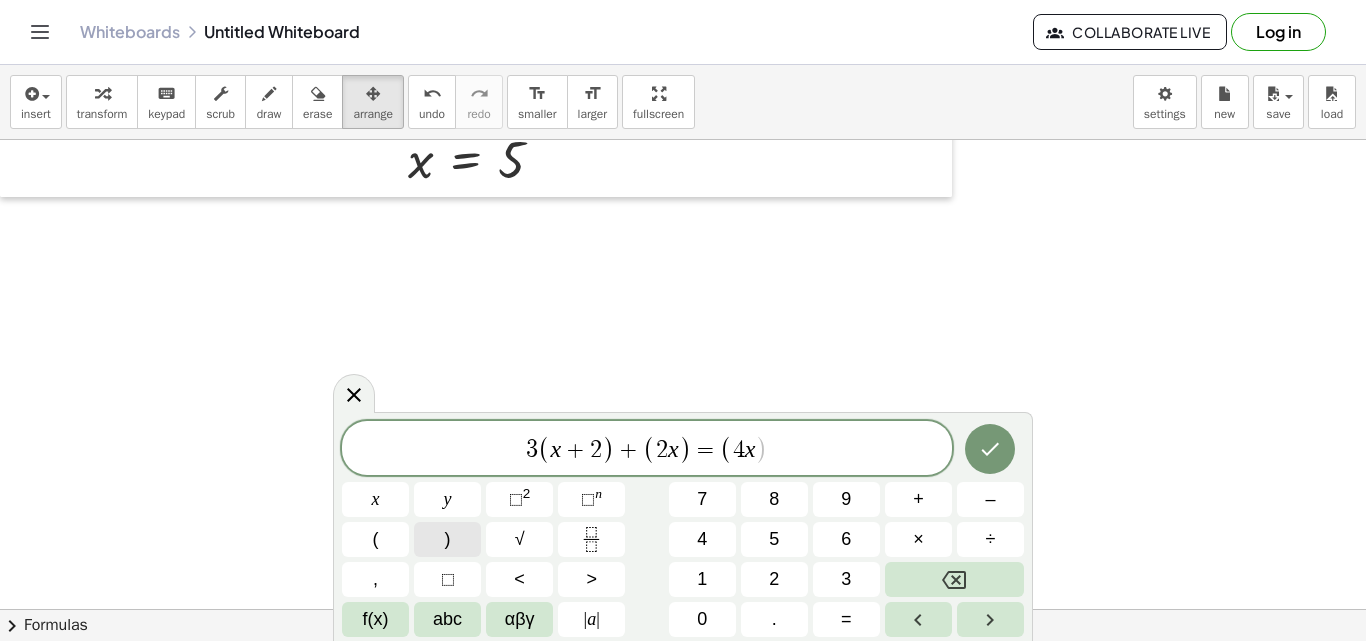 click on ")" at bounding box center (447, 539) 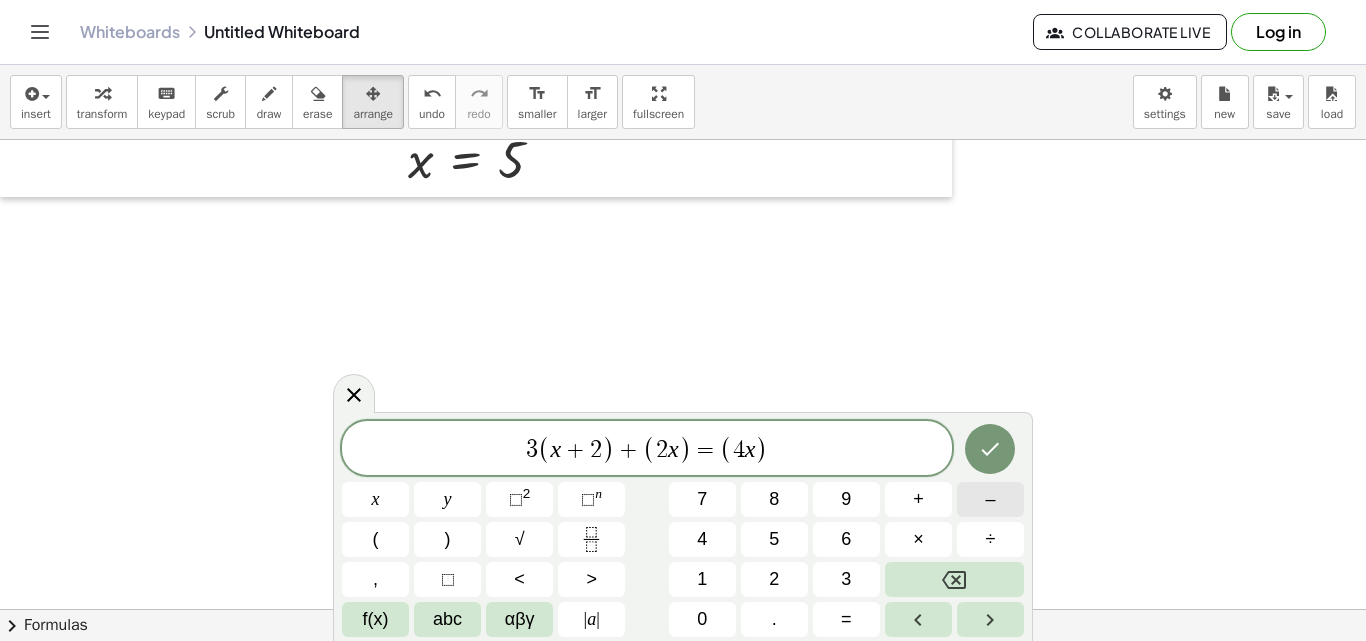 click on "–" at bounding box center [990, 499] 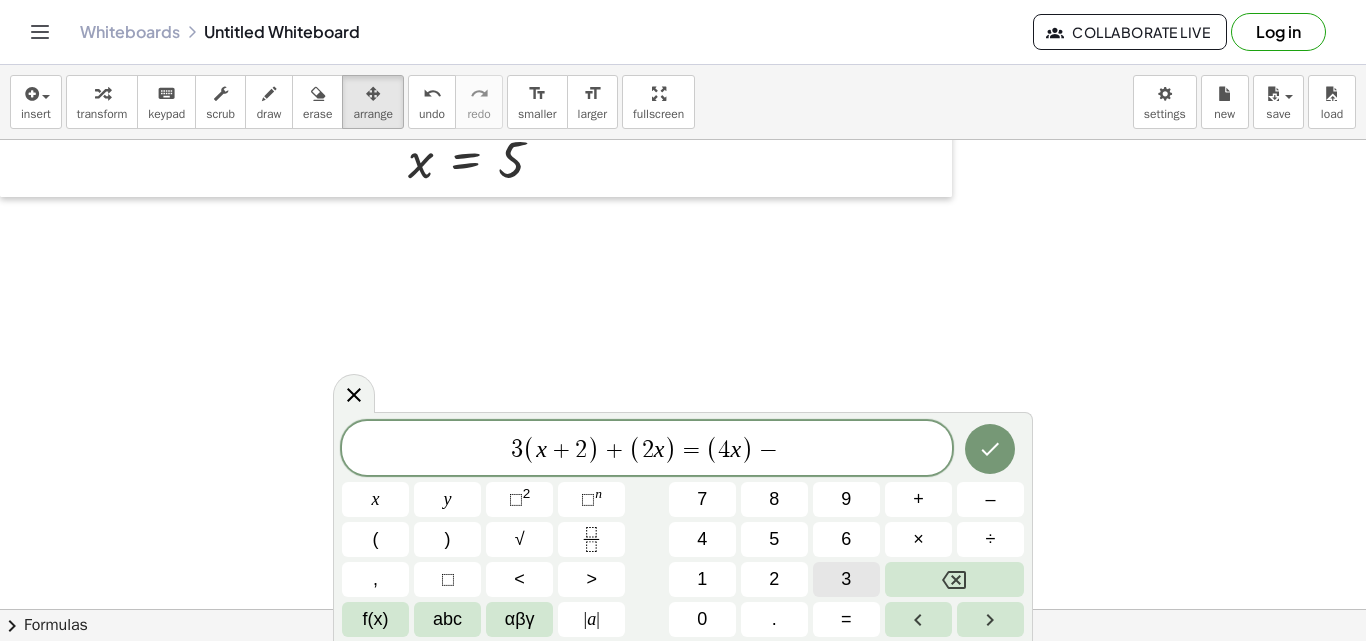 click on "3" at bounding box center (846, 579) 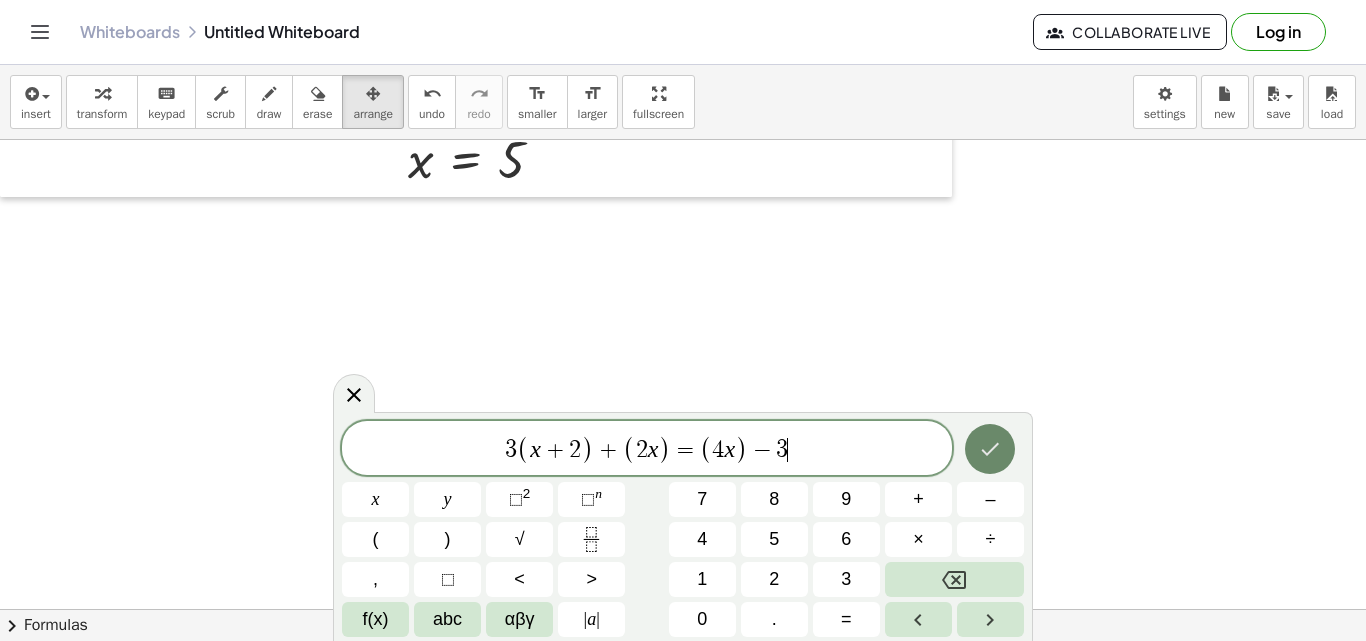 click 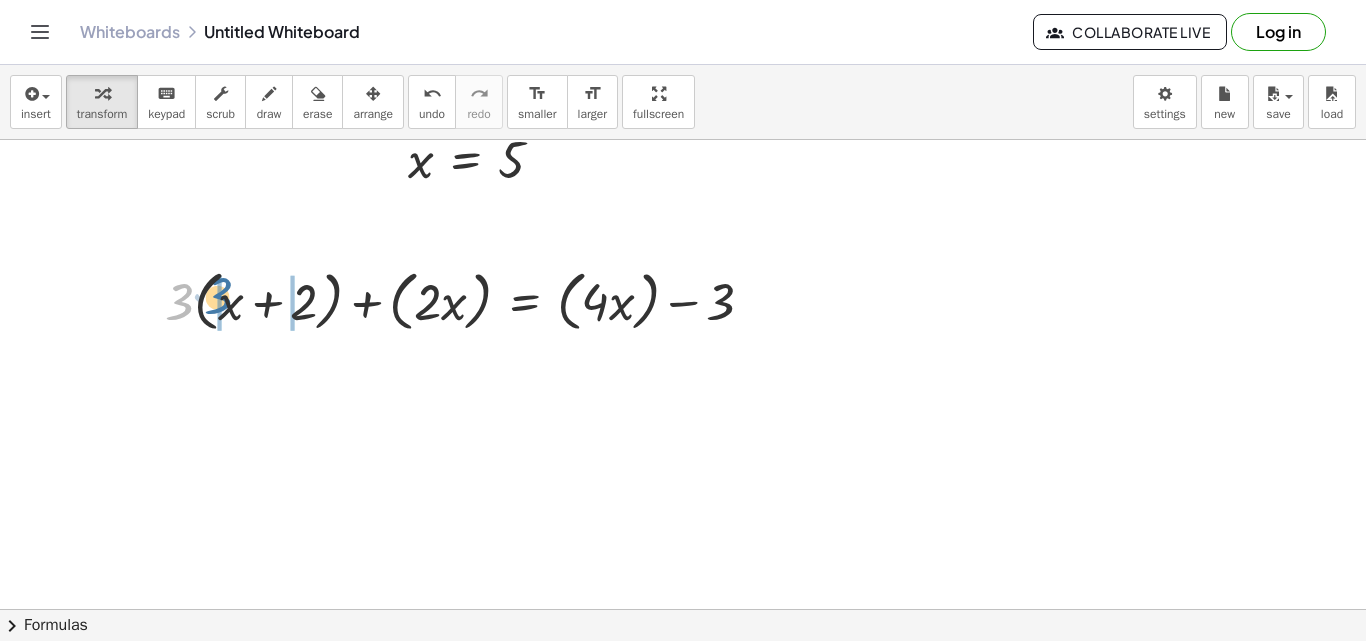 drag, startPoint x: 183, startPoint y: 304, endPoint x: 222, endPoint y: 300, distance: 39.20459 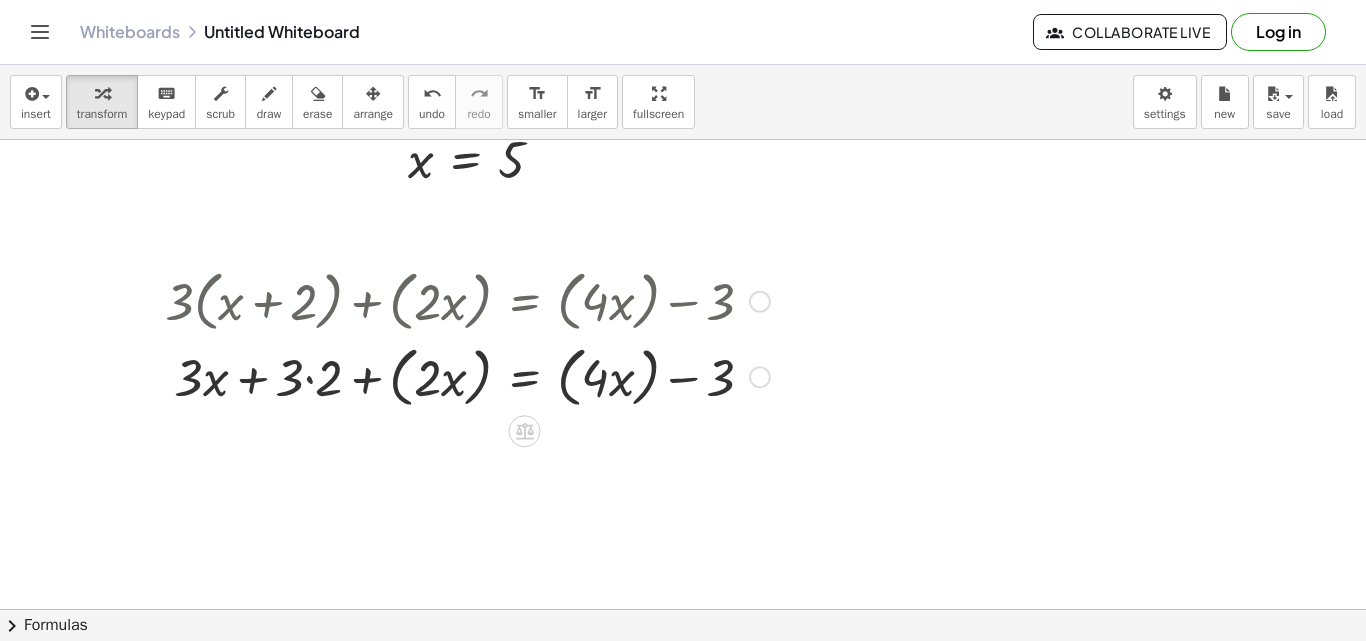 click at bounding box center [467, 376] 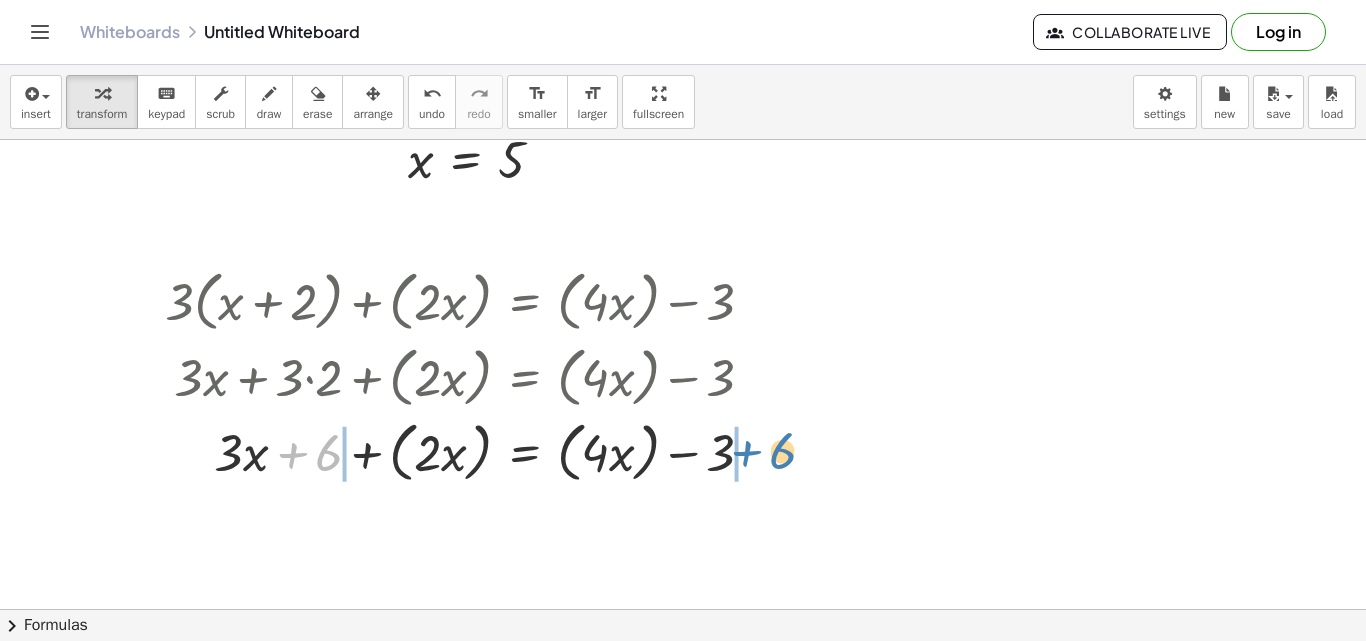 drag, startPoint x: 296, startPoint y: 456, endPoint x: 750, endPoint y: 453, distance: 454.00992 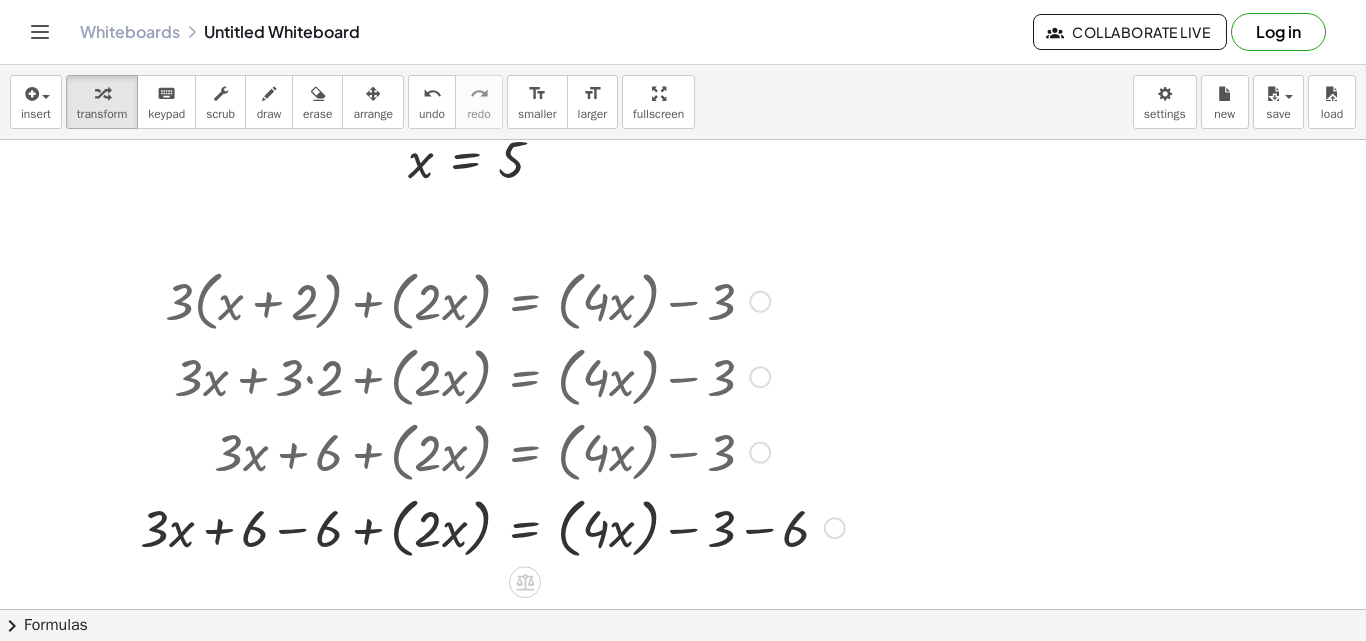 click at bounding box center (492, 527) 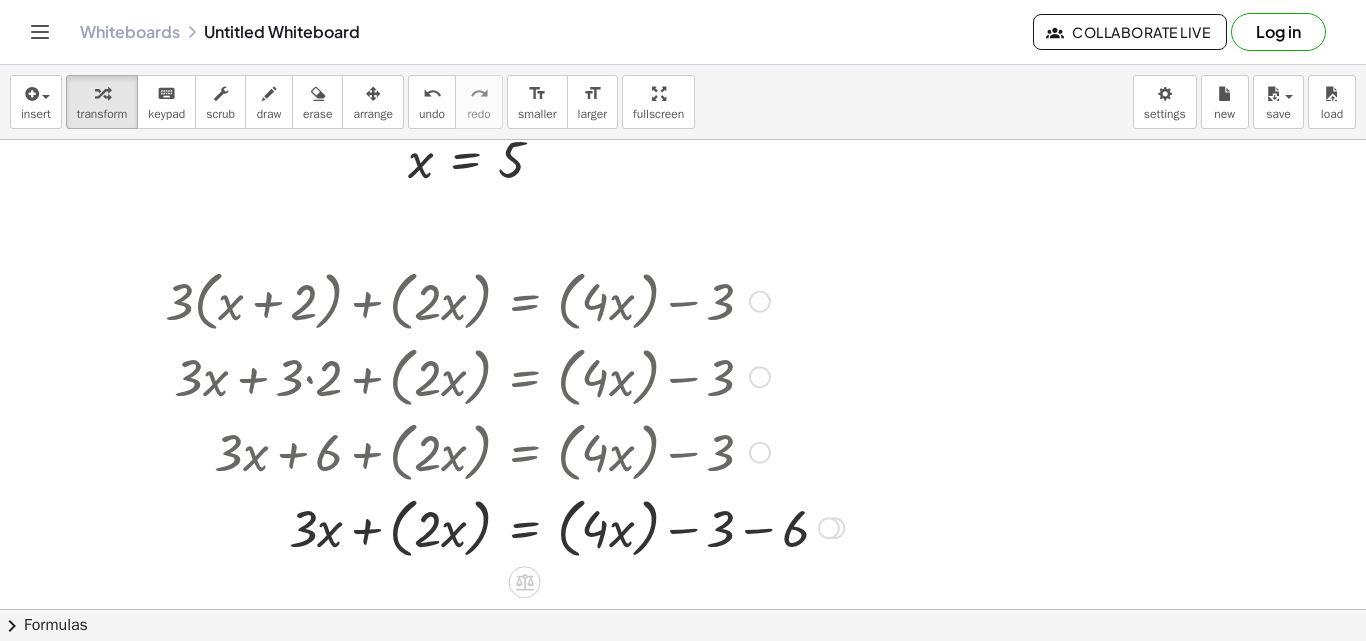 click at bounding box center [504, 527] 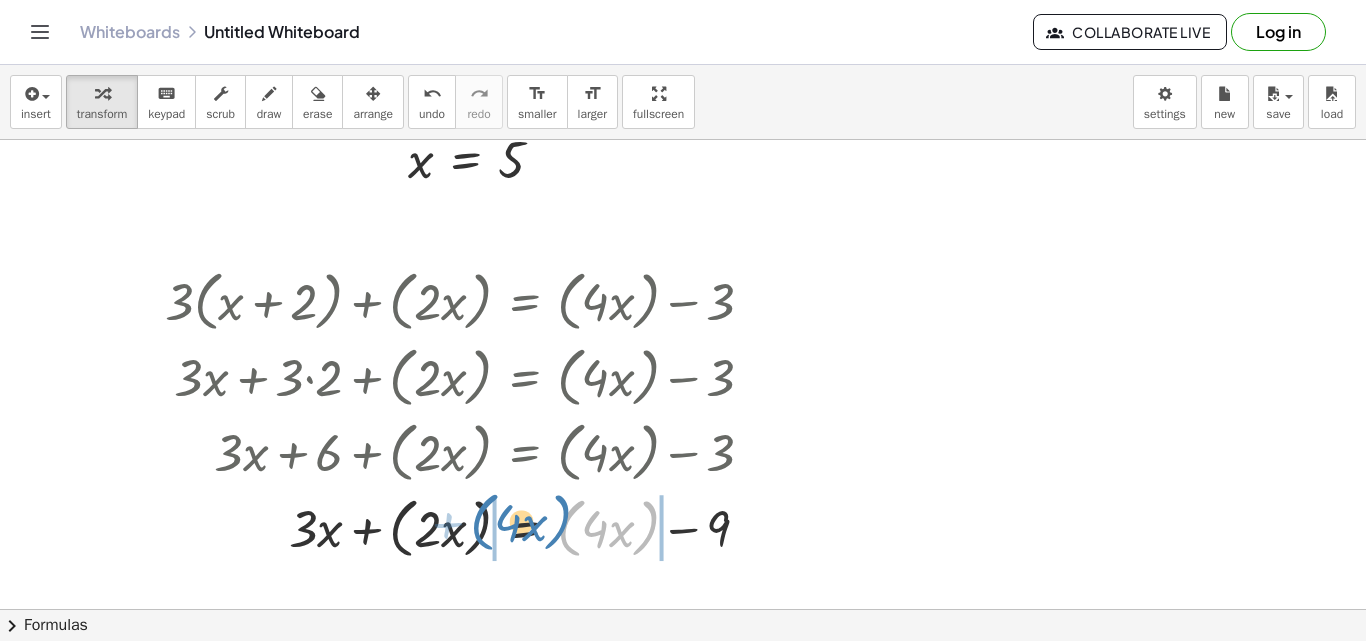 drag, startPoint x: 576, startPoint y: 510, endPoint x: 489, endPoint y: 504, distance: 87.20665 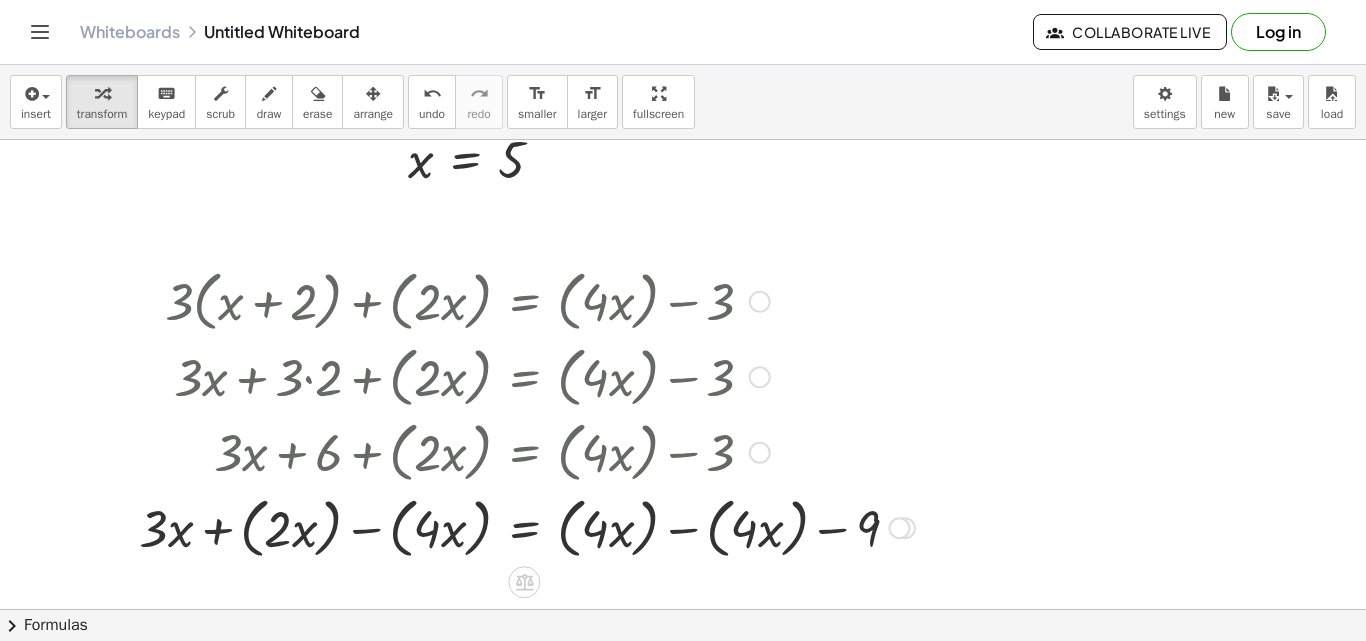 click at bounding box center [527, 527] 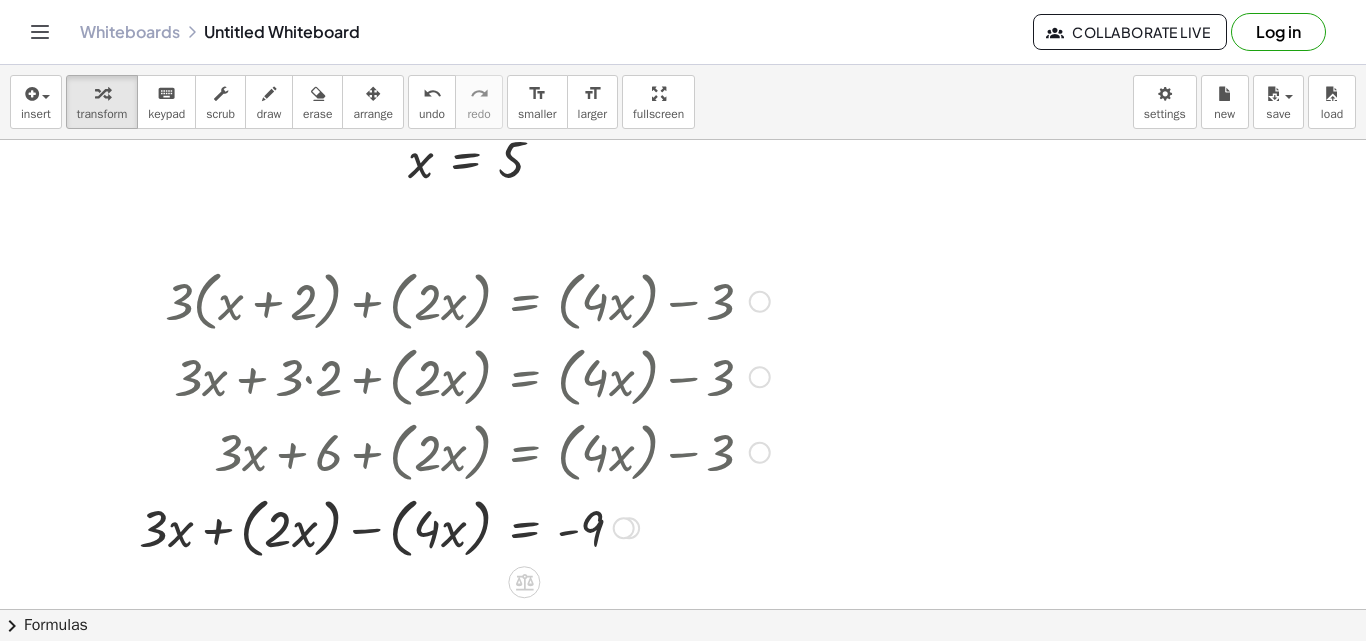 click at bounding box center [454, 527] 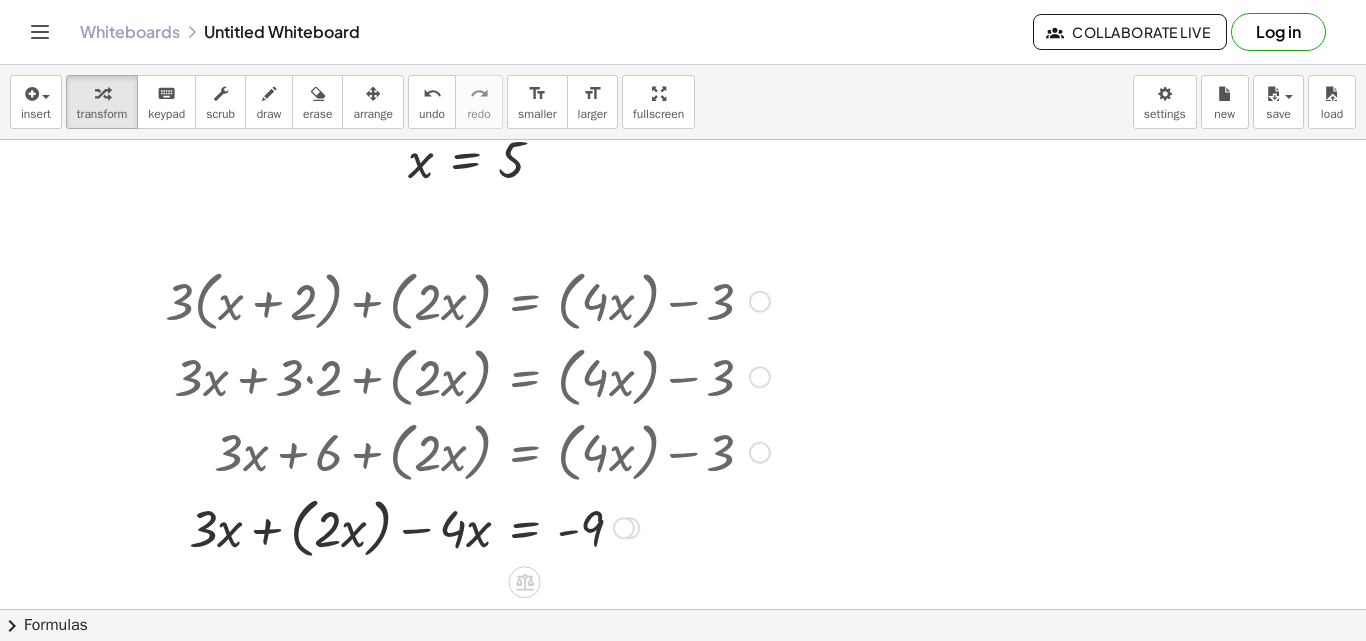 click at bounding box center [467, 527] 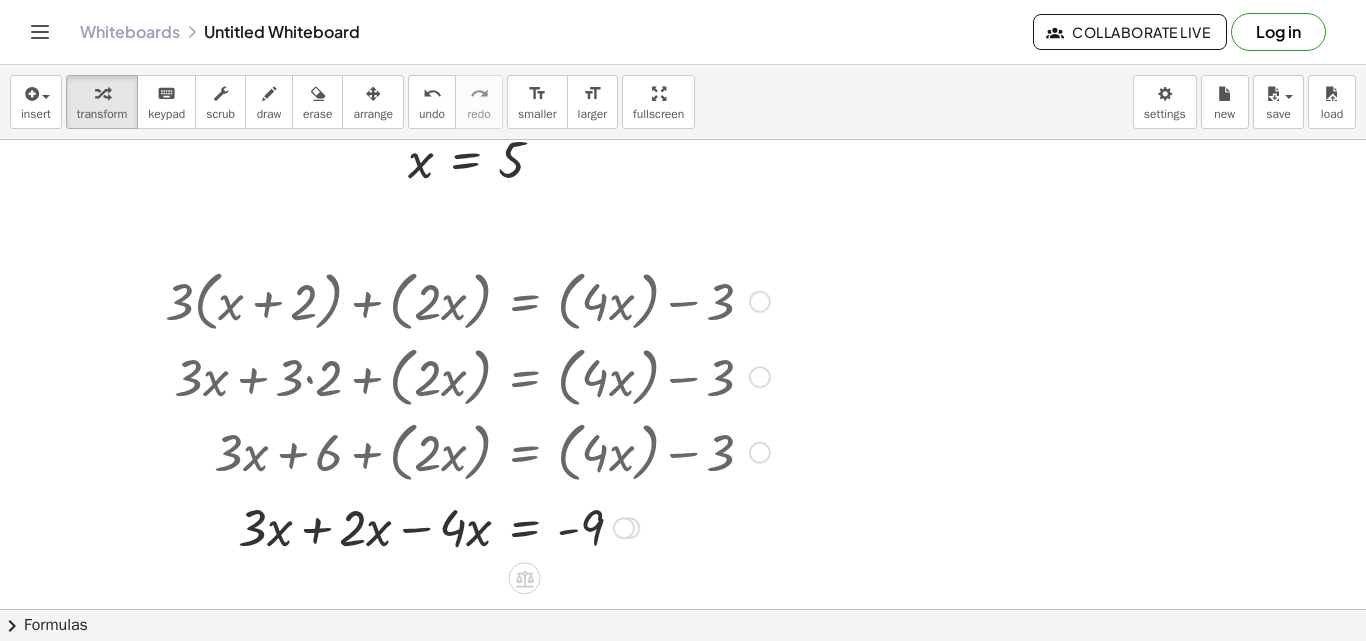 click at bounding box center [467, 526] 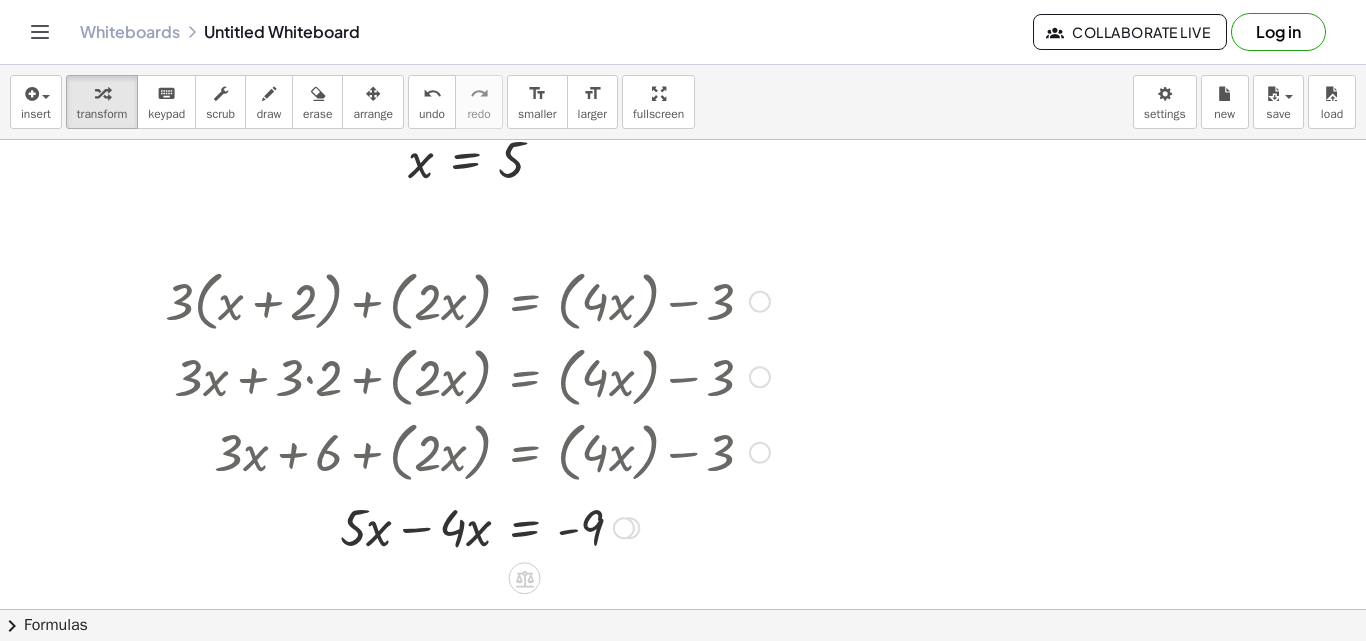 click at bounding box center [467, 526] 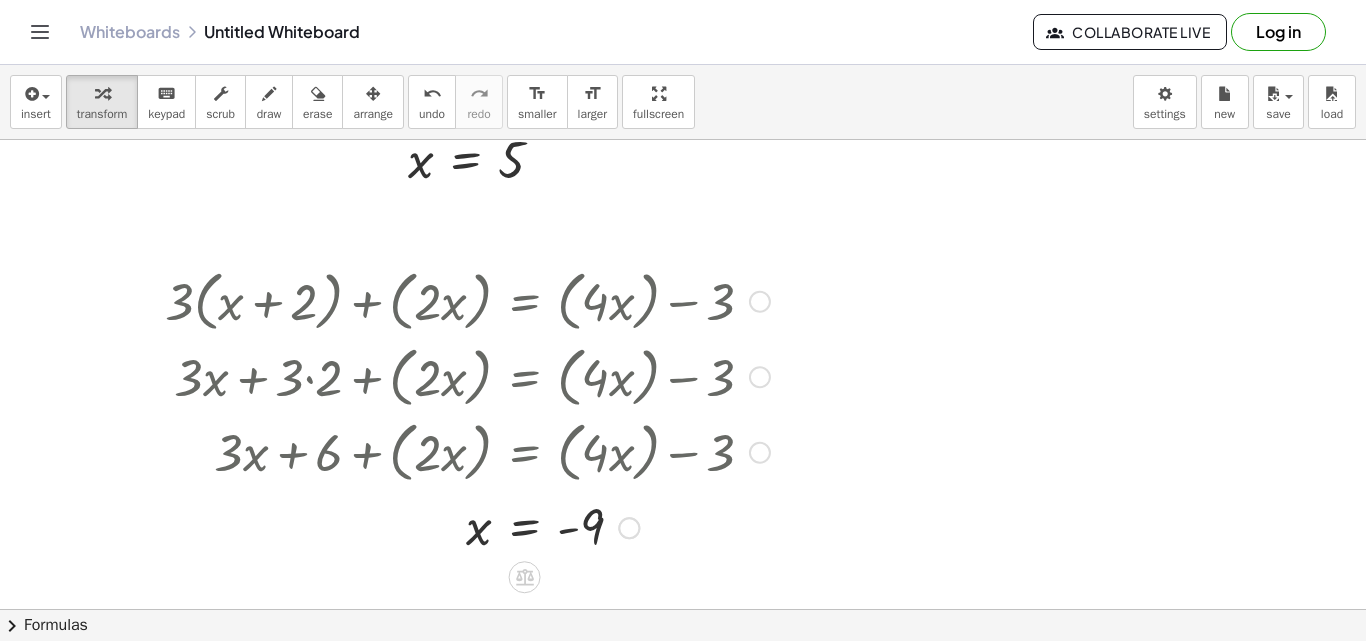 click at bounding box center (467, 300) 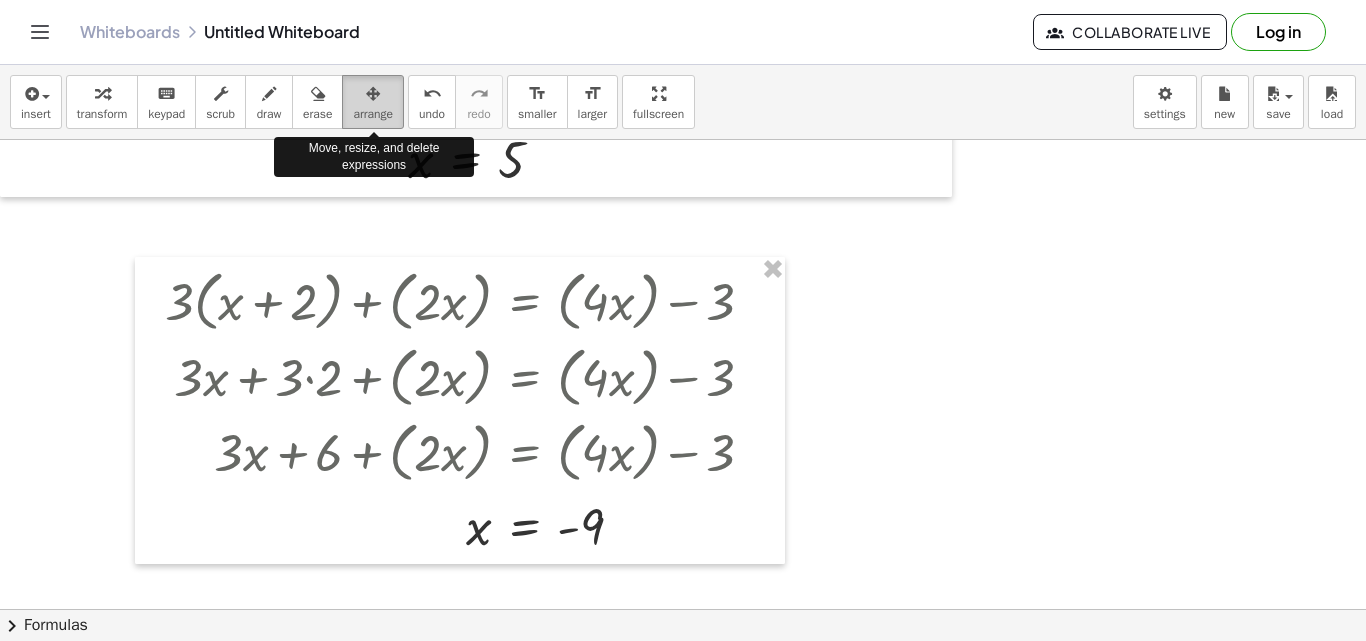 click at bounding box center [373, 93] 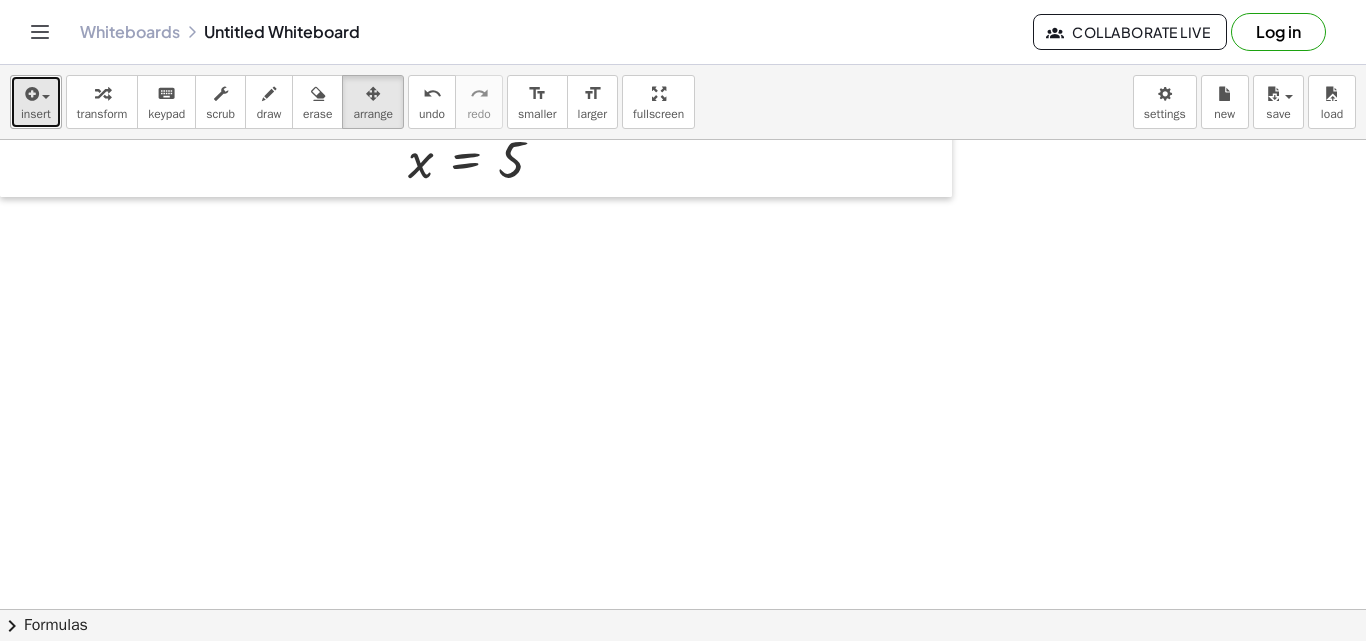 click at bounding box center [30, 94] 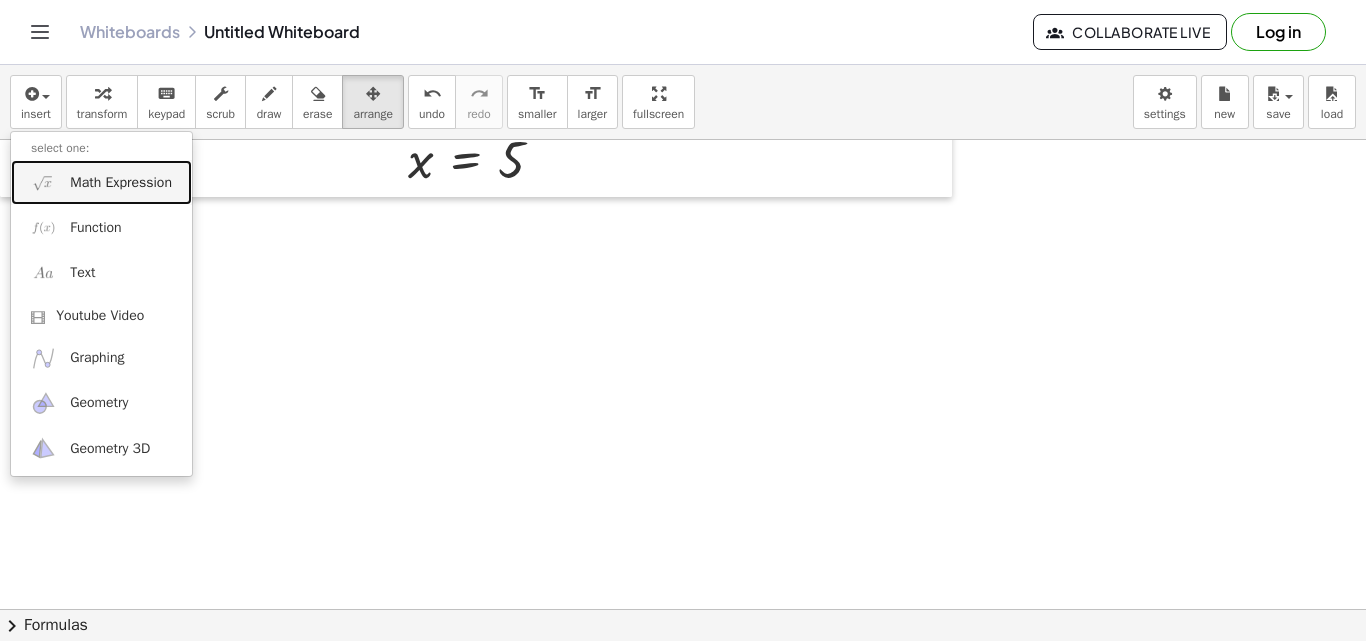 click on "Math Expression" at bounding box center [101, 182] 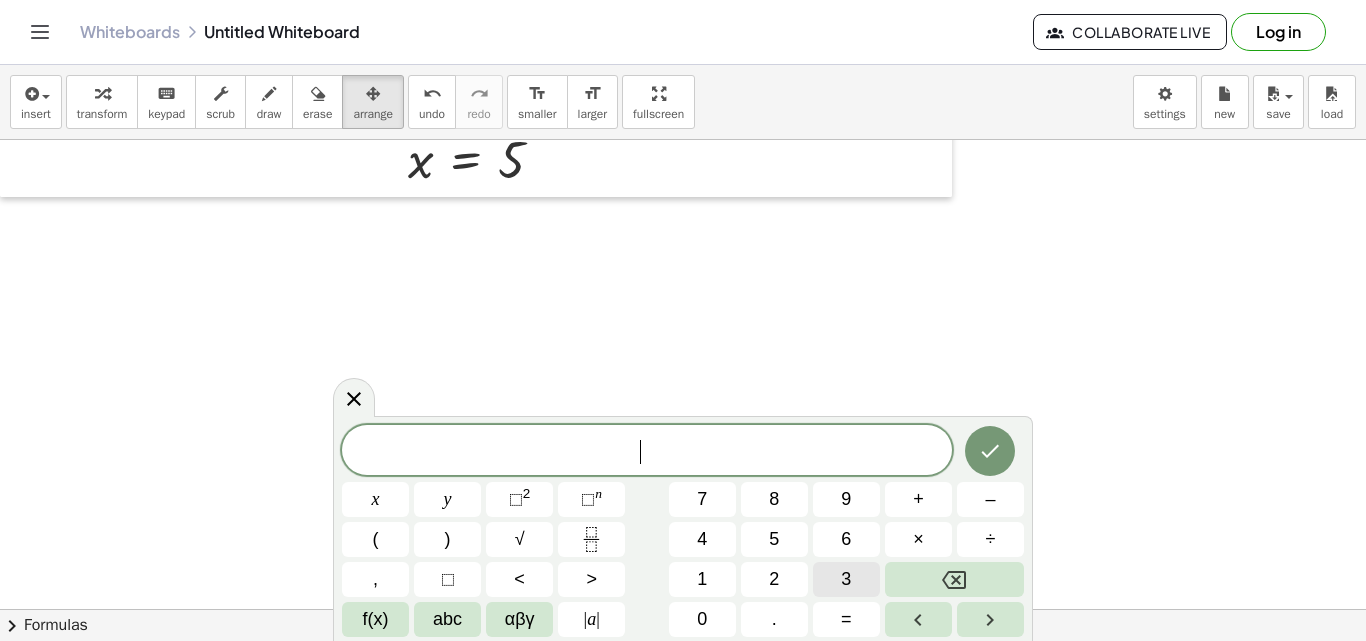 click on "3" at bounding box center (846, 579) 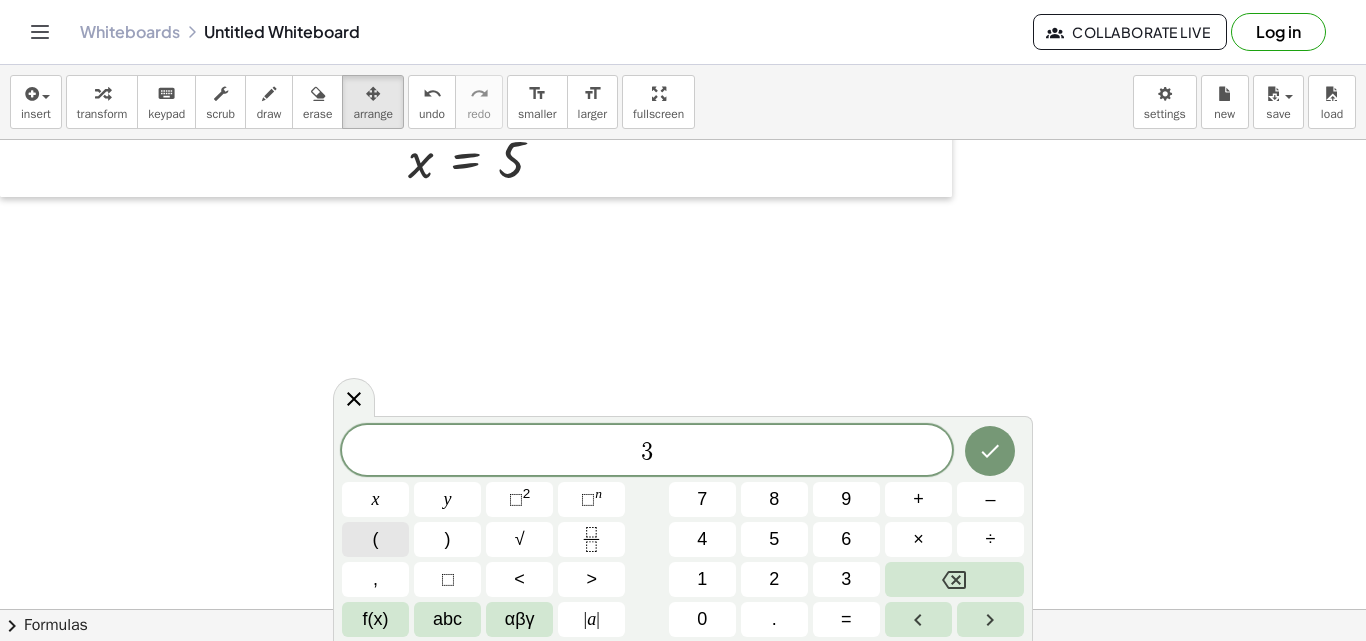 click on "(" at bounding box center [376, 539] 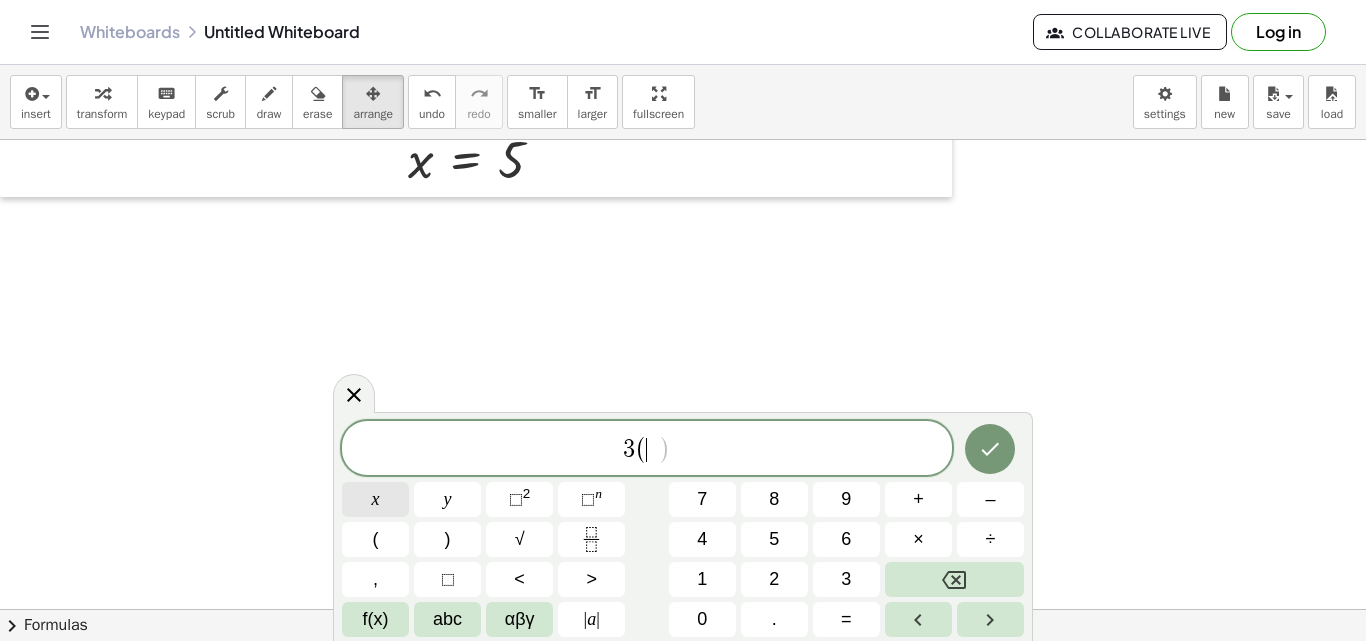 click on "x" at bounding box center (375, 499) 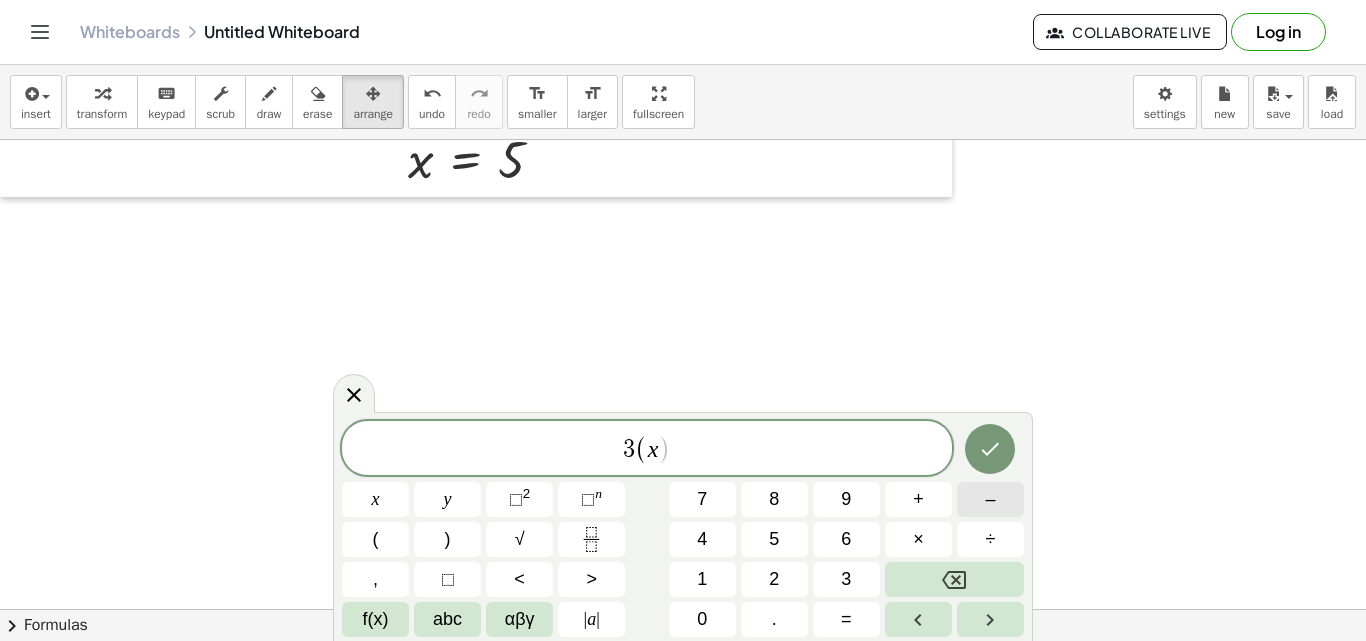click on "–" at bounding box center (990, 499) 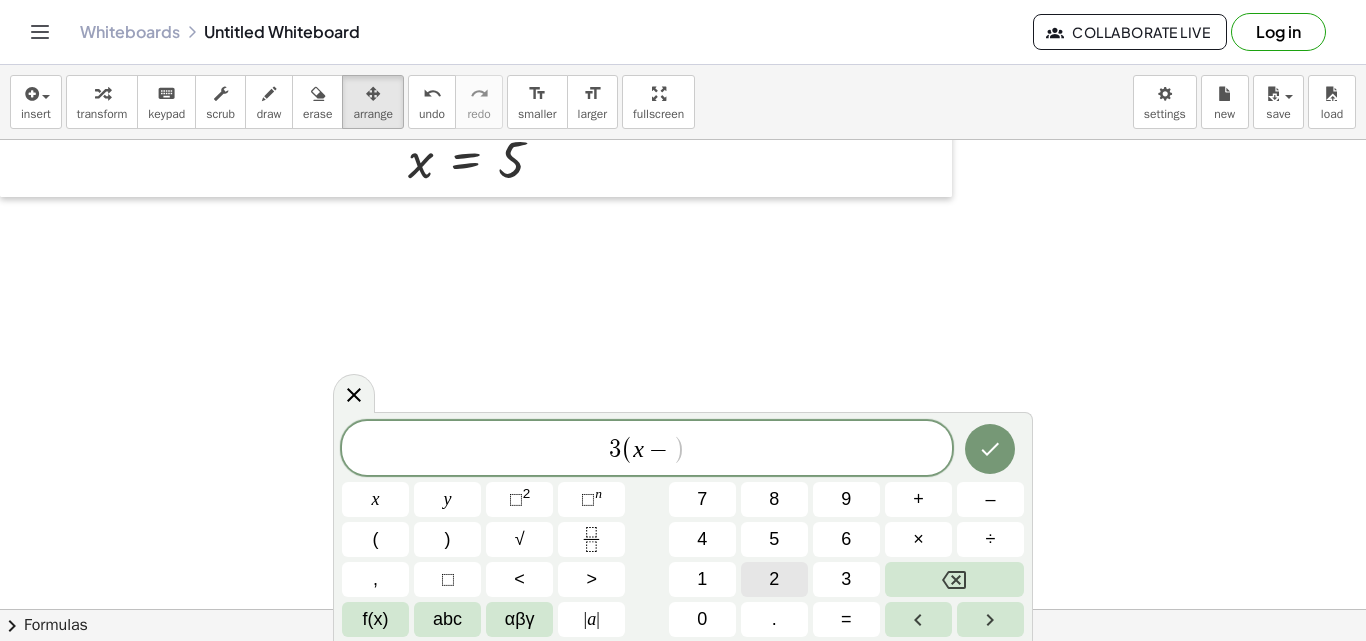 click on "2" at bounding box center (774, 579) 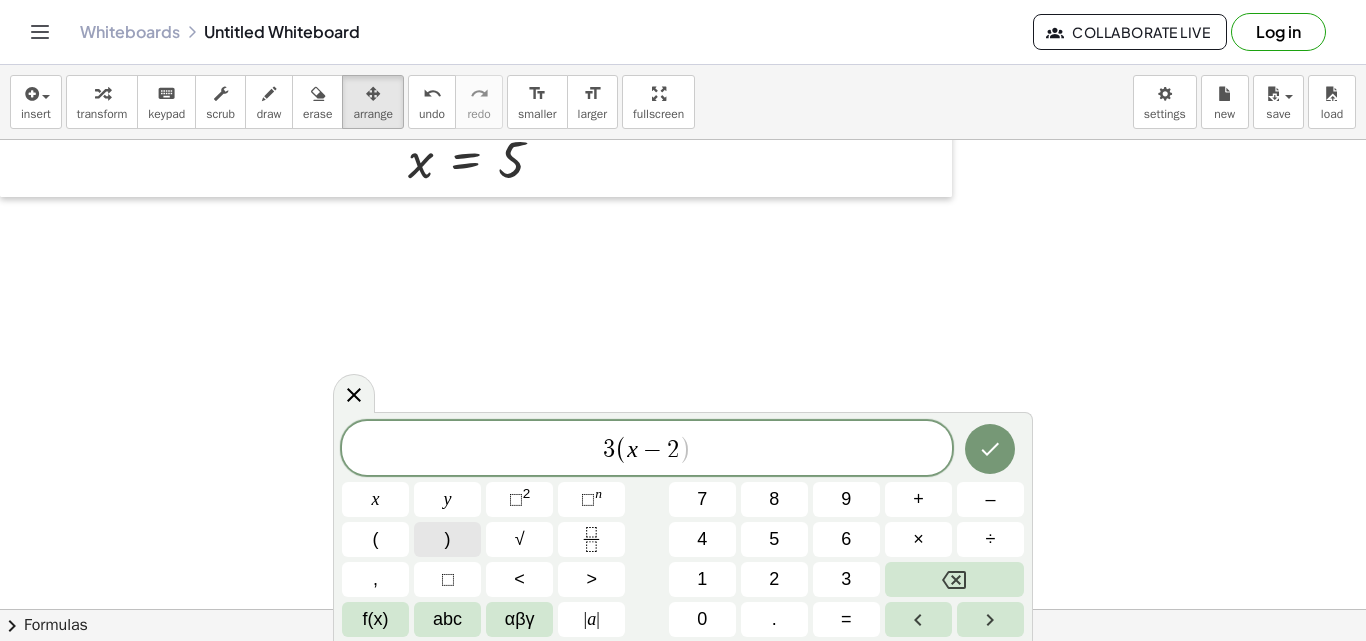 click on ")" at bounding box center (447, 539) 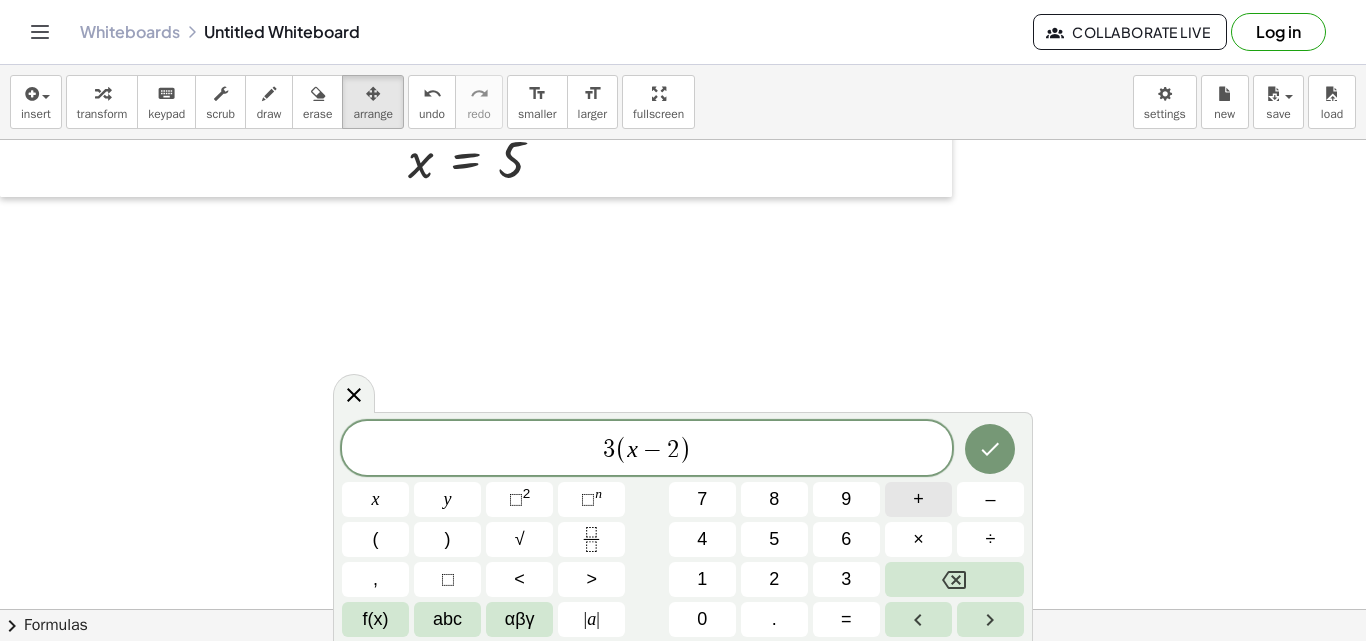 click on "+" at bounding box center [918, 499] 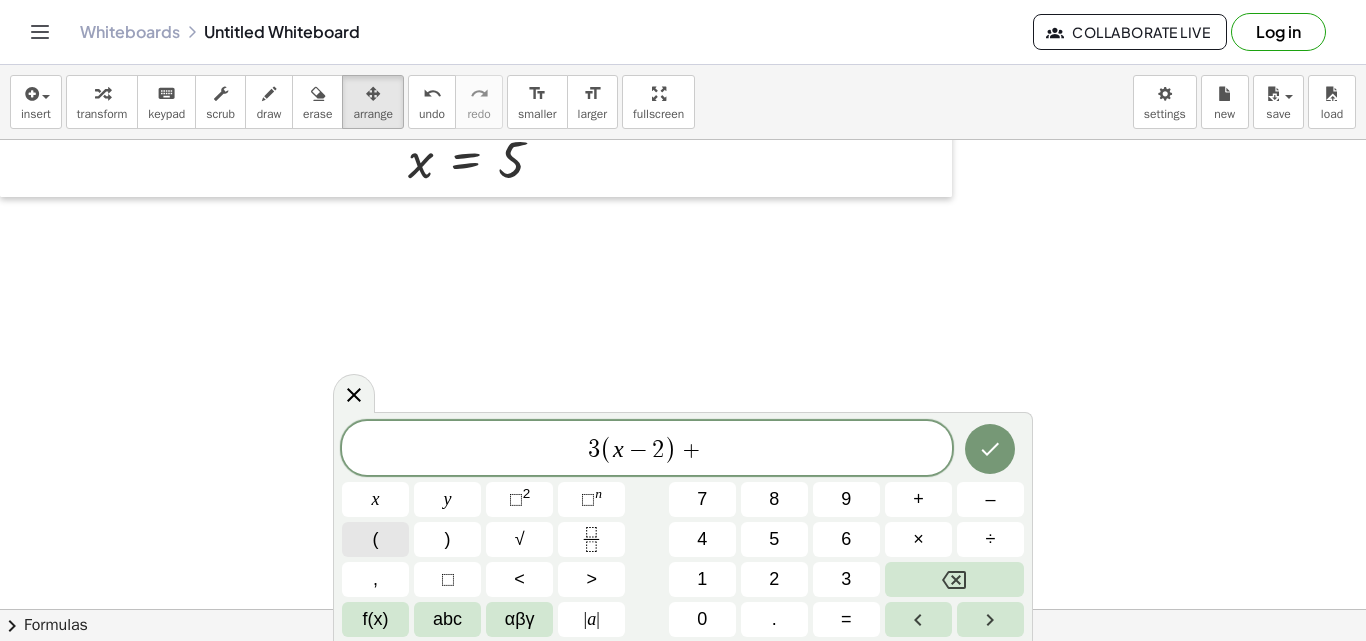 click on "(" at bounding box center [375, 539] 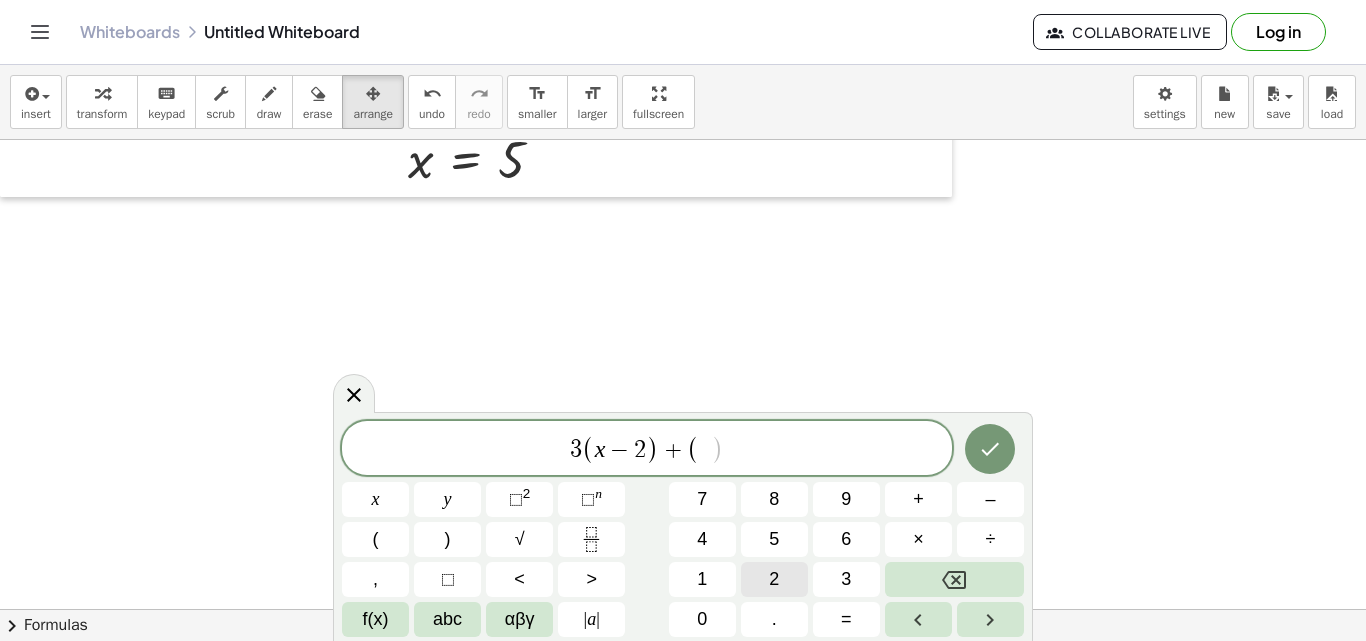 click on "2" at bounding box center [774, 579] 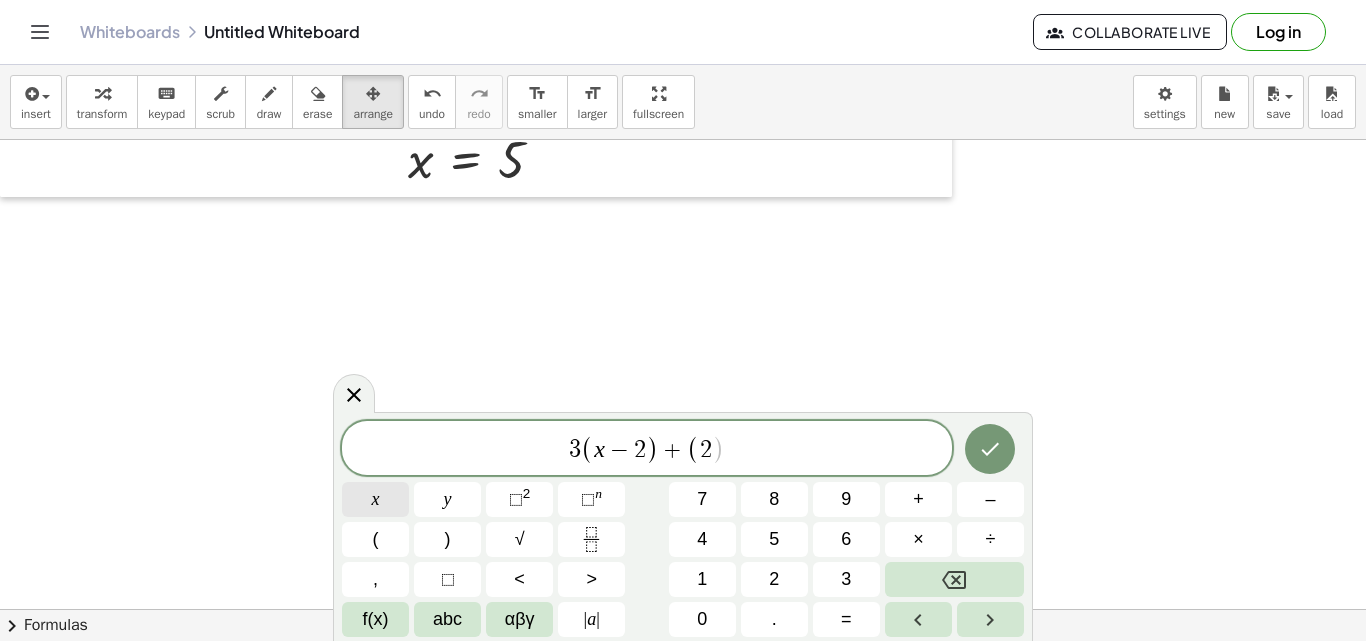click on "x" at bounding box center [375, 499] 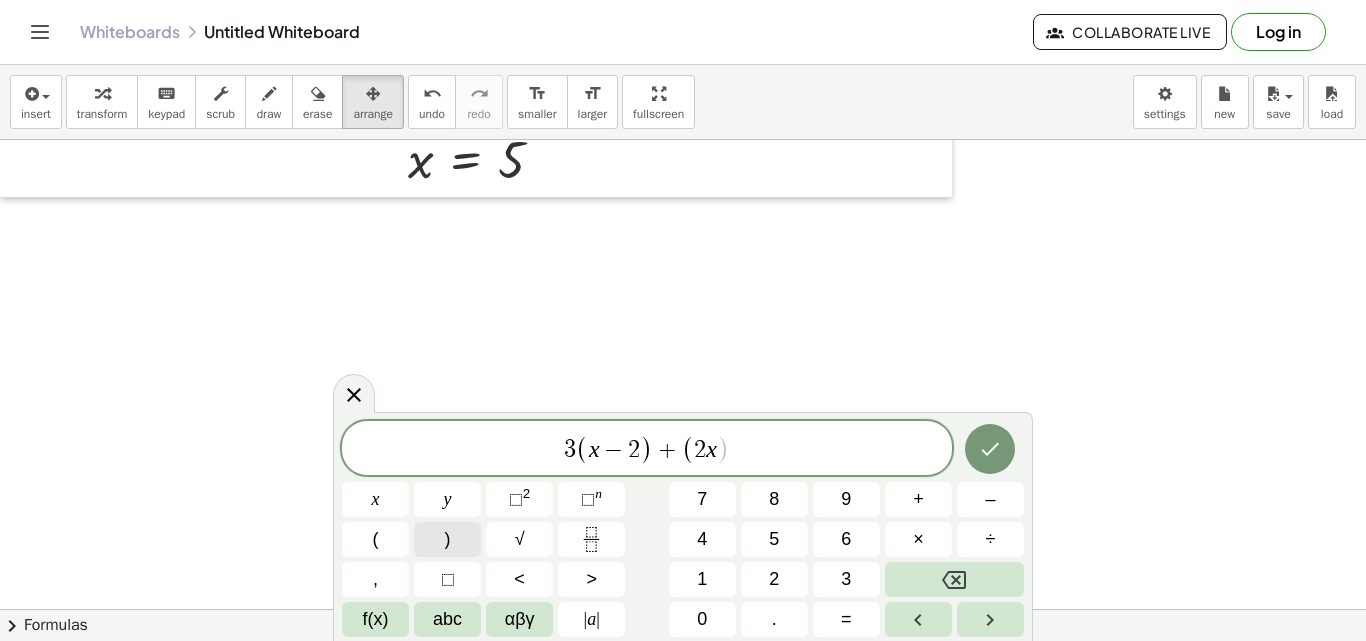 click on ")" at bounding box center [447, 539] 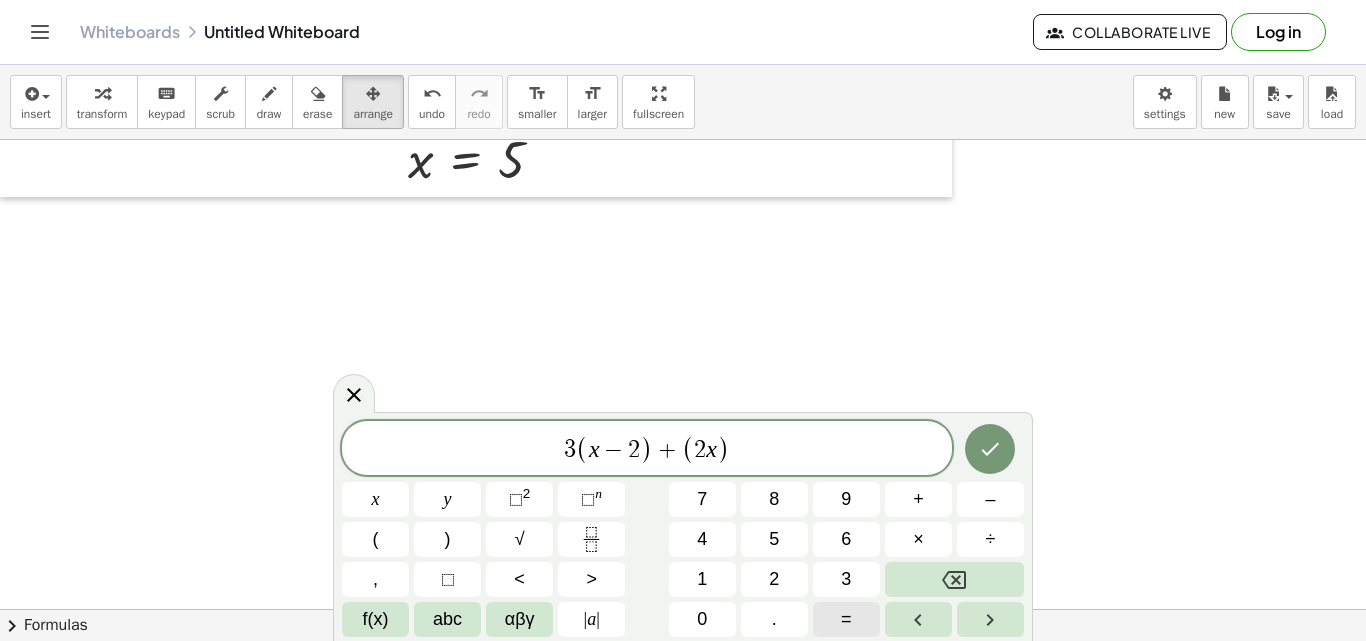 click on "=" at bounding box center (846, 619) 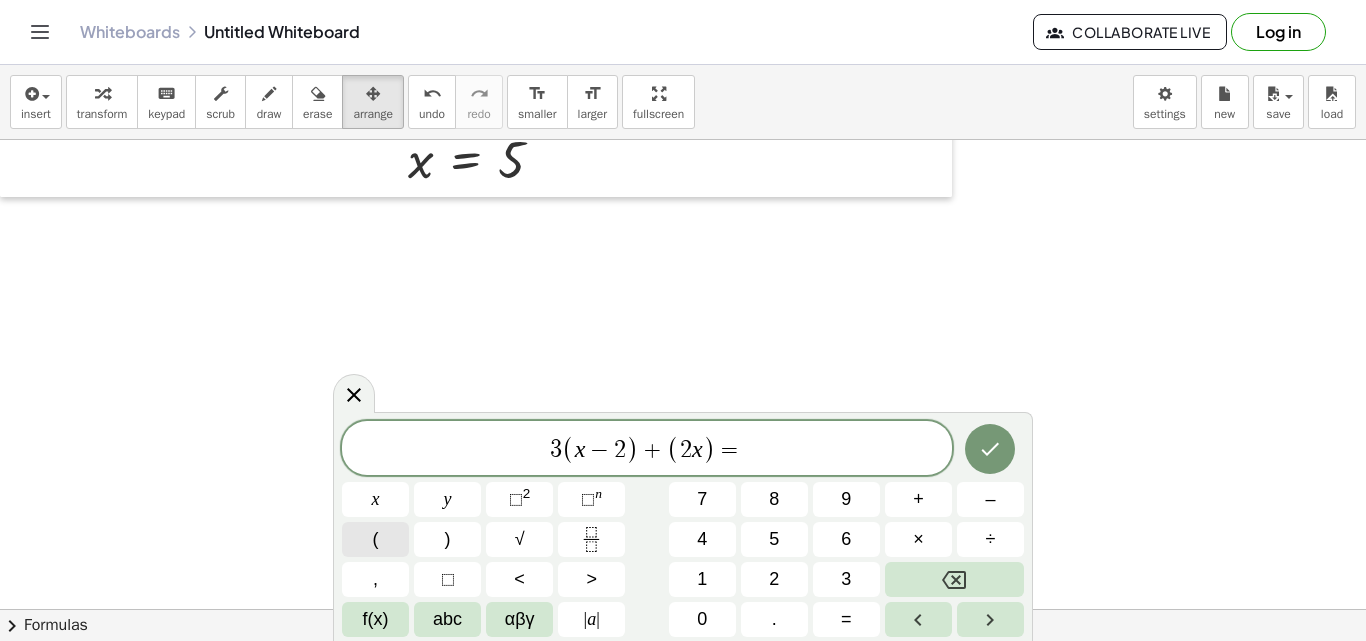 click on "(" at bounding box center (375, 539) 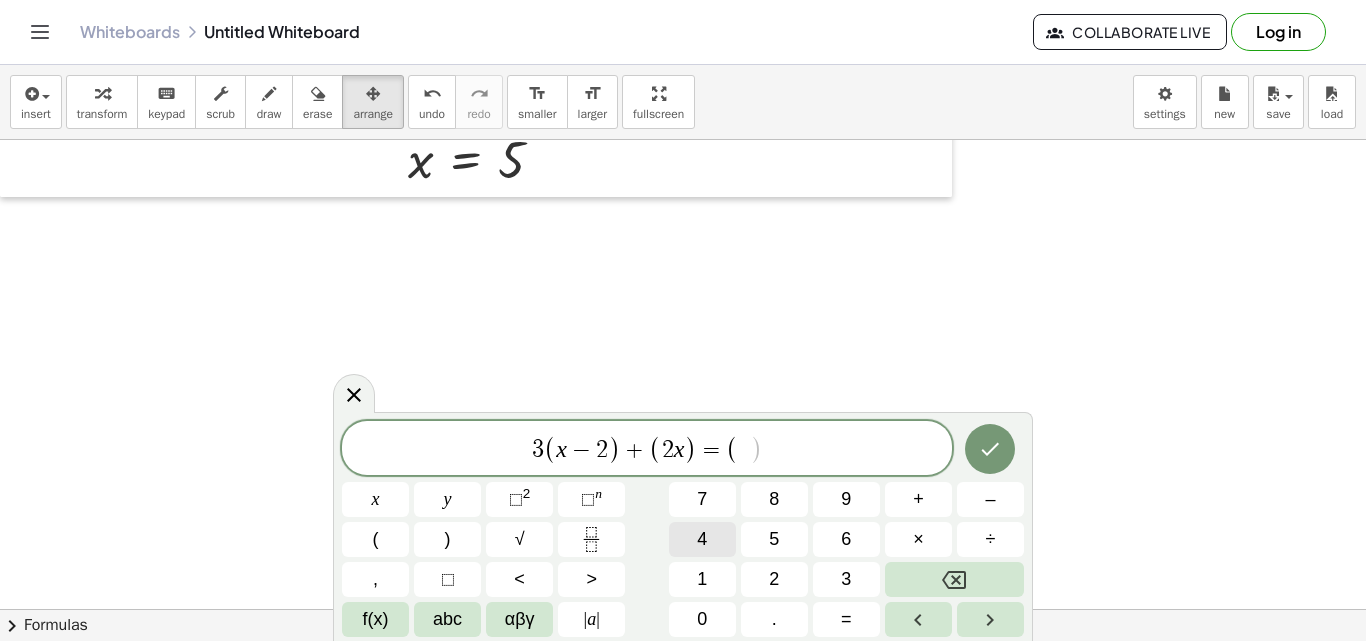 click on "4" at bounding box center [702, 539] 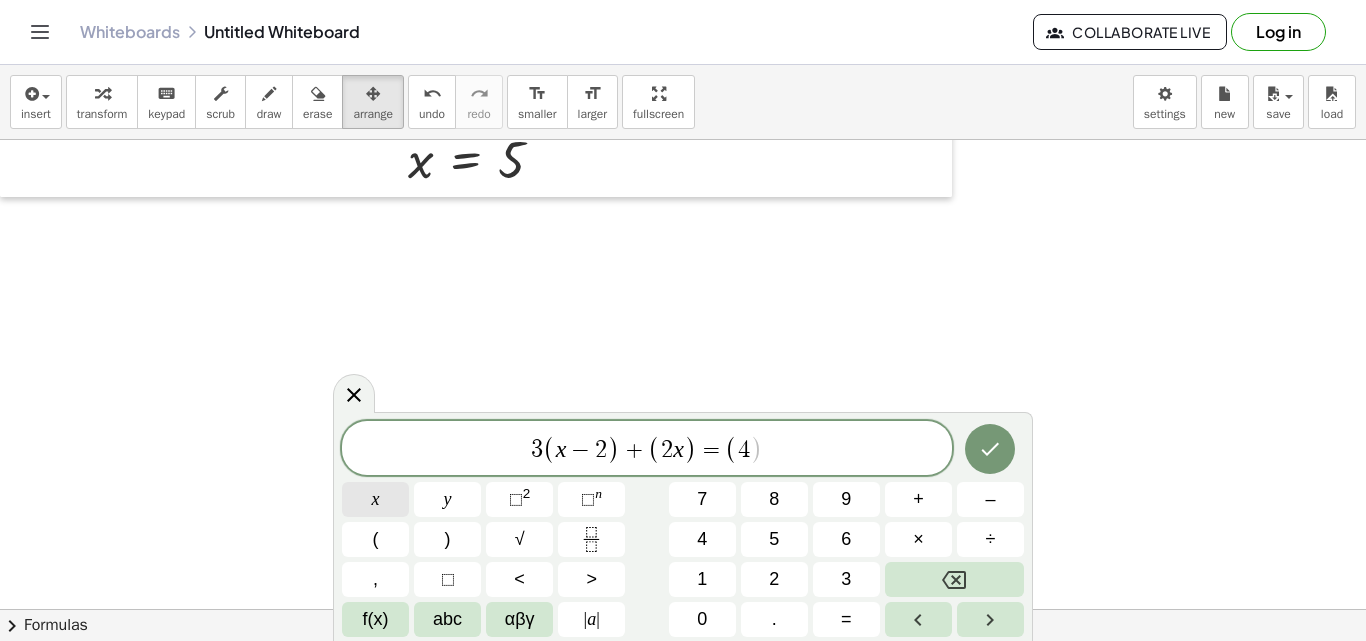 click on "x" at bounding box center [375, 499] 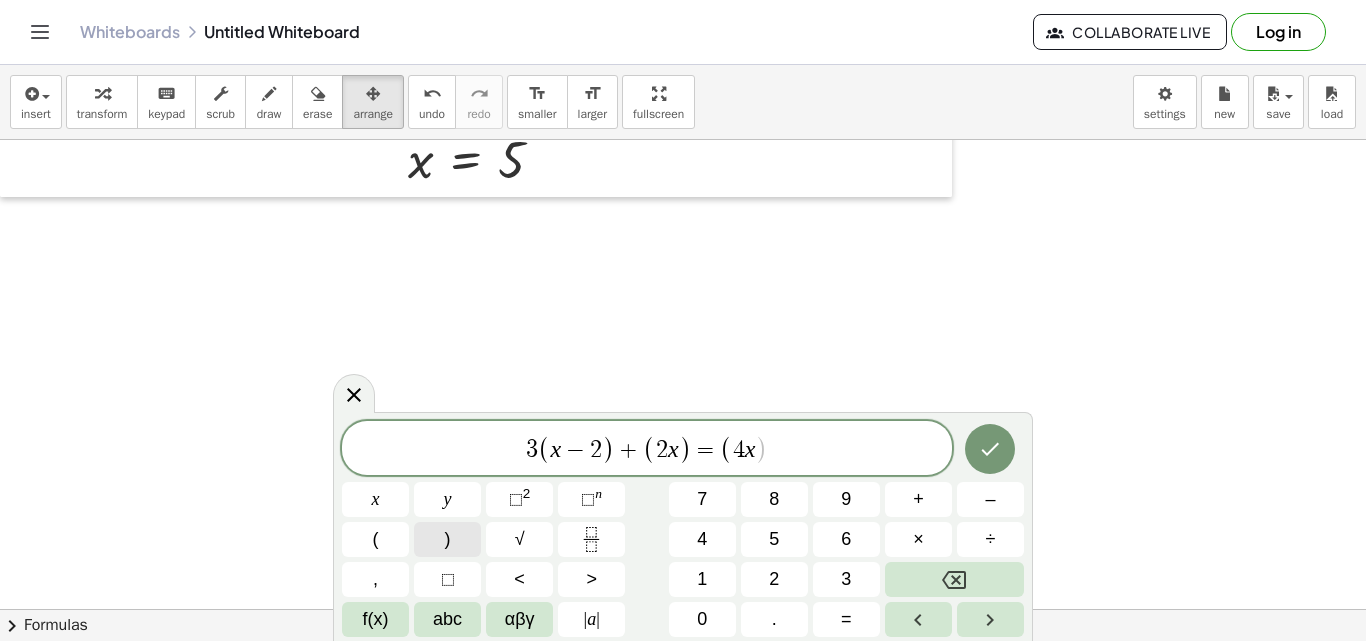 click on ")" at bounding box center (447, 539) 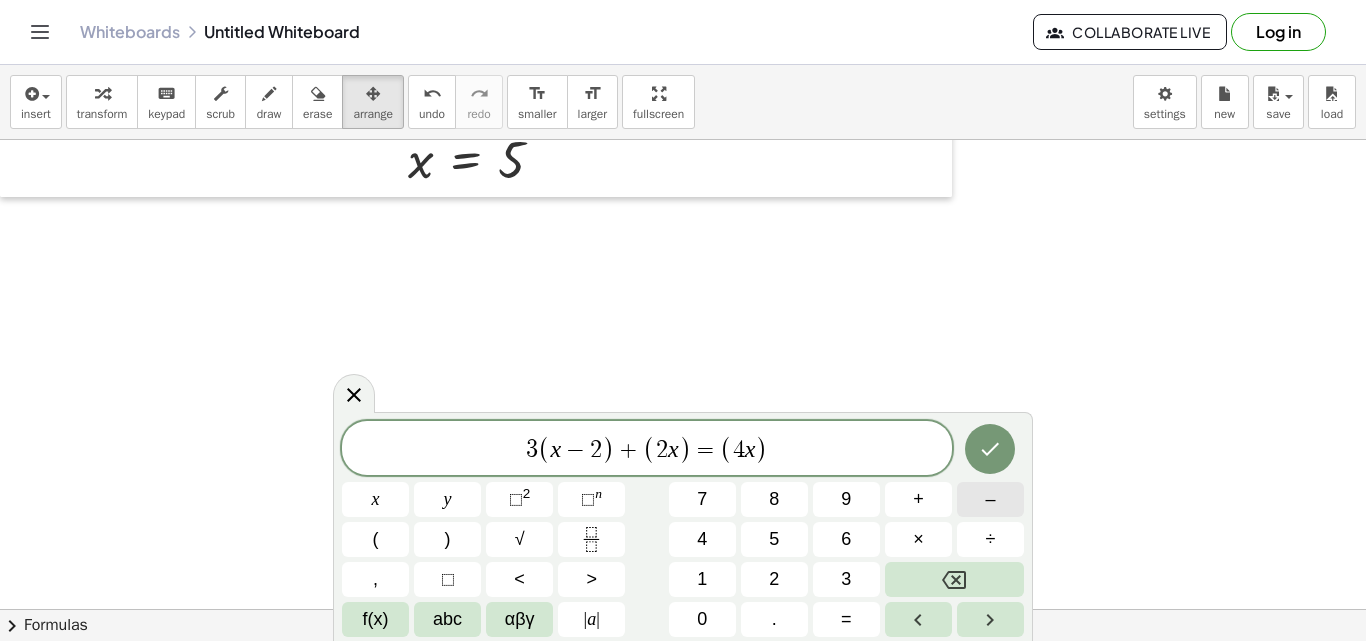 click on "–" at bounding box center (990, 499) 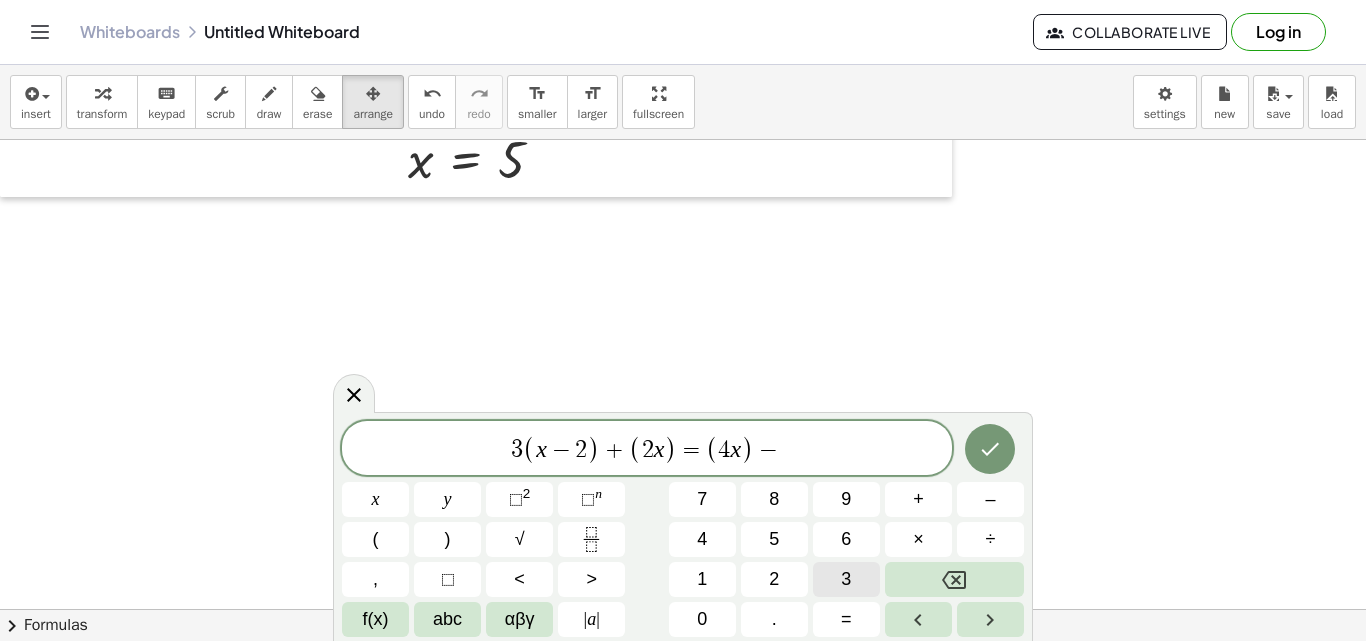 click on "3" at bounding box center (846, 579) 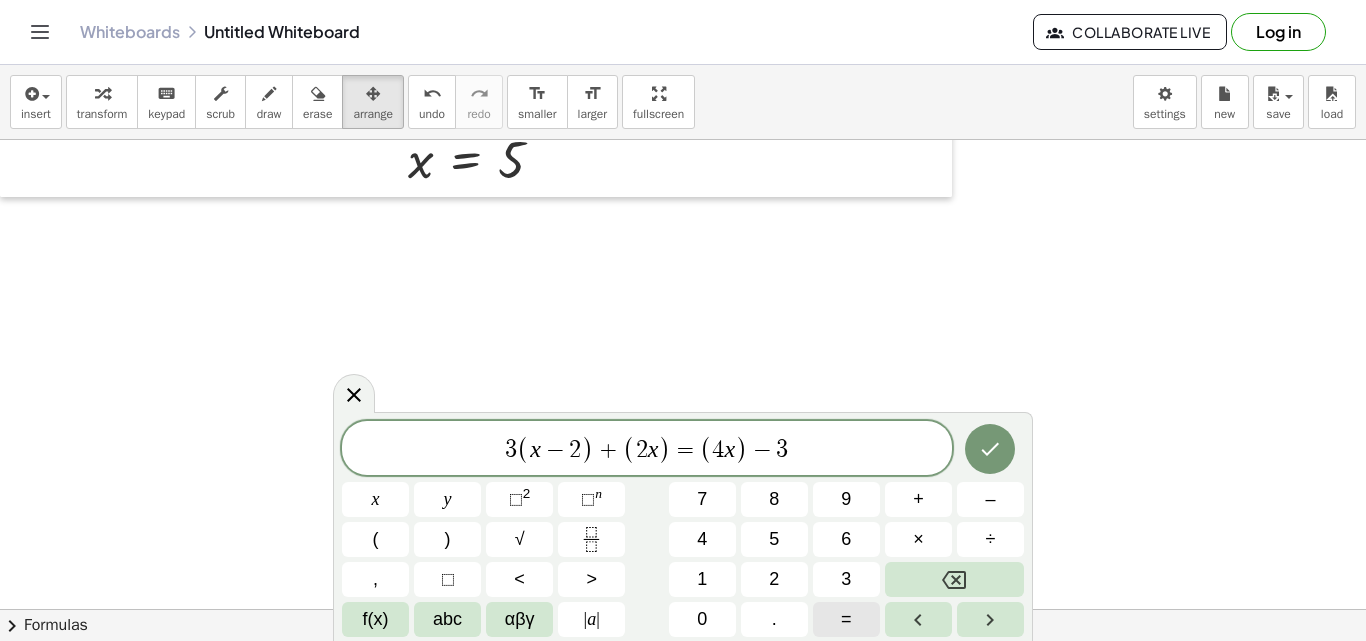 click on "=" at bounding box center (846, 619) 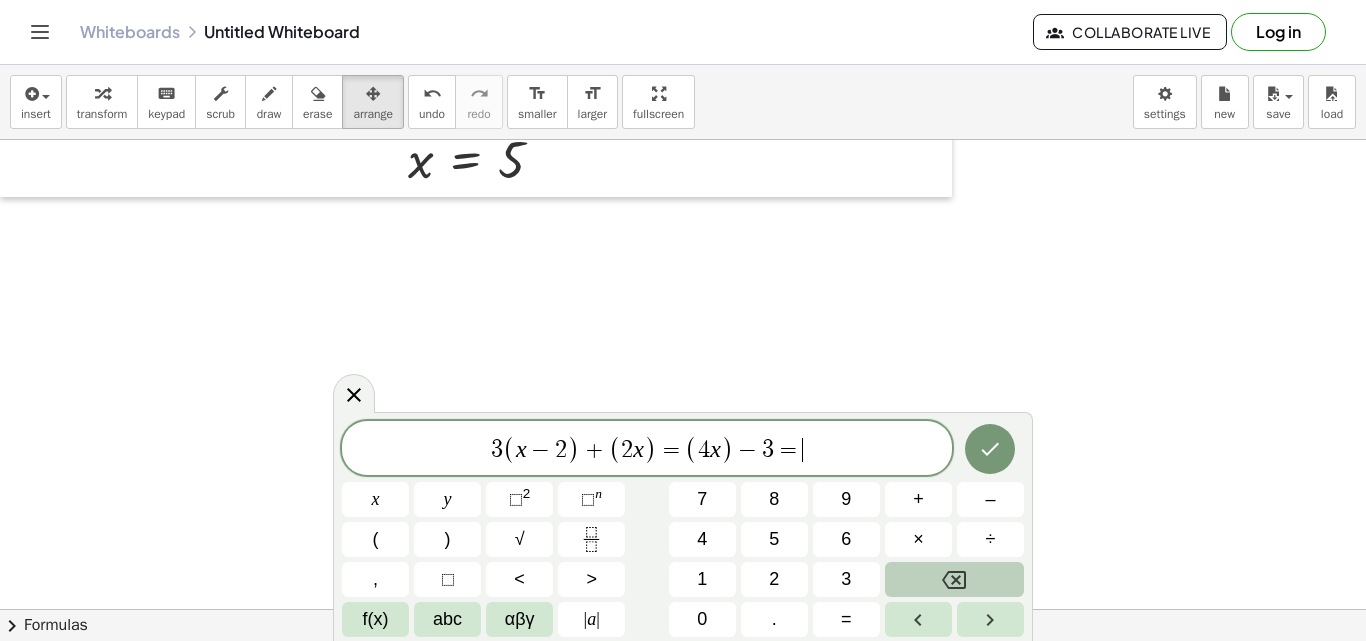 click 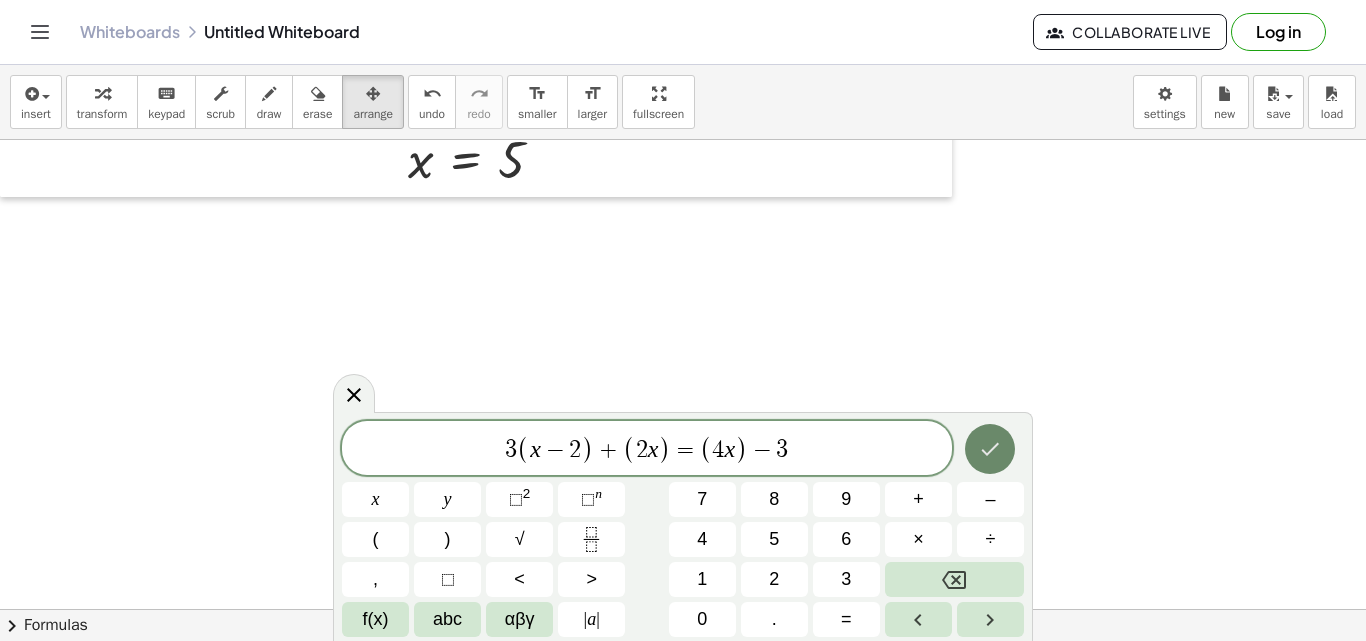 click 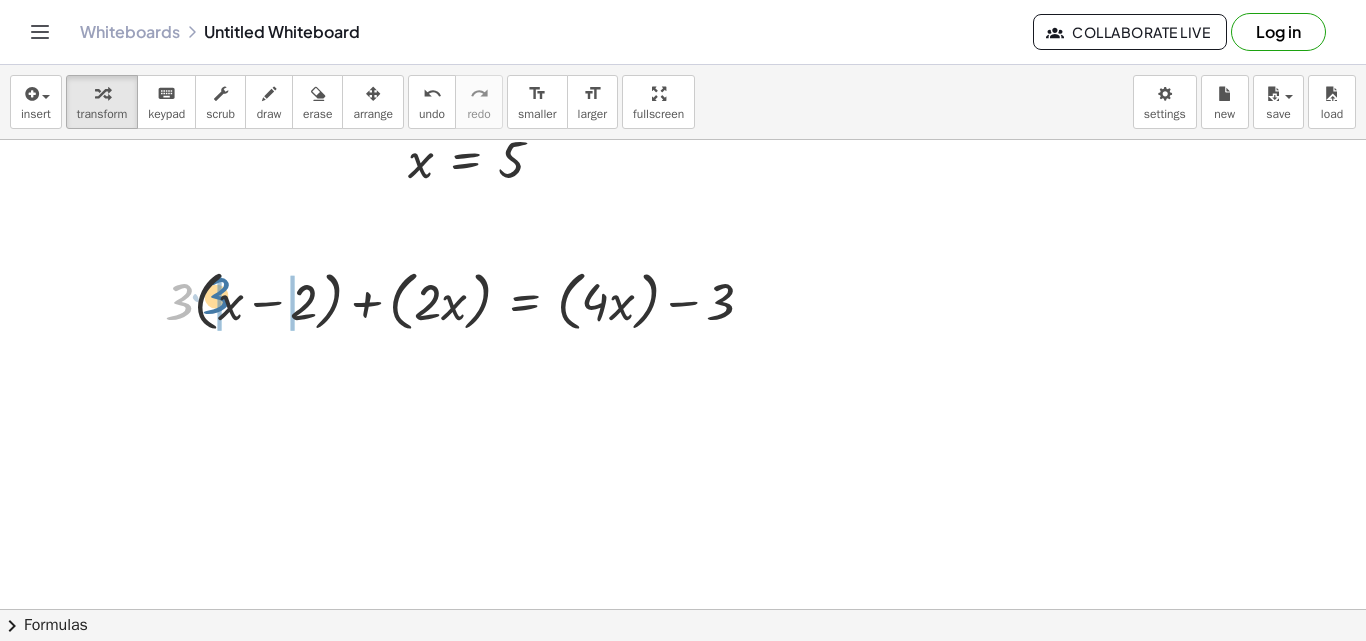 drag, startPoint x: 176, startPoint y: 298, endPoint x: 215, endPoint y: 296, distance: 39.051247 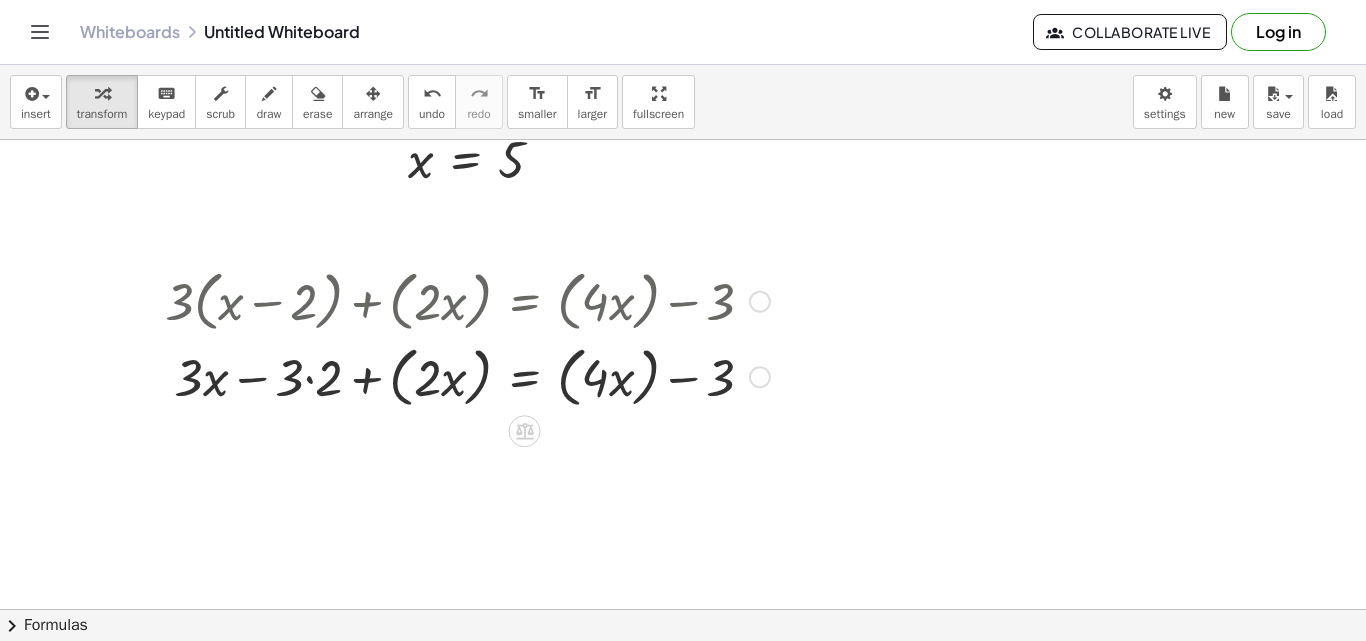click at bounding box center (467, 376) 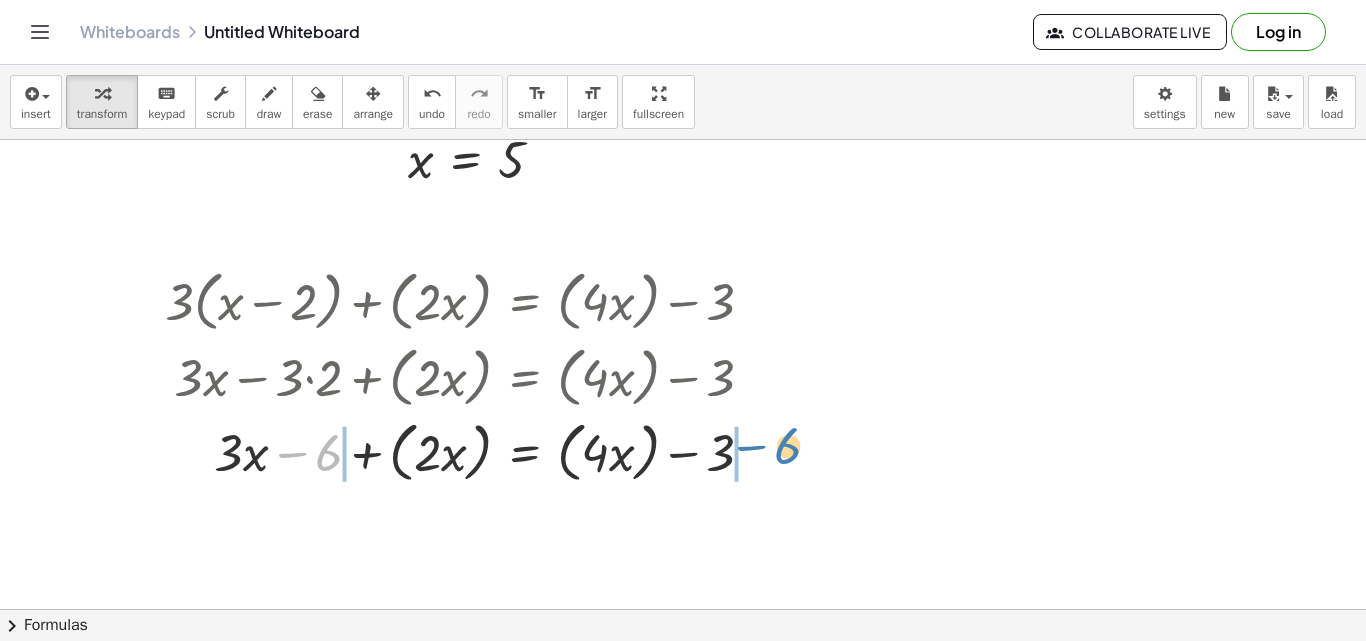 drag, startPoint x: 302, startPoint y: 455, endPoint x: 749, endPoint y: 446, distance: 447.0906 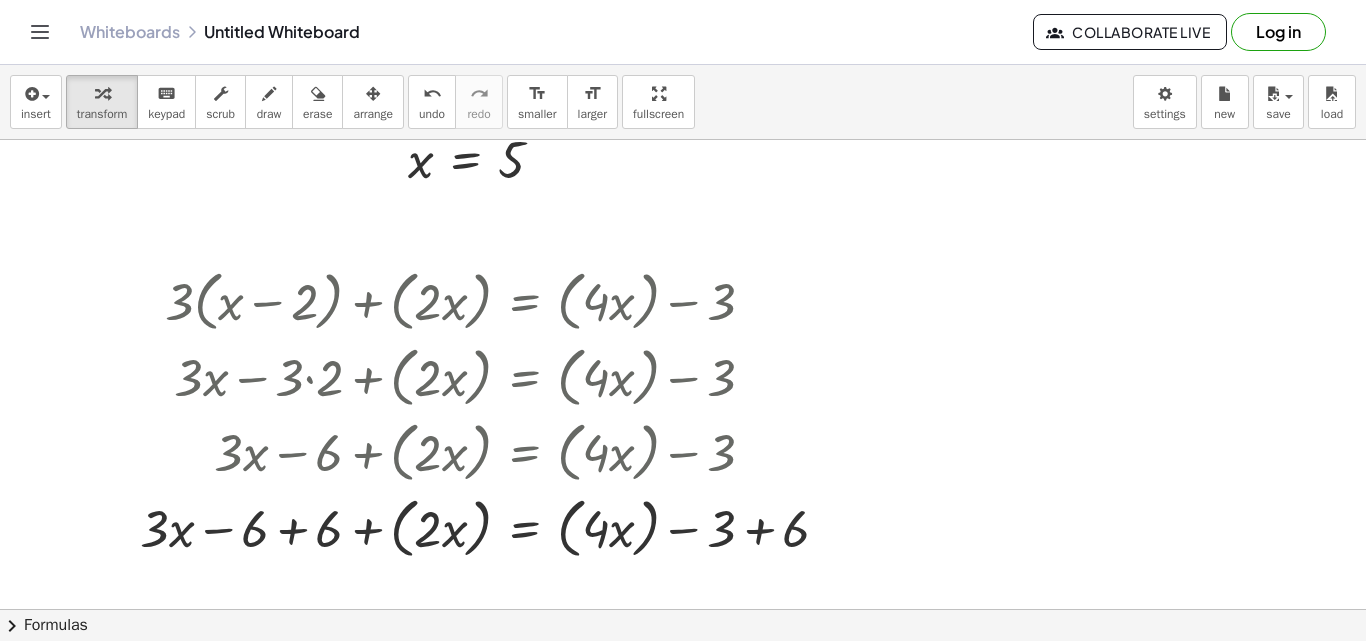 scroll, scrollTop: 1707, scrollLeft: 0, axis: vertical 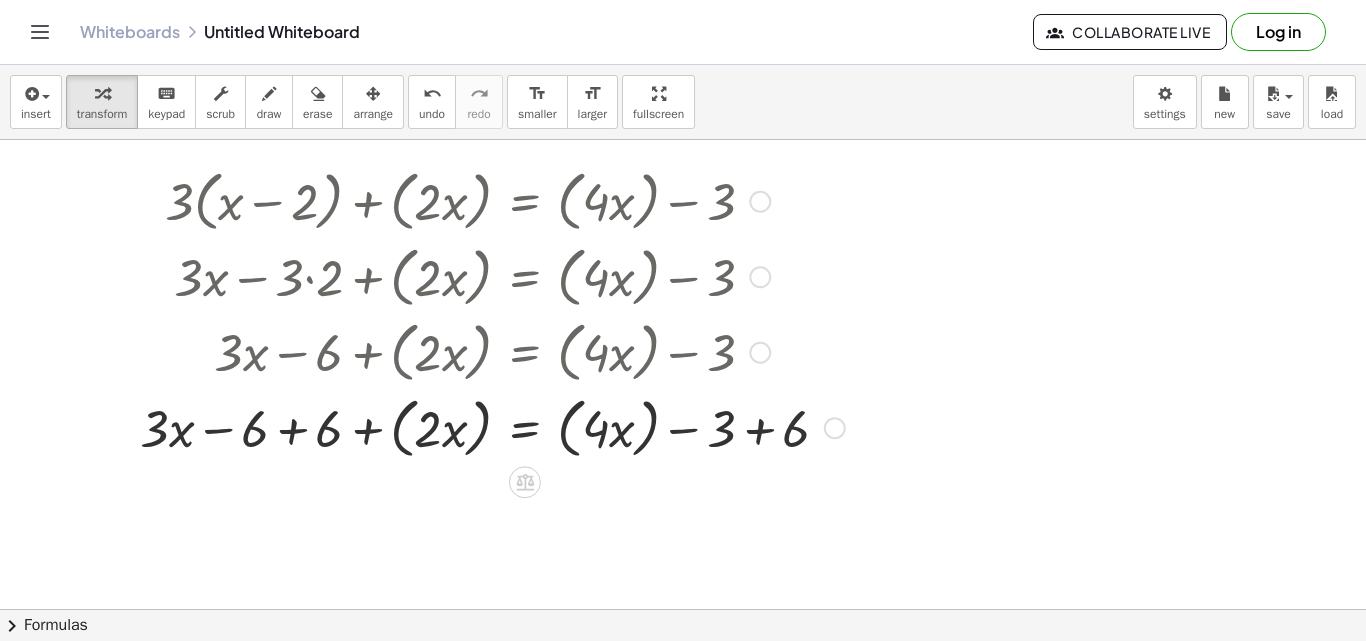 click at bounding box center (492, 427) 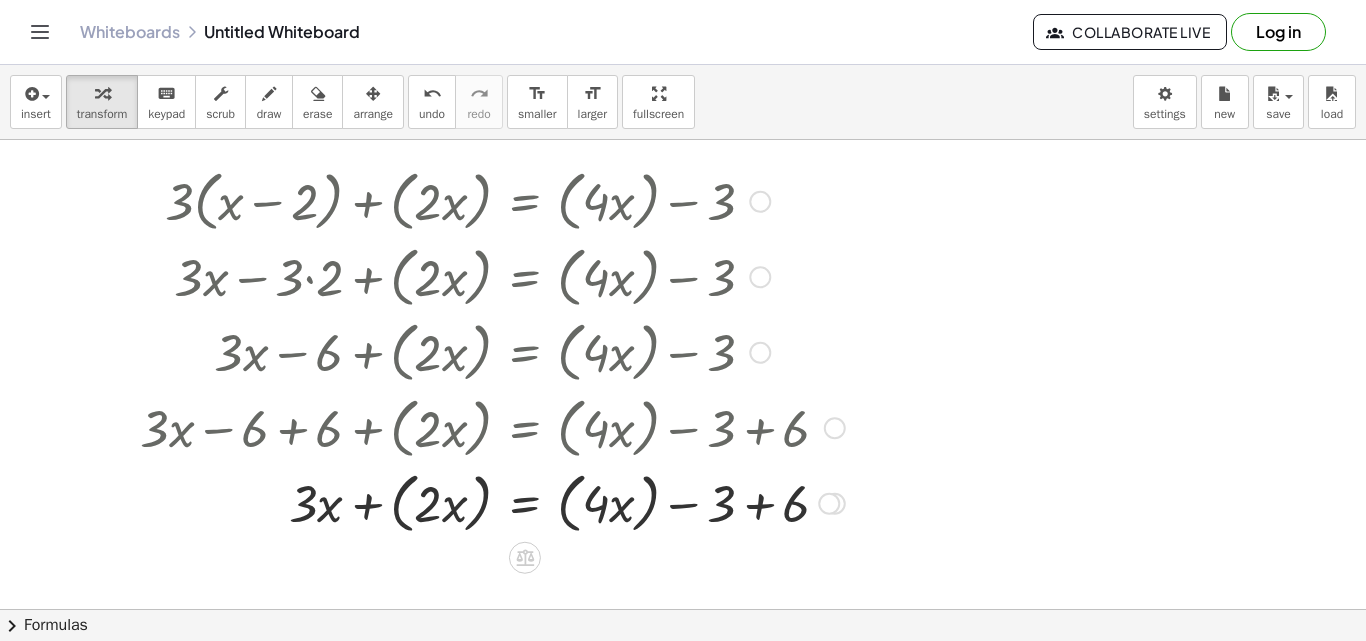 click at bounding box center [492, 502] 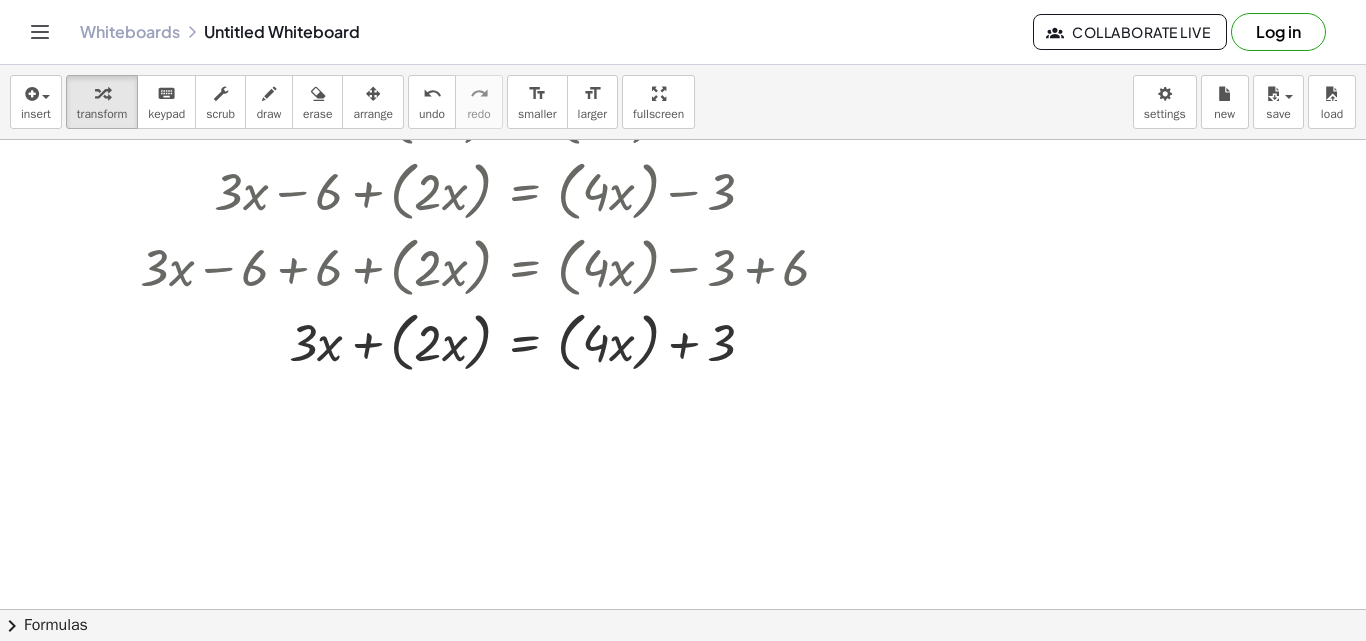 scroll, scrollTop: 1876, scrollLeft: 0, axis: vertical 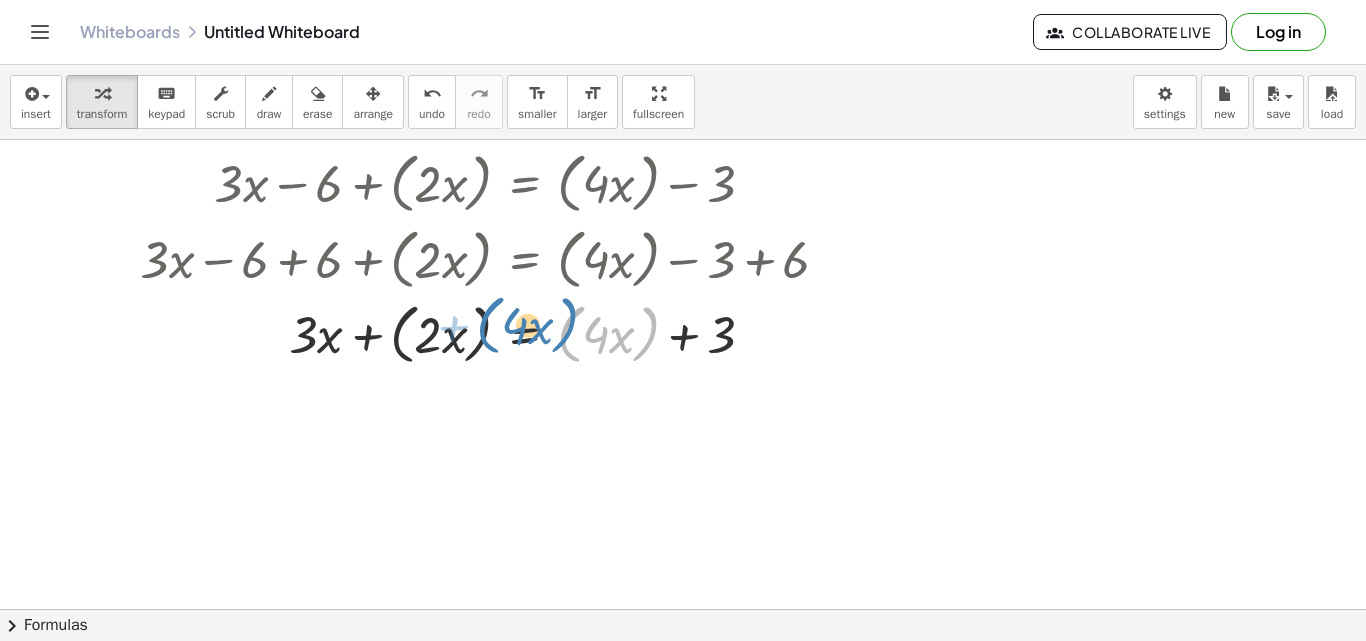 drag, startPoint x: 573, startPoint y: 322, endPoint x: 492, endPoint y: 313, distance: 81.49847 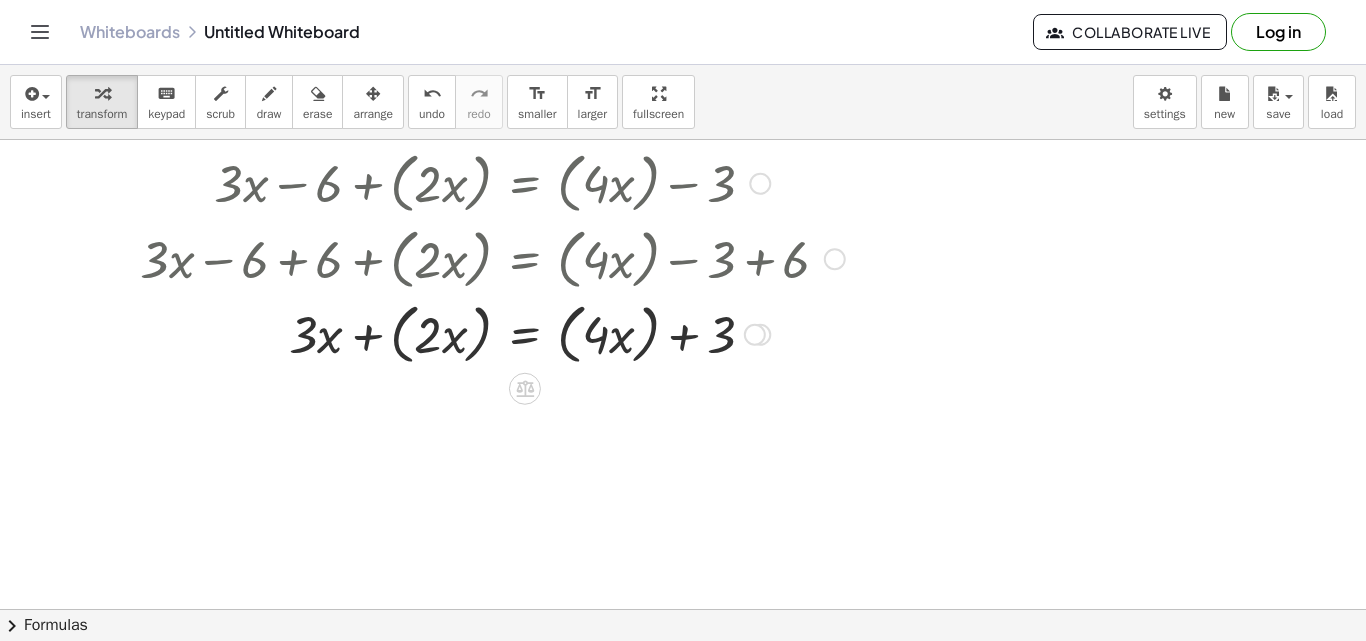 click at bounding box center (492, 333) 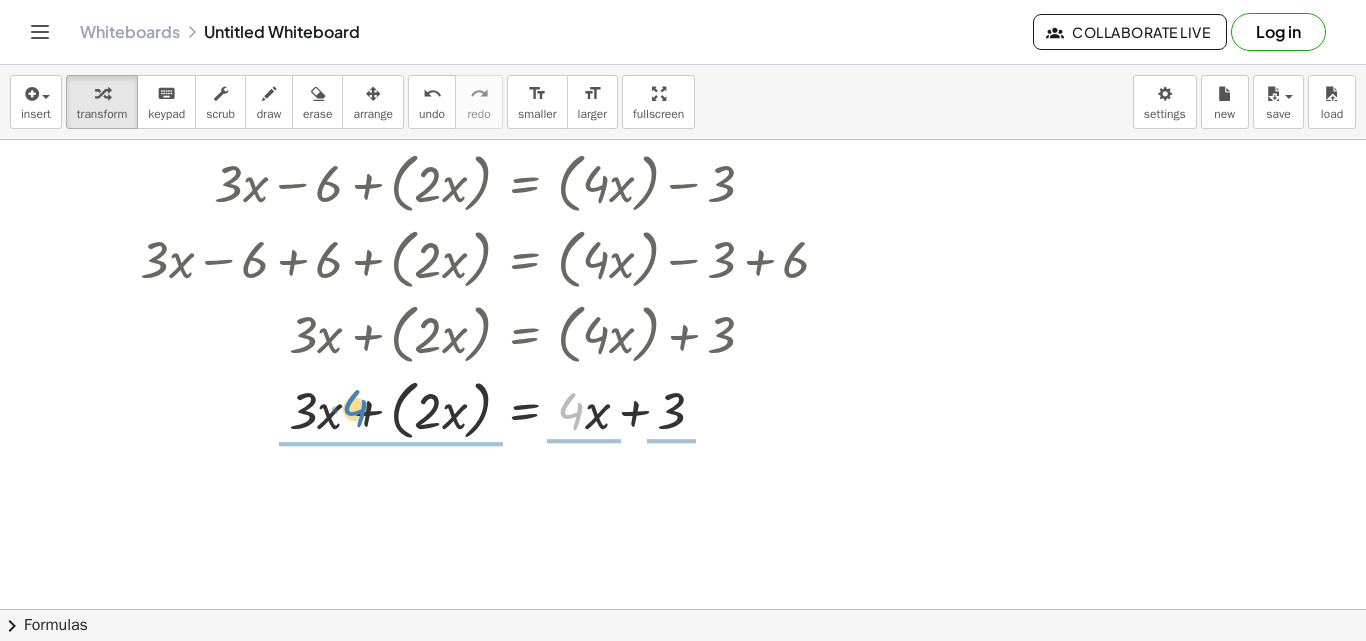 drag, startPoint x: 573, startPoint y: 412, endPoint x: 358, endPoint y: 413, distance: 215.00232 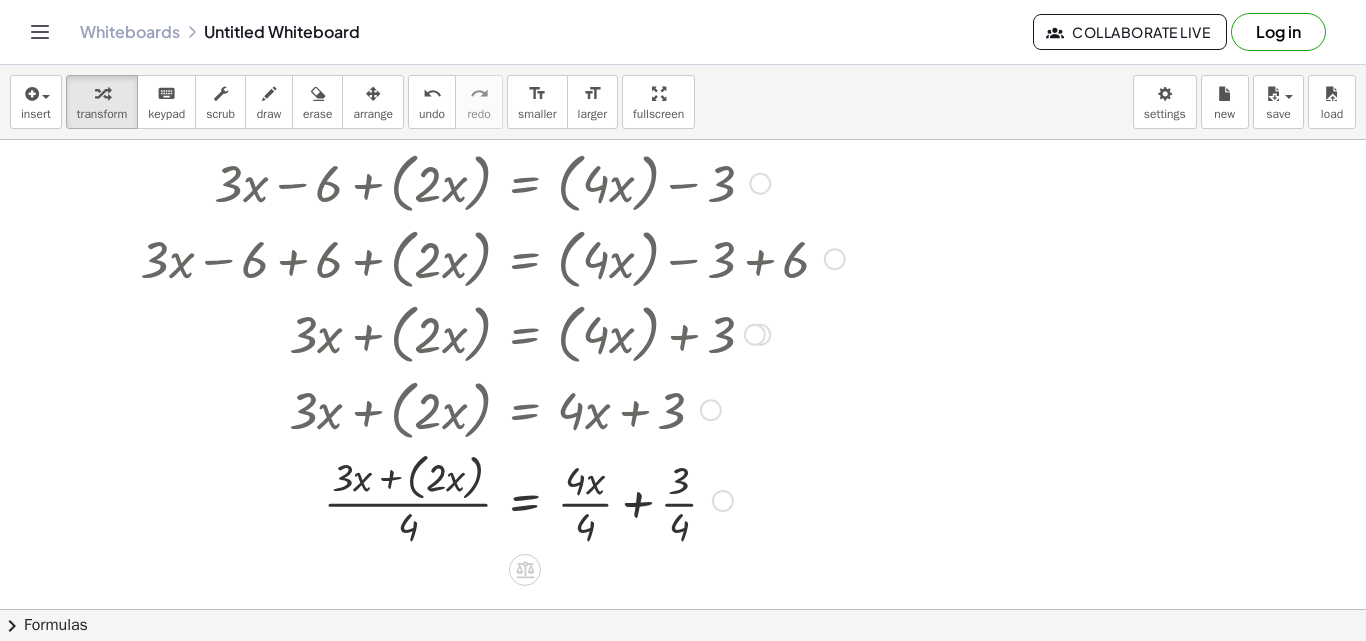 click at bounding box center (517, 333) 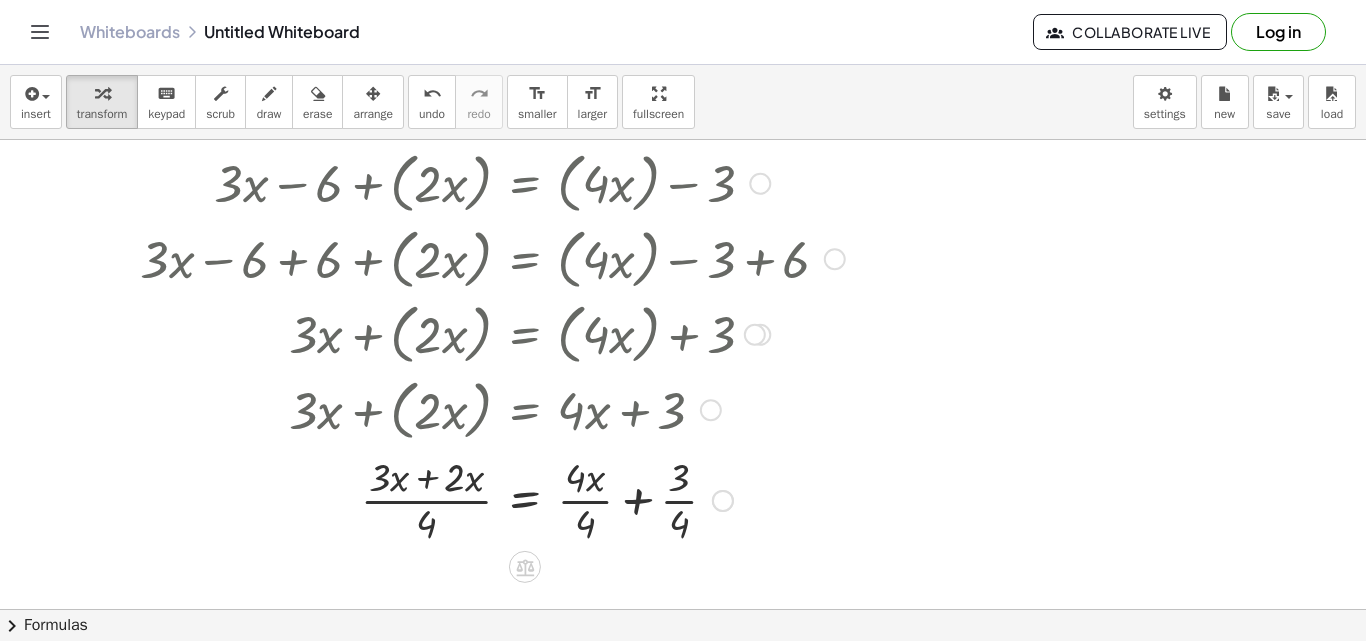 click at bounding box center [492, 499] 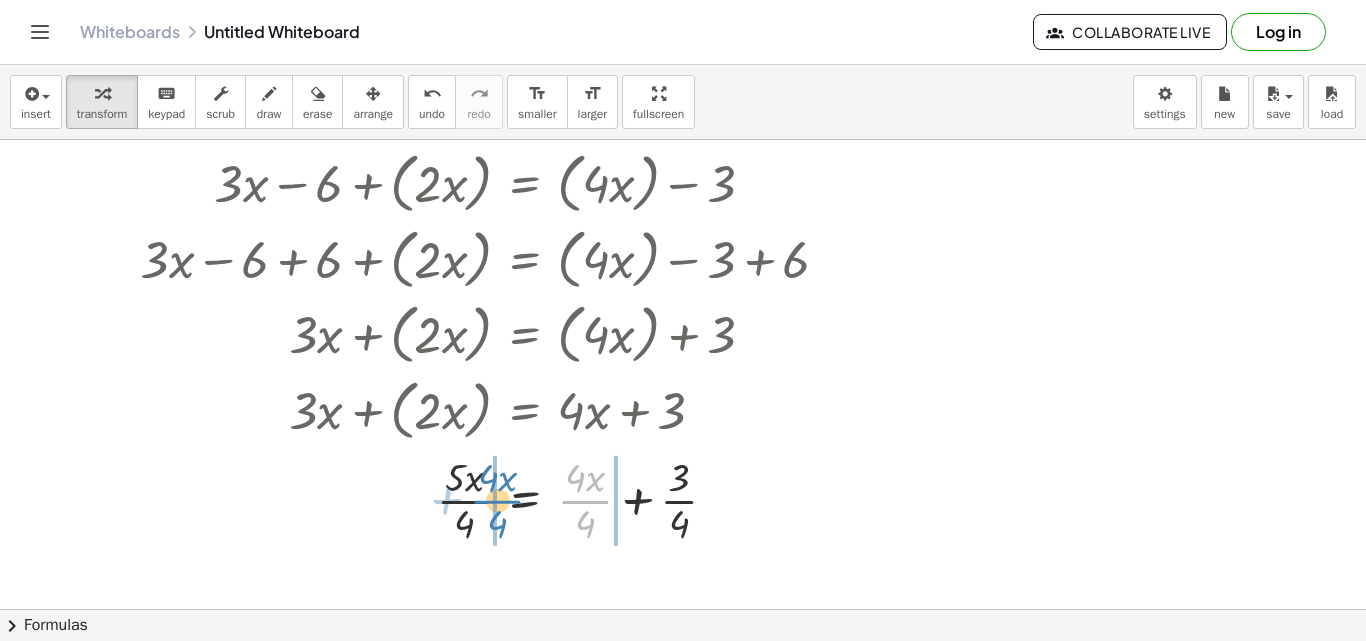 drag, startPoint x: 587, startPoint y: 497, endPoint x: 499, endPoint y: 497, distance: 88 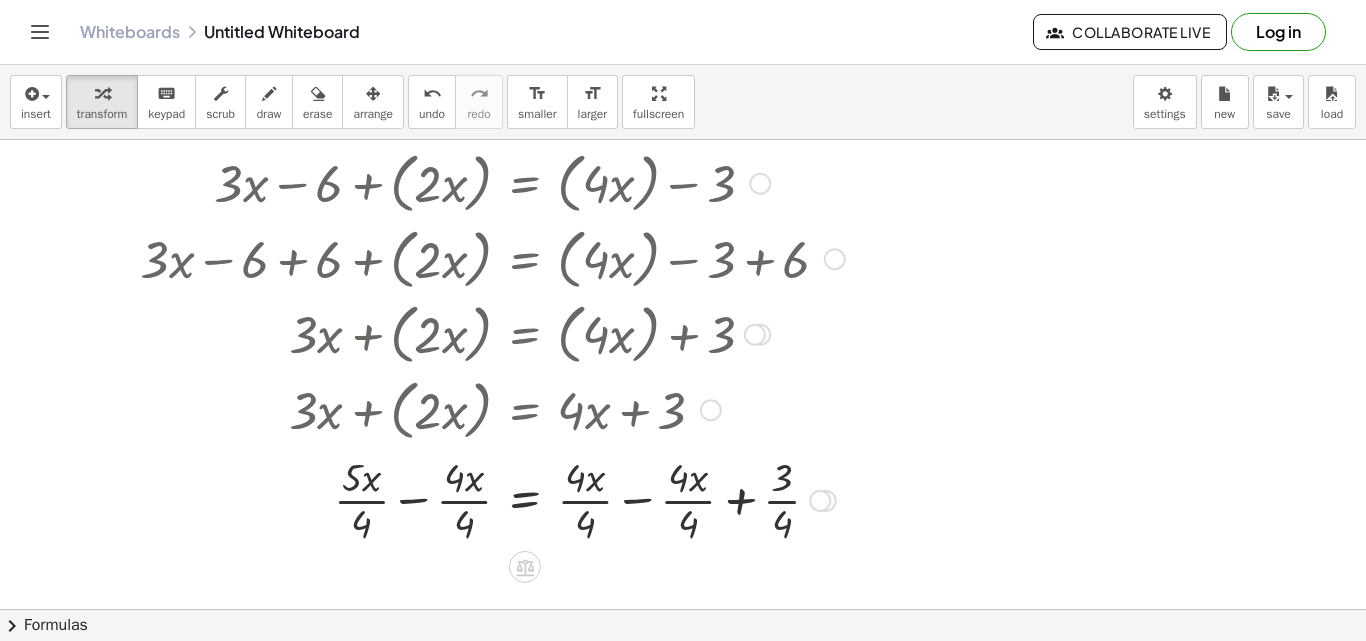 click at bounding box center (492, 499) 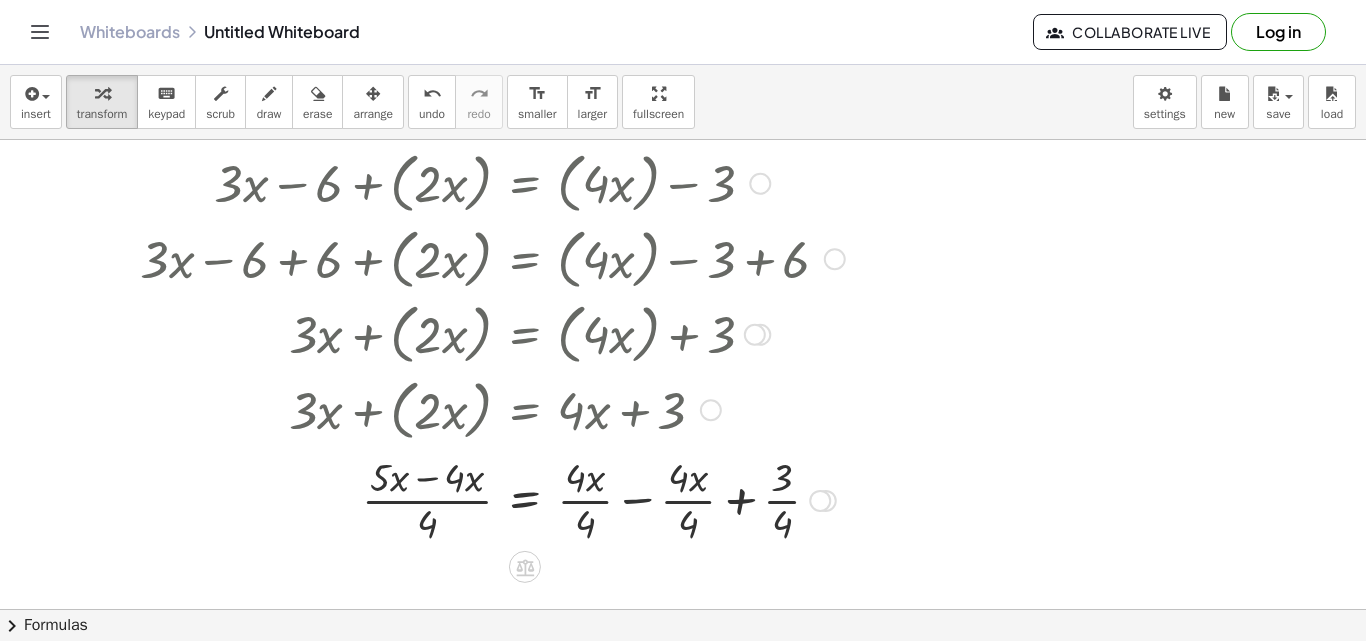 click at bounding box center (492, 499) 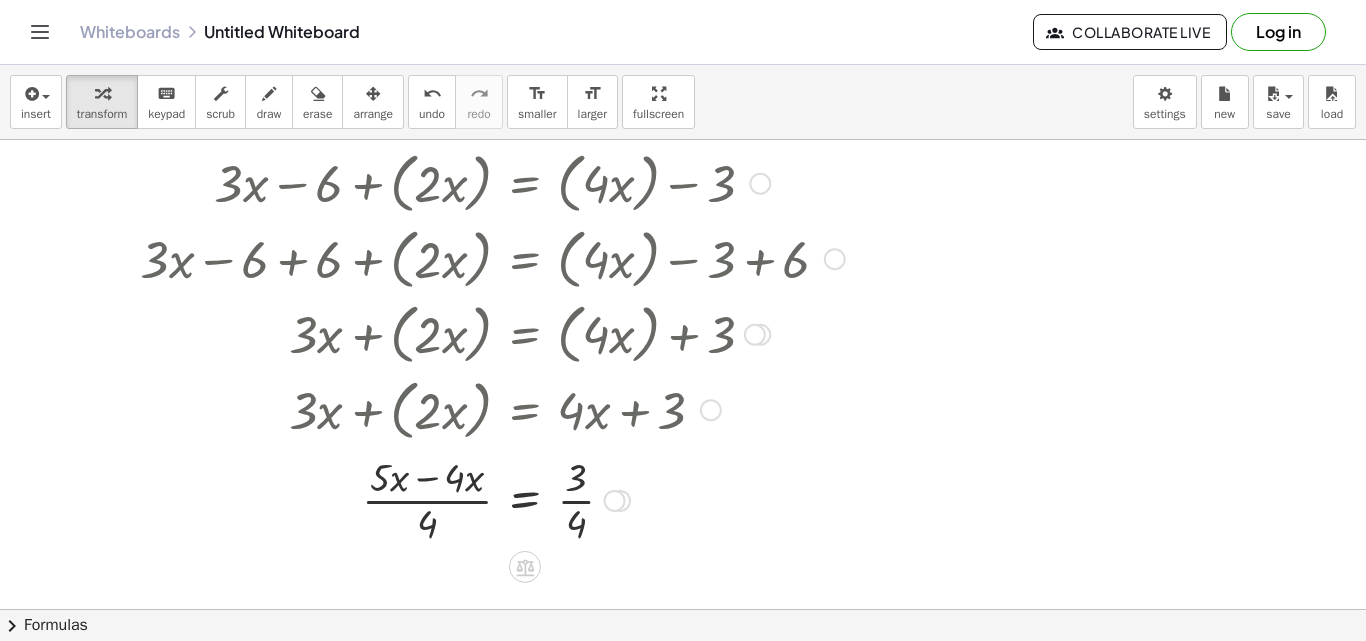 click at bounding box center [492, 499] 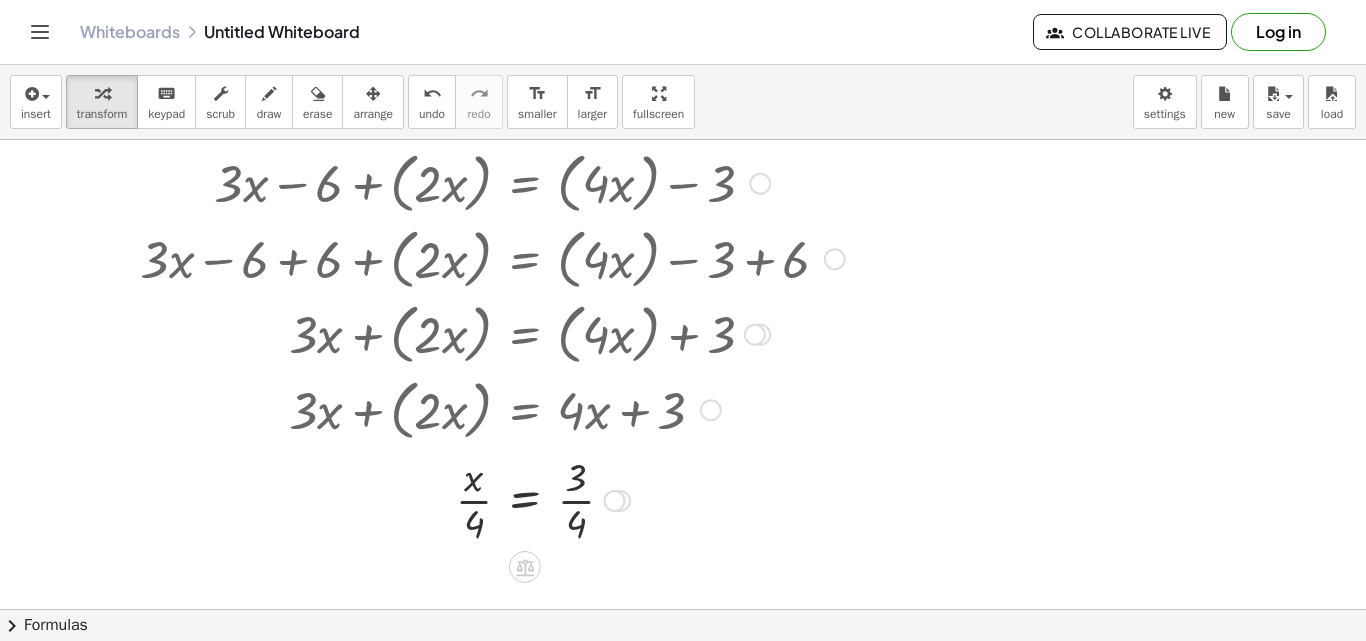 click at bounding box center (492, 499) 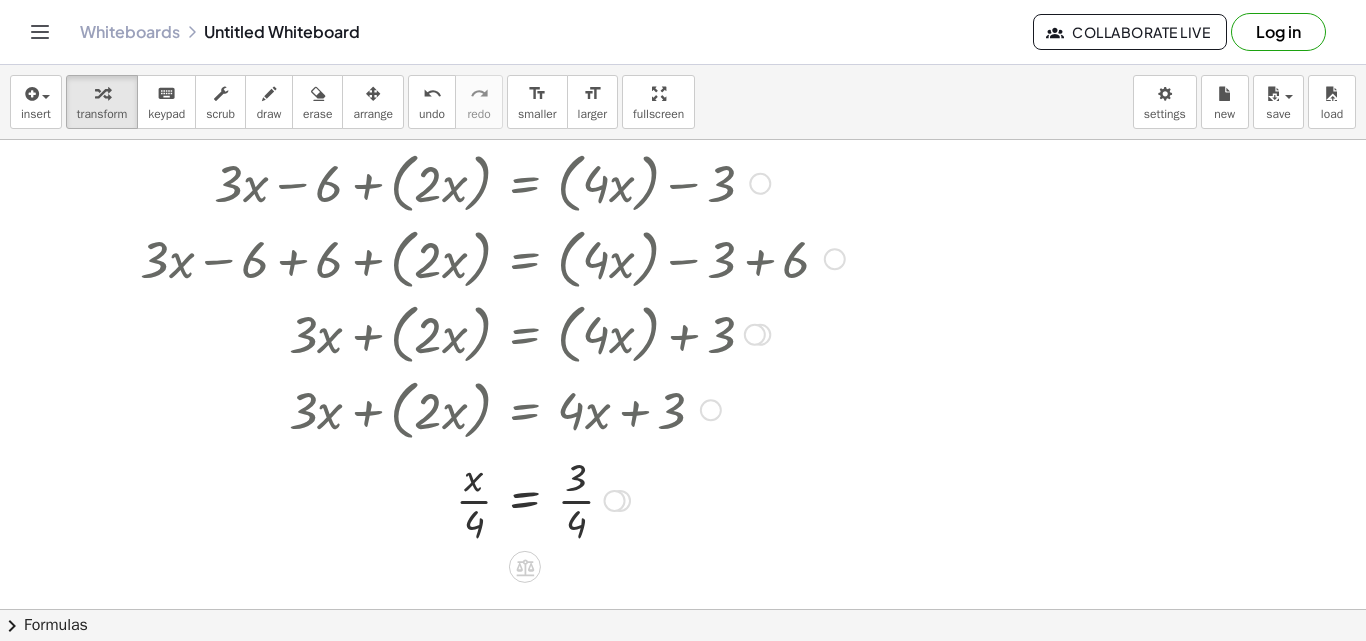 click at bounding box center (492, 499) 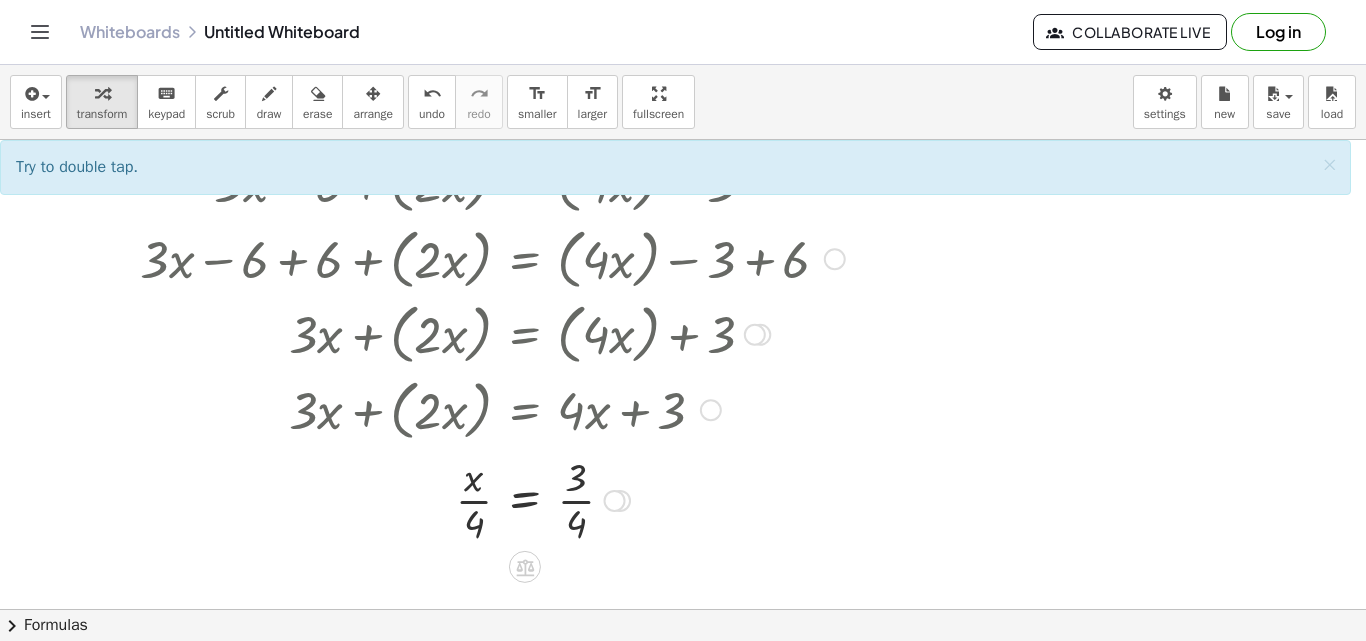 click at bounding box center (492, 499) 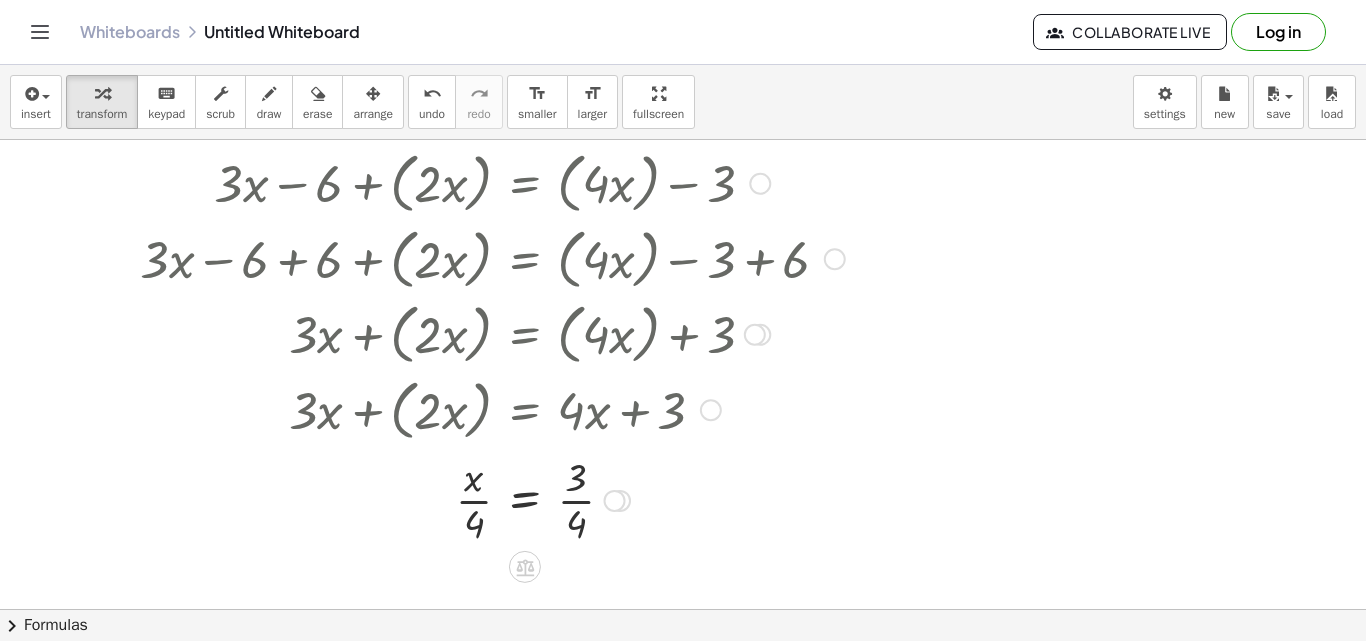 click at bounding box center (492, 499) 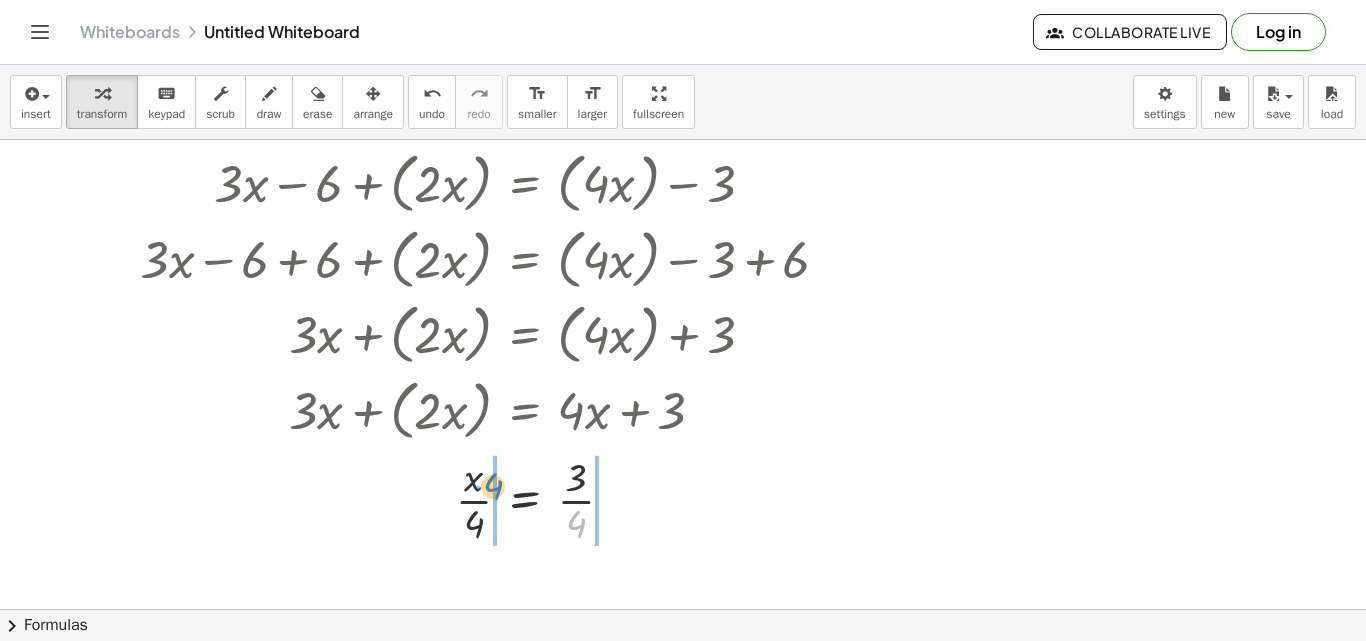 drag, startPoint x: 573, startPoint y: 525, endPoint x: 490, endPoint y: 486, distance: 91.706055 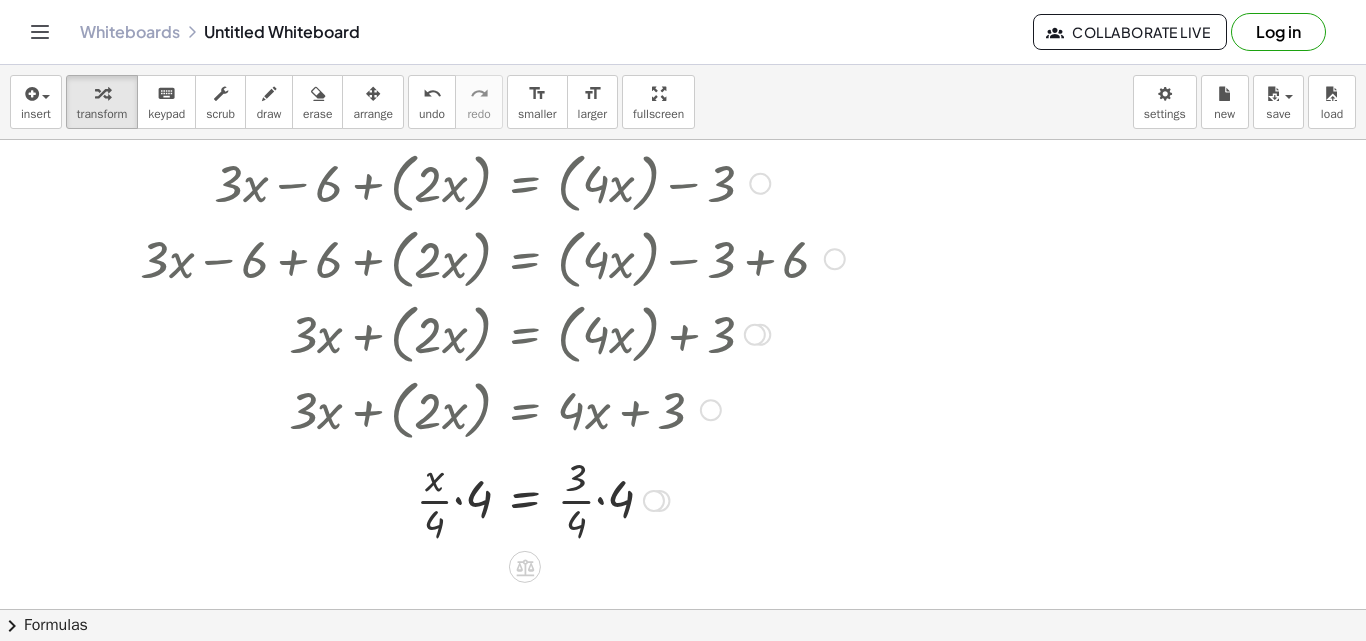 click at bounding box center [492, 499] 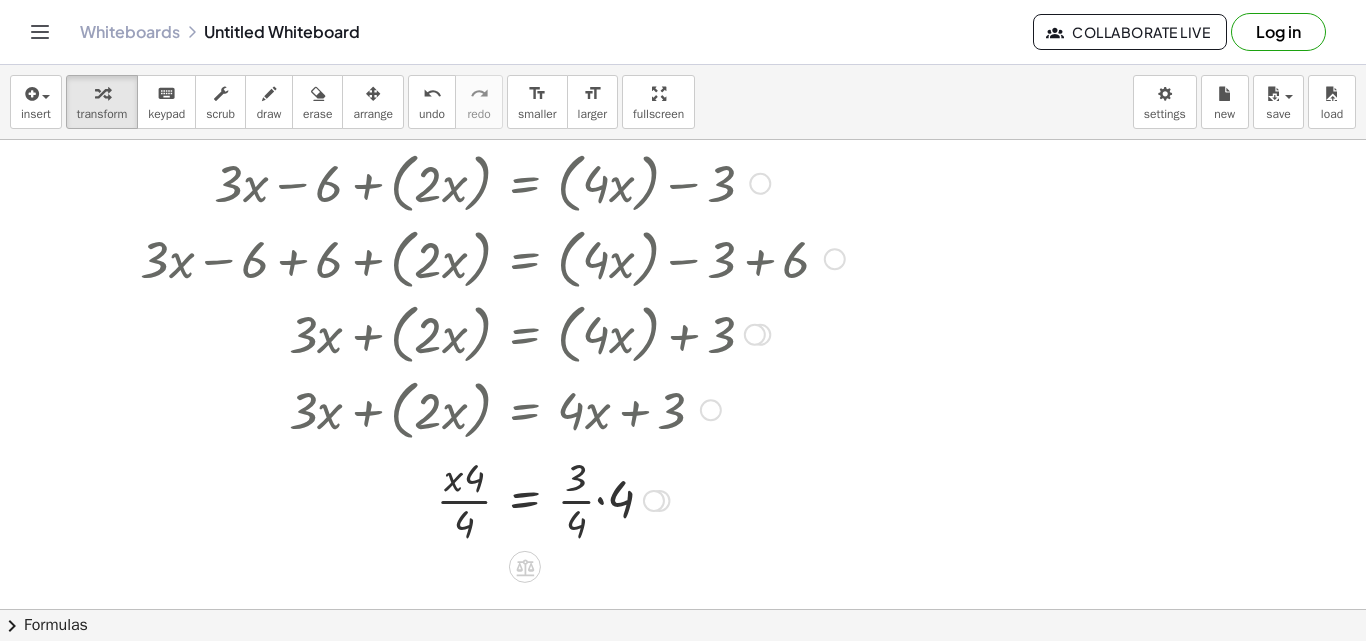 click at bounding box center (492, 499) 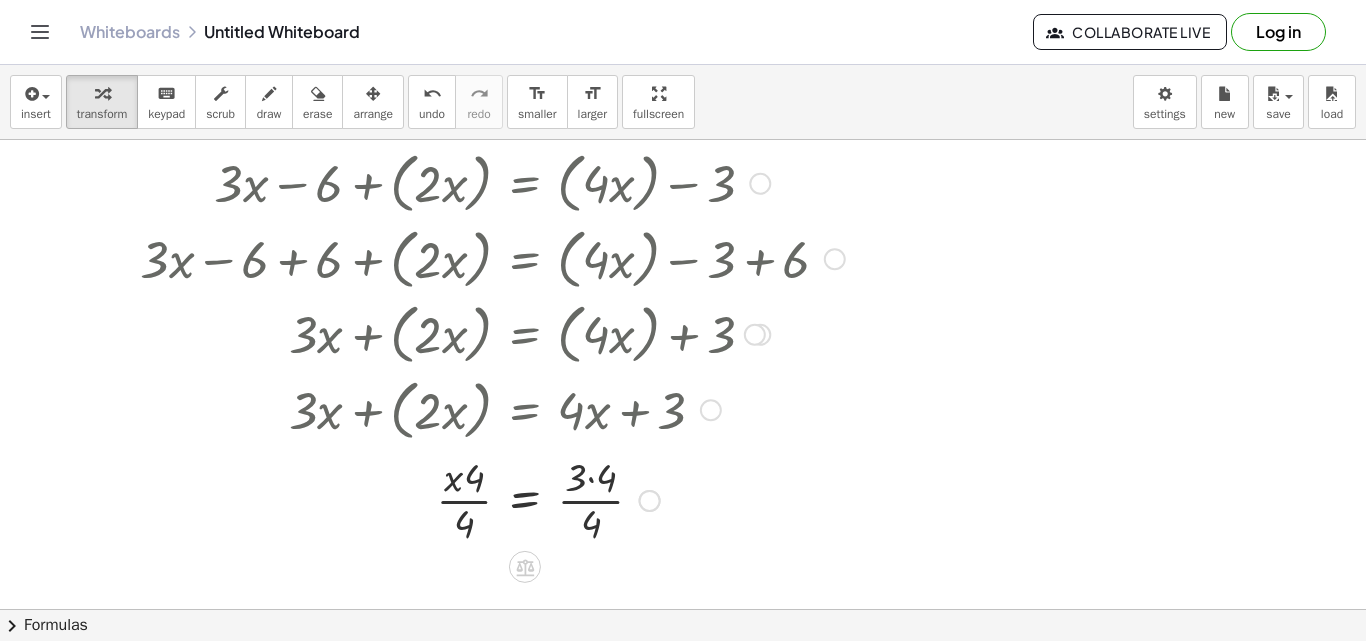 click at bounding box center [492, 499] 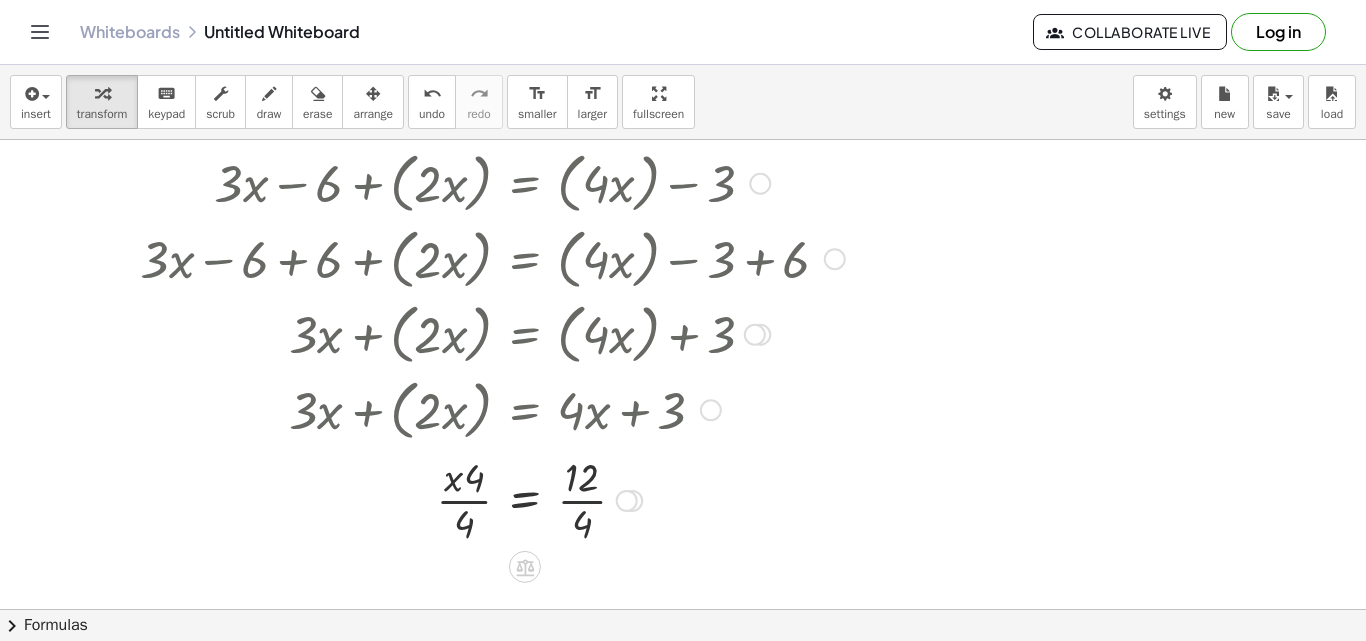 click at bounding box center [492, 499] 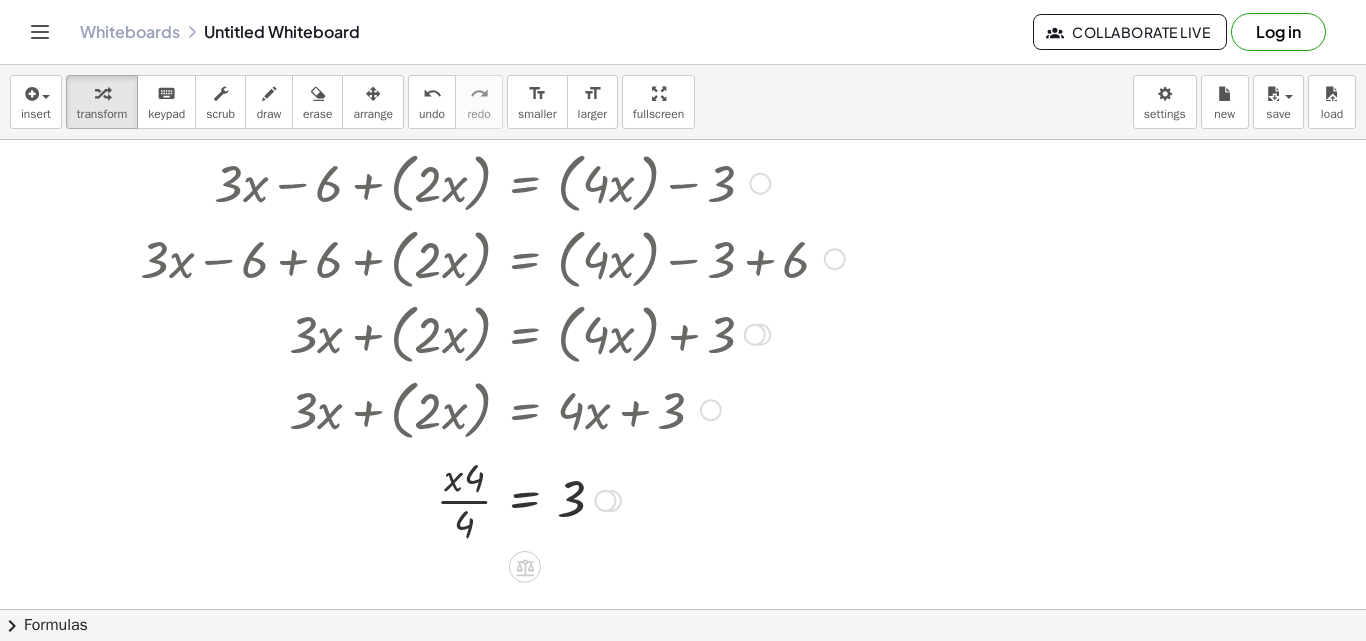 click at bounding box center (492, 499) 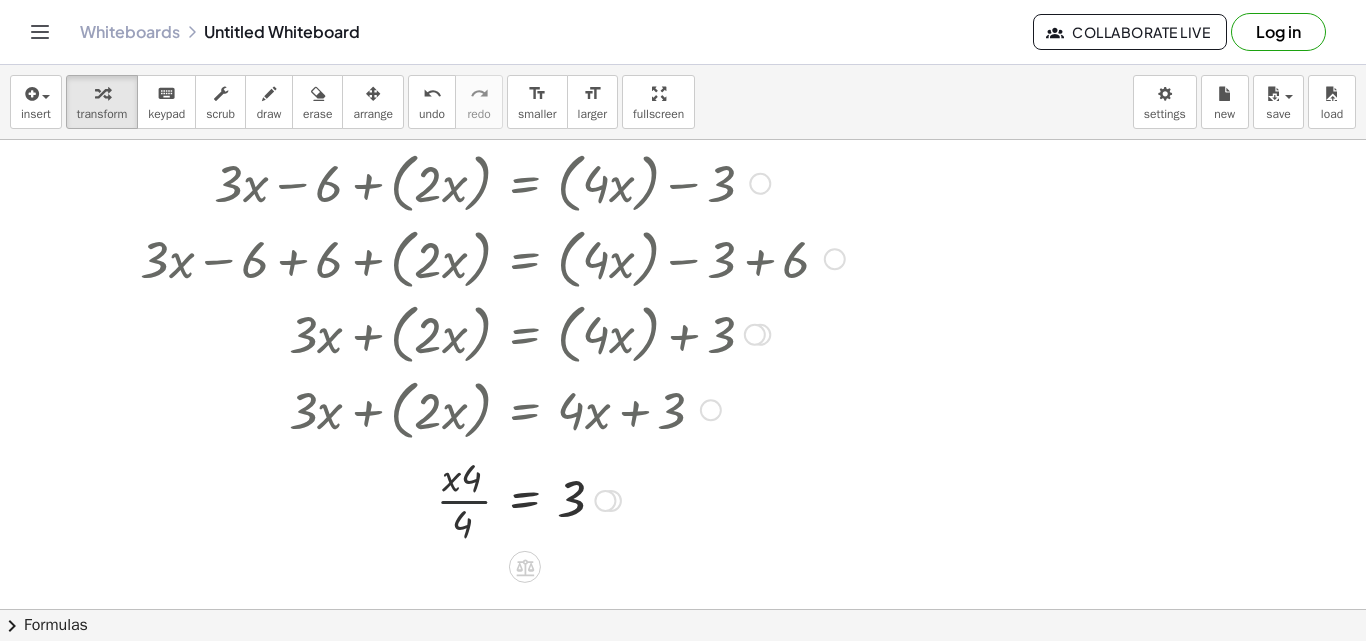 click at bounding box center (492, 499) 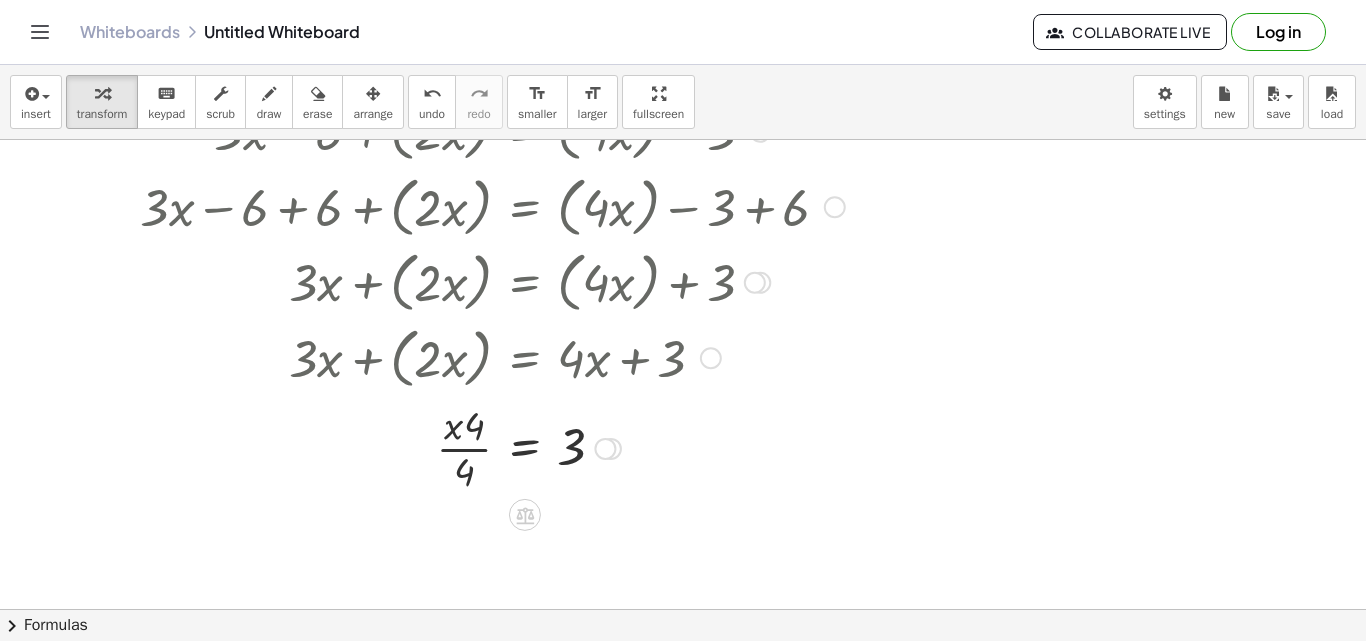 scroll, scrollTop: 1976, scrollLeft: 0, axis: vertical 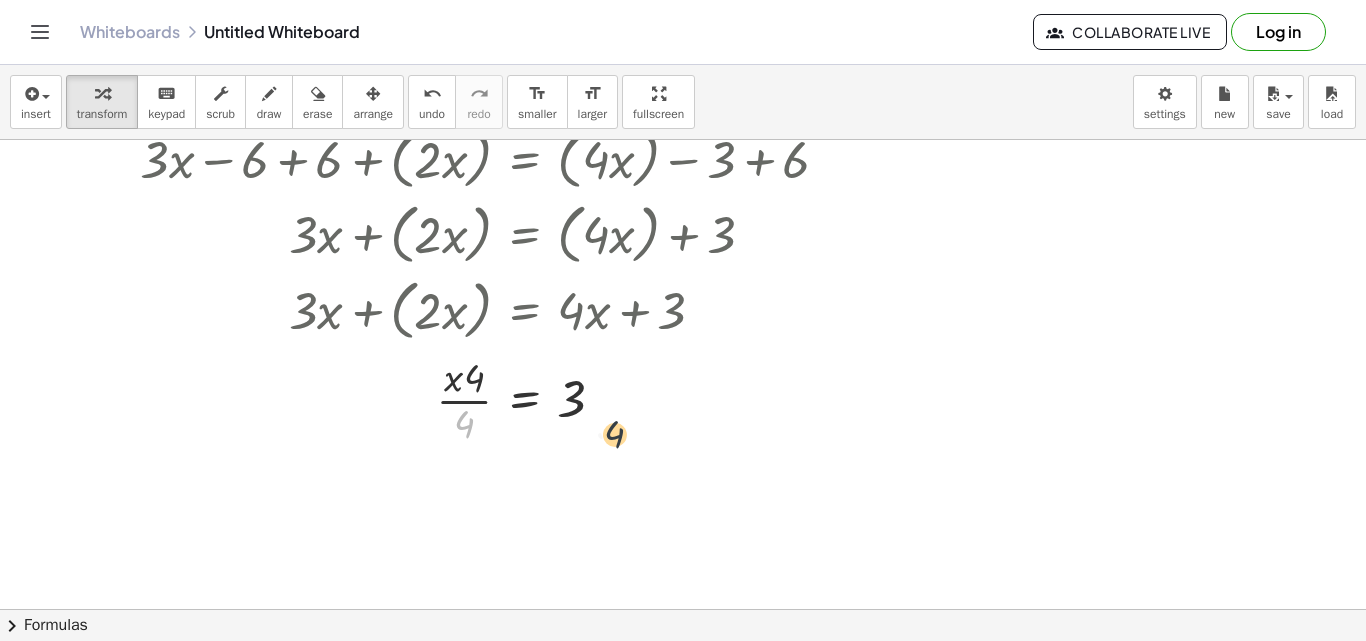 drag, startPoint x: 465, startPoint y: 428, endPoint x: 623, endPoint y: 404, distance: 159.8124 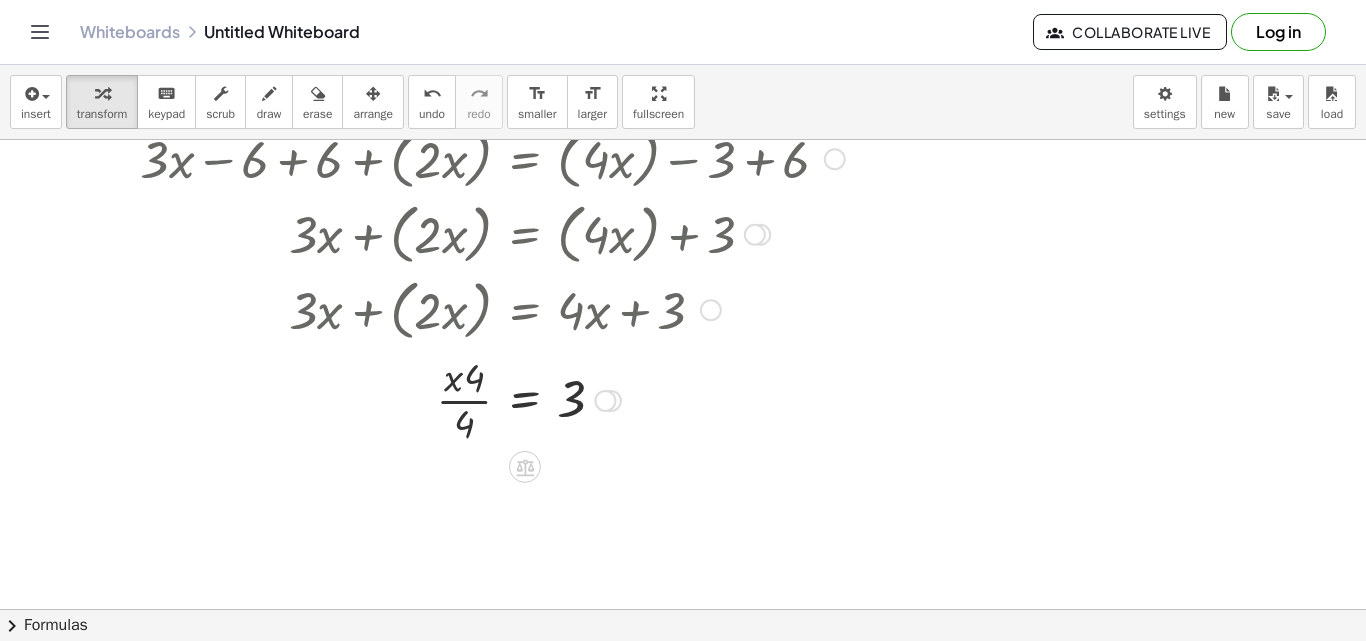 click at bounding box center (492, 399) 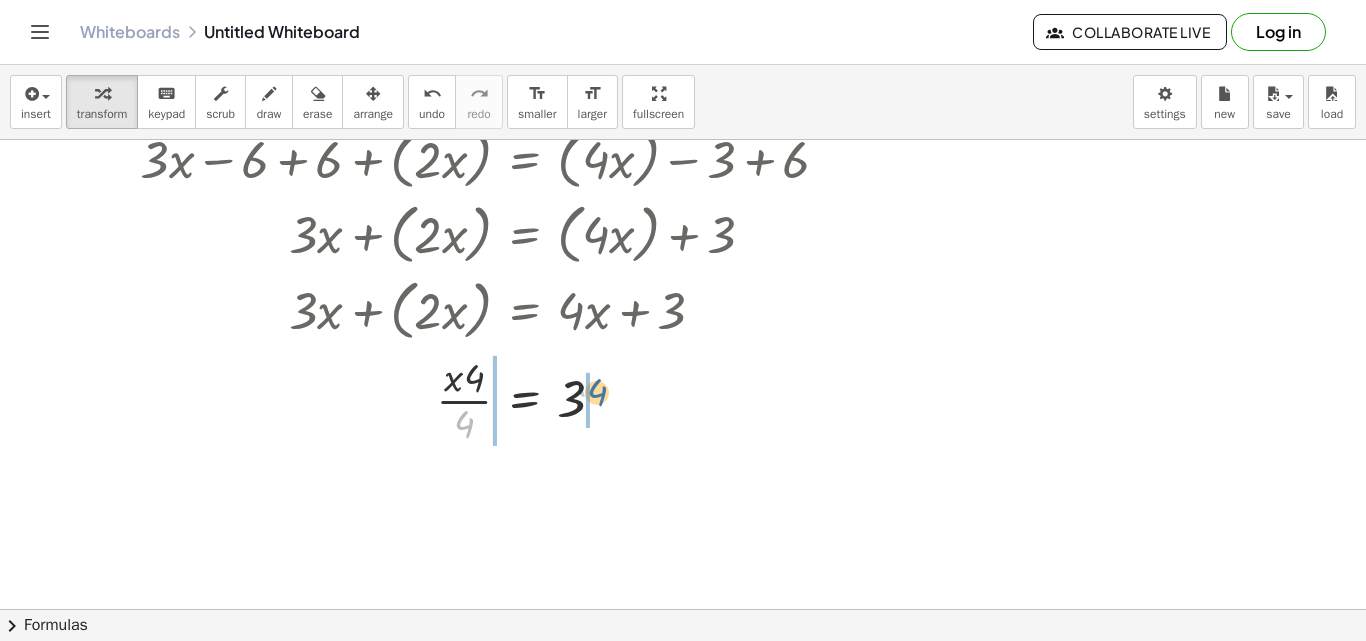 drag, startPoint x: 465, startPoint y: 413, endPoint x: 600, endPoint y: 376, distance: 139.97858 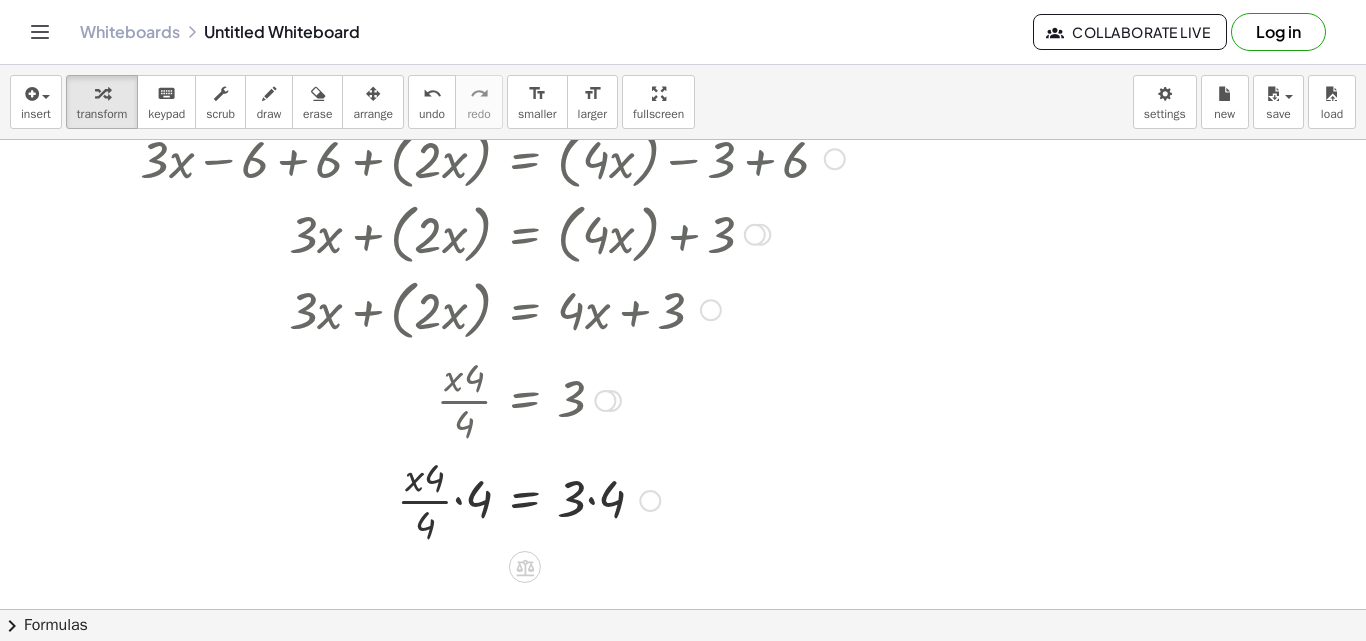 click at bounding box center [492, 499] 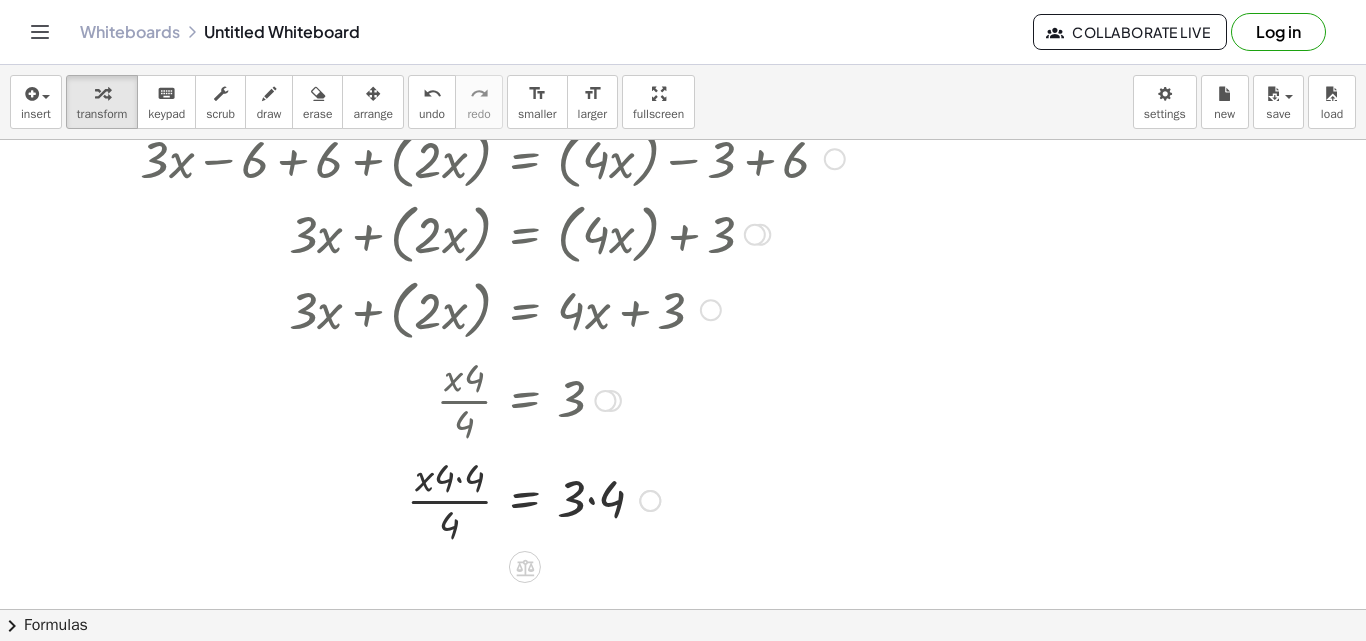 click at bounding box center (492, 499) 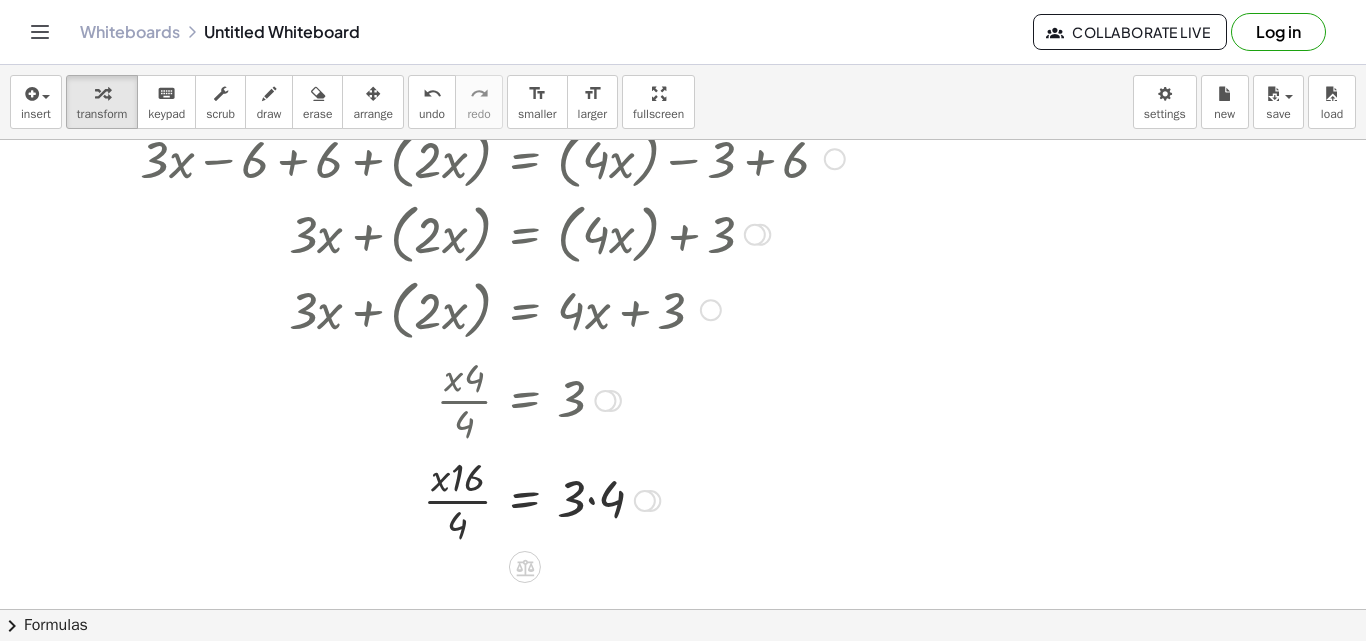 click at bounding box center (492, 499) 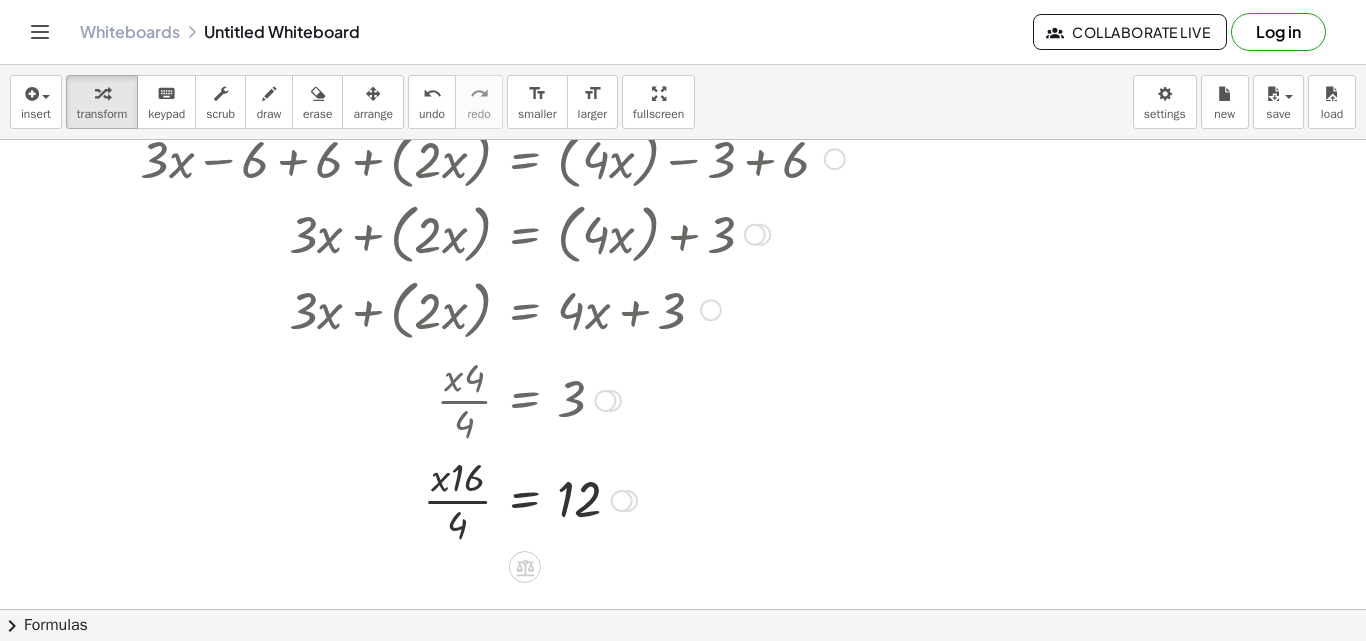 click at bounding box center (492, 499) 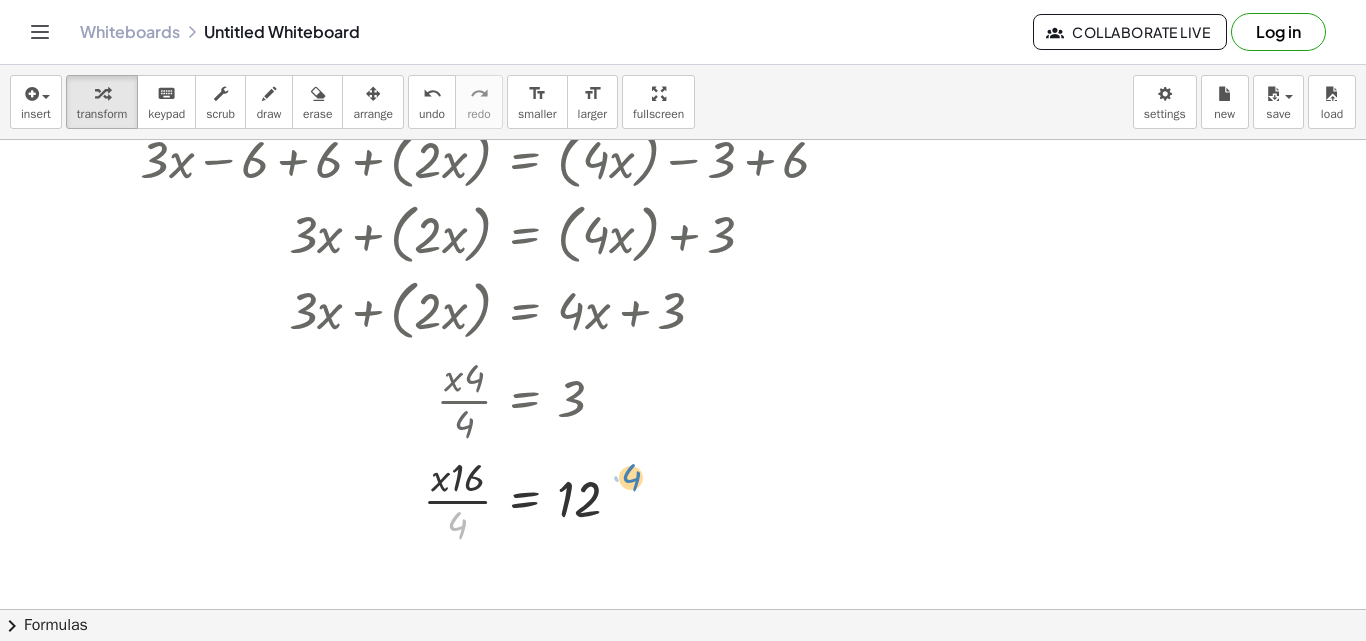 drag, startPoint x: 462, startPoint y: 522, endPoint x: 636, endPoint y: 474, distance: 180.49931 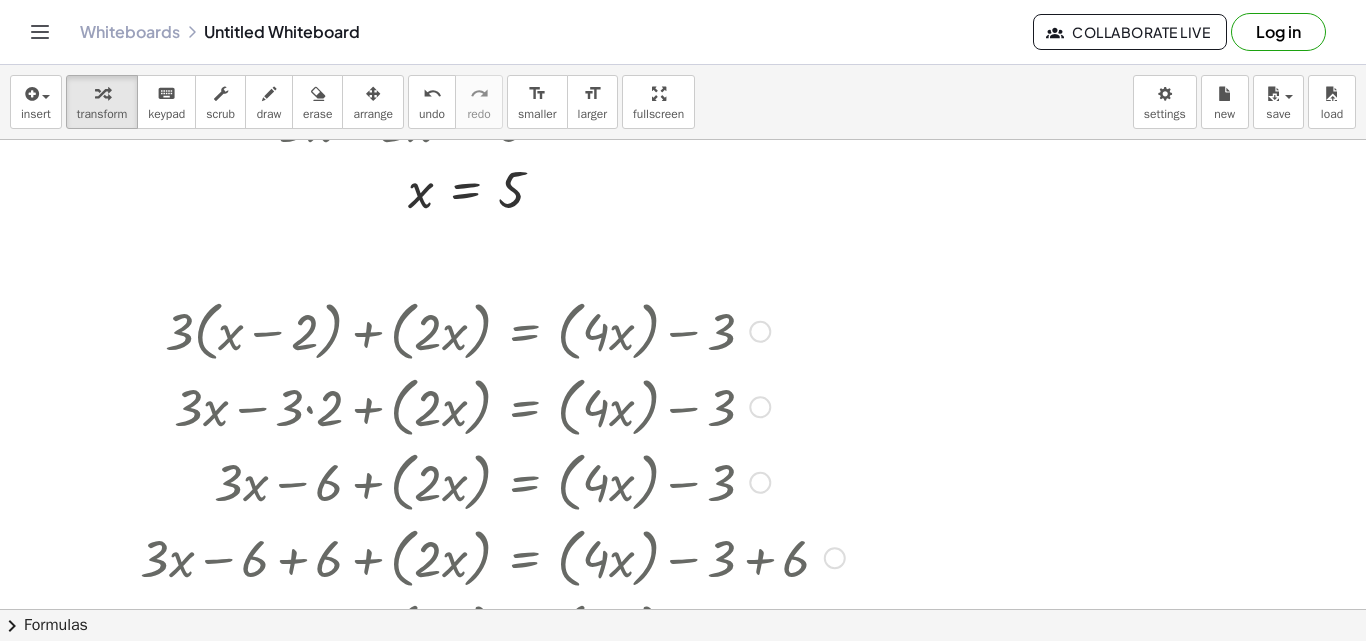 scroll, scrollTop: 1576, scrollLeft: 0, axis: vertical 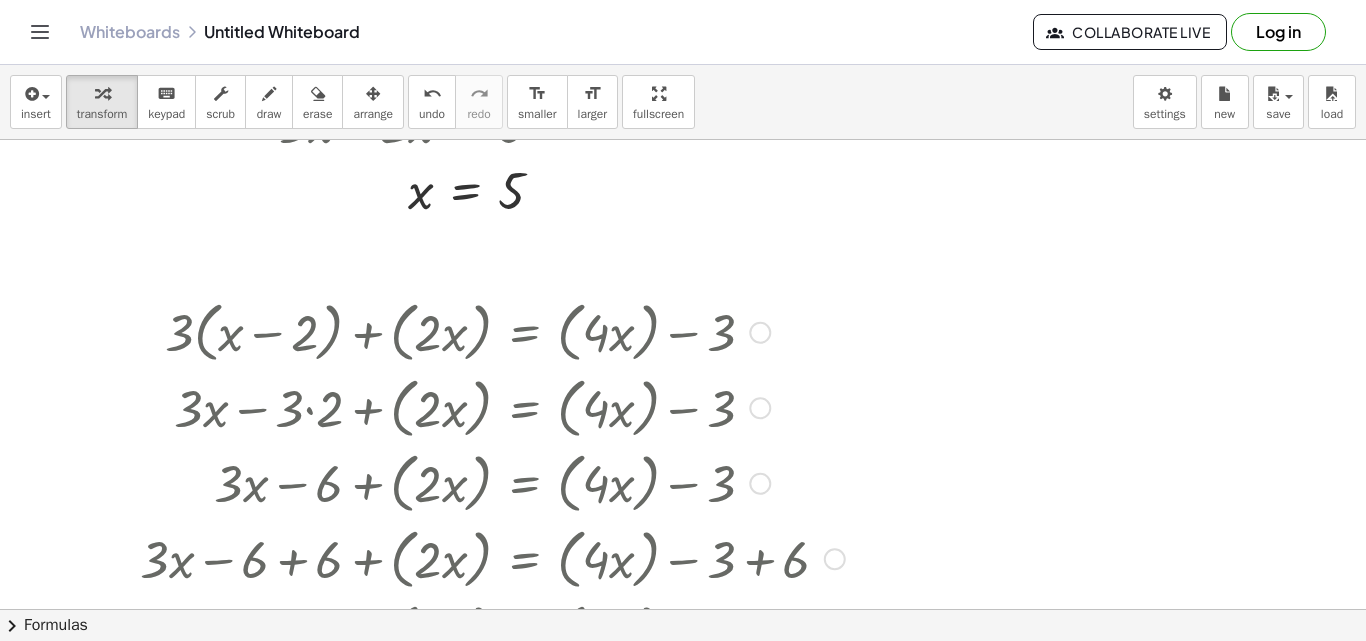 click at bounding box center [492, 407] 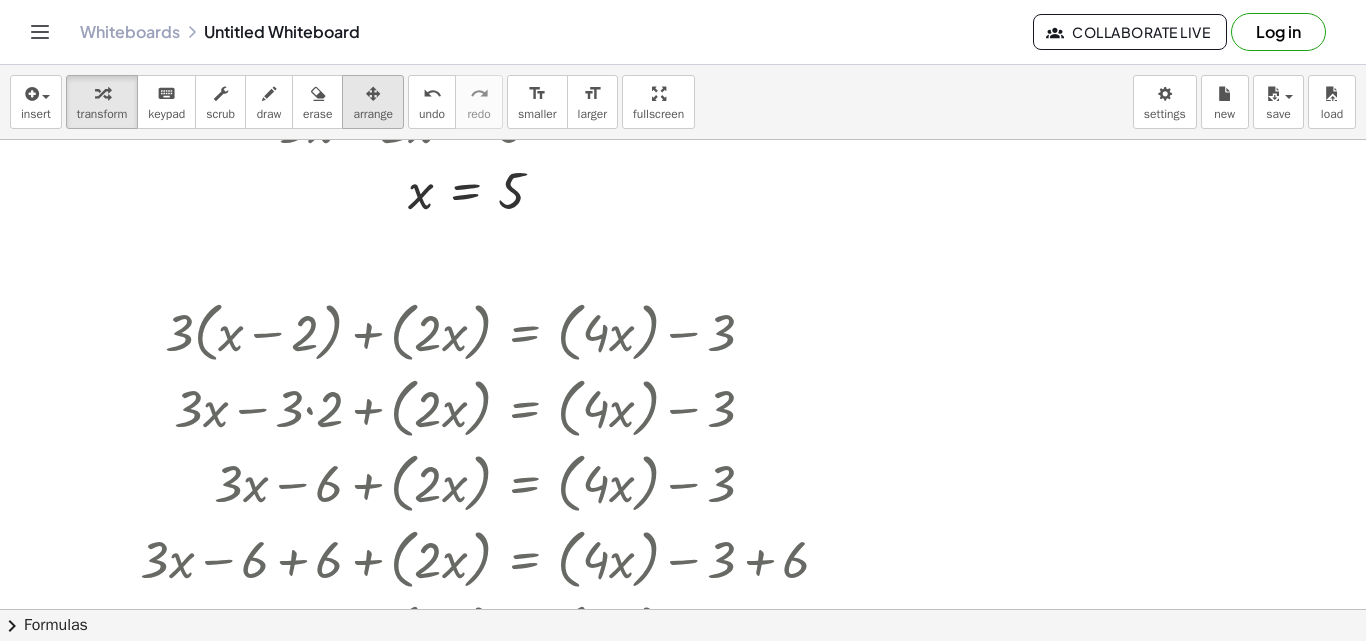 click on "arrange" at bounding box center [373, 114] 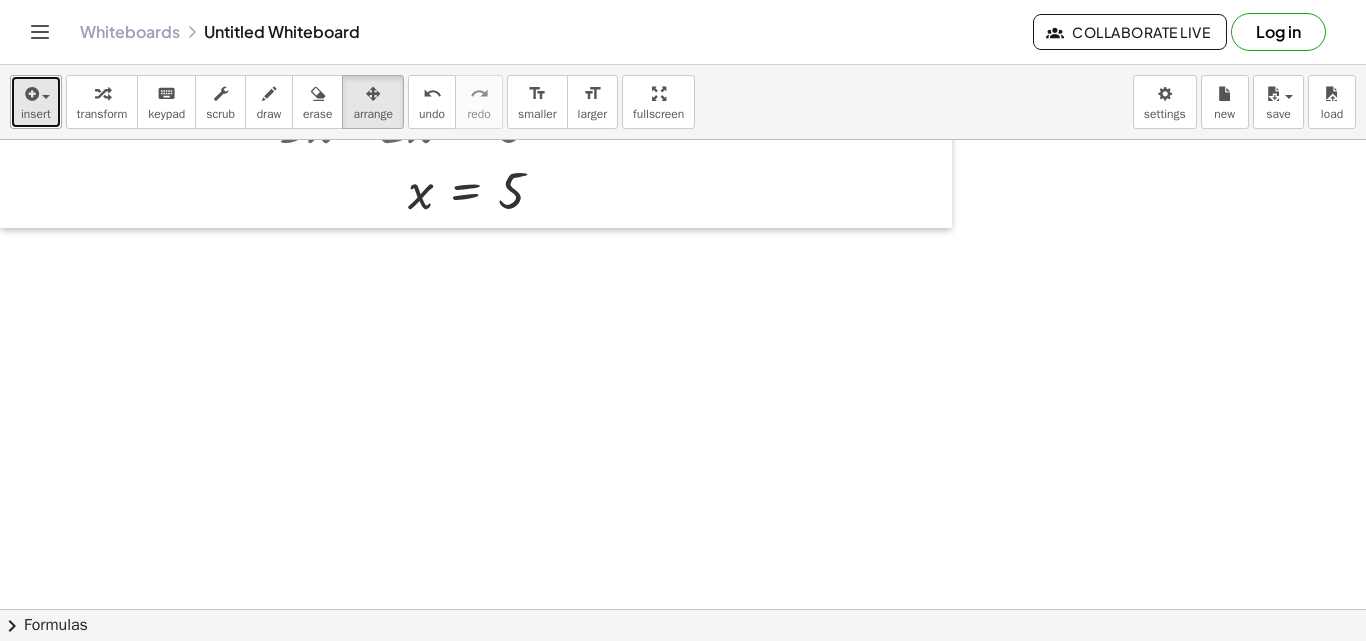 click on "insert" at bounding box center (36, 114) 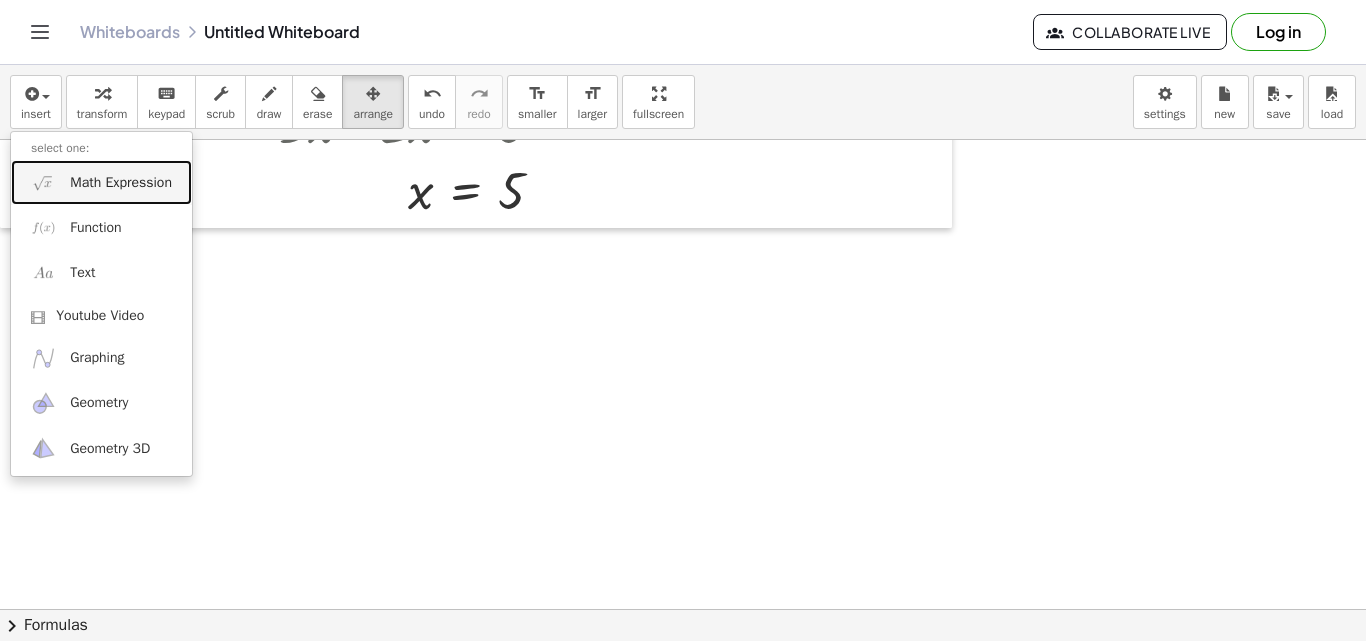 click on "Math Expression" at bounding box center (101, 182) 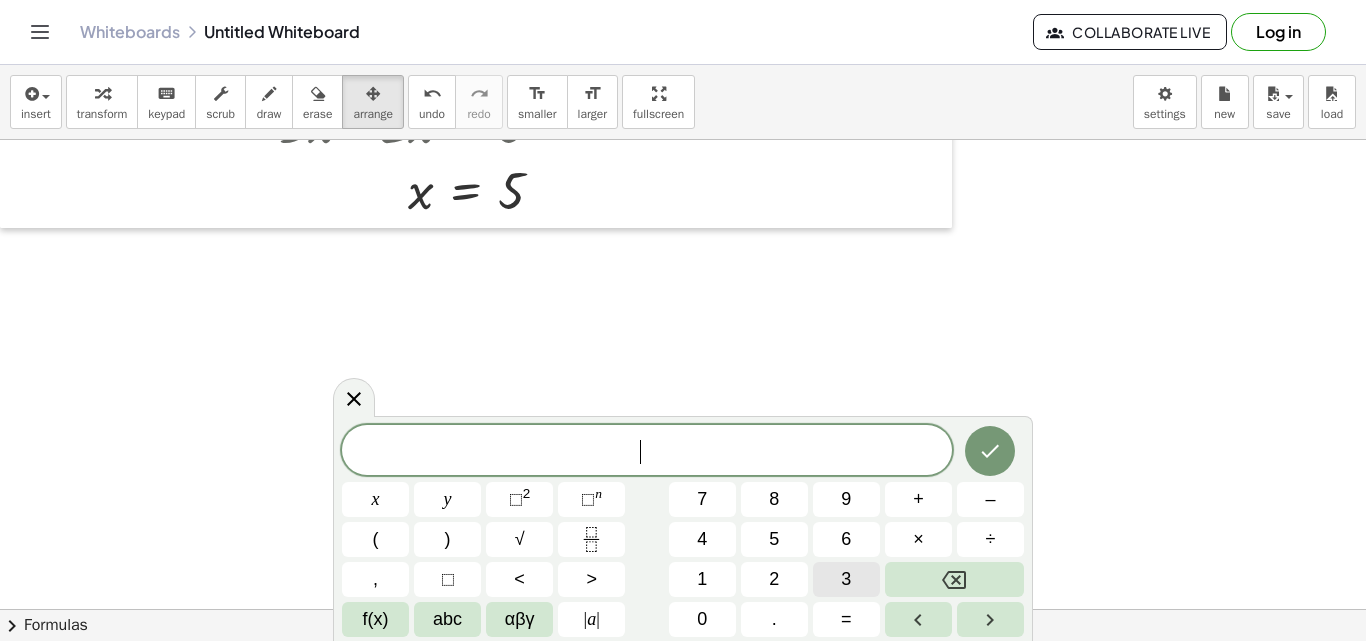 click on "3" at bounding box center (846, 579) 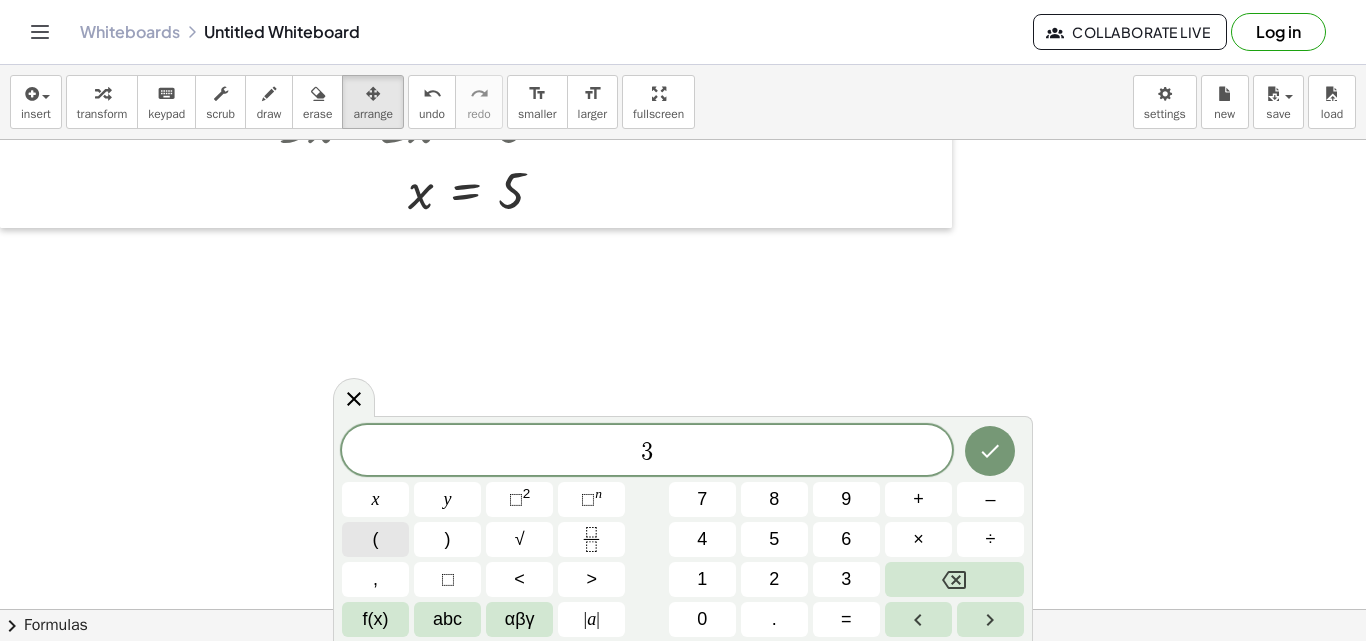 click on "(" at bounding box center [375, 539] 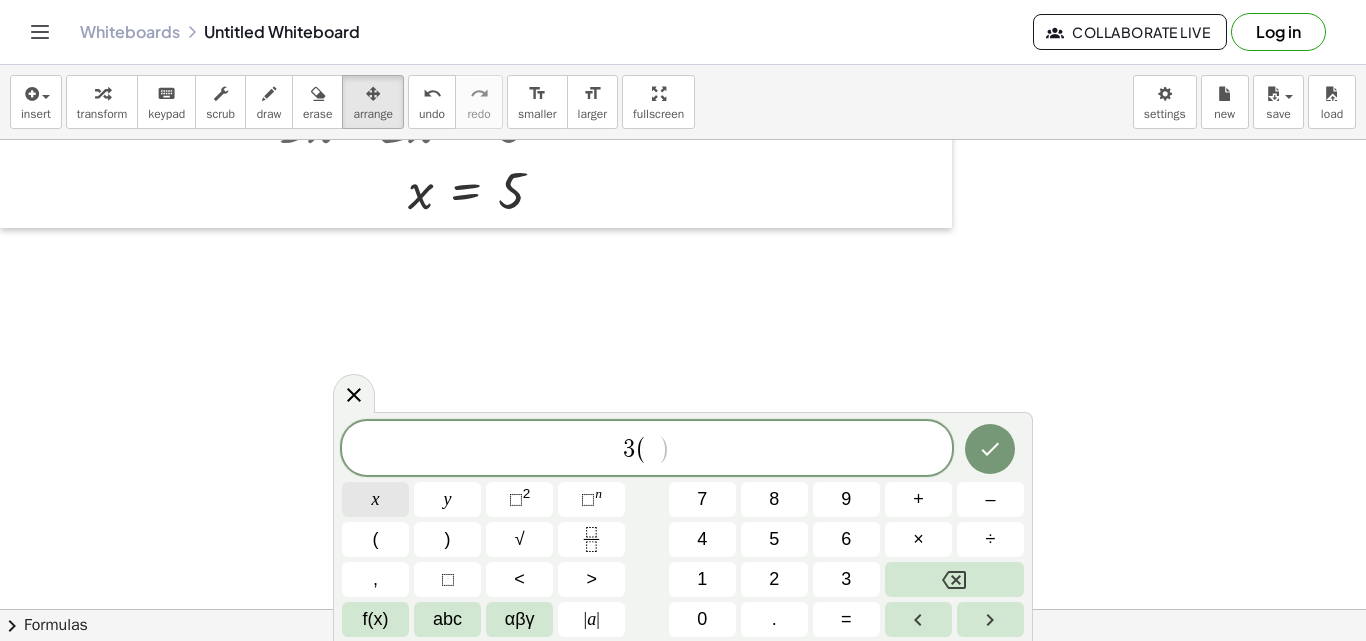 click on "x" at bounding box center [376, 499] 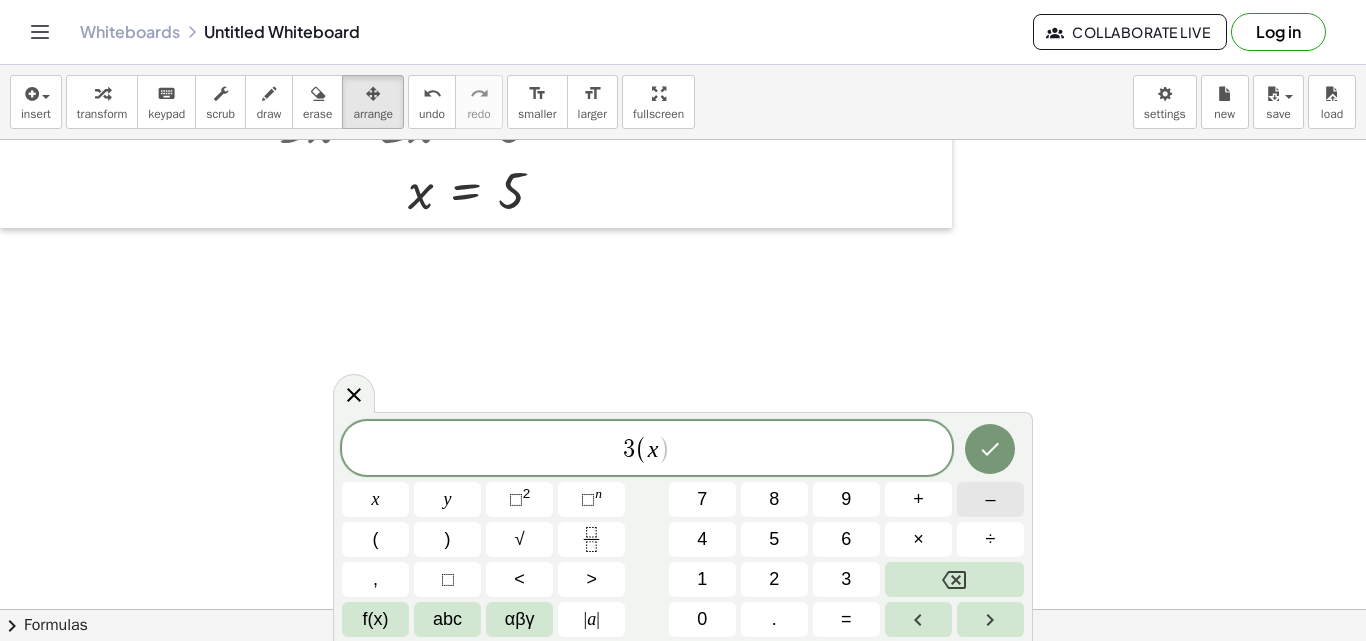 click on "–" at bounding box center [990, 499] 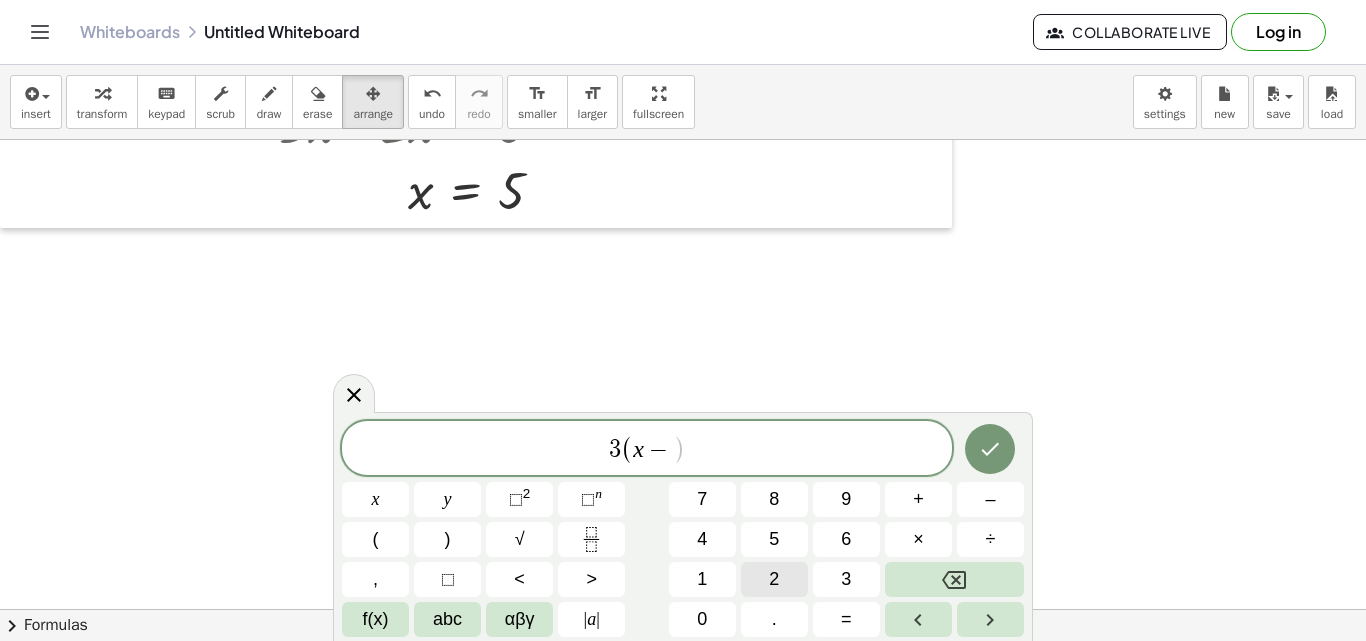 click on "2" at bounding box center [774, 579] 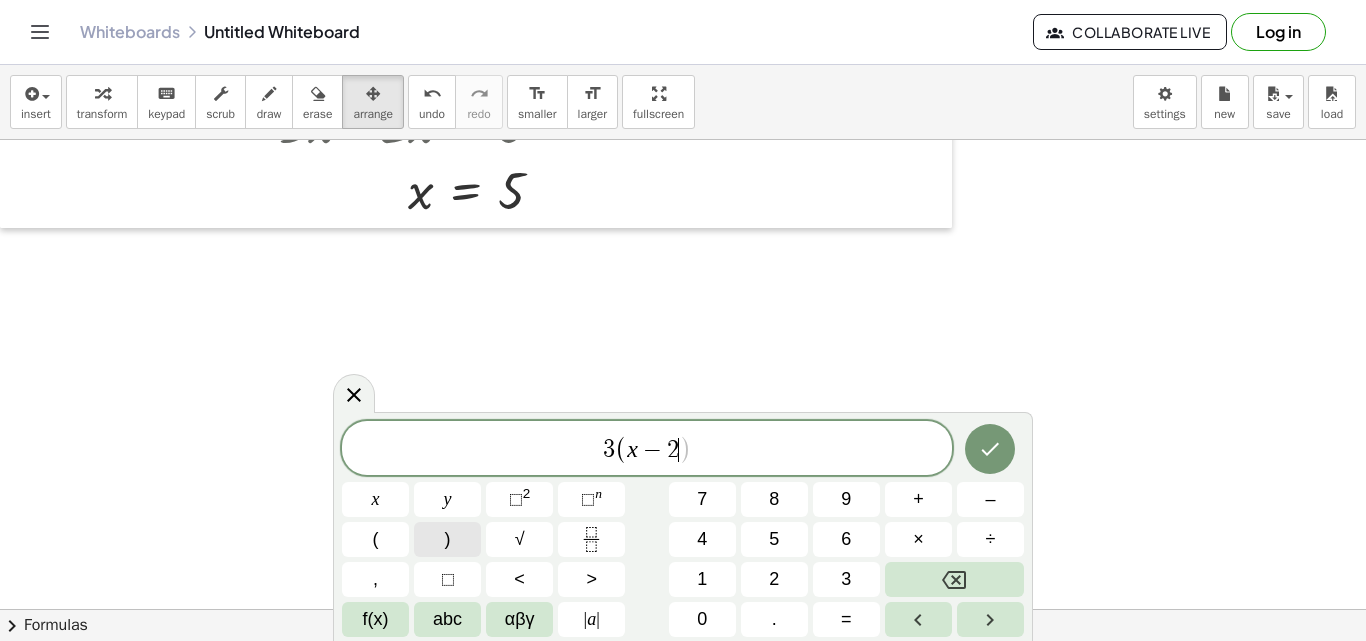 click on ")" at bounding box center (447, 539) 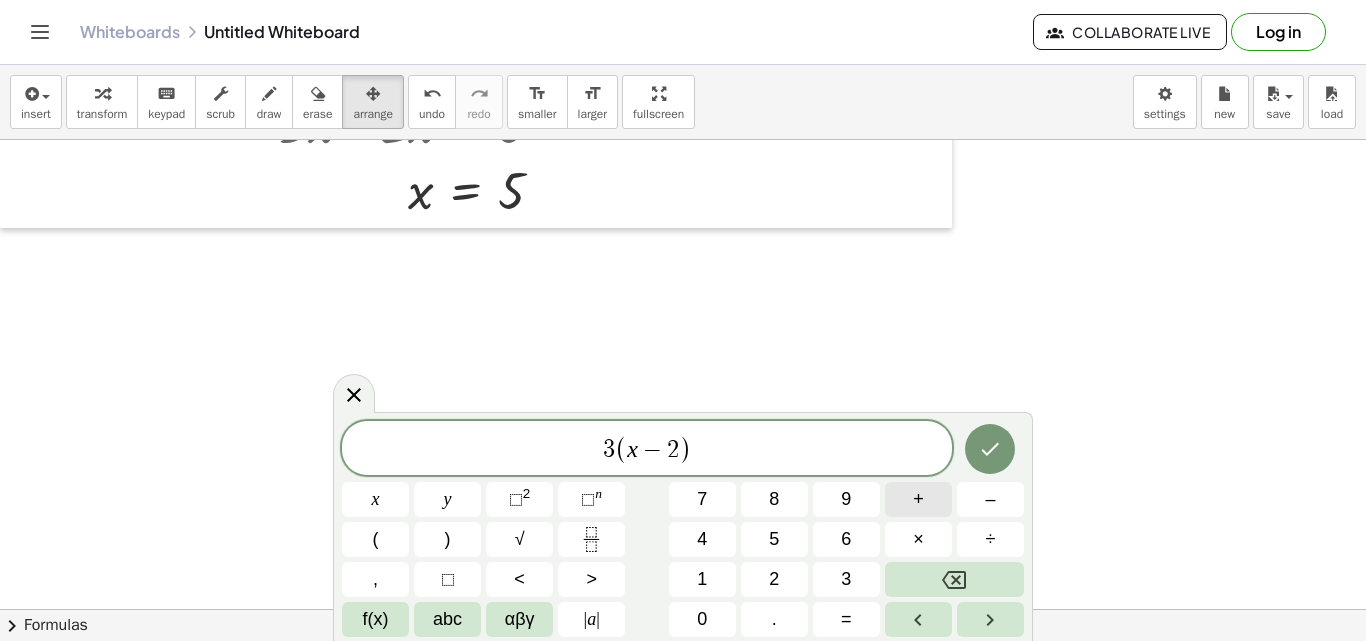 click on "+" at bounding box center (918, 499) 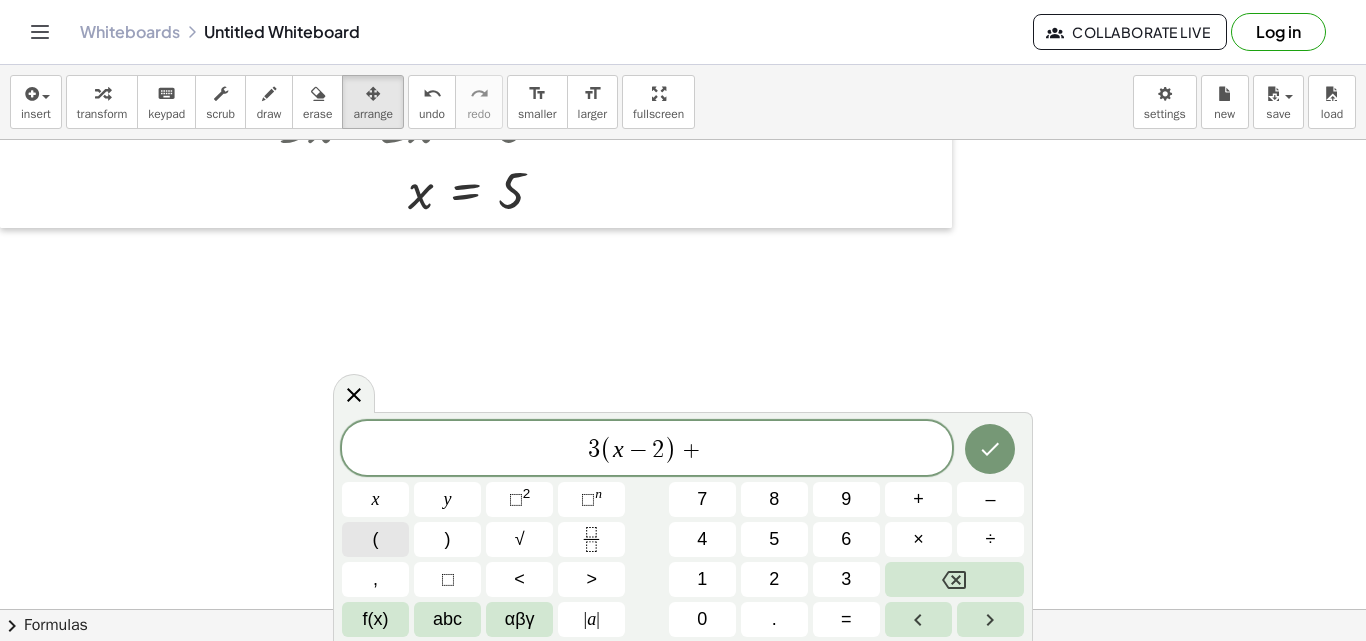 click on "(" at bounding box center [375, 539] 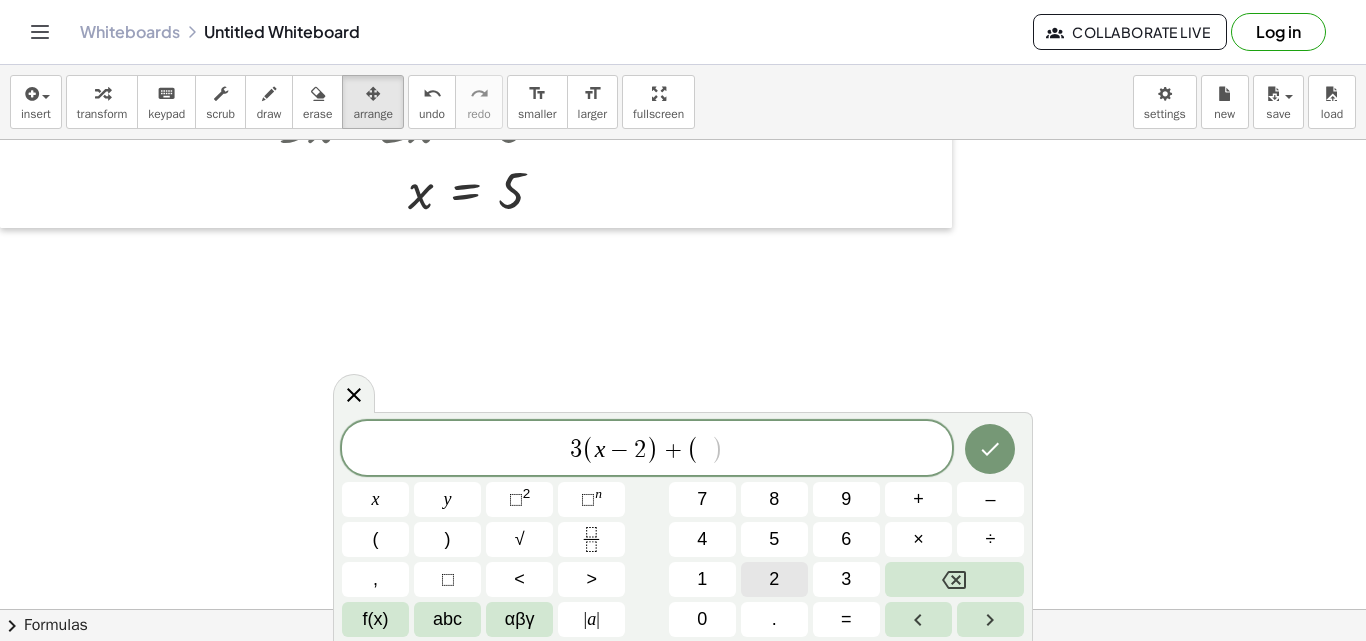click on "2" at bounding box center [774, 579] 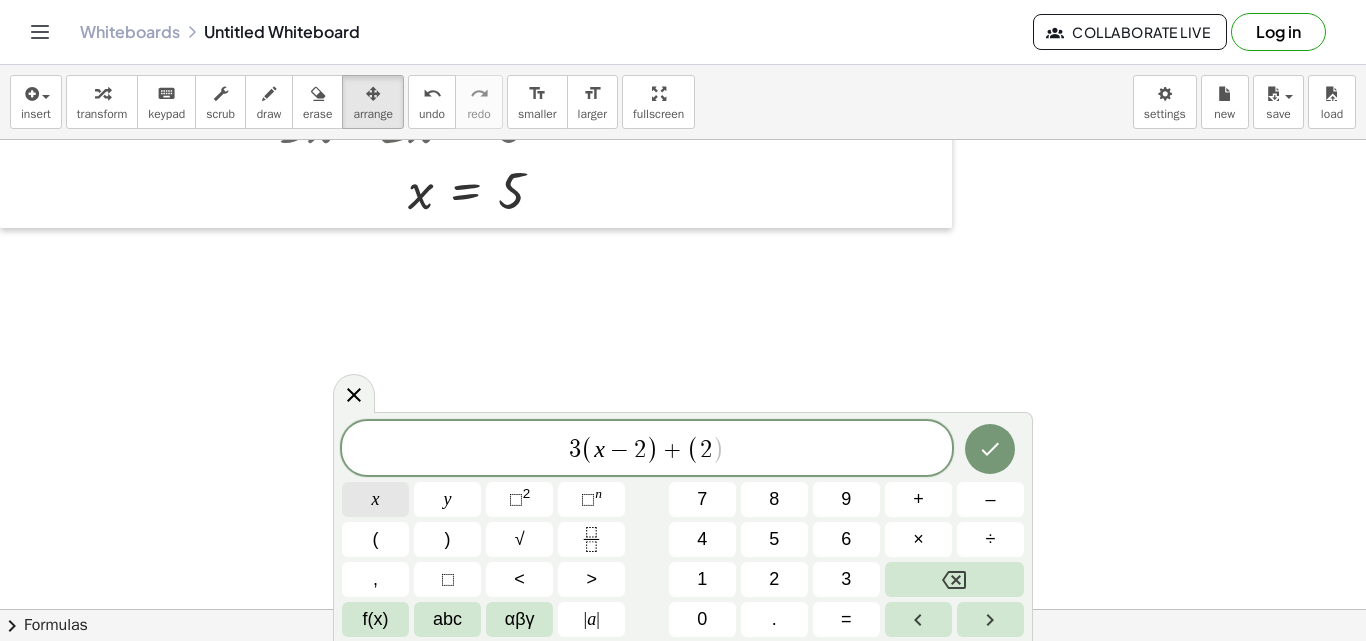 click on "x" at bounding box center [376, 499] 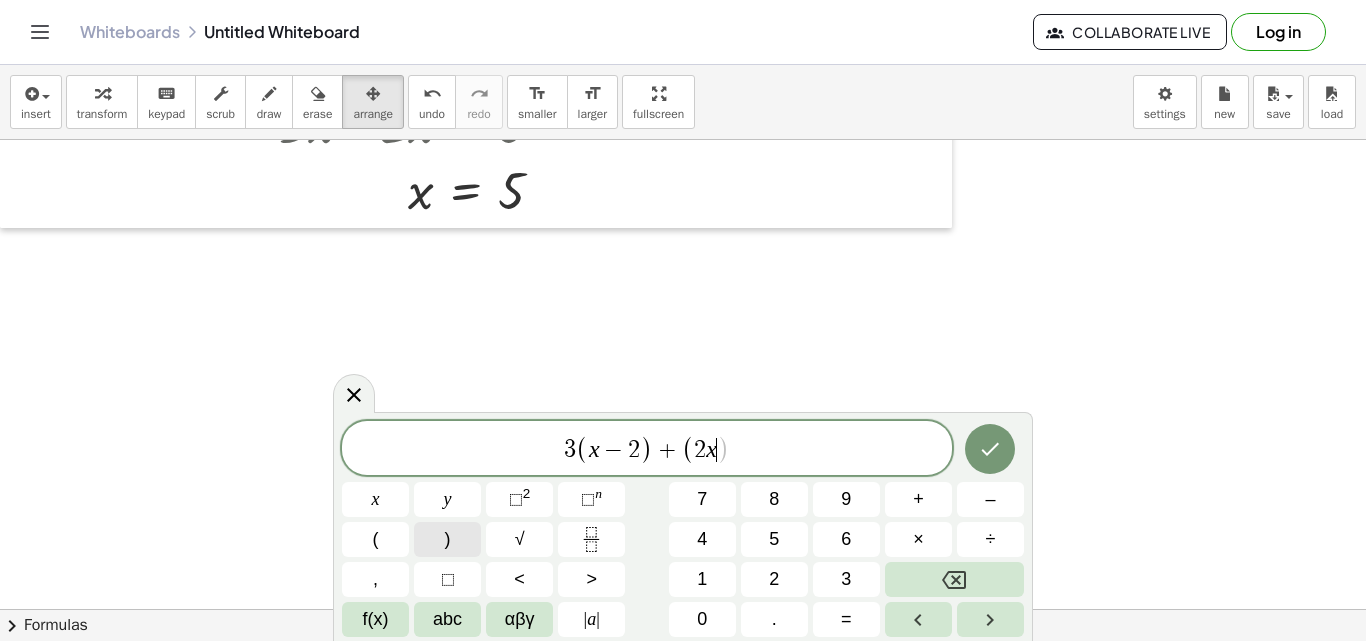 click on ")" at bounding box center (447, 539) 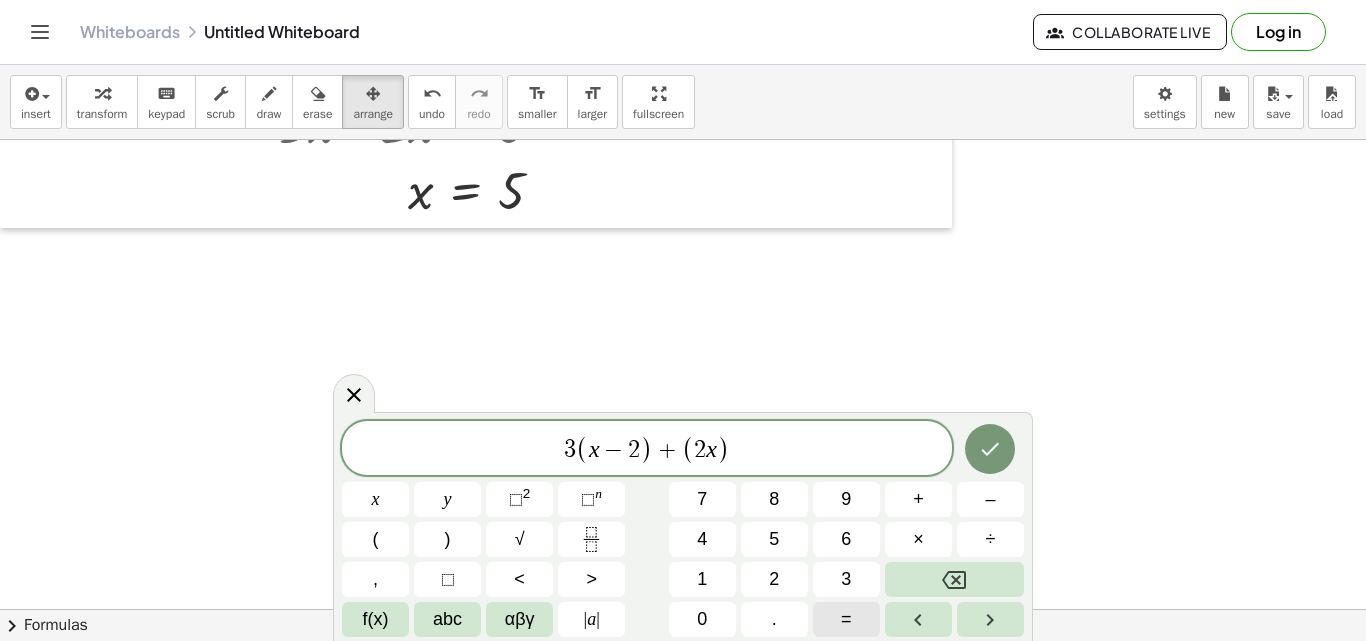 click on "=" at bounding box center (846, 619) 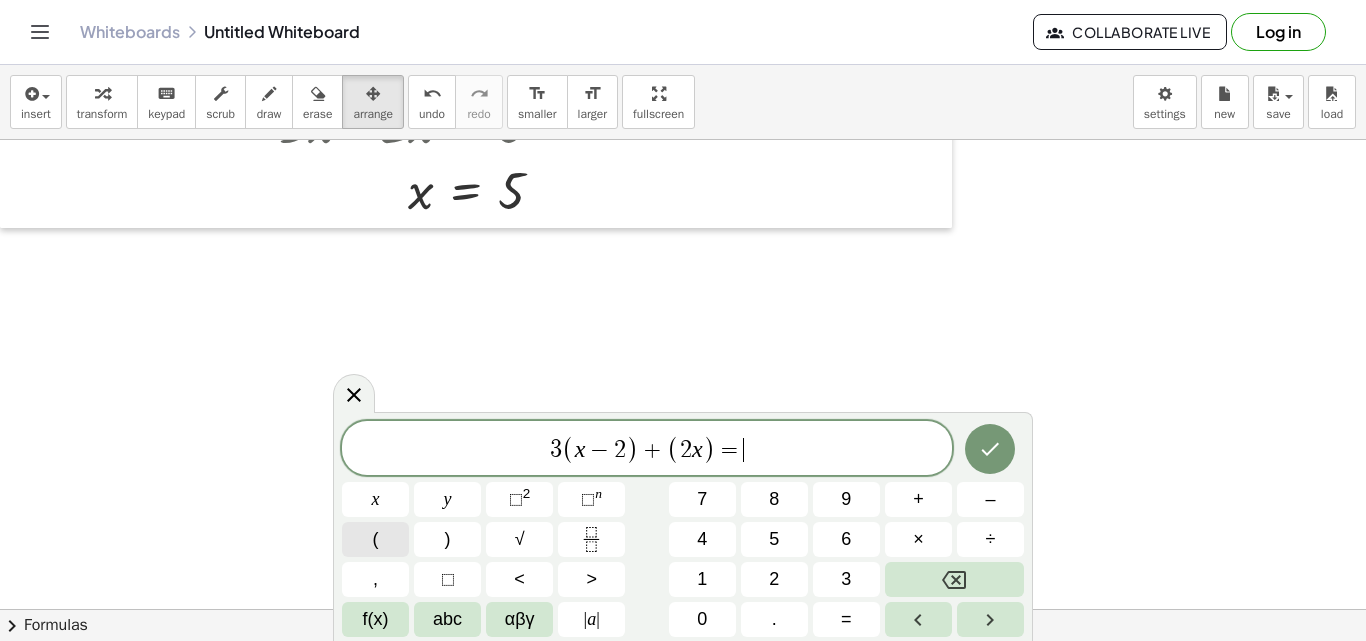 click on "(" at bounding box center [376, 539] 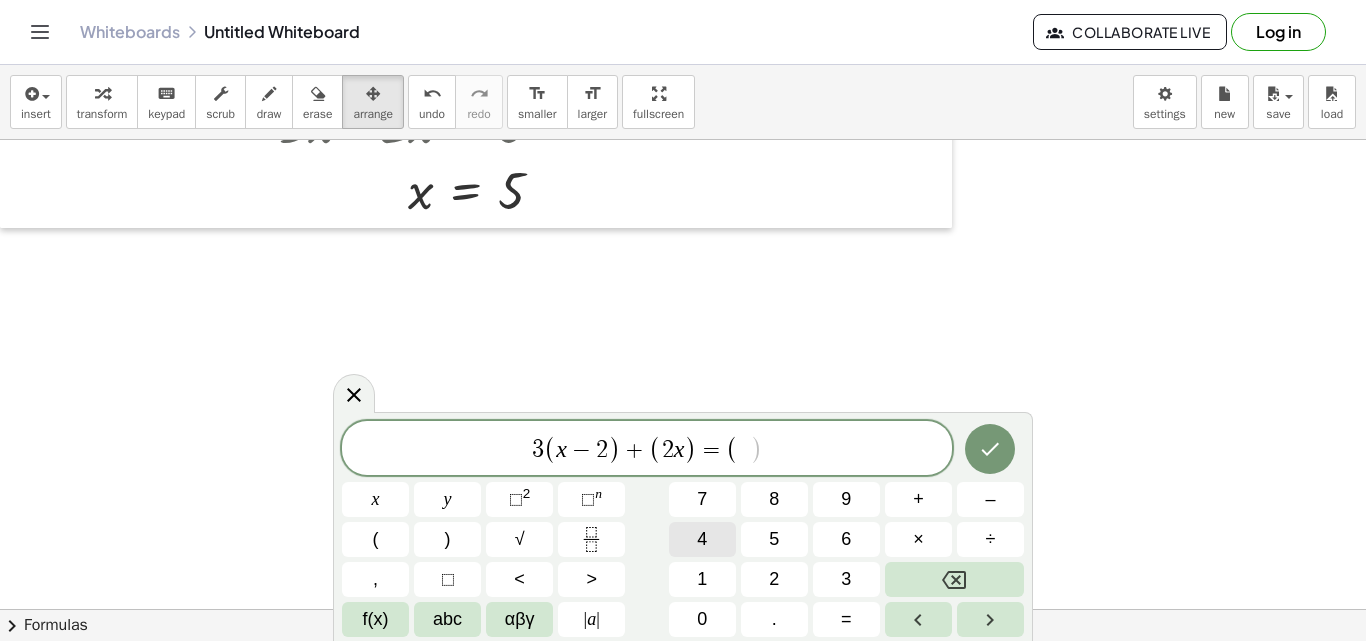 click on "4" at bounding box center (702, 539) 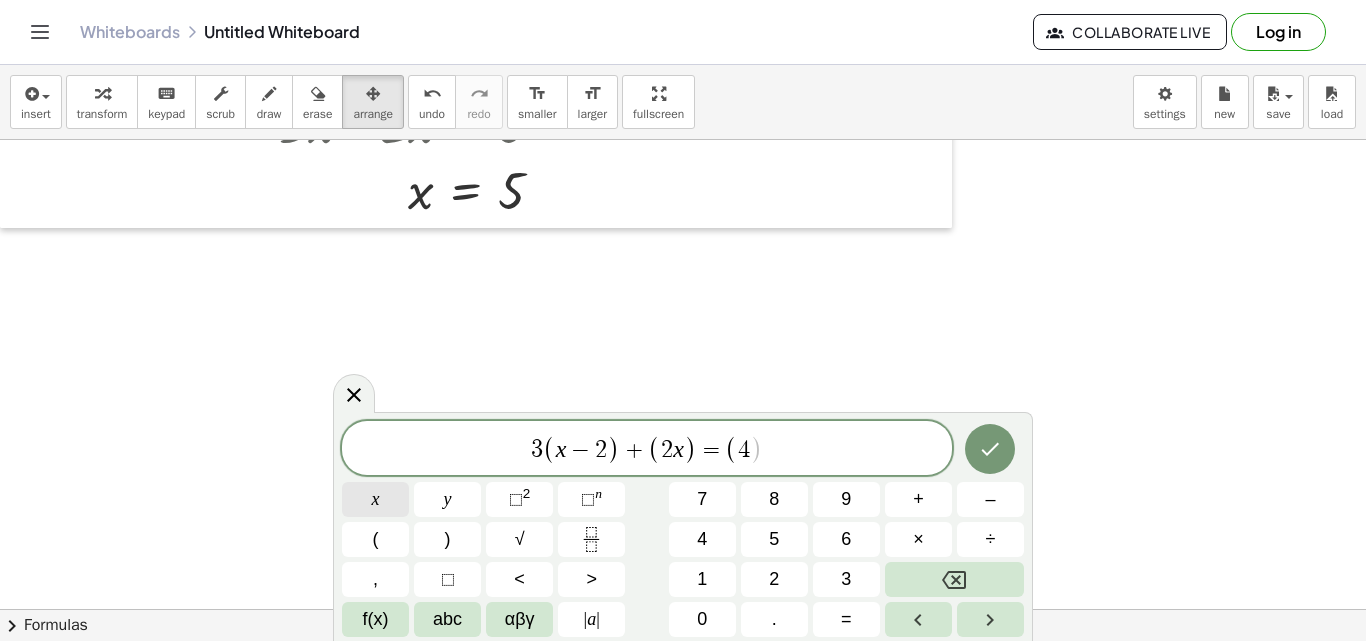click on "x" at bounding box center (375, 499) 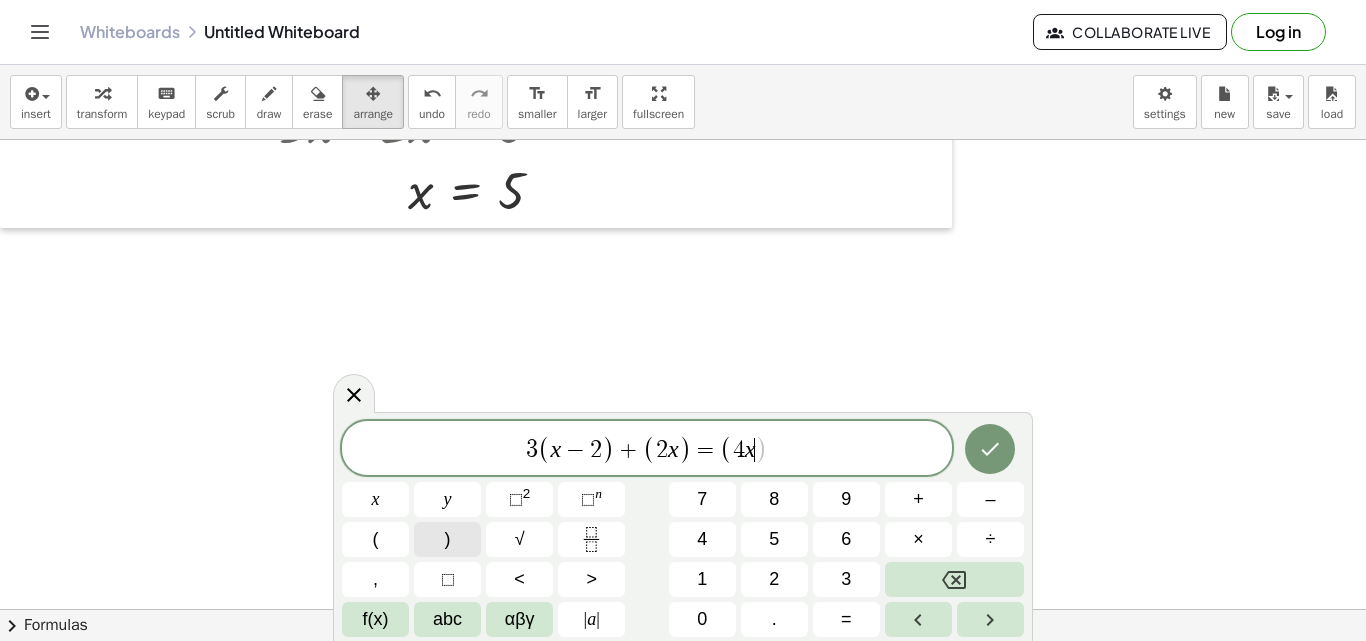 click on ")" at bounding box center [447, 539] 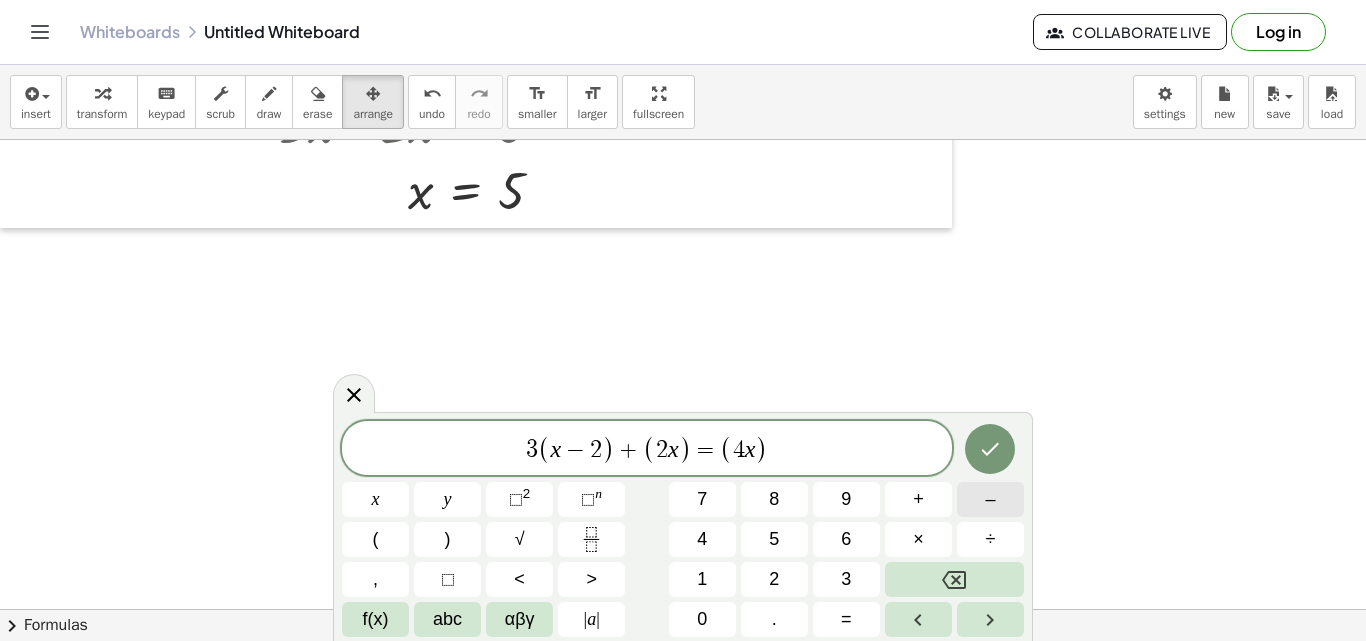 click on "–" at bounding box center [990, 499] 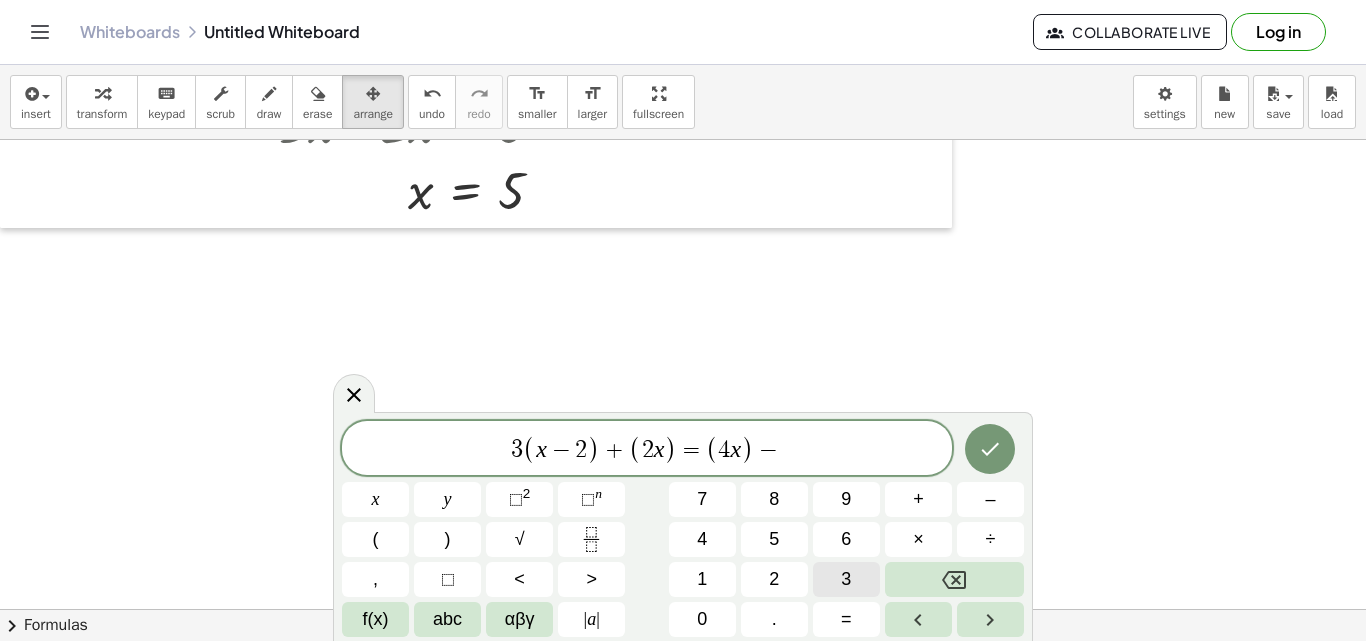 click on "3" at bounding box center [846, 579] 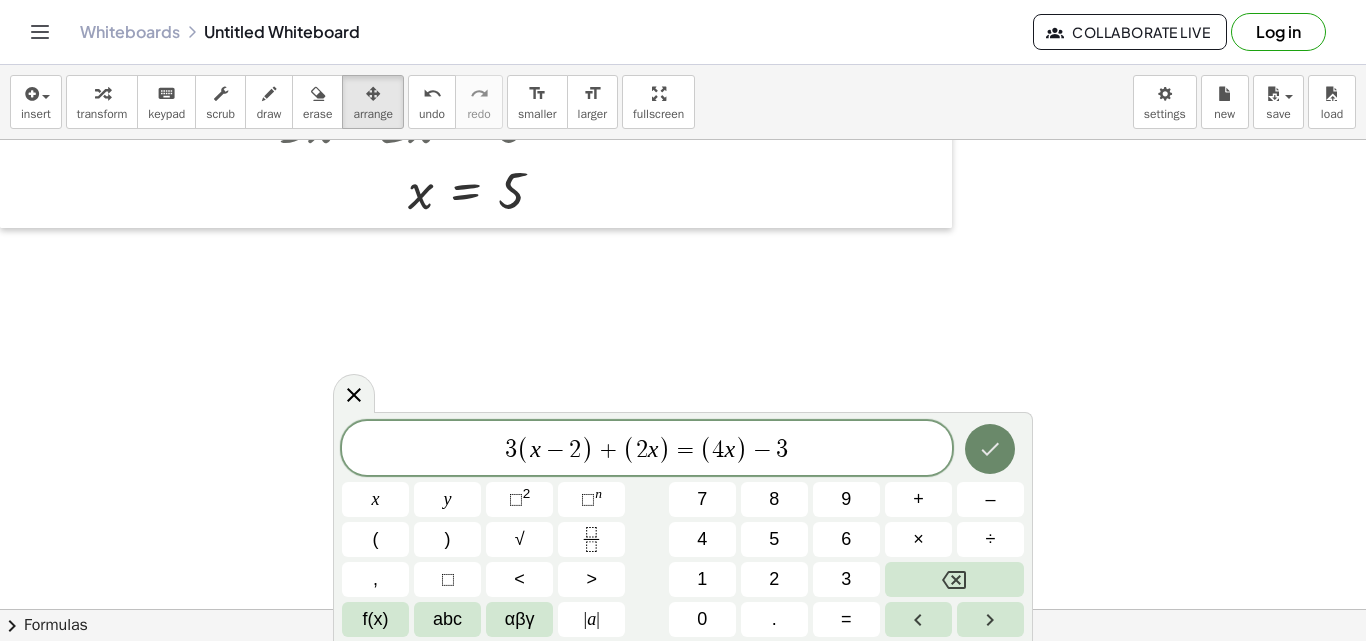 click at bounding box center [990, 449] 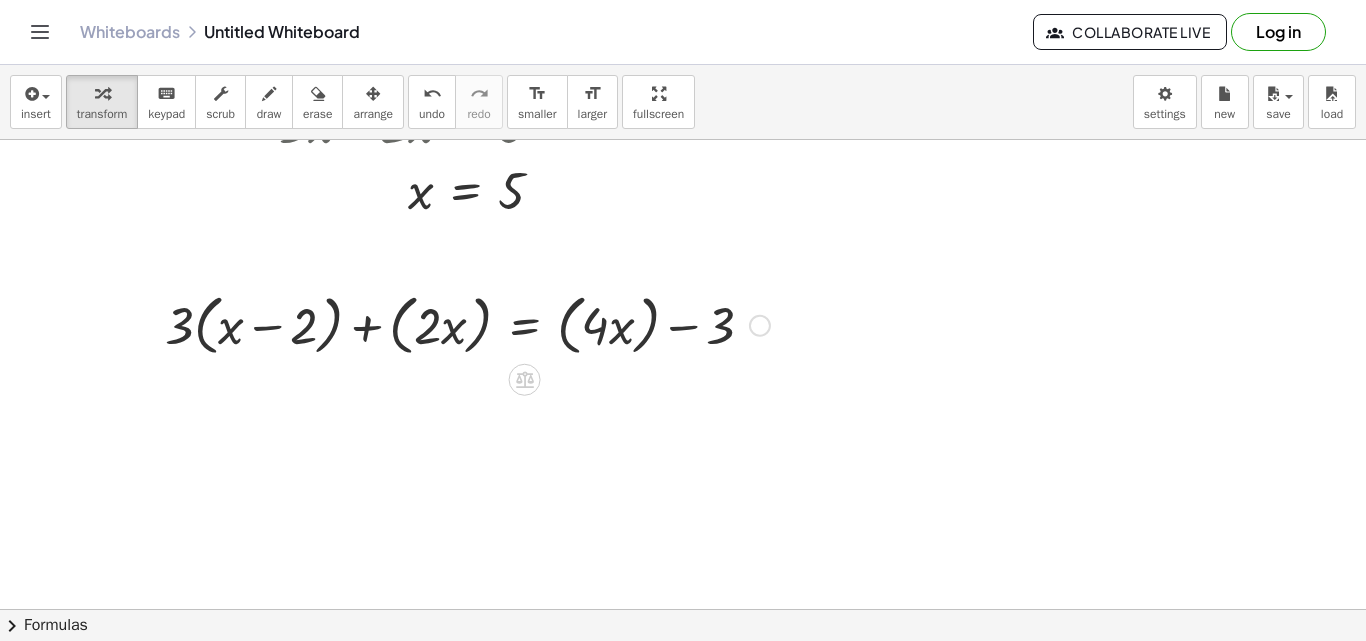 click at bounding box center [467, 324] 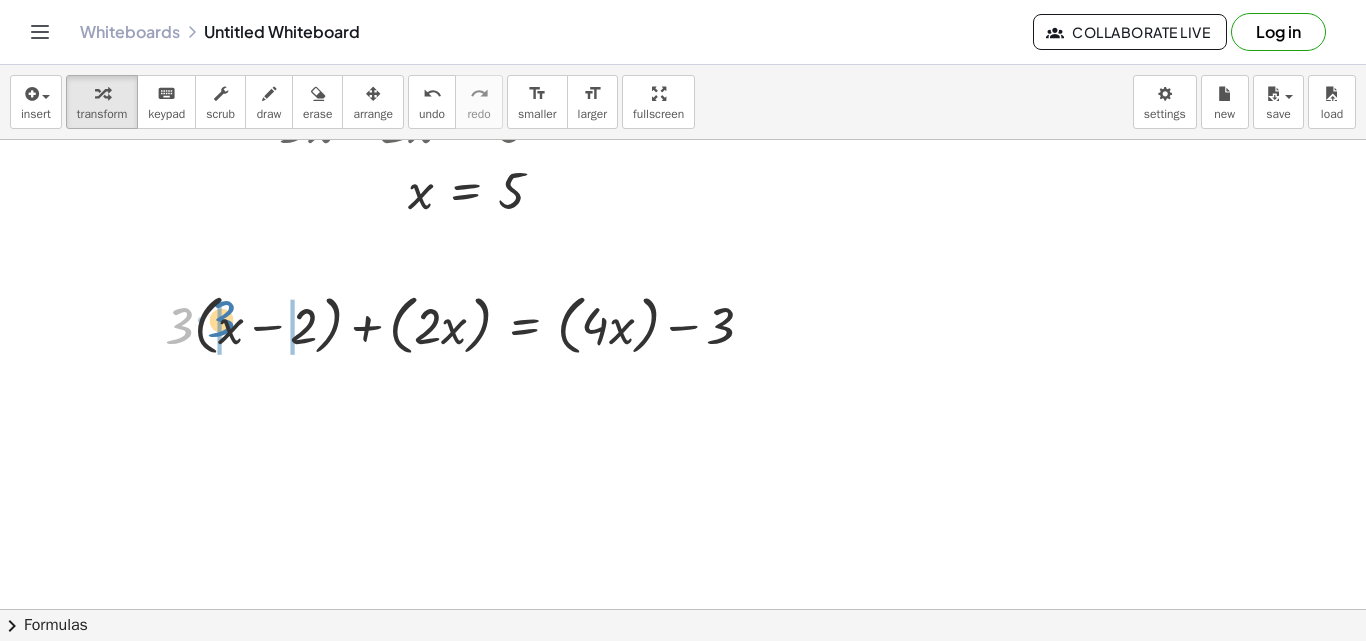 drag, startPoint x: 184, startPoint y: 319, endPoint x: 226, endPoint y: 313, distance: 42.426407 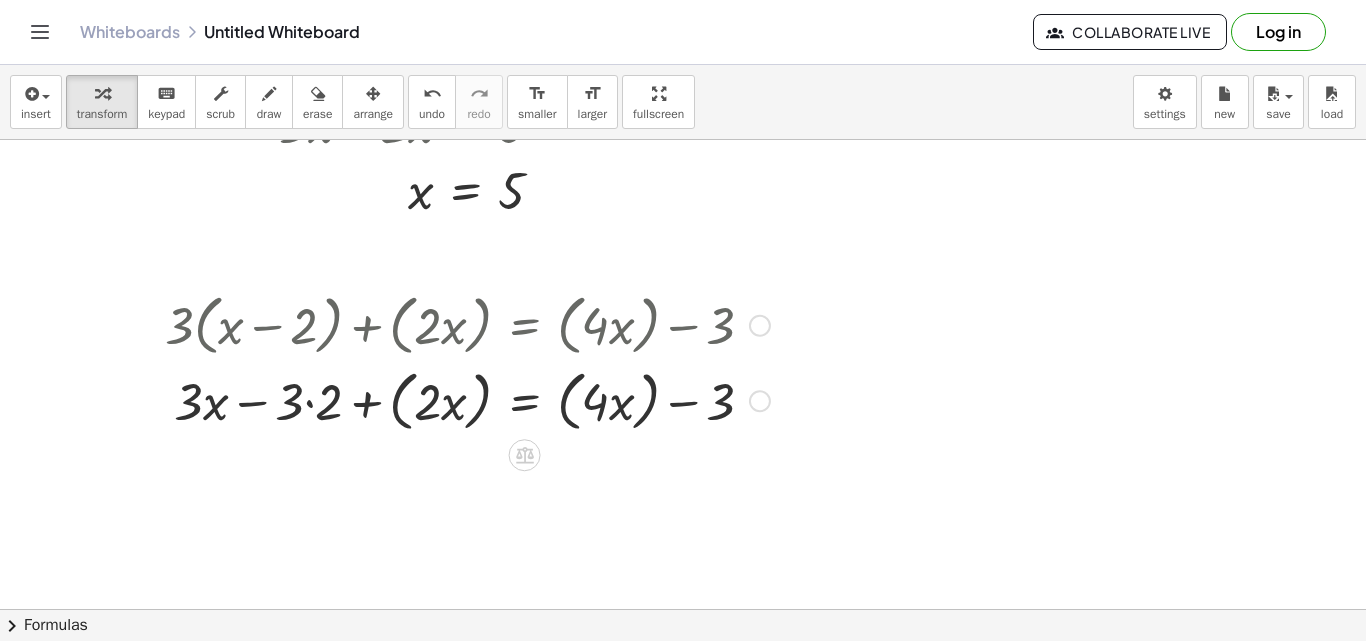 click at bounding box center [467, 400] 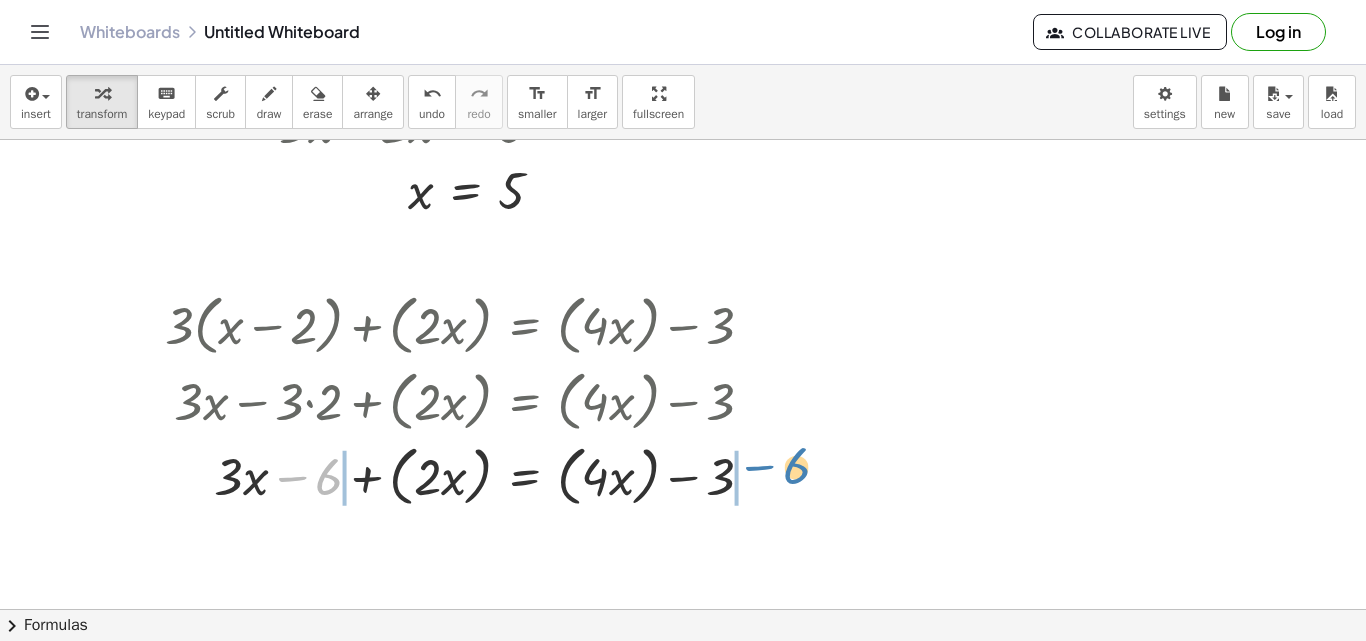 drag, startPoint x: 298, startPoint y: 476, endPoint x: 767, endPoint y: 462, distance: 469.20892 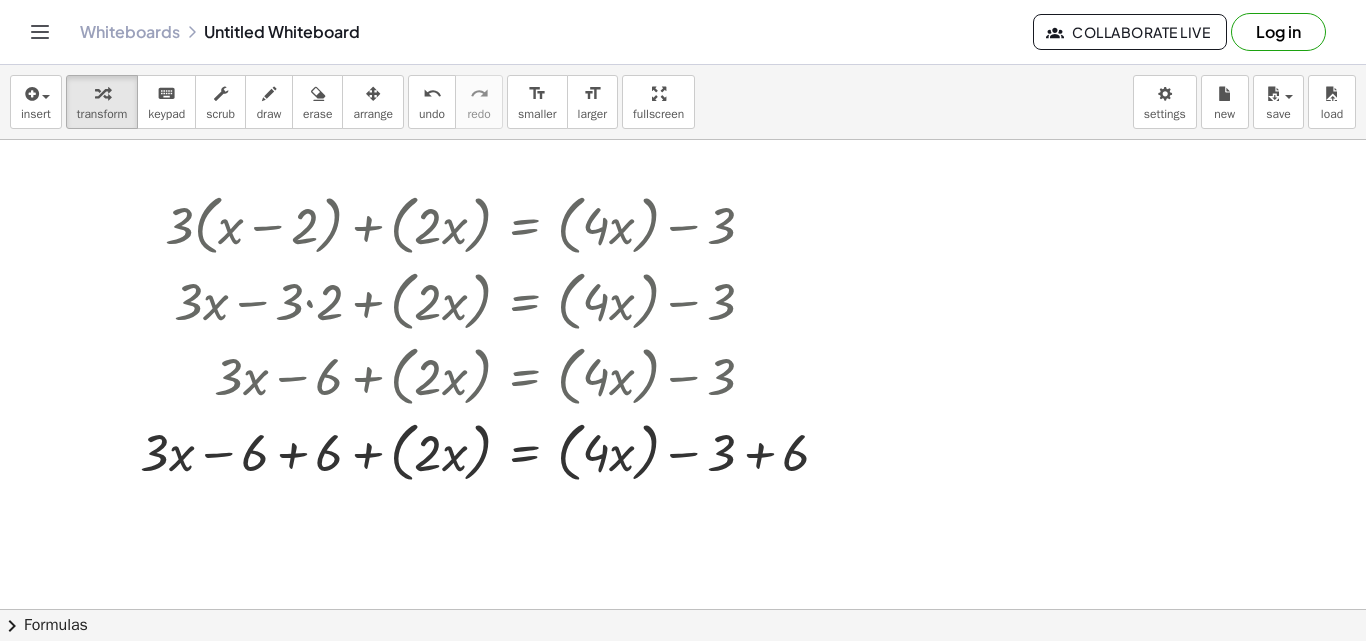scroll, scrollTop: 1776, scrollLeft: 0, axis: vertical 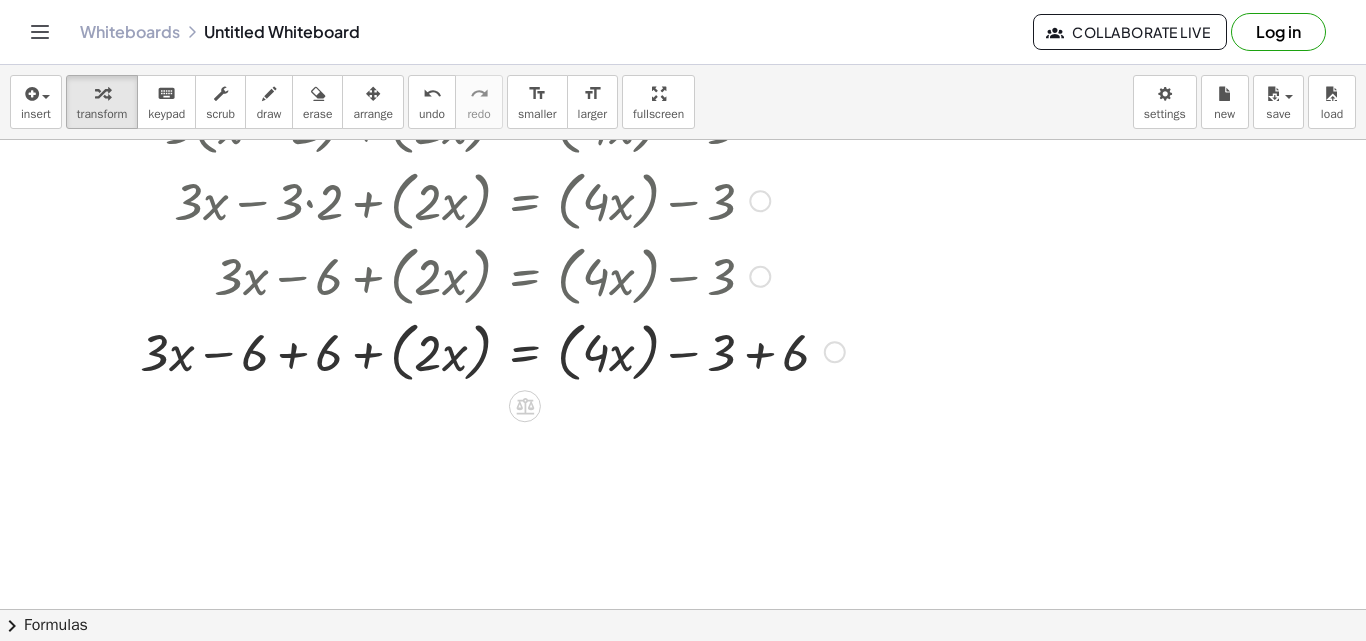 click at bounding box center [492, 351] 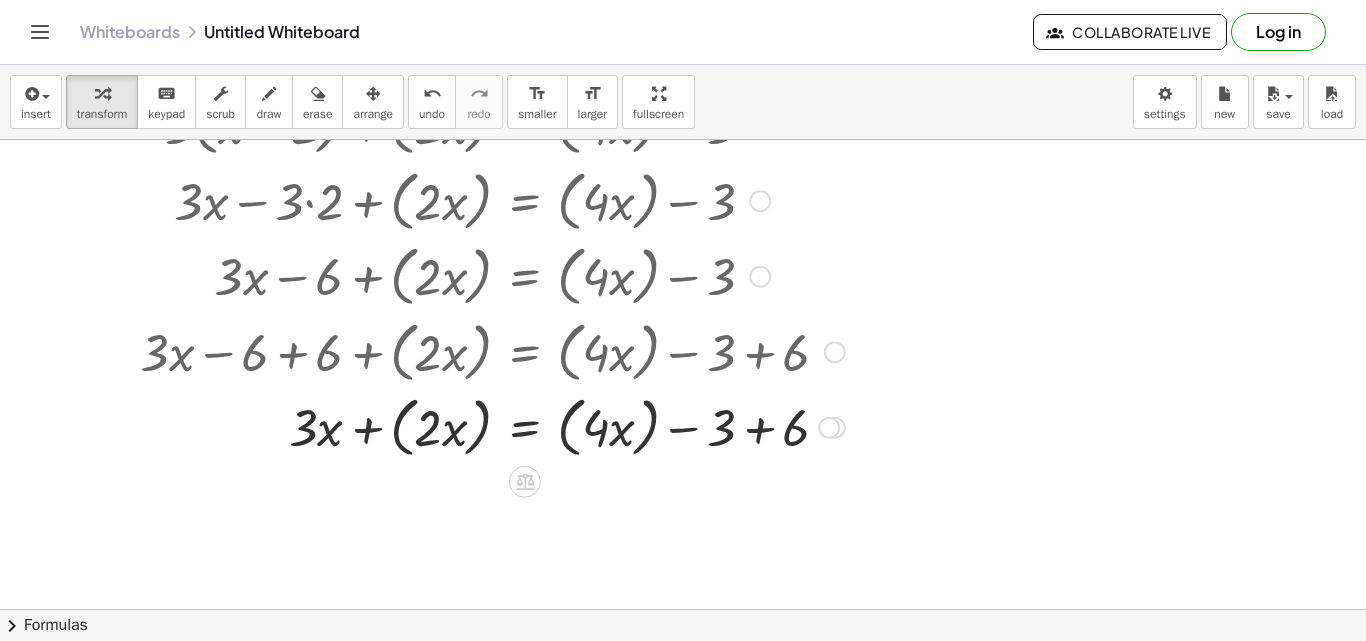 click at bounding box center [492, 426] 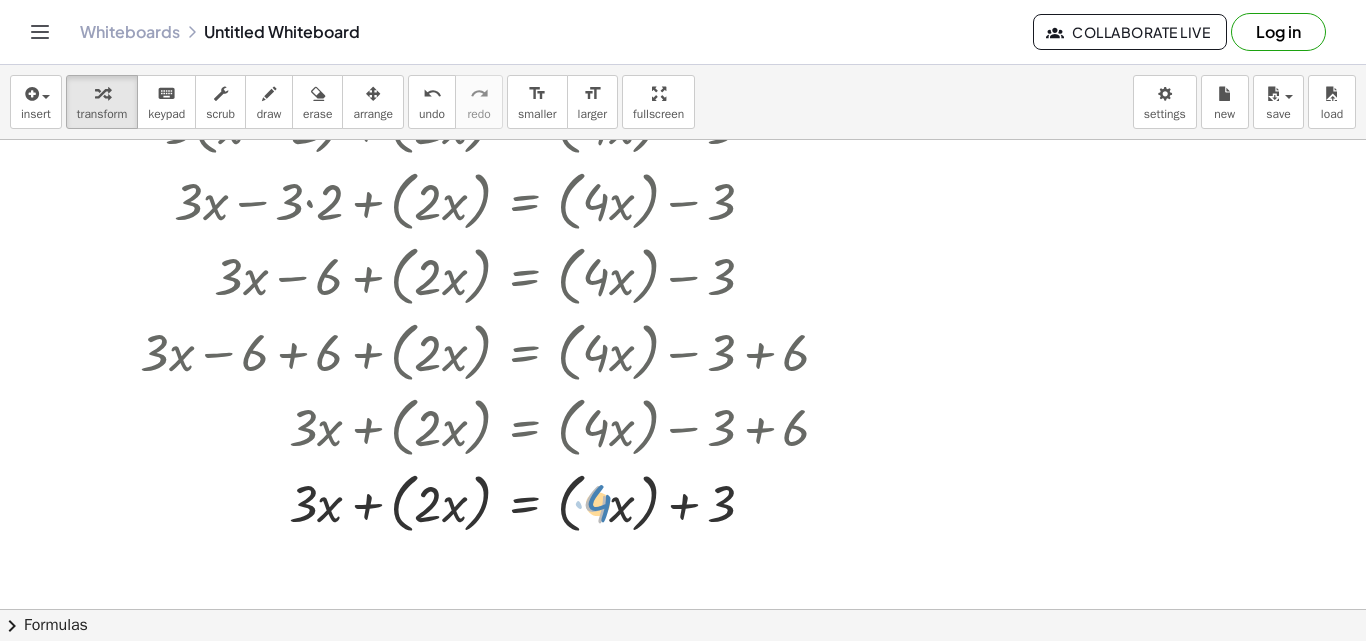 click at bounding box center [492, 502] 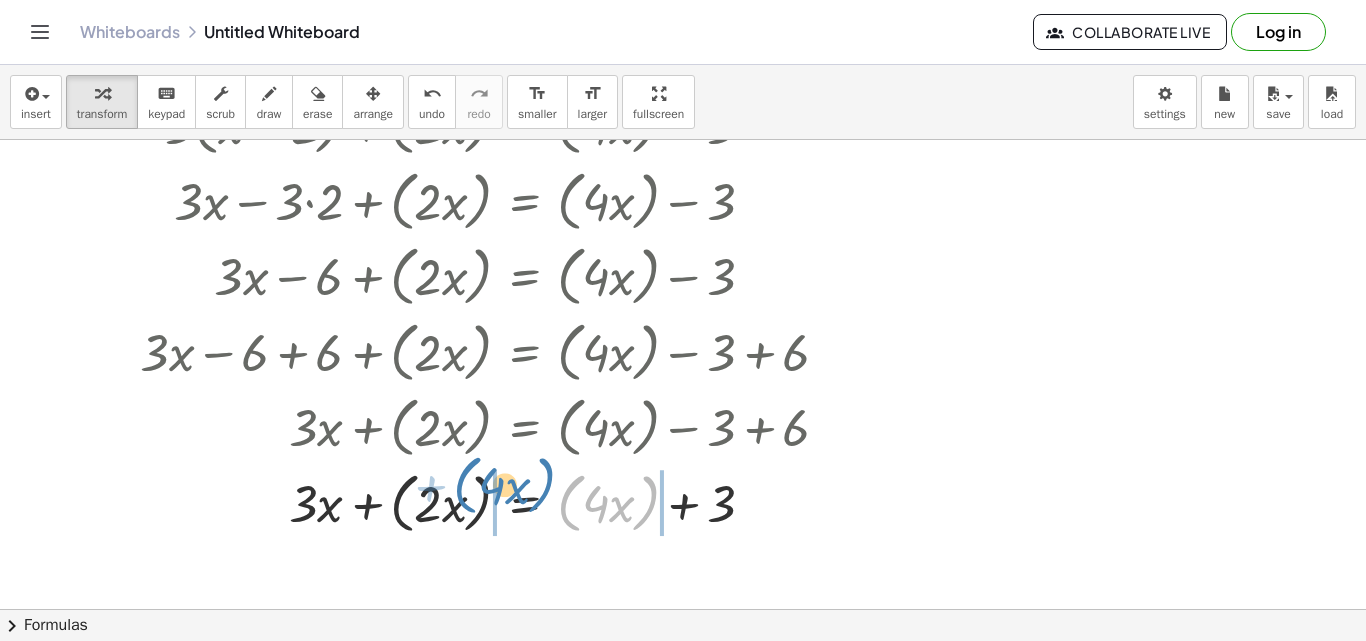 drag, startPoint x: 579, startPoint y: 480, endPoint x: 478, endPoint y: 460, distance: 102.96116 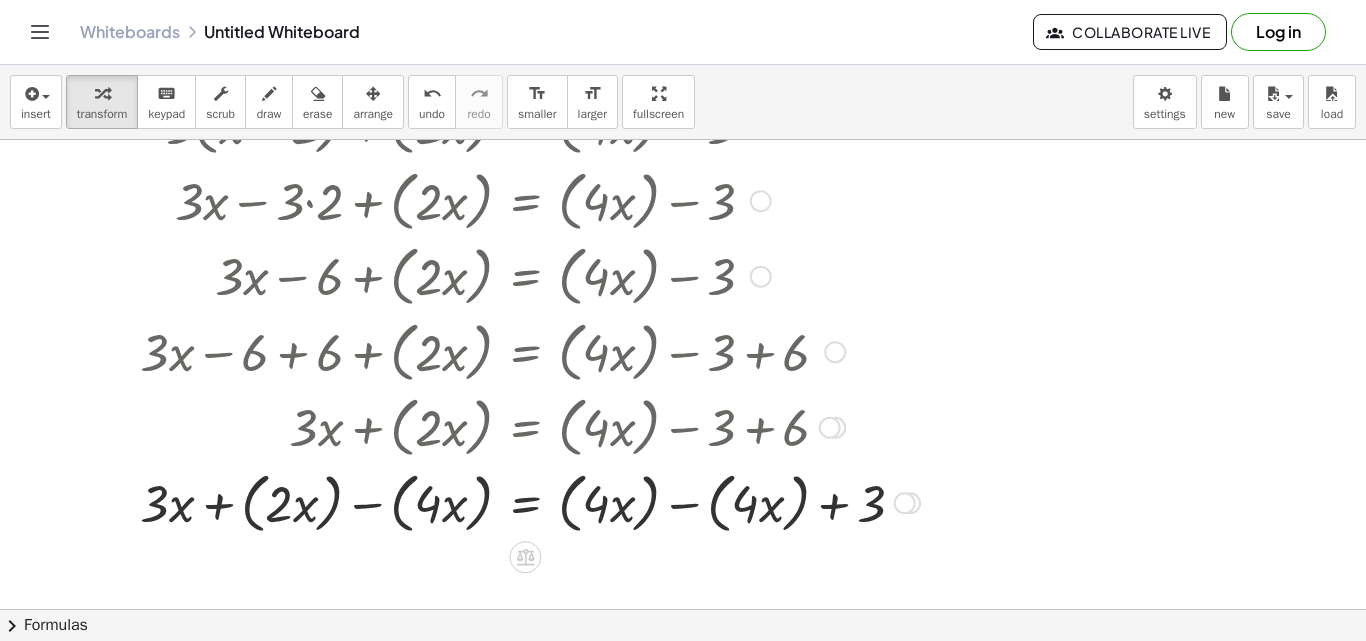click at bounding box center (530, 502) 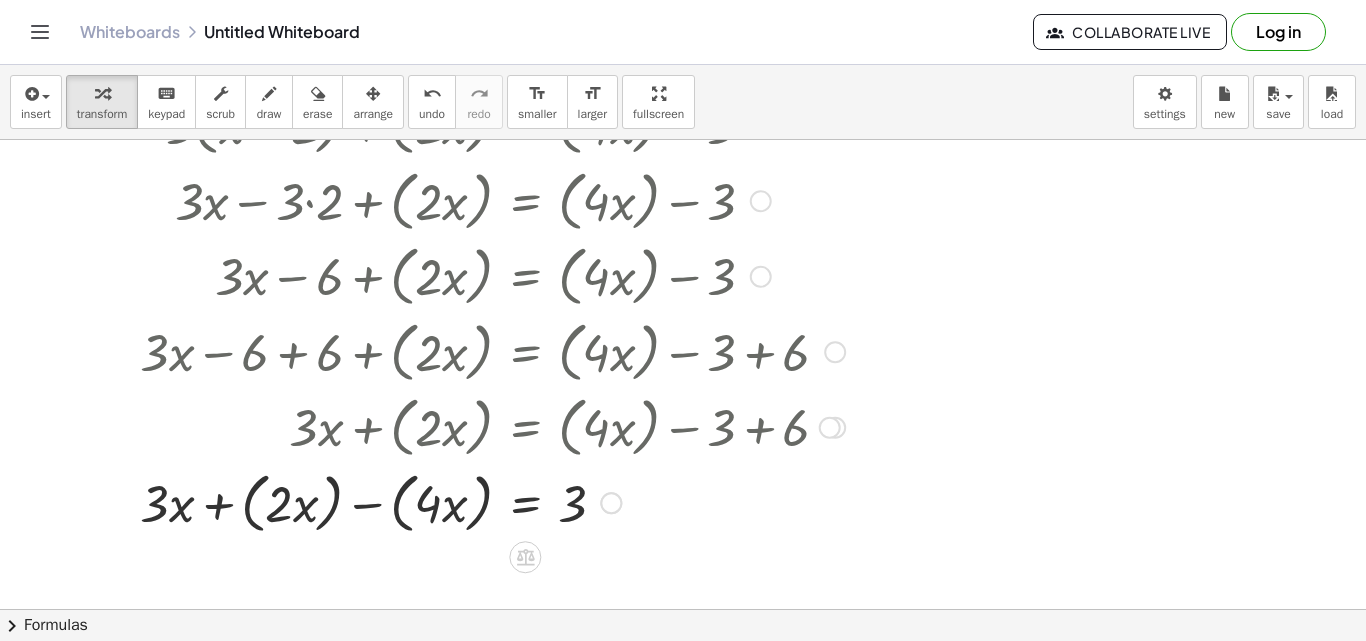 click at bounding box center [492, 502] 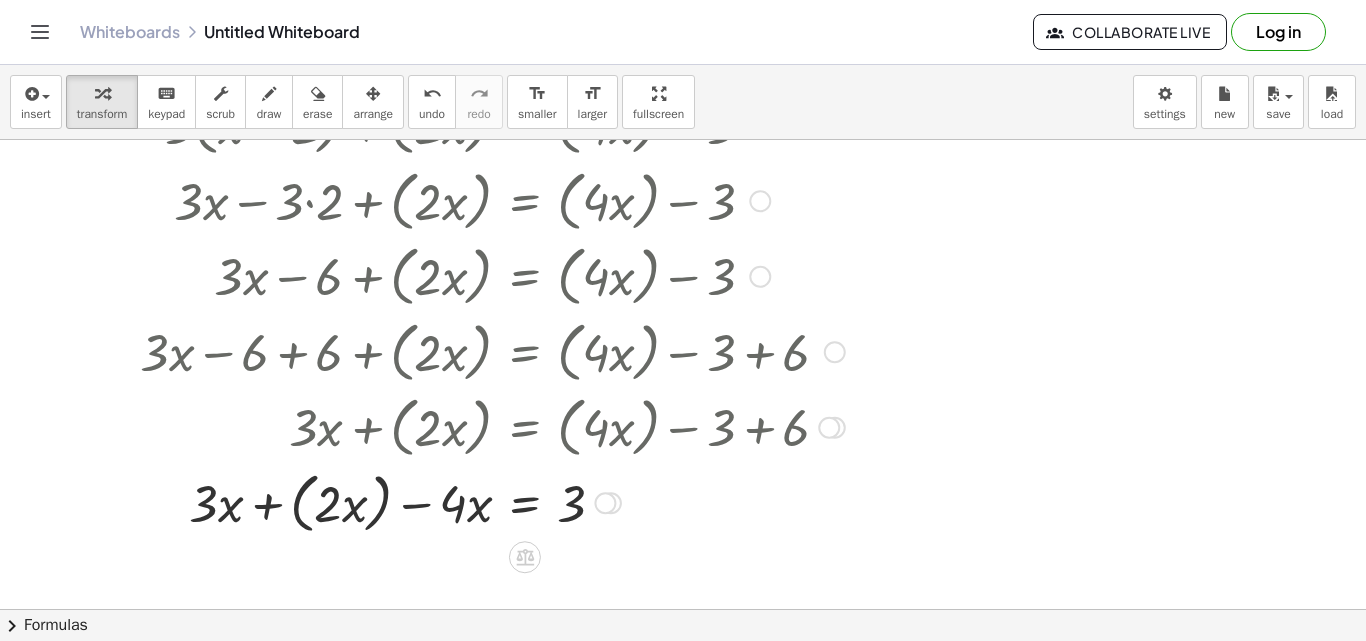 click at bounding box center [492, 502] 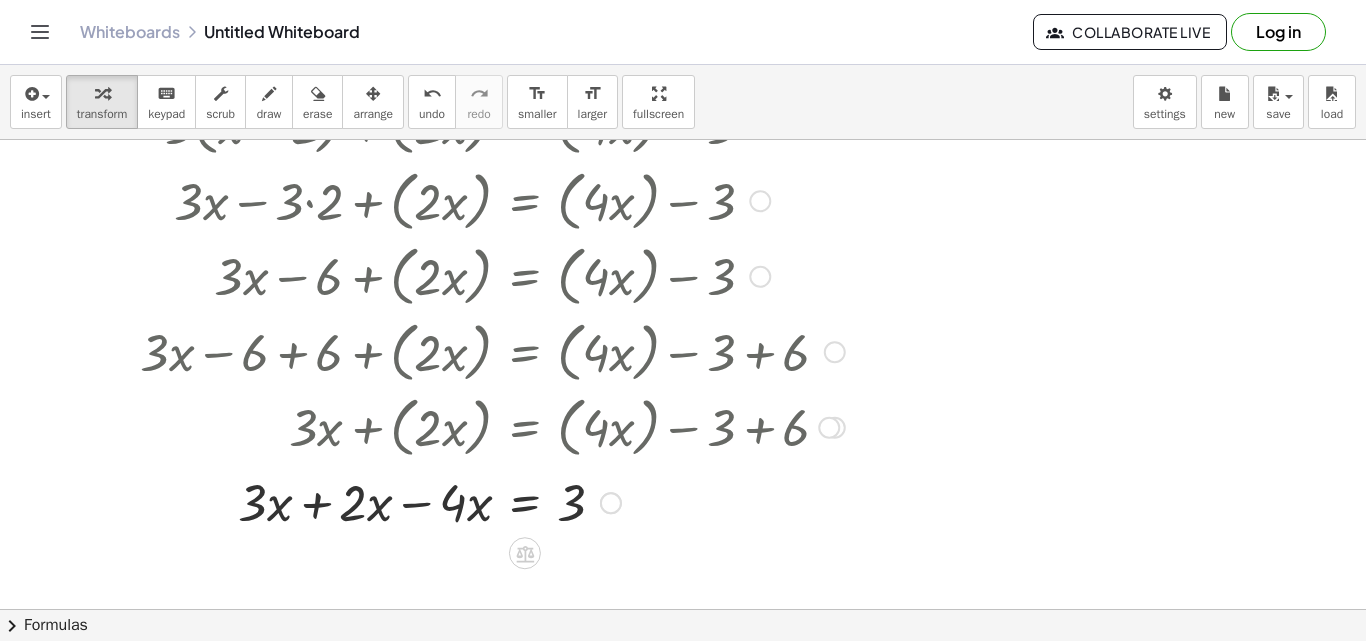 click at bounding box center (492, 501) 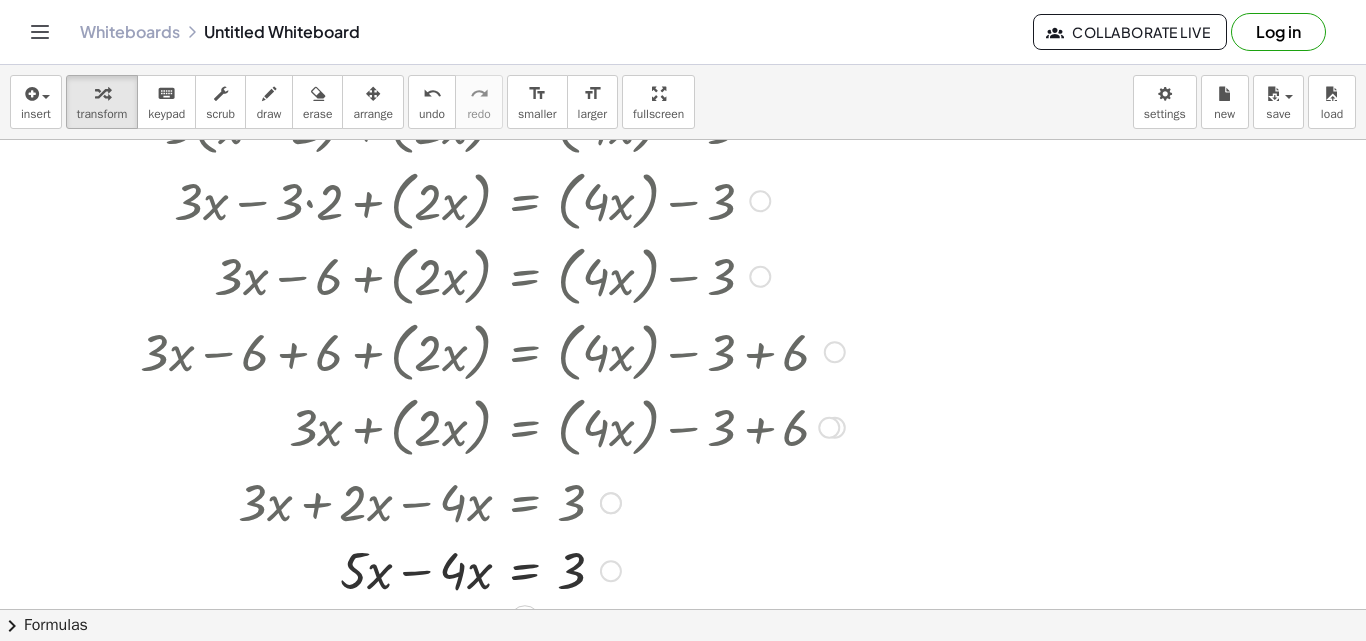 scroll, scrollTop: 1876, scrollLeft: 0, axis: vertical 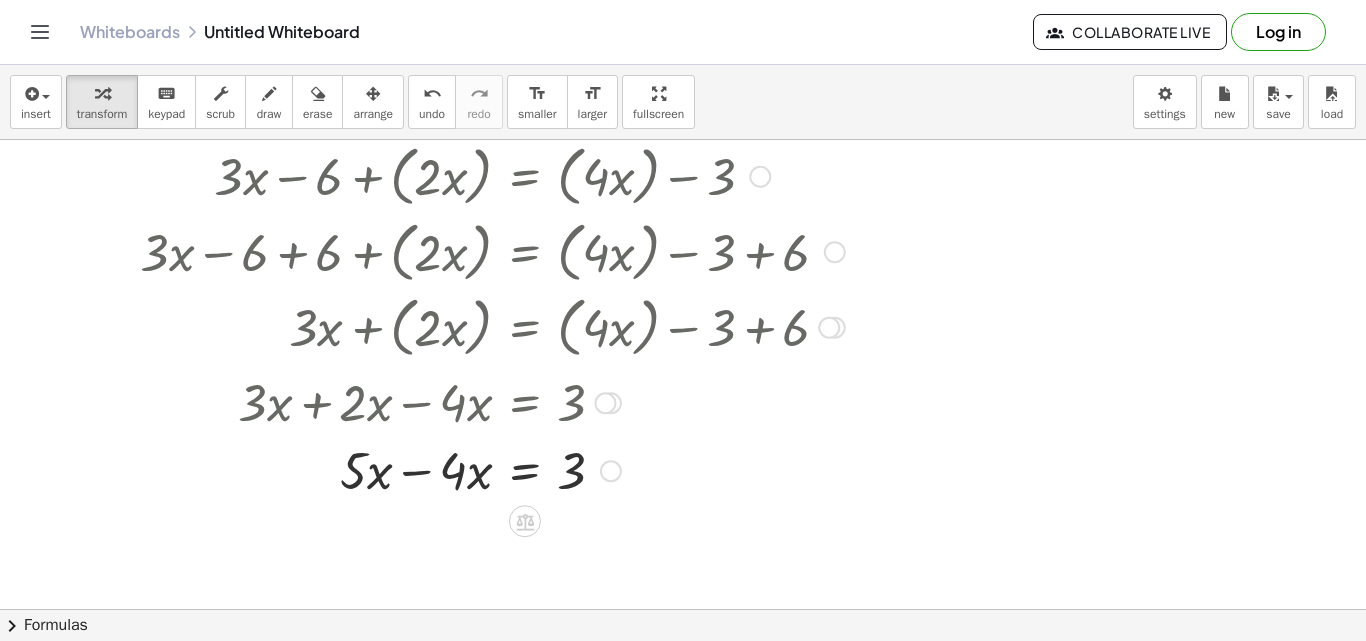 click at bounding box center (492, 469) 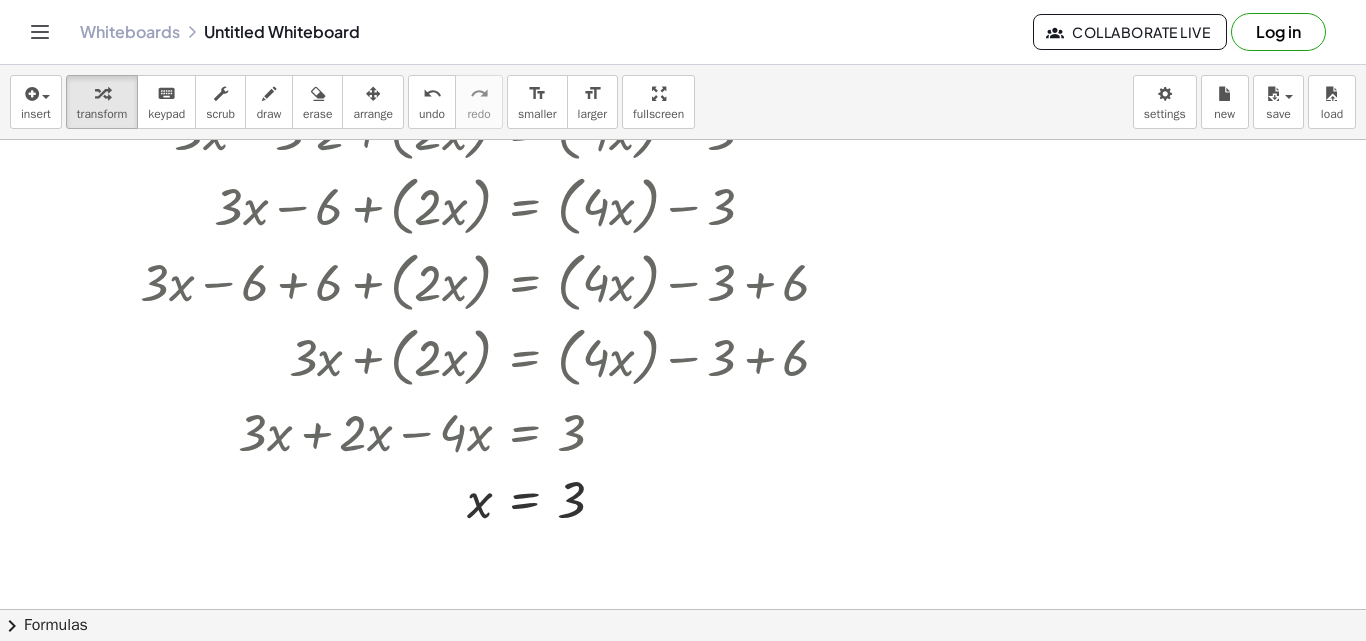 scroll, scrollTop: 1876, scrollLeft: 0, axis: vertical 